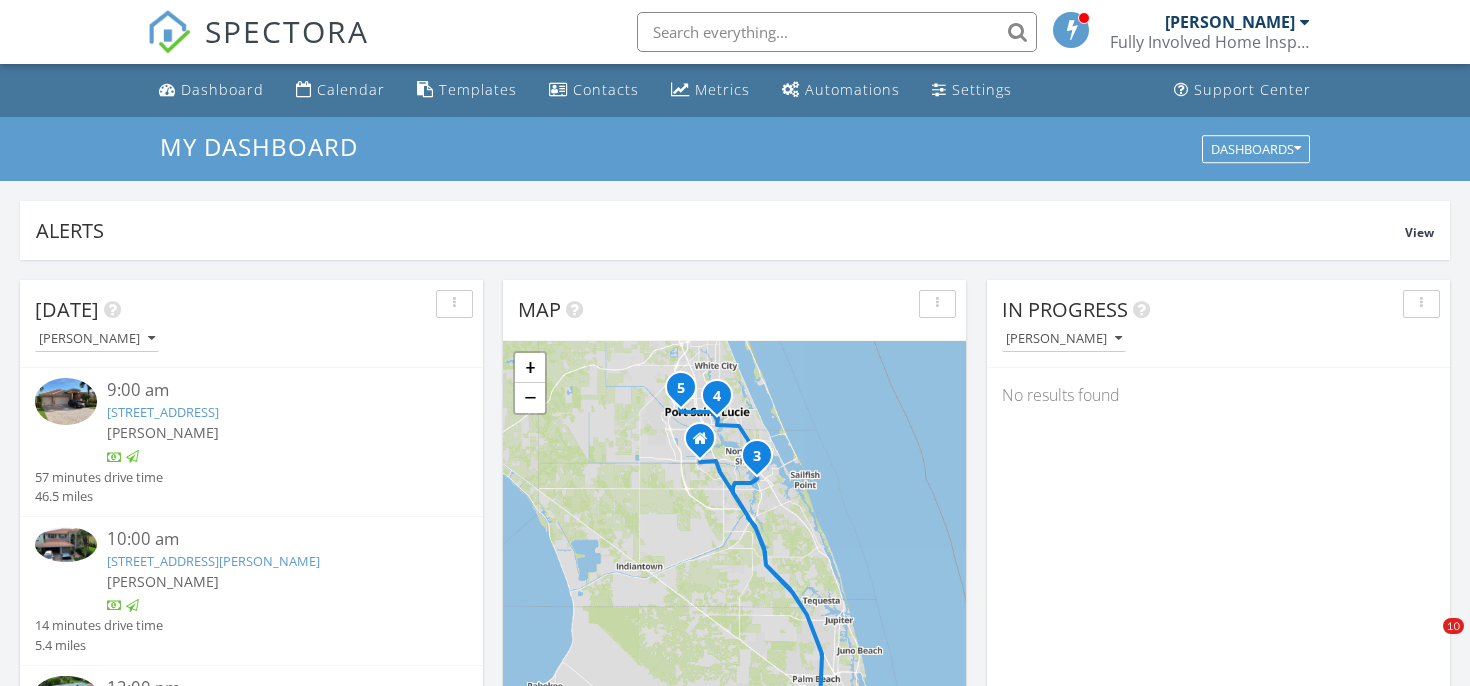 scroll, scrollTop: 0, scrollLeft: 0, axis: both 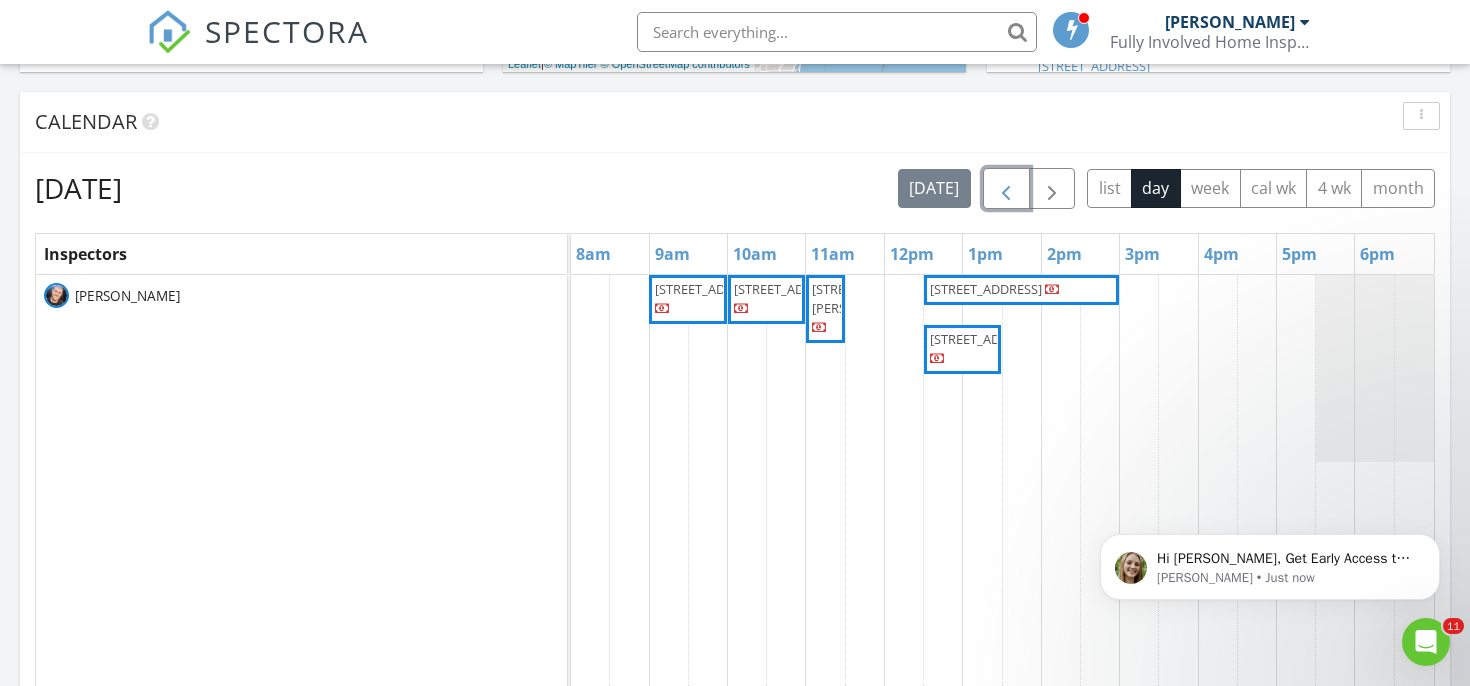 click at bounding box center [1006, 189] 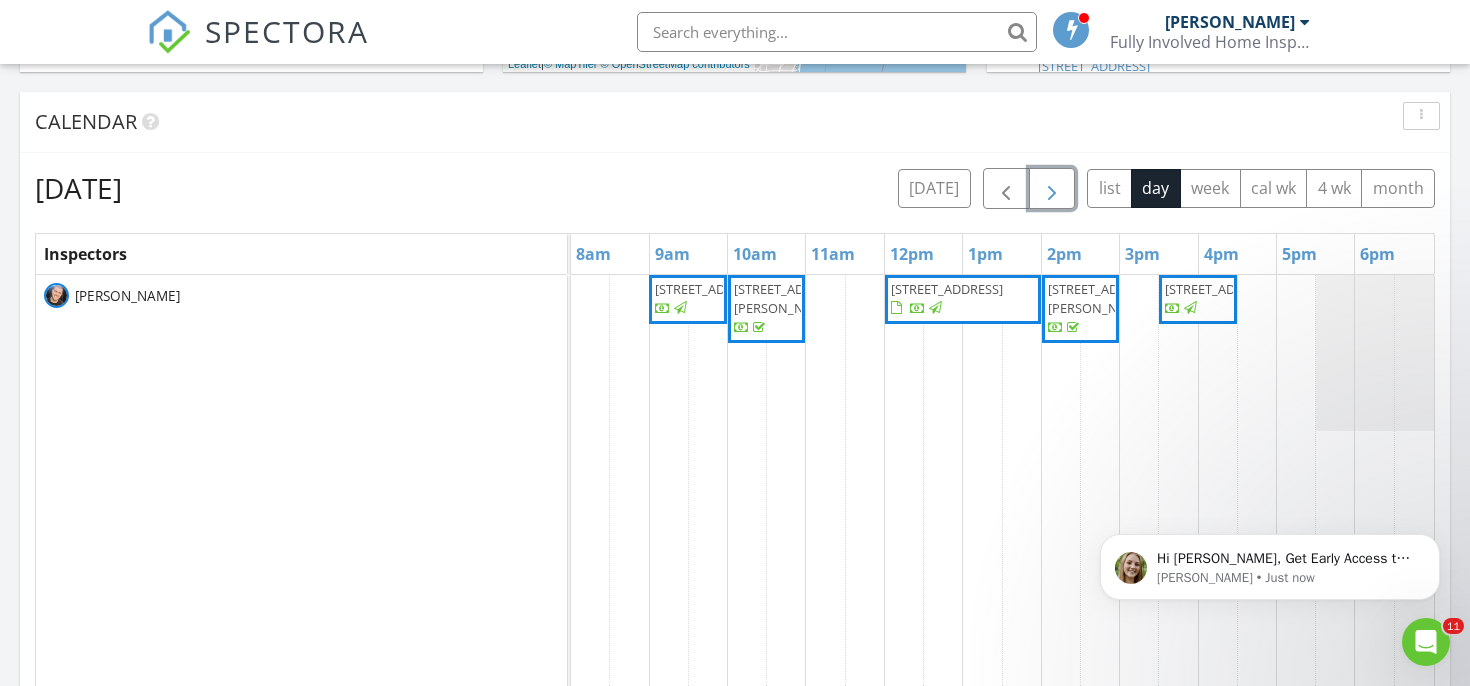 click at bounding box center (1052, 189) 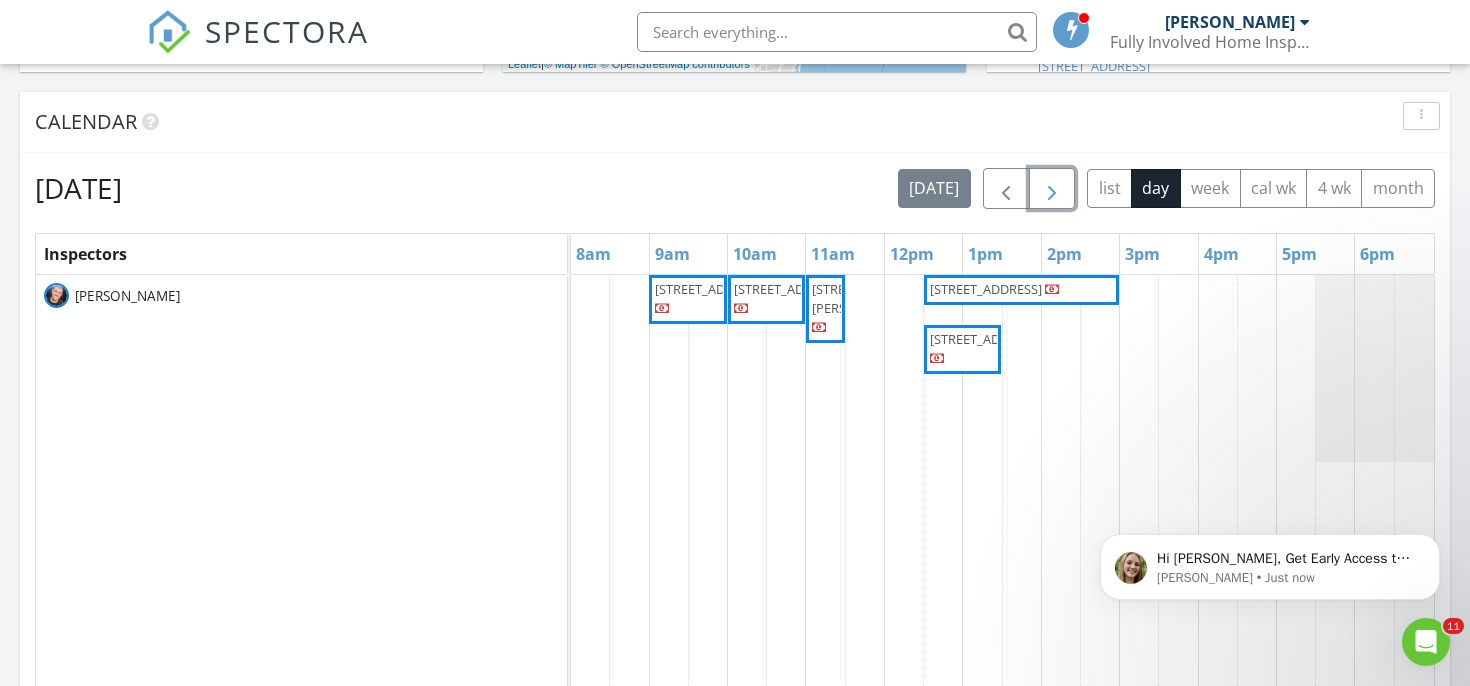 click on "21126 Escondido Way N, Boca Raton 33433" at bounding box center (986, 339) 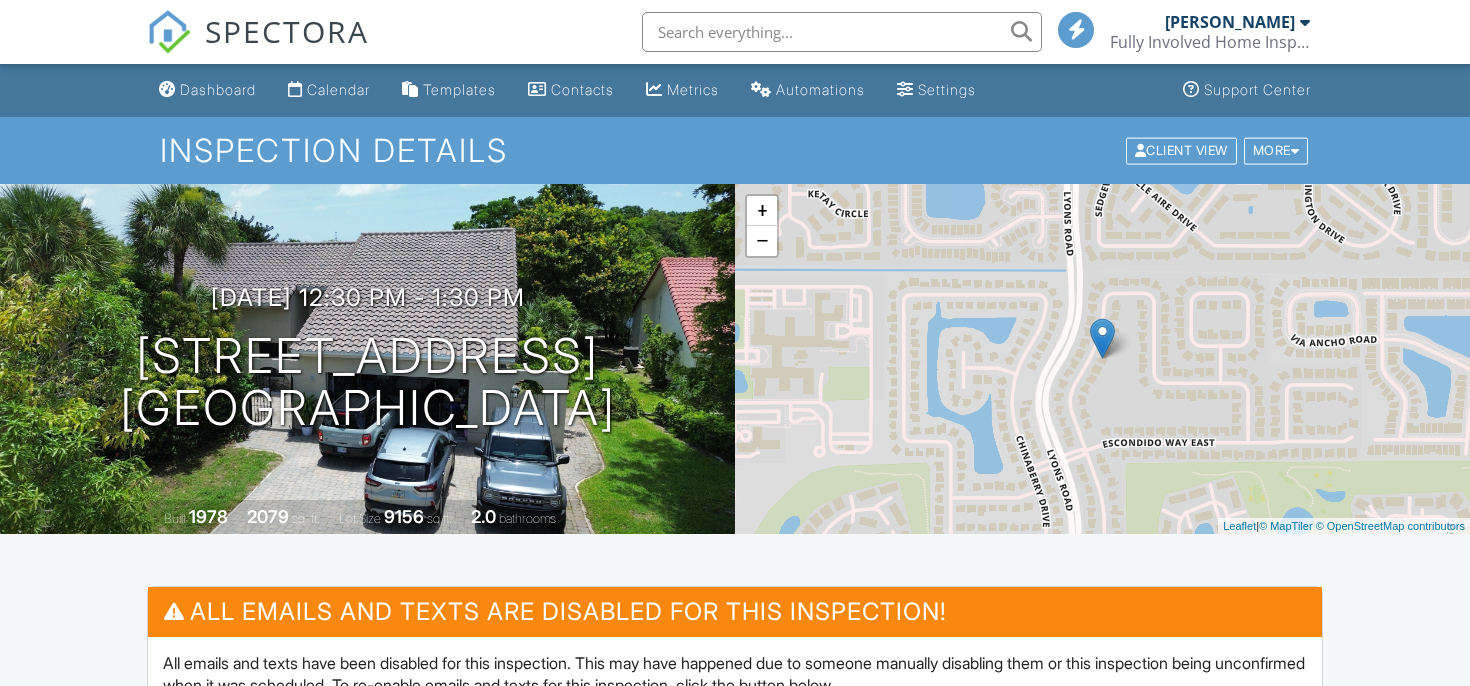scroll, scrollTop: 0, scrollLeft: 0, axis: both 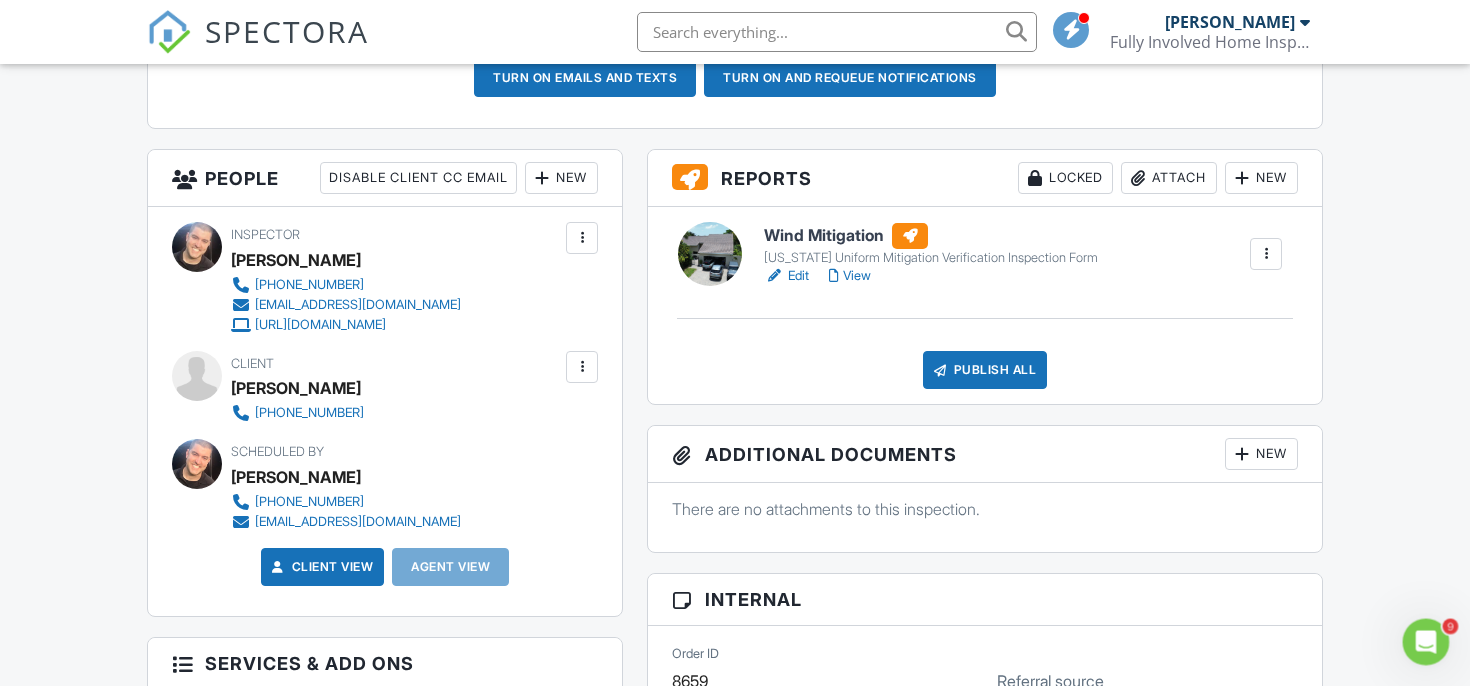 click on "Wind Mitigation" at bounding box center [931, 236] 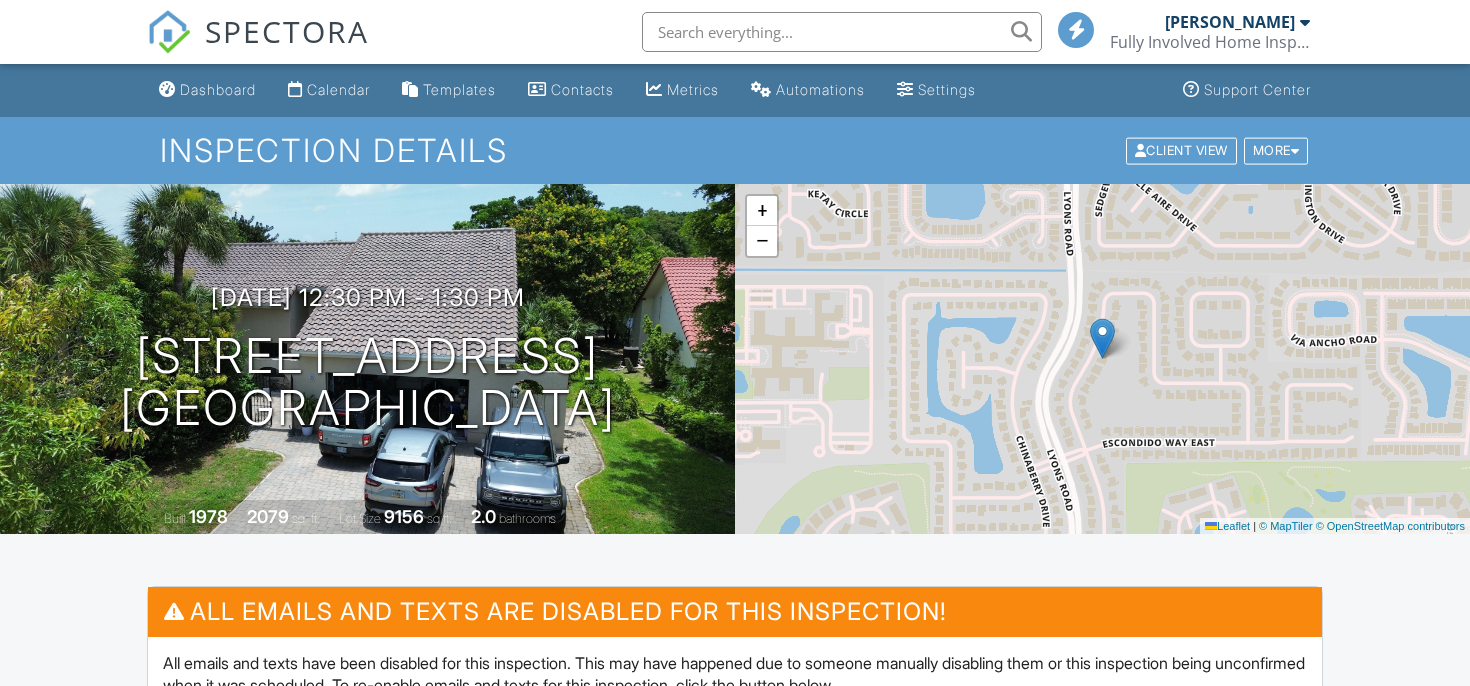 scroll, scrollTop: 0, scrollLeft: 0, axis: both 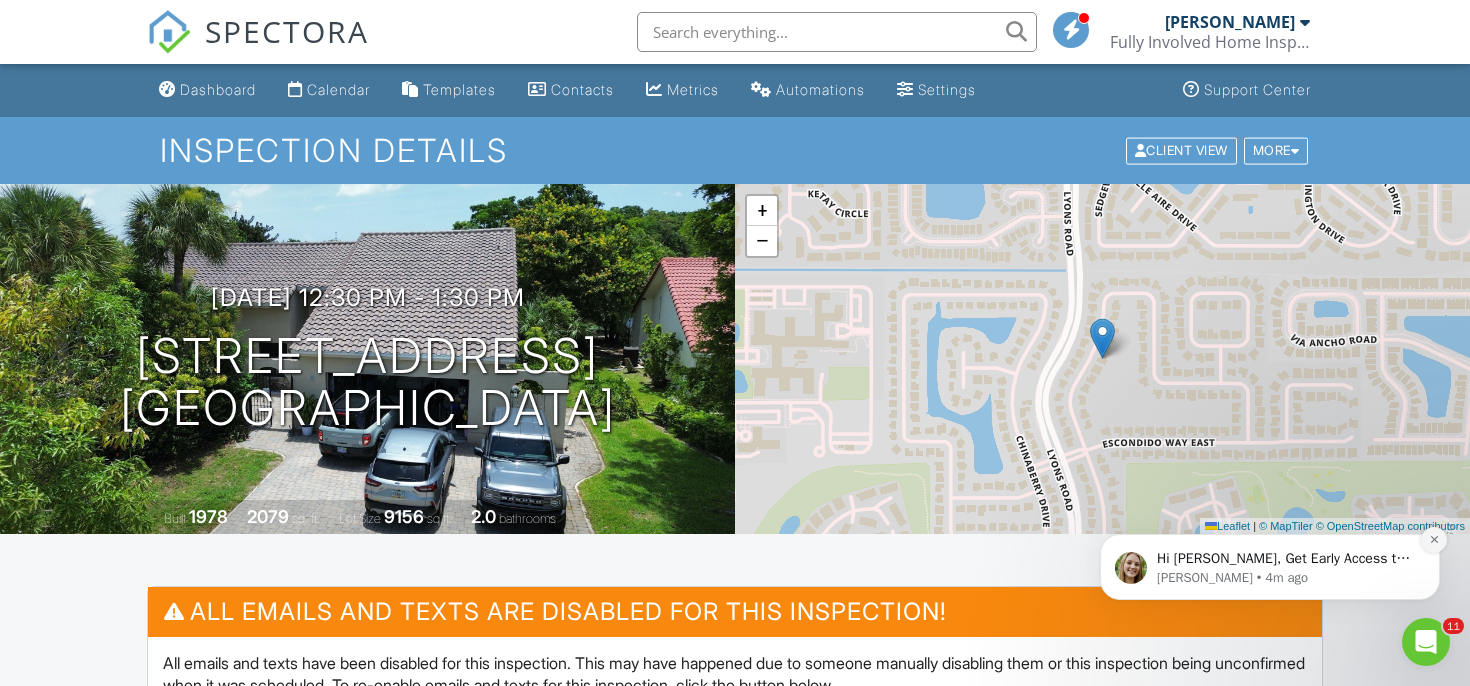 click 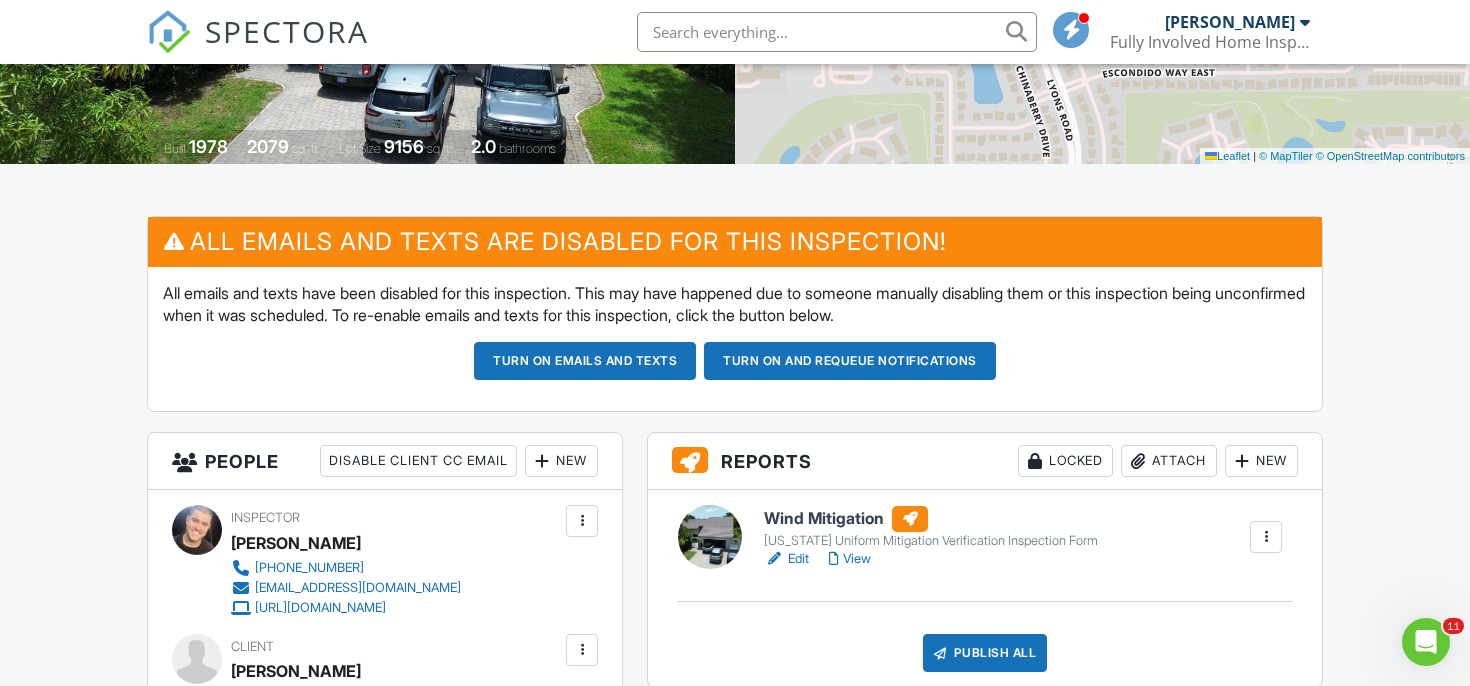 scroll, scrollTop: 544, scrollLeft: 0, axis: vertical 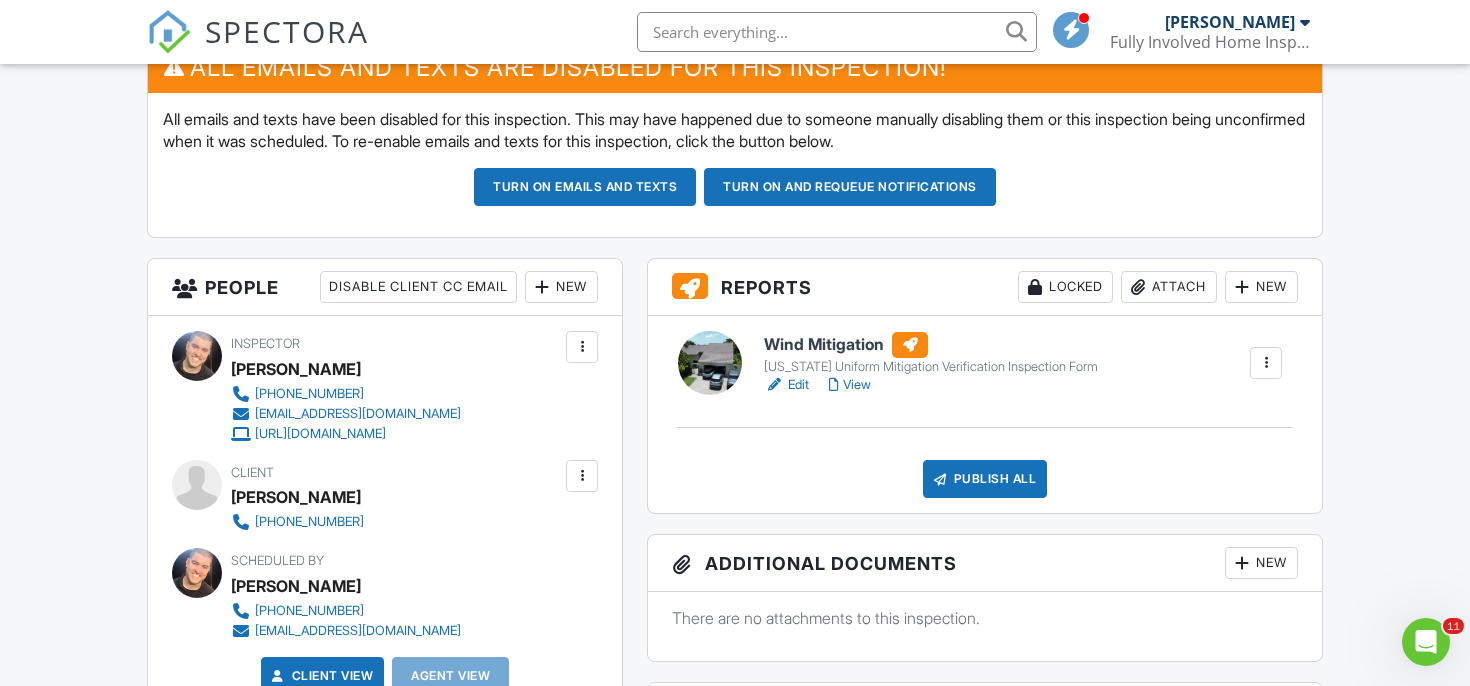 click on "Wind Mitigation" at bounding box center (931, 345) 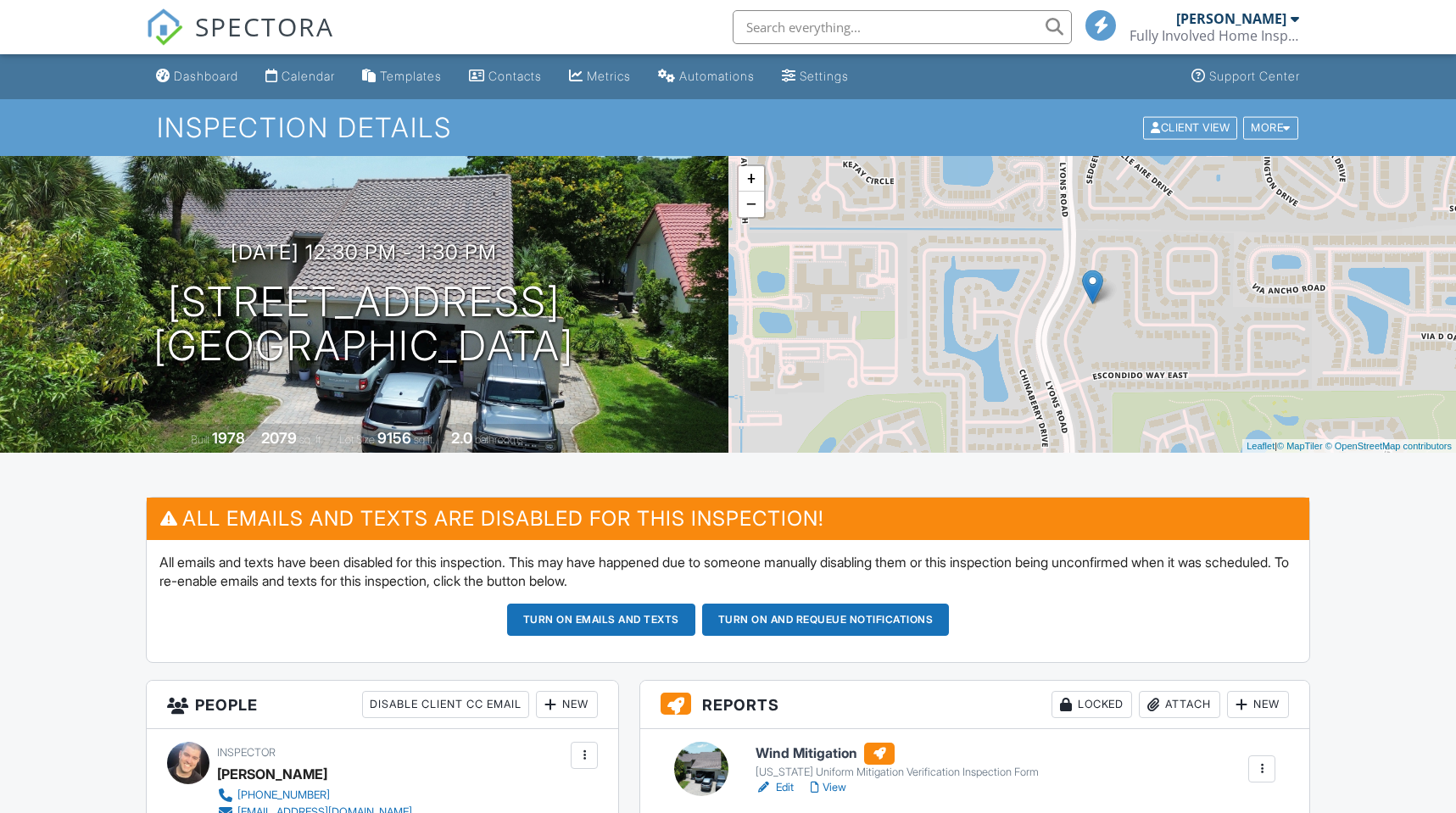 scroll, scrollTop: 579, scrollLeft: 0, axis: vertical 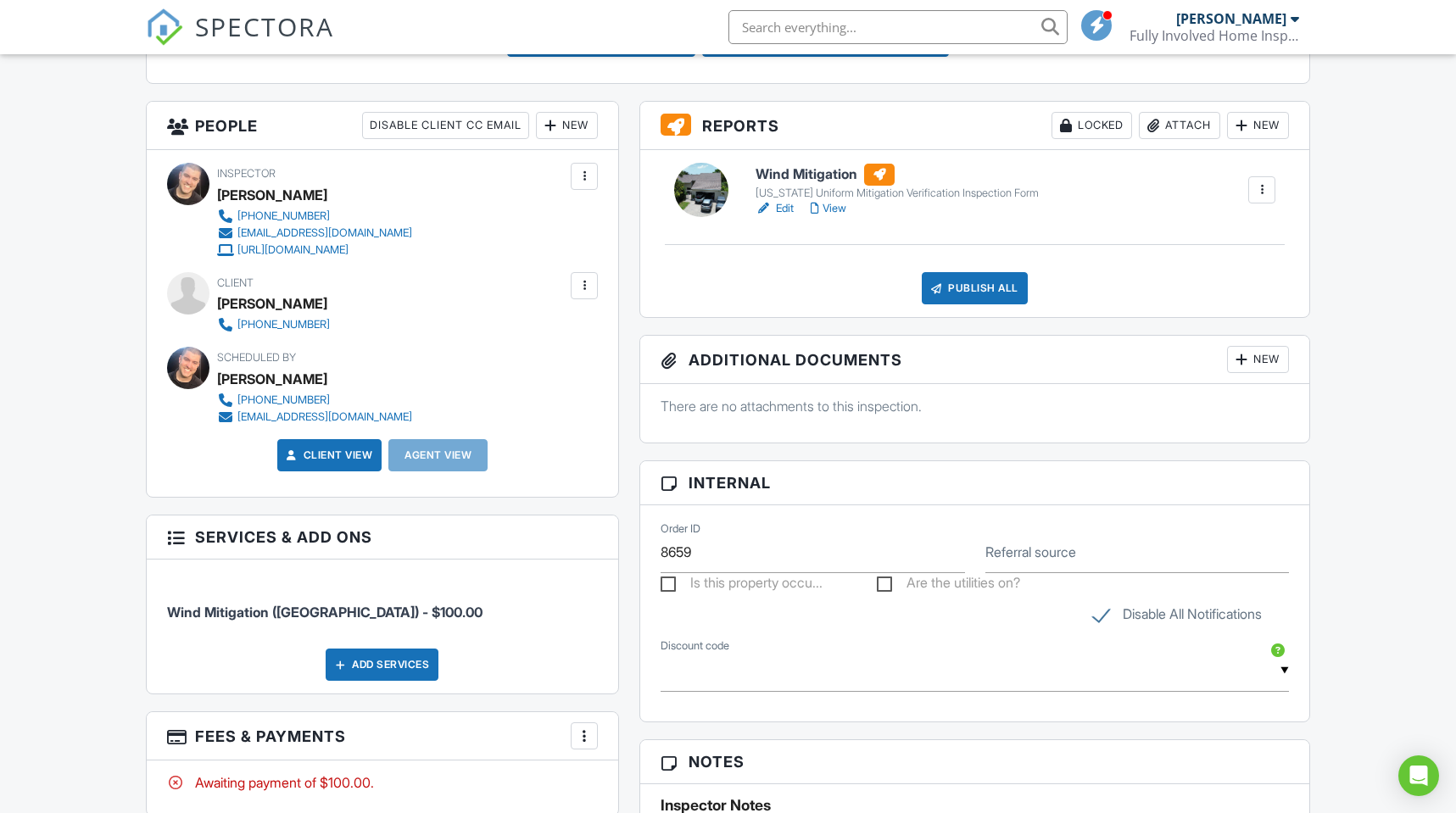 click on "More" at bounding box center (584, 736) 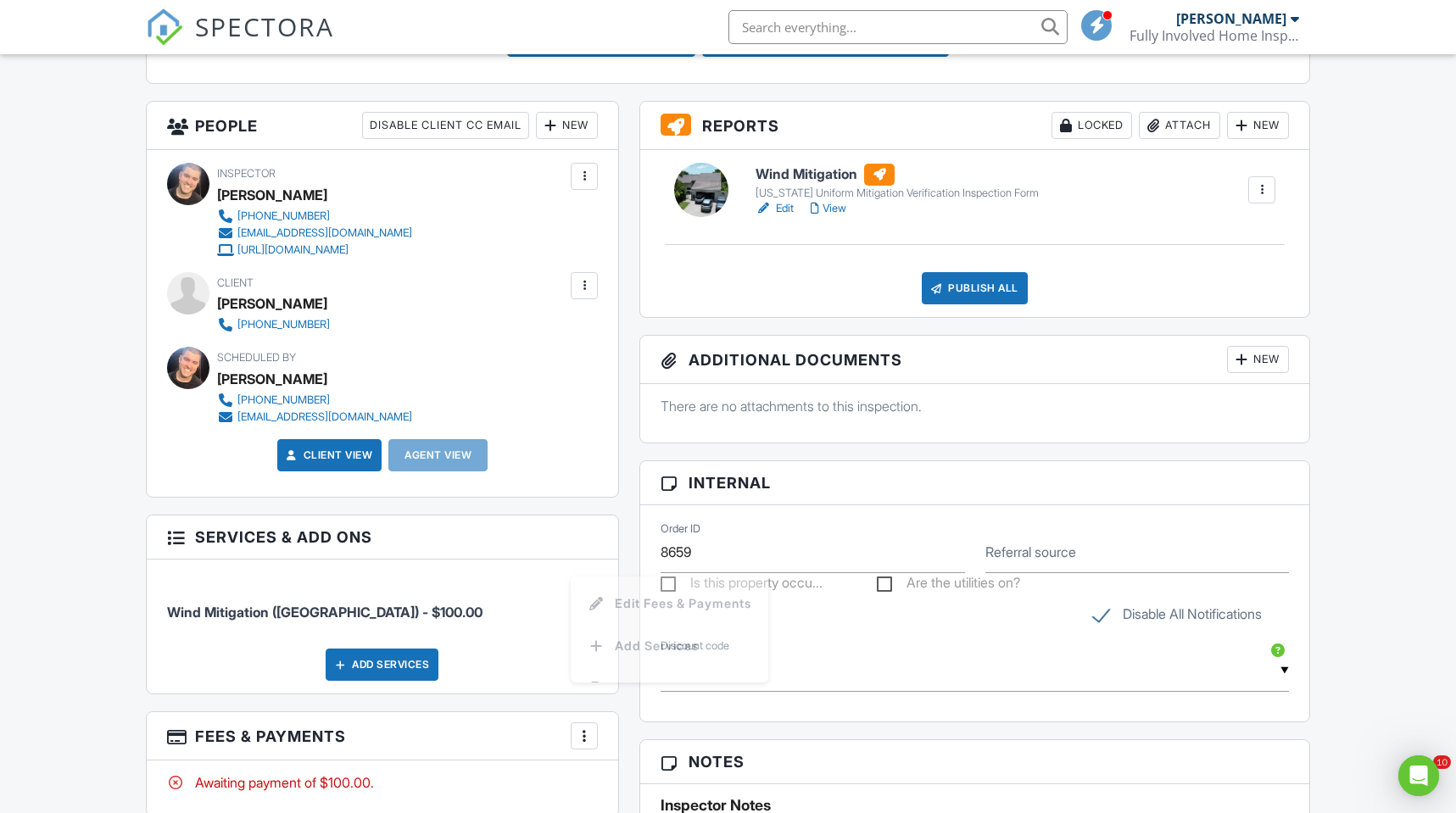 scroll, scrollTop: 0, scrollLeft: 0, axis: both 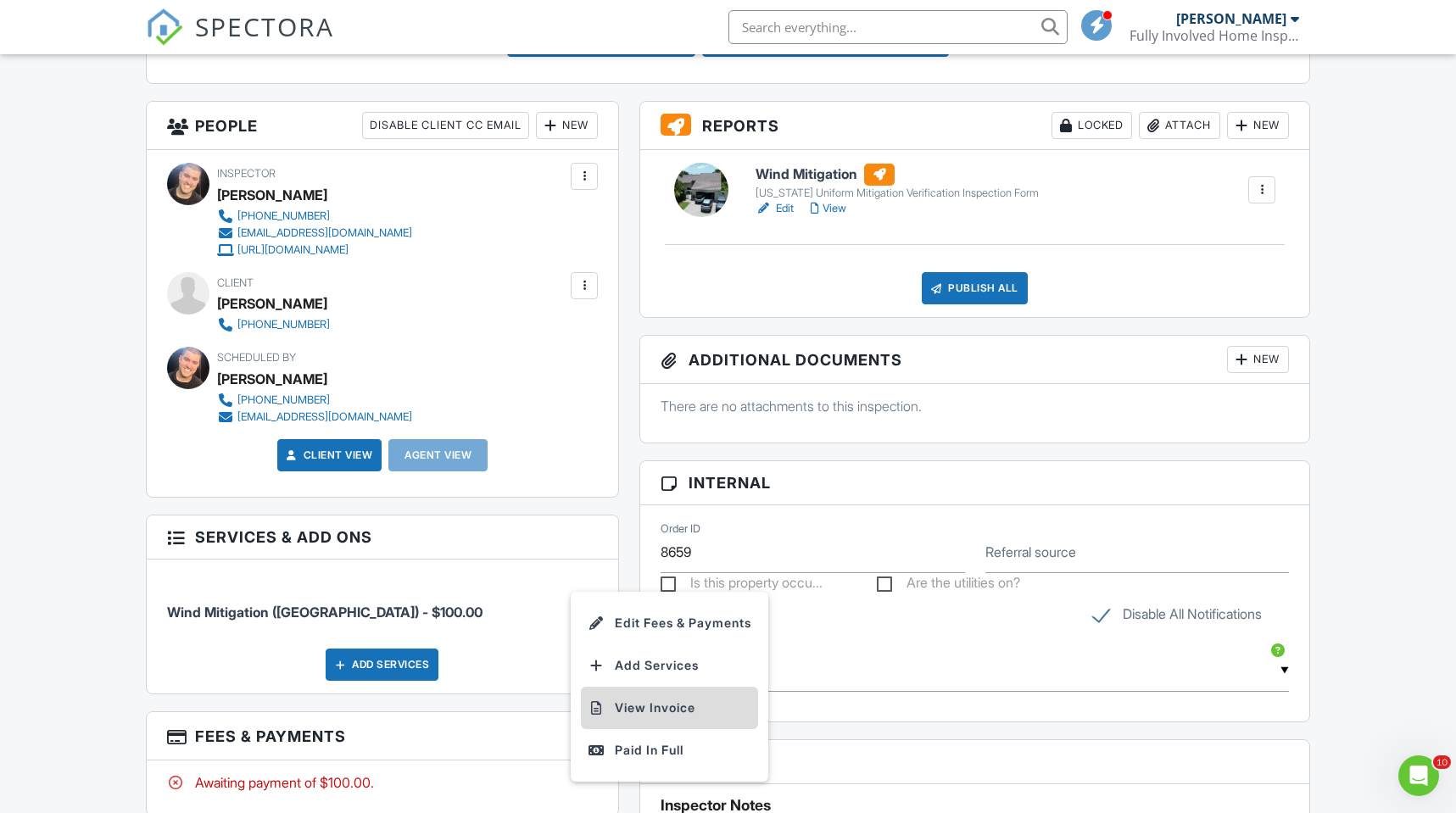 click on "View Invoice" at bounding box center (669, 708) 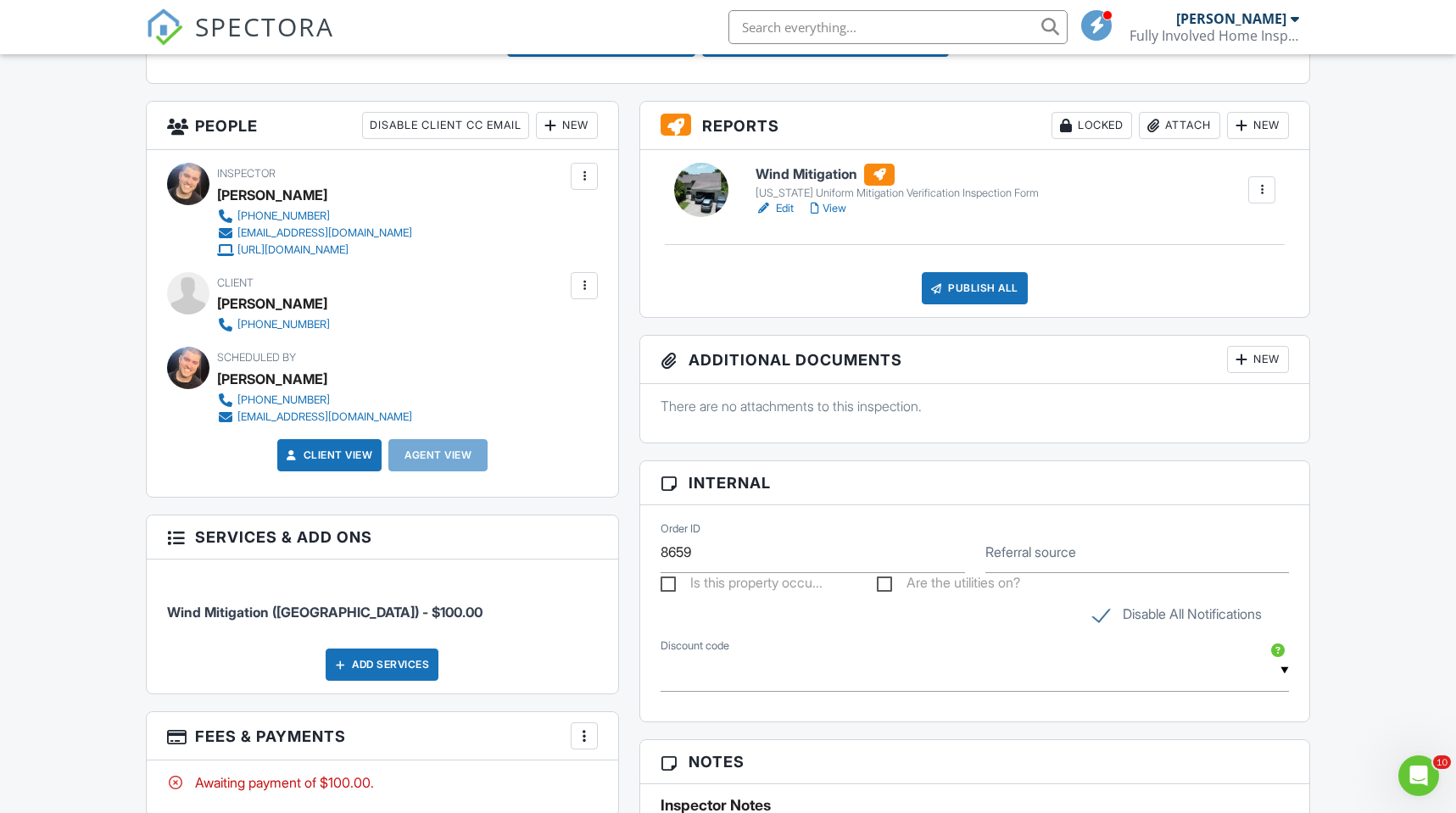 click on "Publish All" at bounding box center [974, 288] 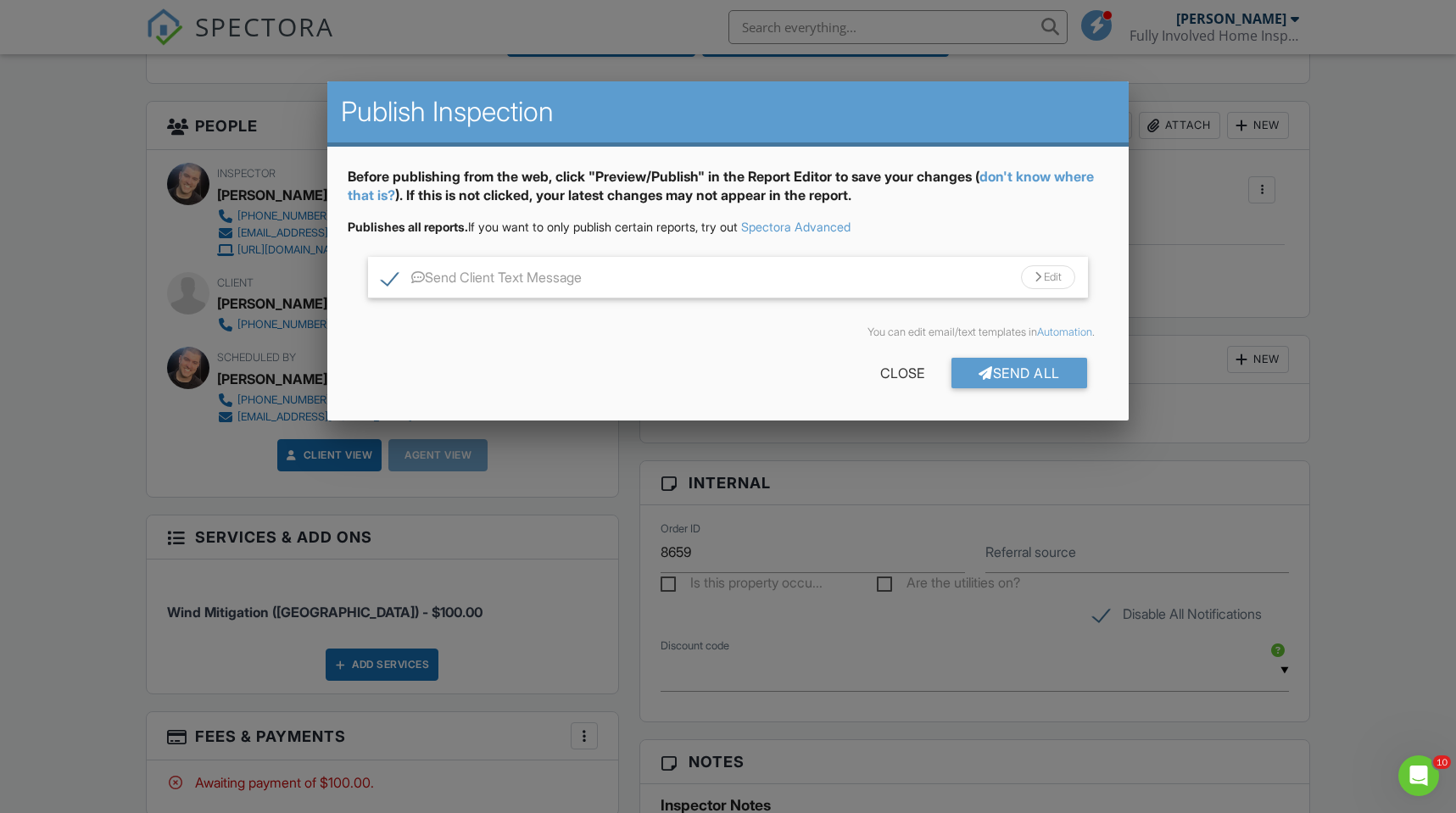 click on "Send Client Text Message" at bounding box center [482, 280] 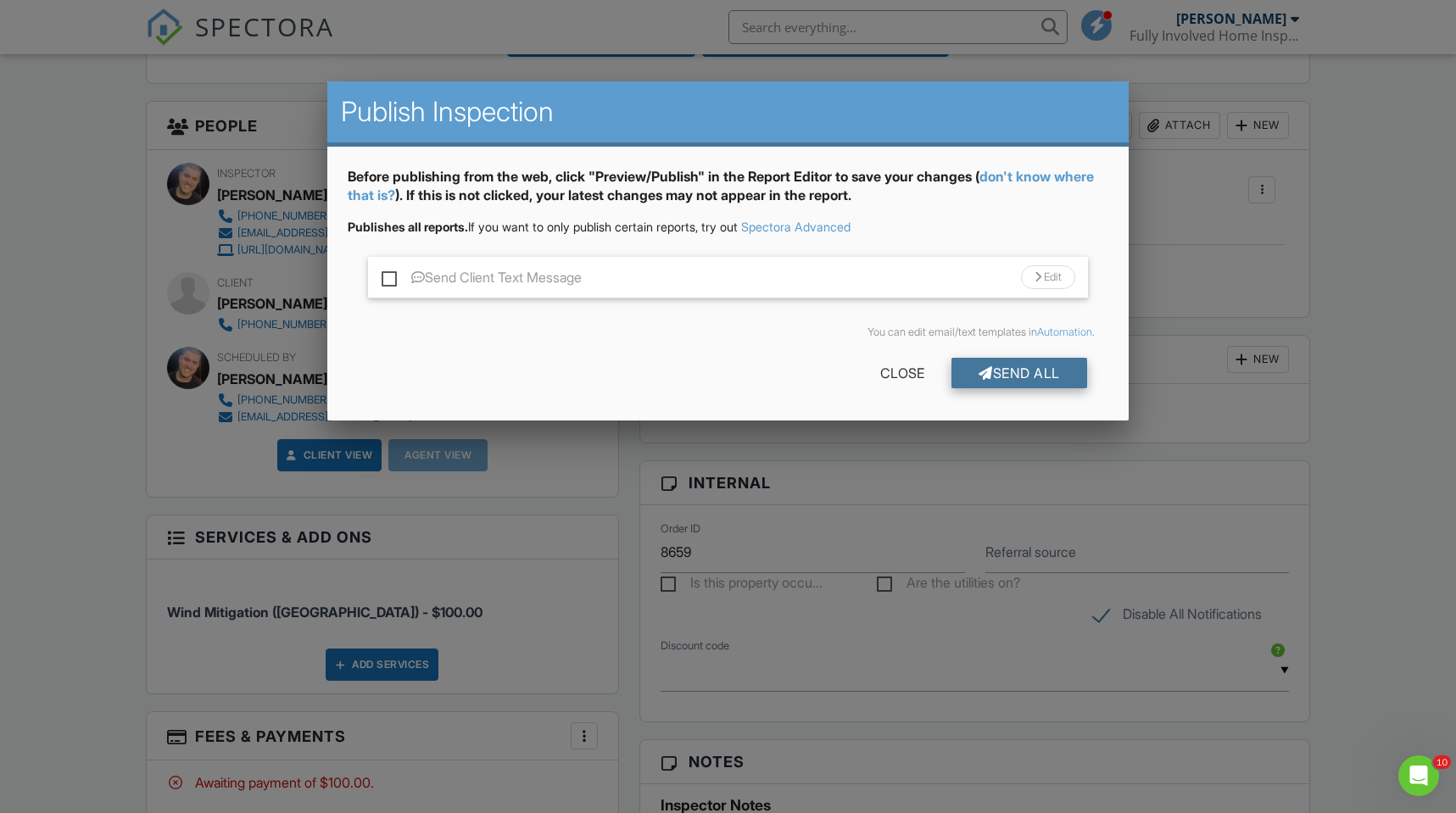 click on "Send All" at bounding box center (1019, 373) 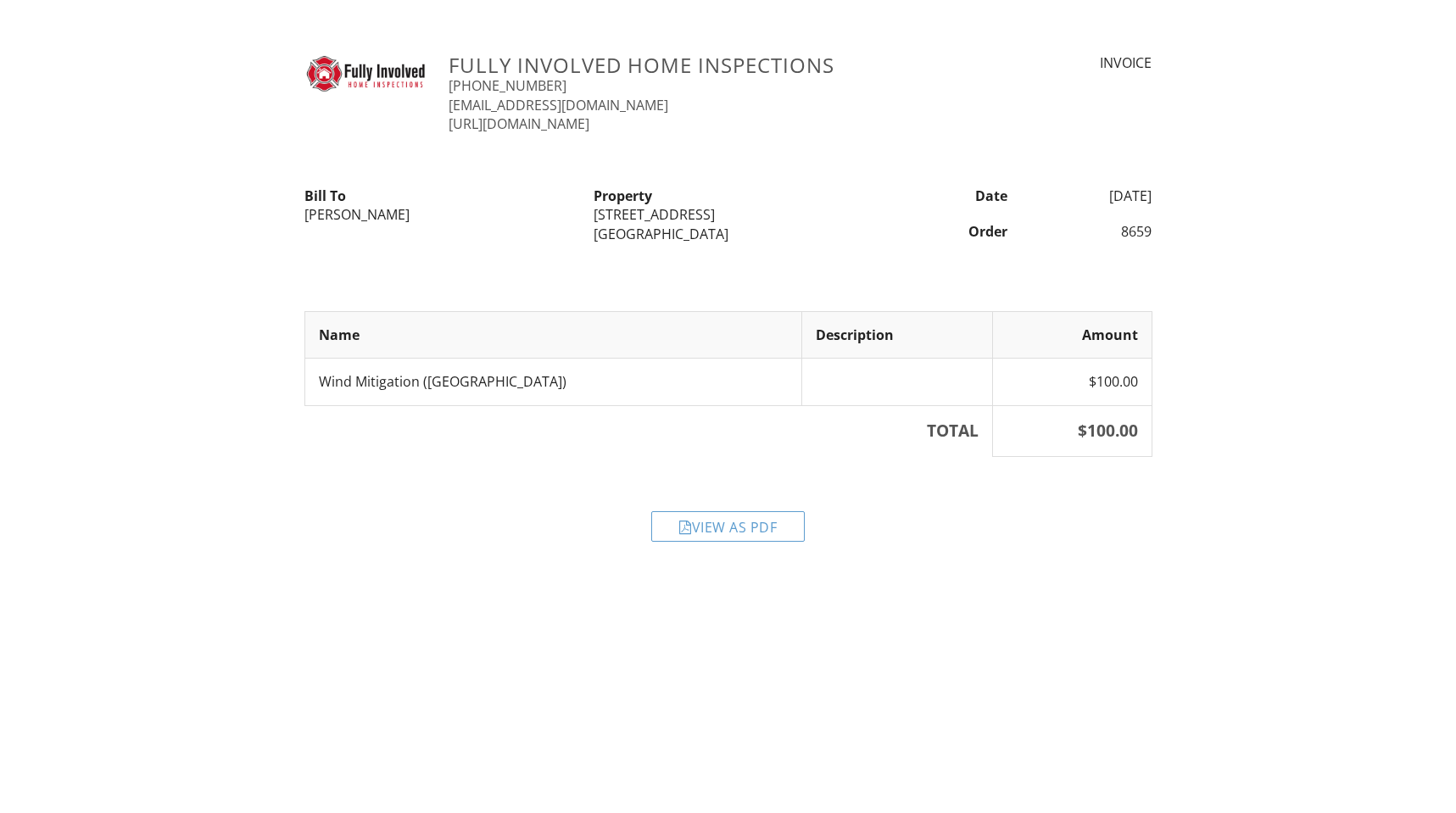 scroll, scrollTop: 0, scrollLeft: 0, axis: both 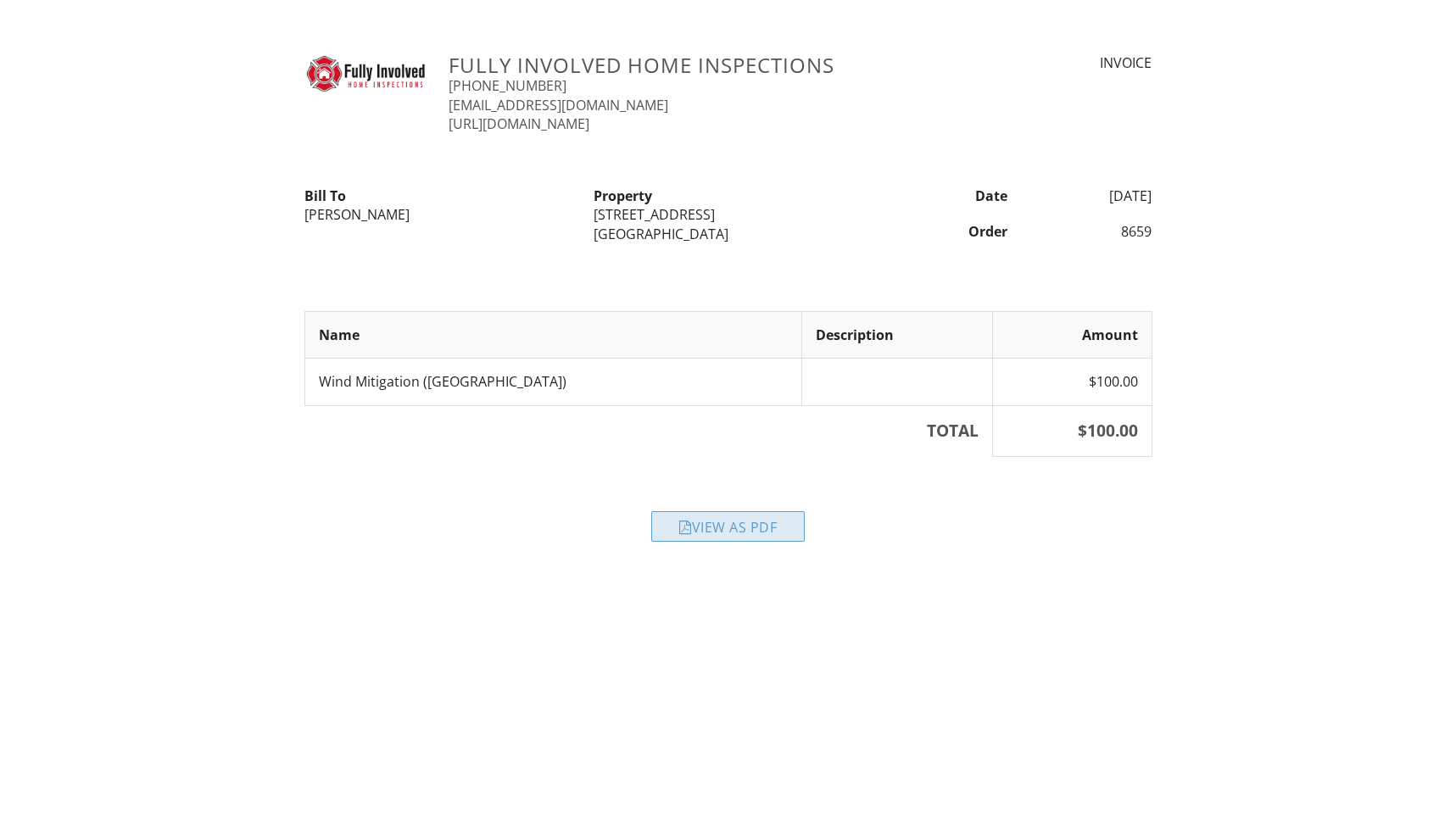 click on "View as PDF" at bounding box center (728, 526) 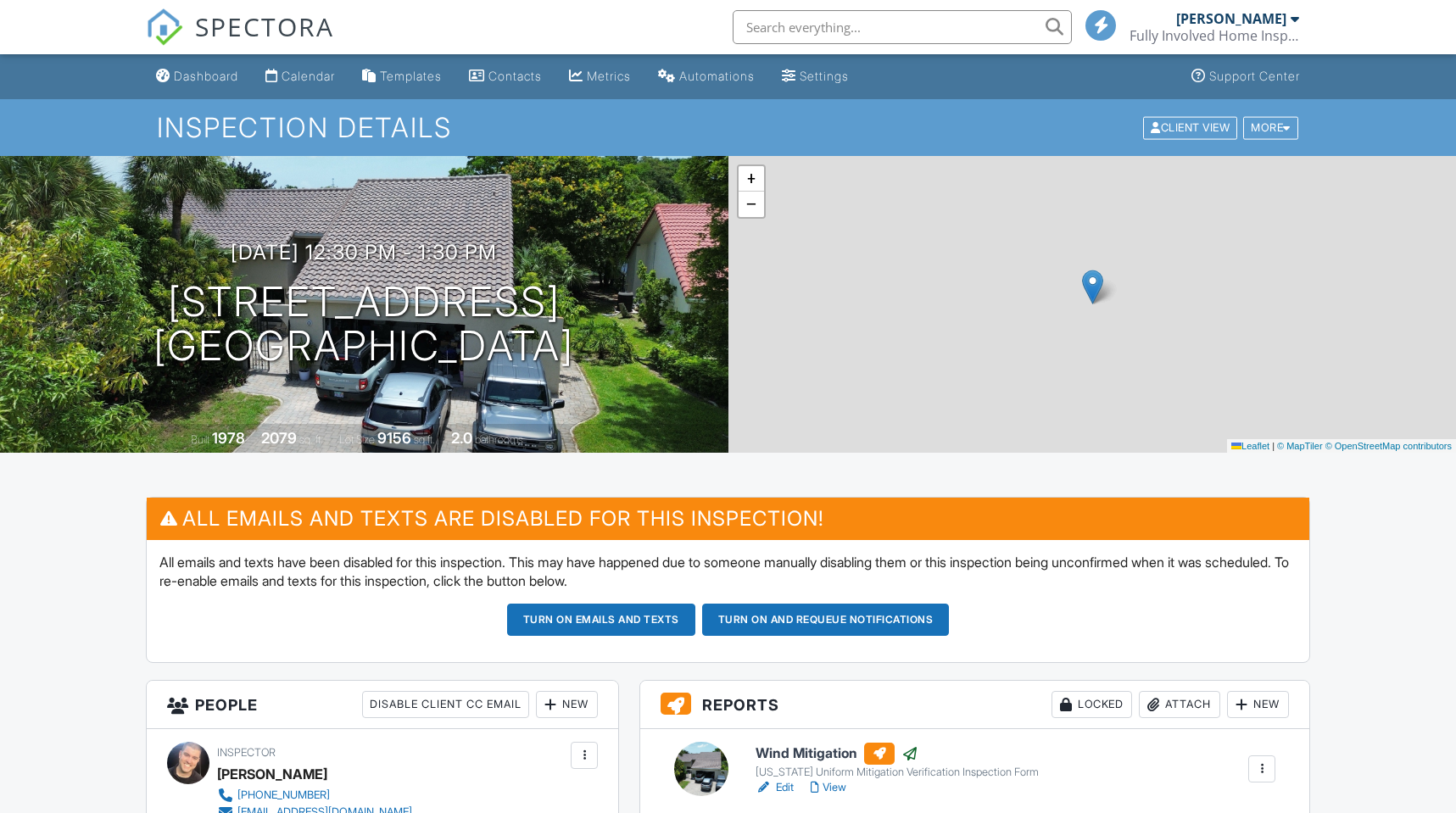 scroll, scrollTop: 578, scrollLeft: 0, axis: vertical 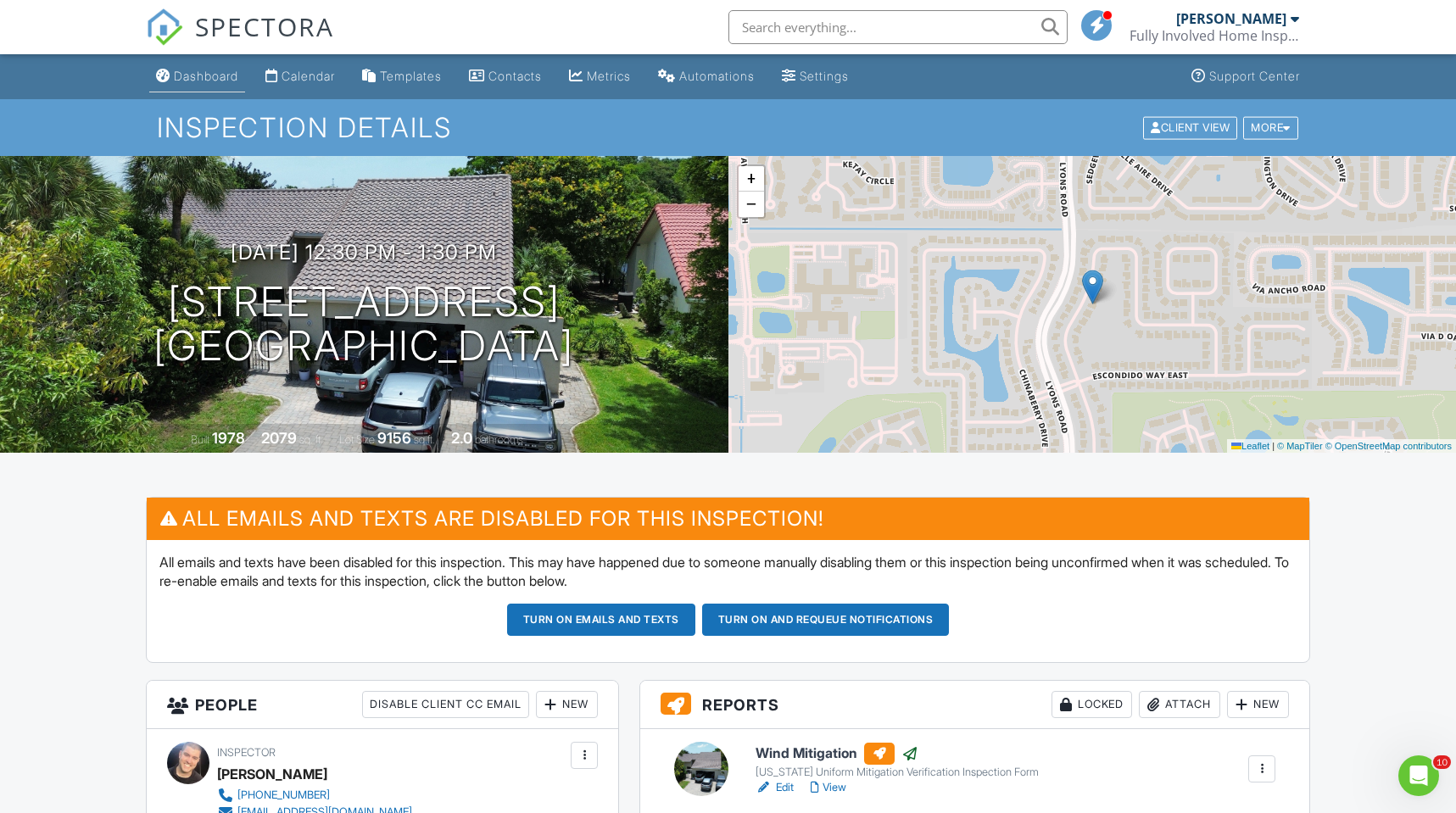 click on "Dashboard" at bounding box center [206, 75] 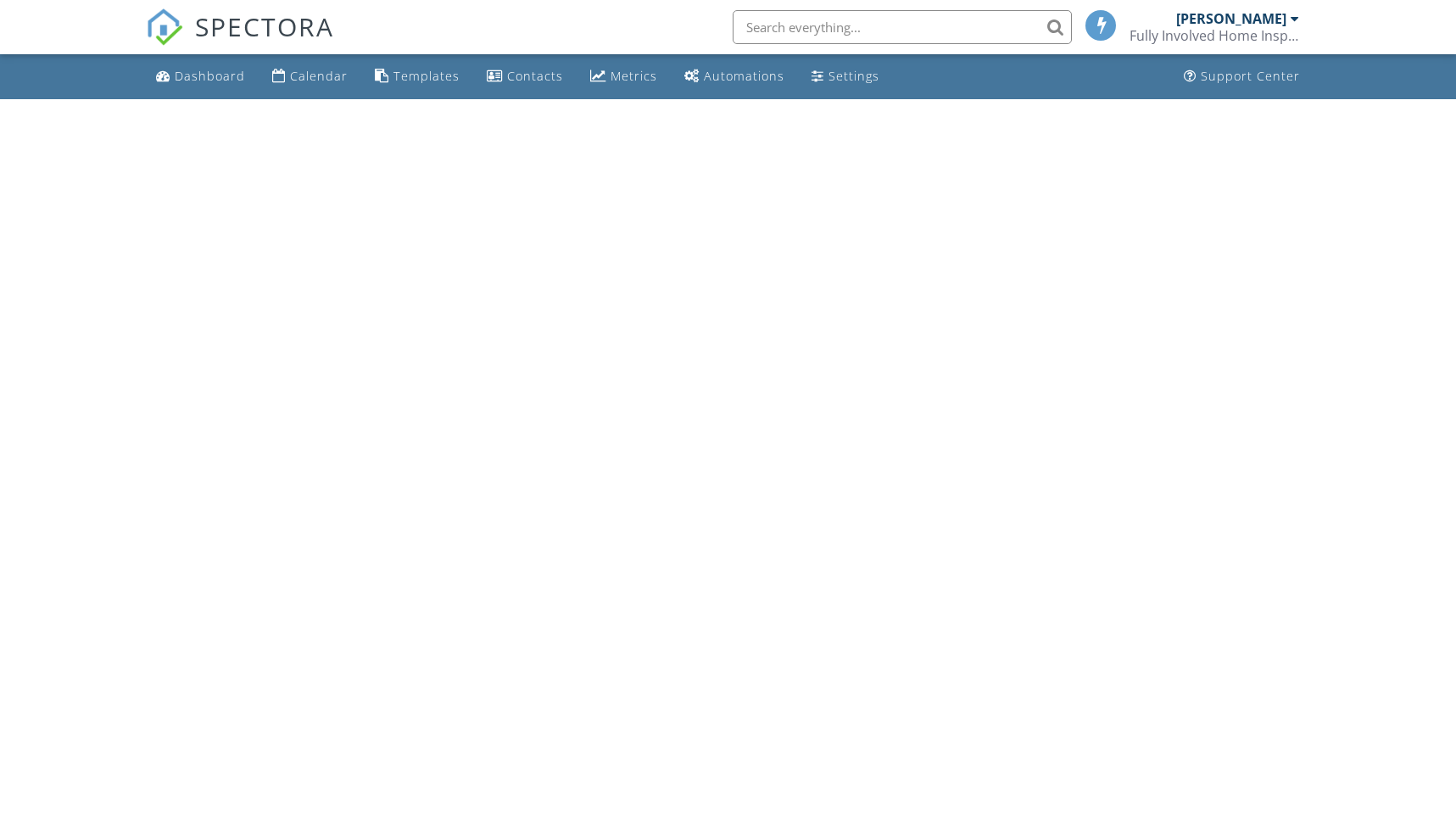 scroll, scrollTop: 0, scrollLeft: 0, axis: both 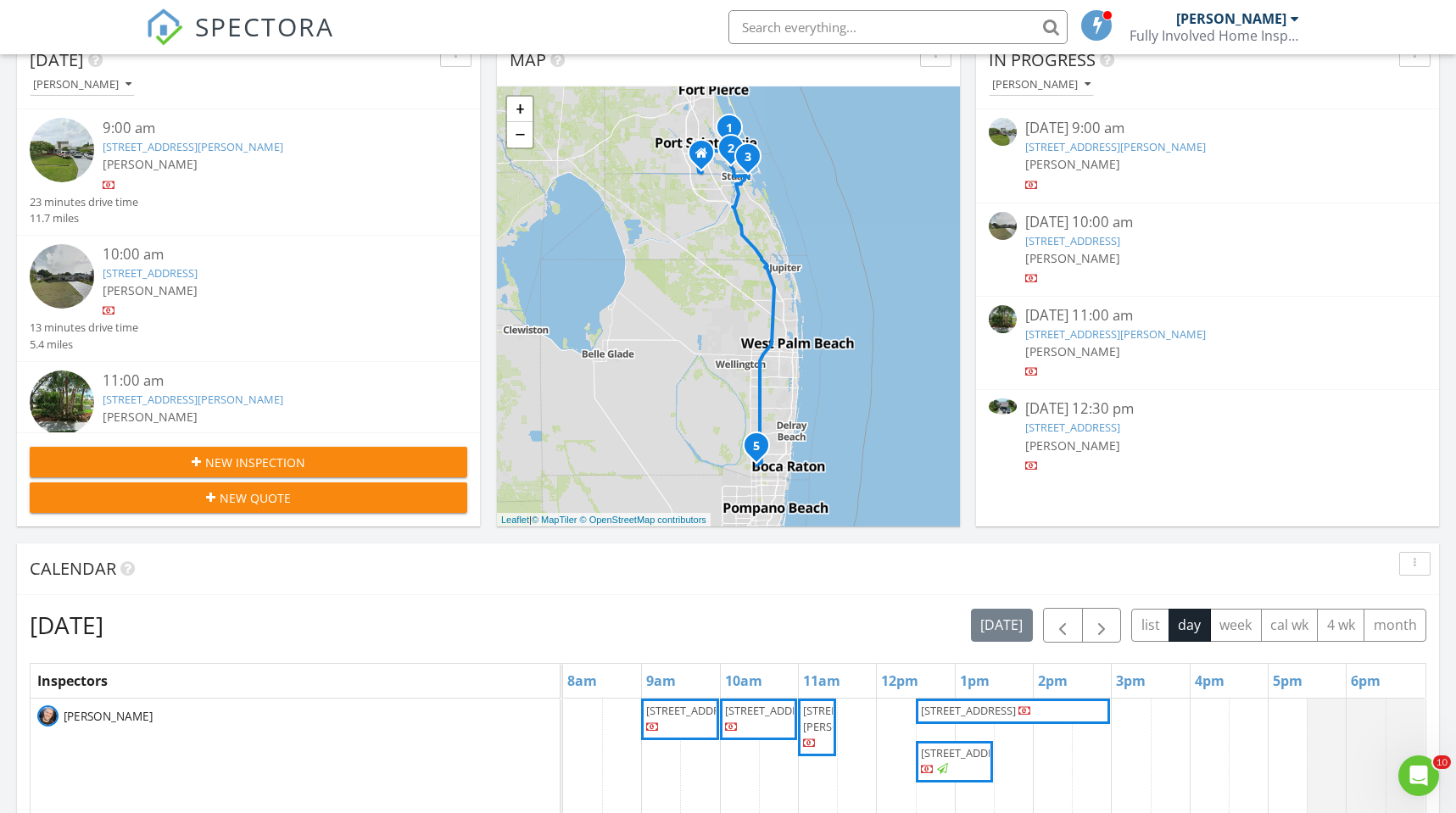 click on "21126 Escondido Way N, Boca Raton, FL 33433" at bounding box center (1073, 427) 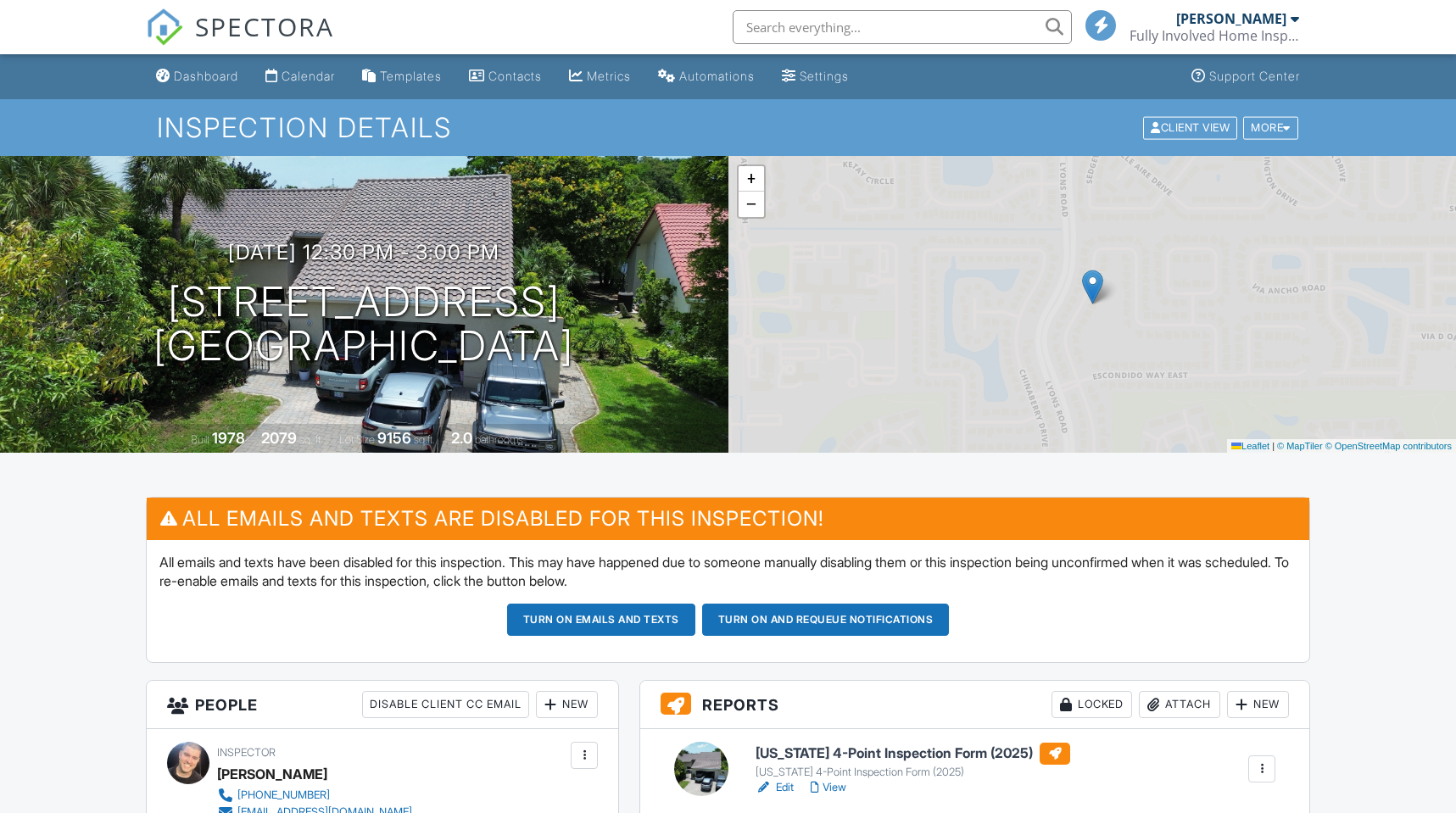 scroll, scrollTop: 0, scrollLeft: 0, axis: both 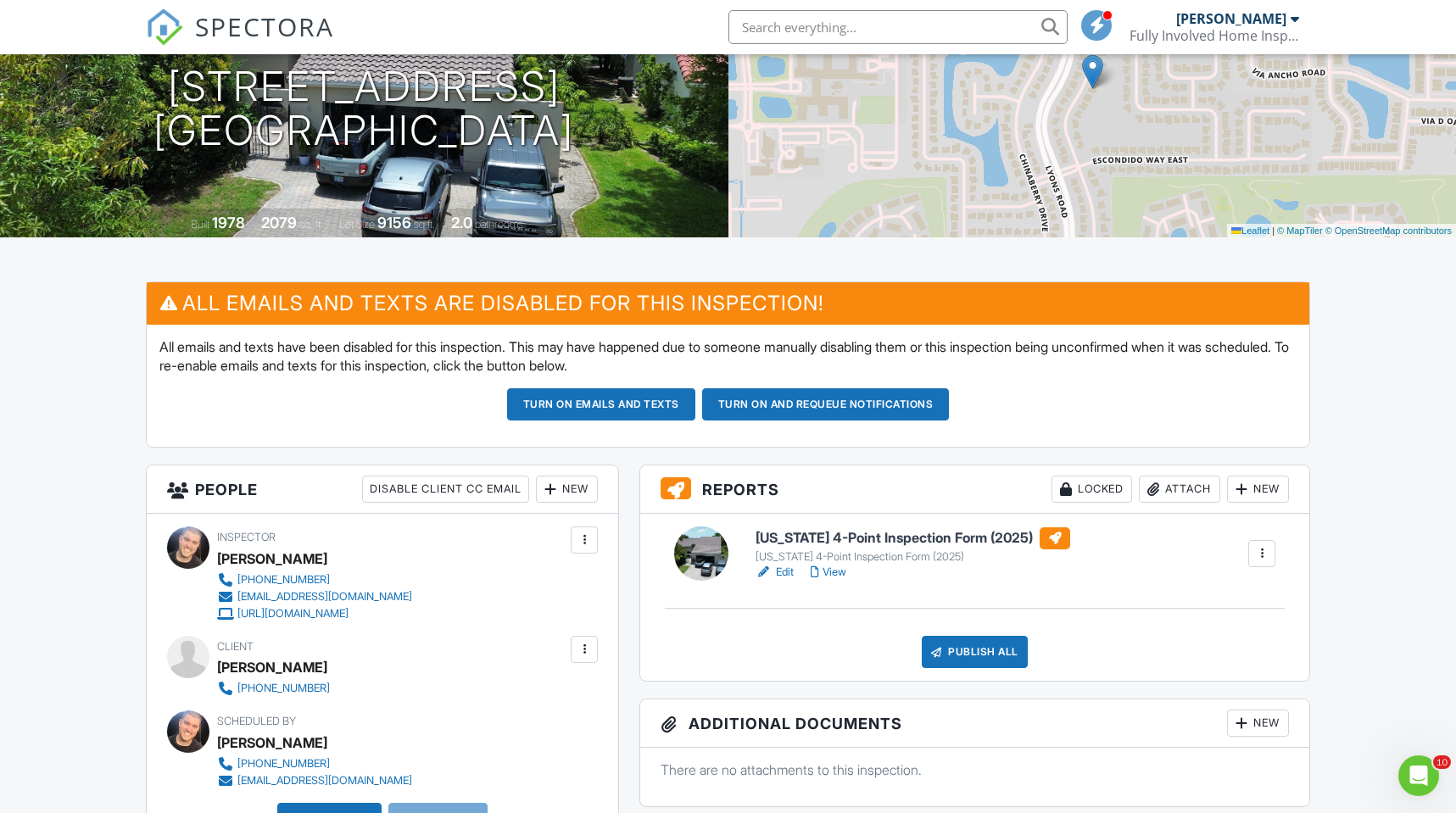 click on "Florida 4-Point Inspection Form (2025)" at bounding box center [912, 538] 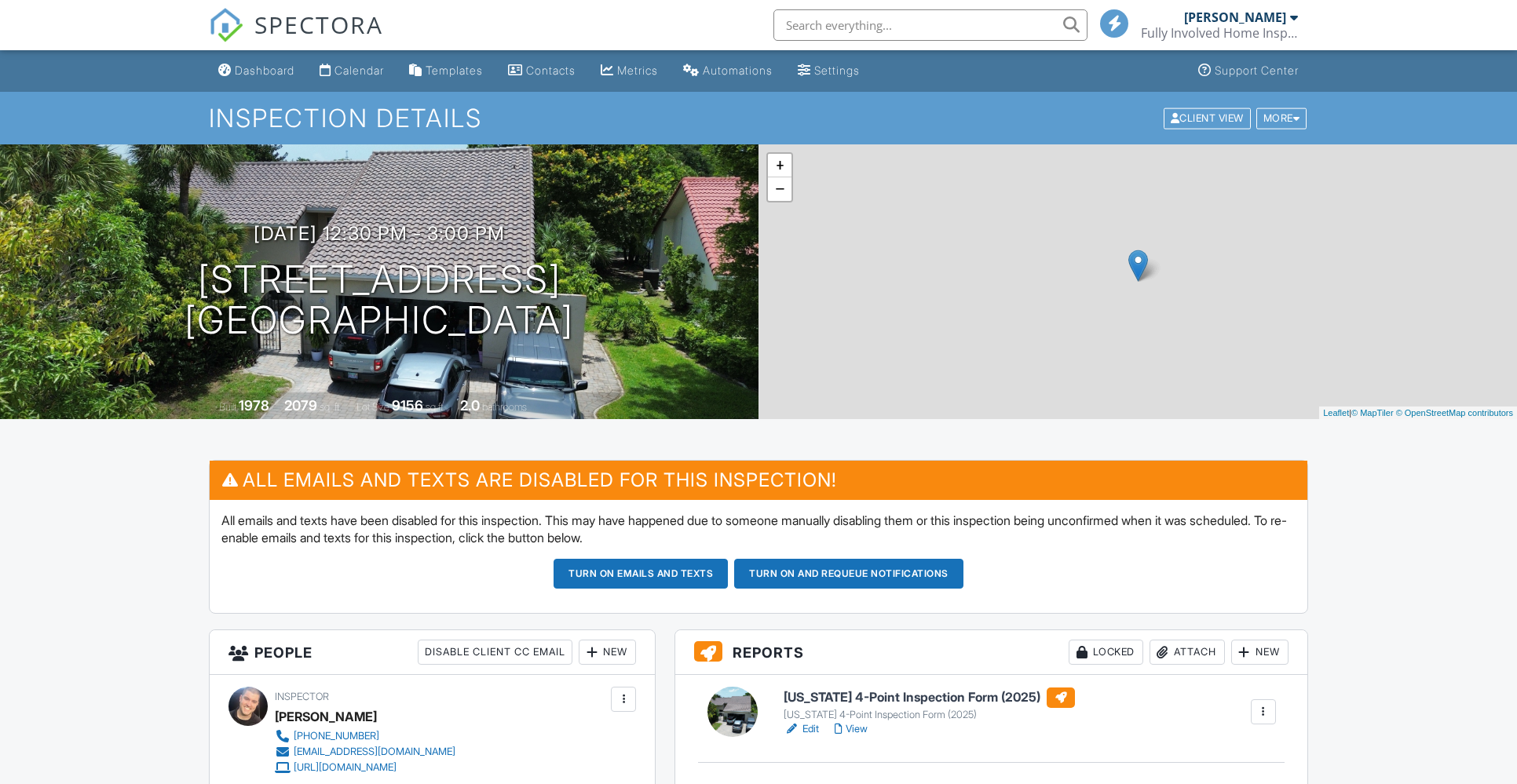 scroll, scrollTop: 0, scrollLeft: 0, axis: both 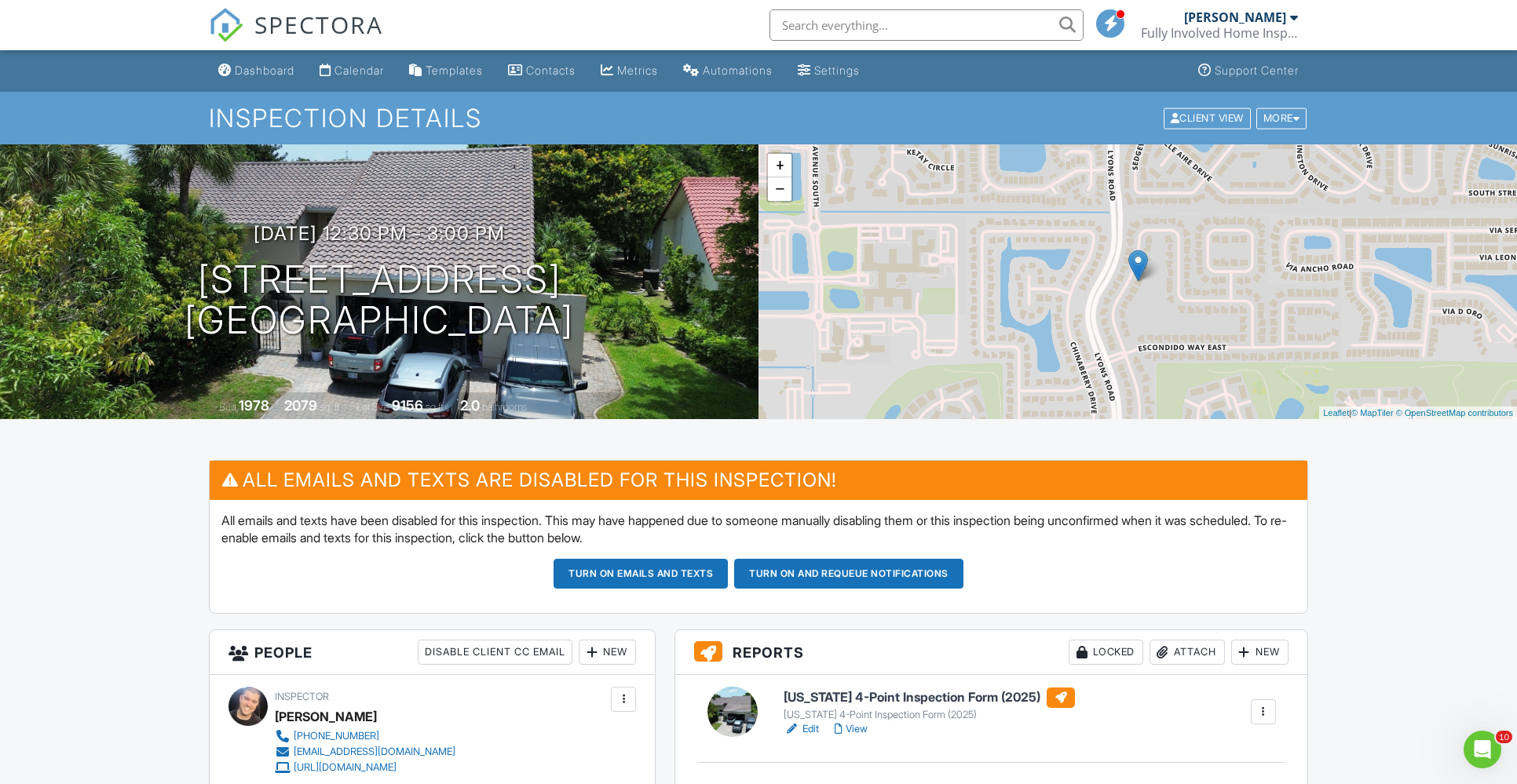 click on "View" at bounding box center (851, 729) 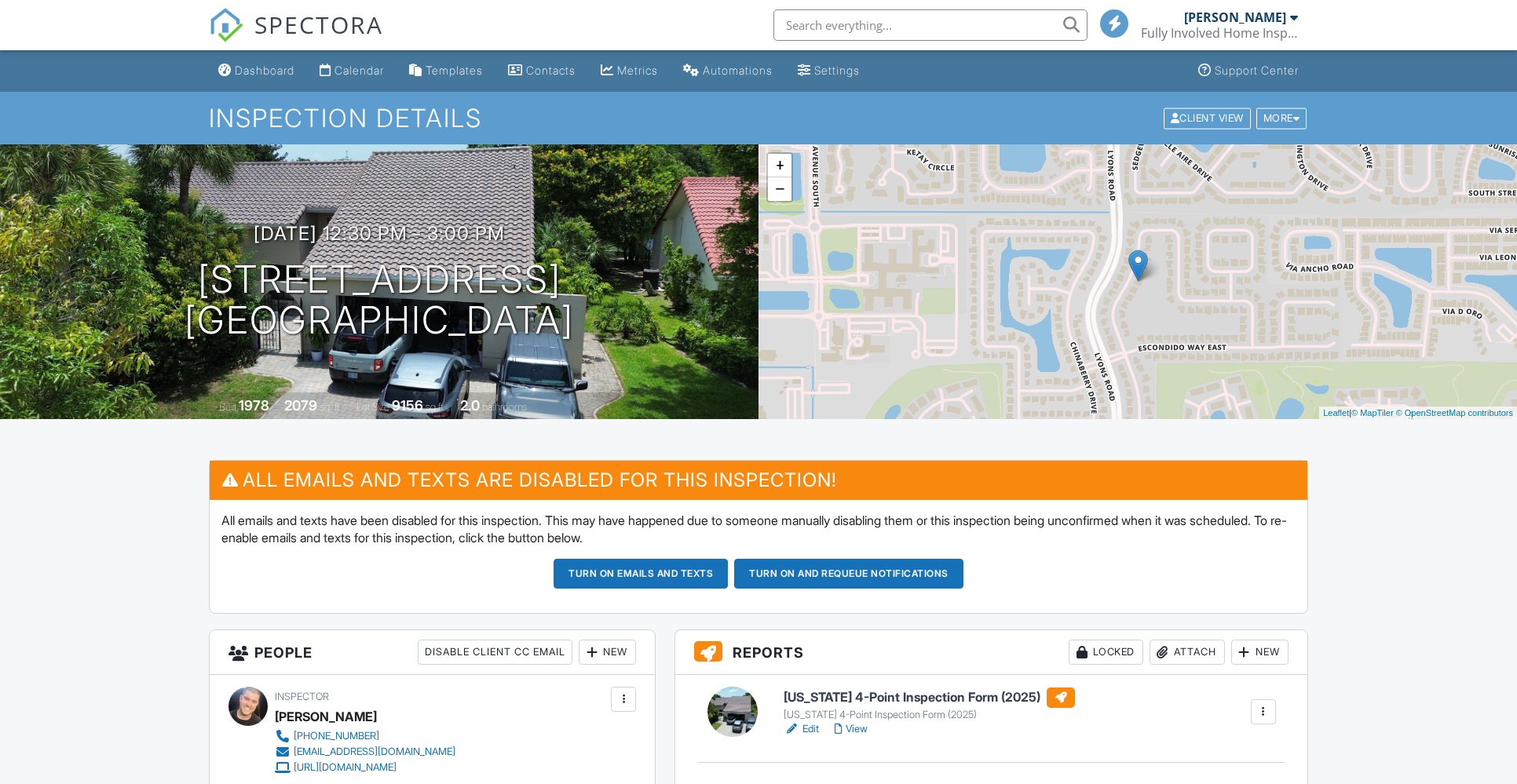 scroll, scrollTop: 0, scrollLeft: 0, axis: both 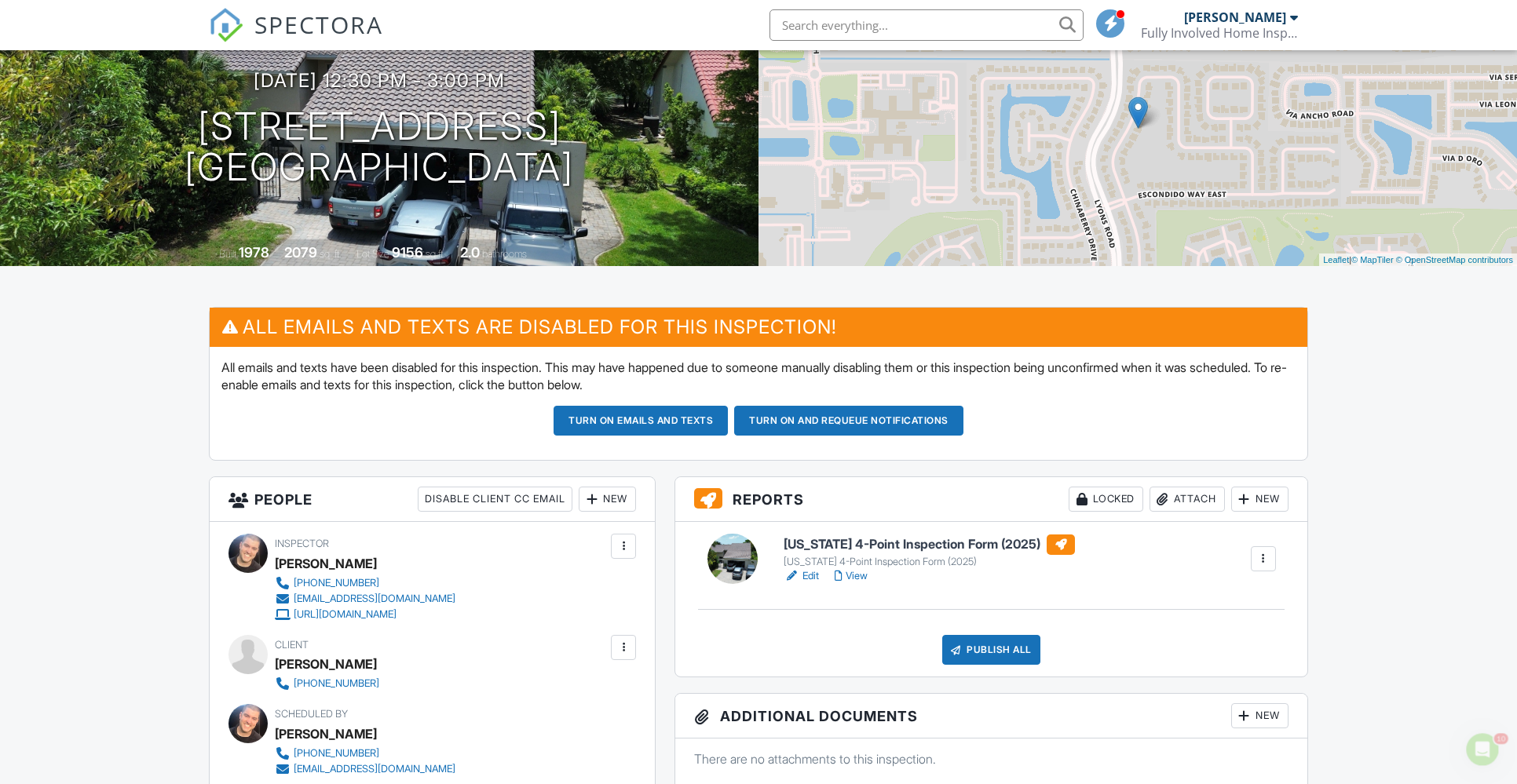 click on "View" at bounding box center (851, 576) 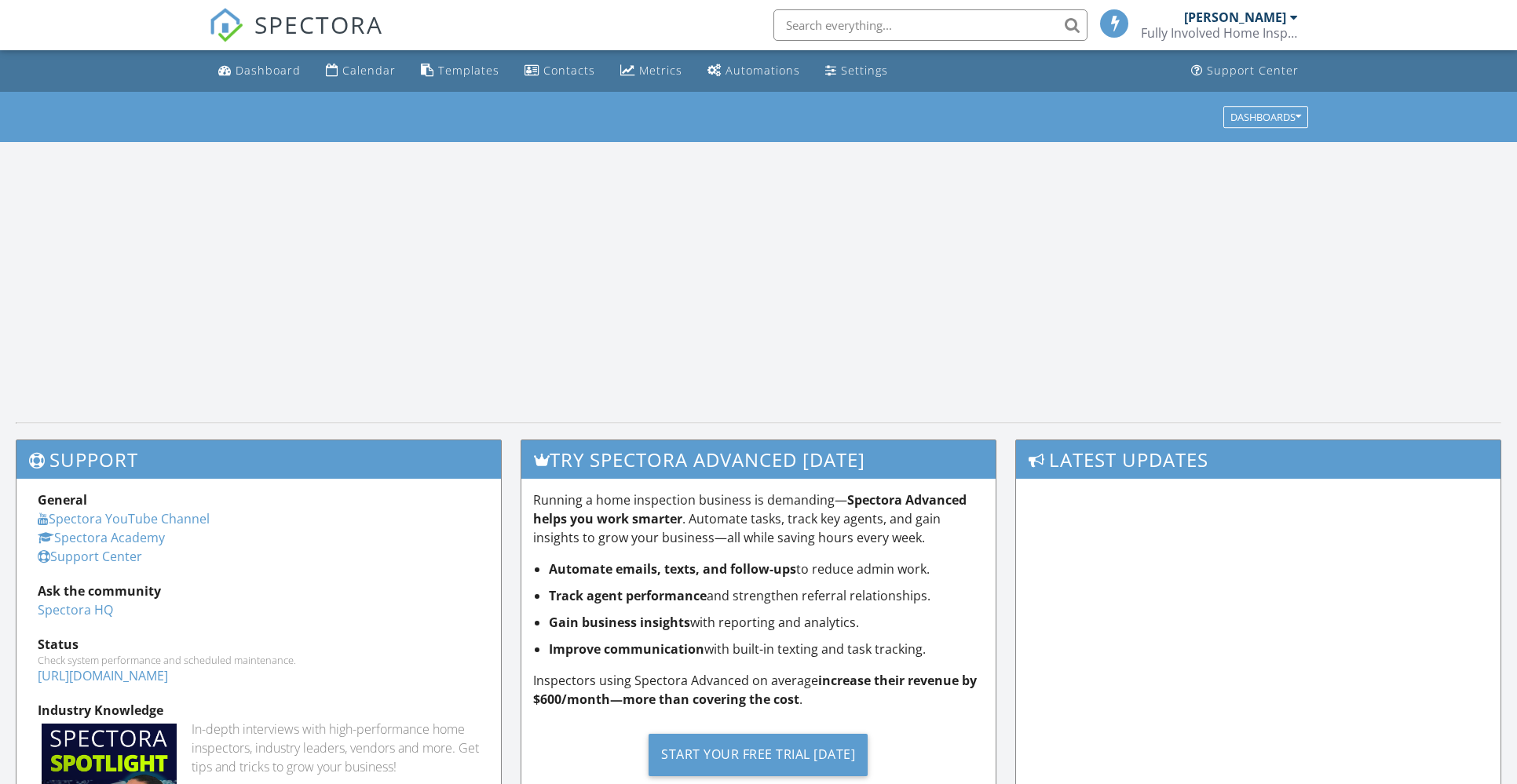 scroll, scrollTop: 0, scrollLeft: 0, axis: both 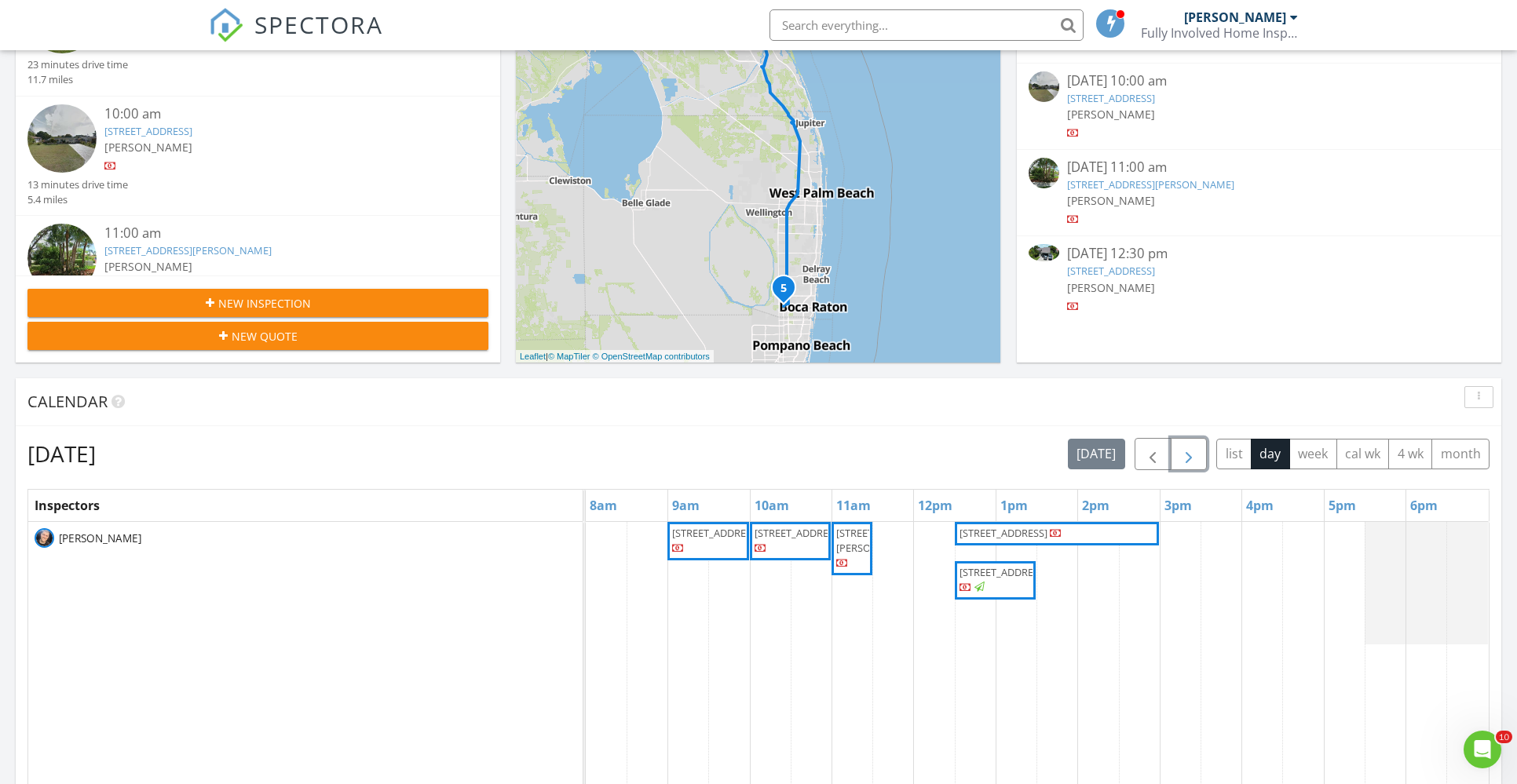 click at bounding box center [1189, 454] 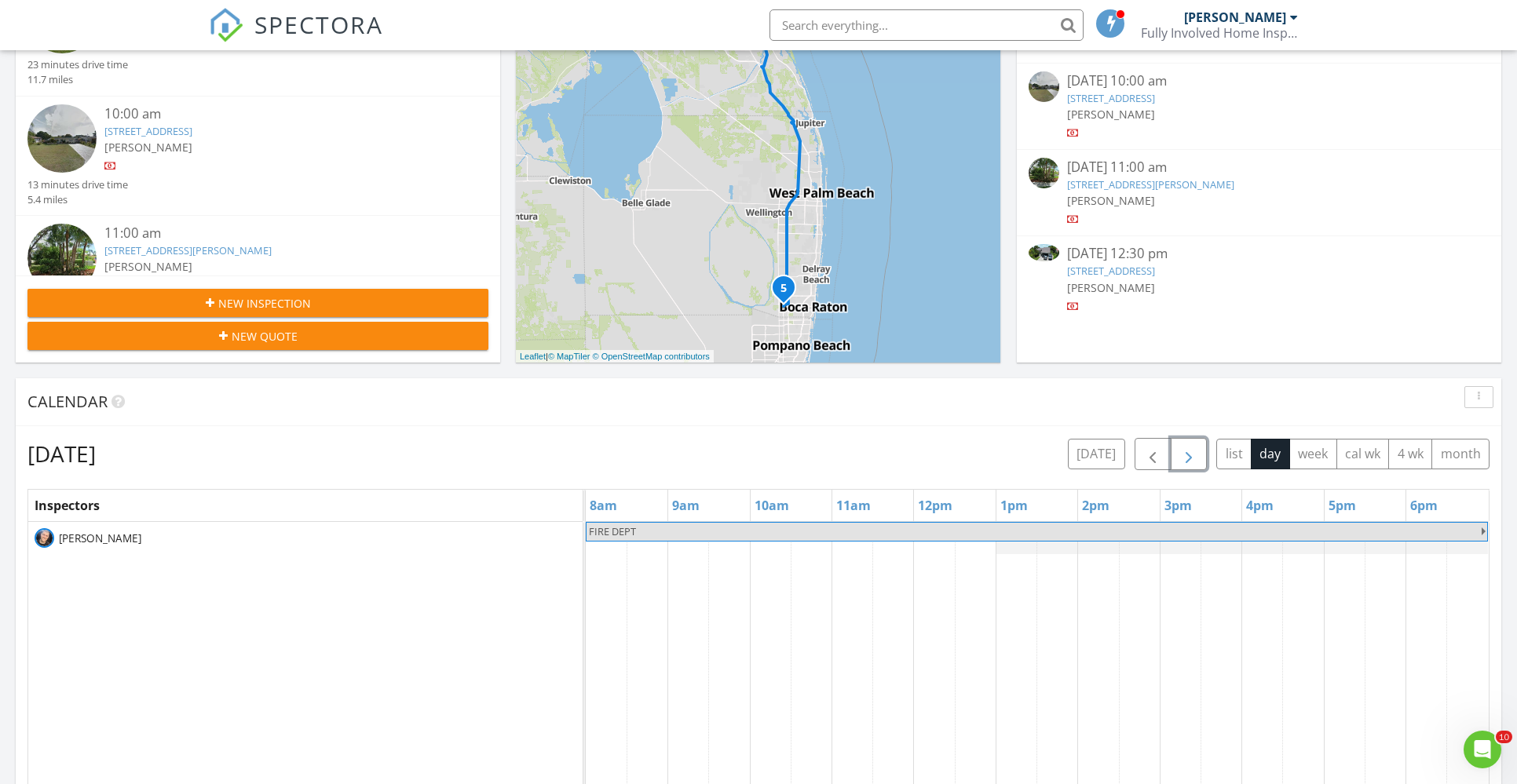 click at bounding box center [1189, 454] 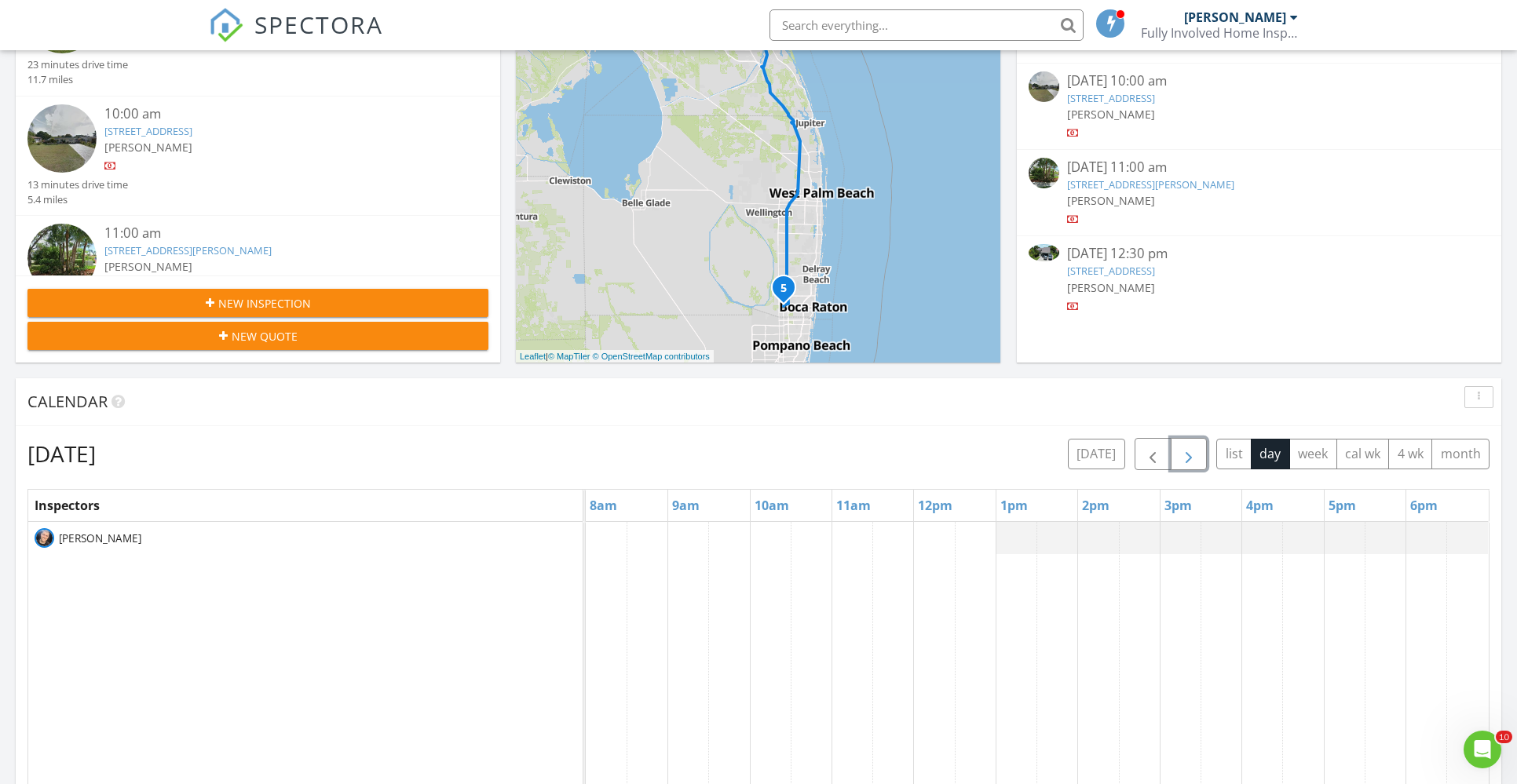 click at bounding box center [1189, 454] 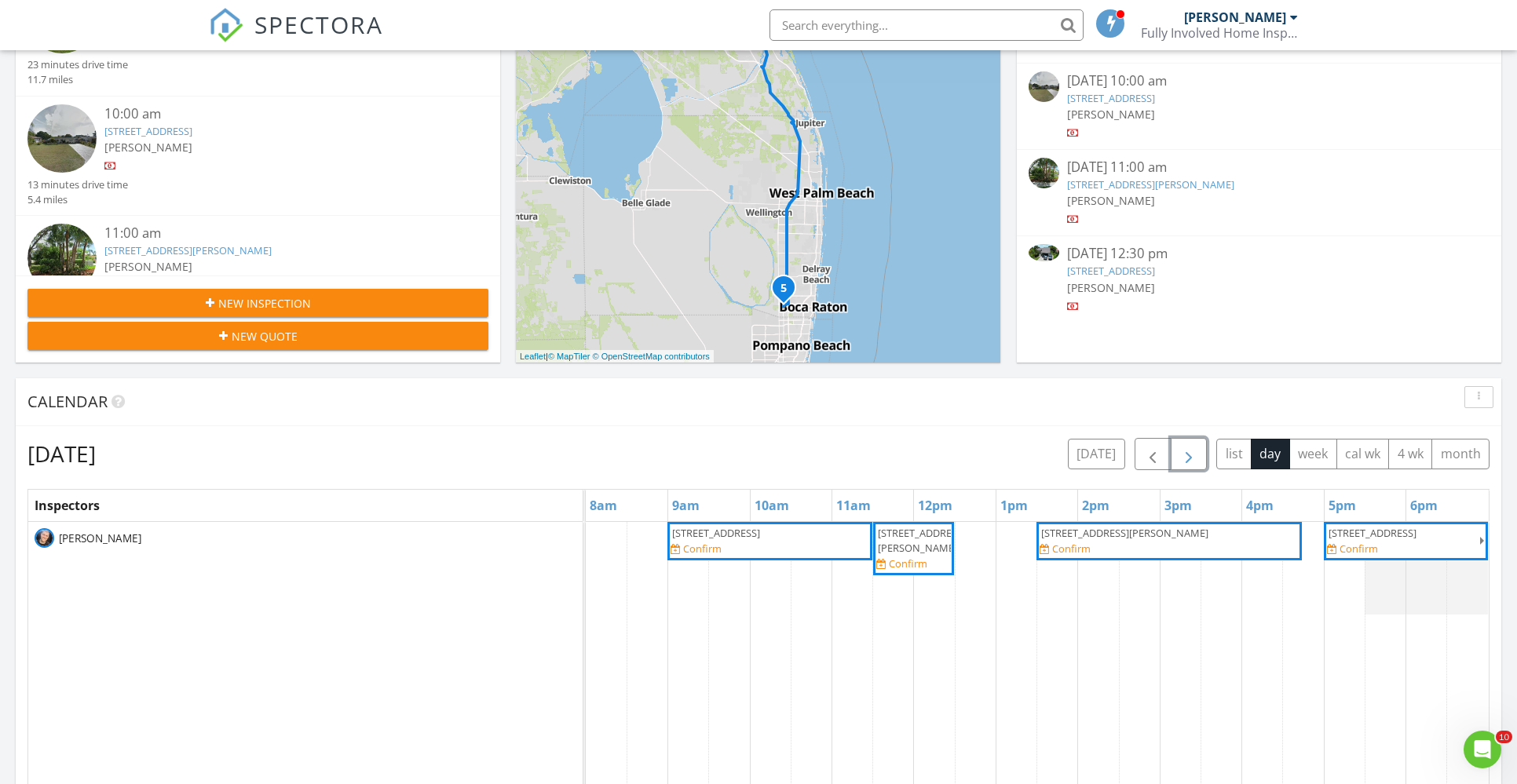 click on "Confirm" at bounding box center (1071, 549) 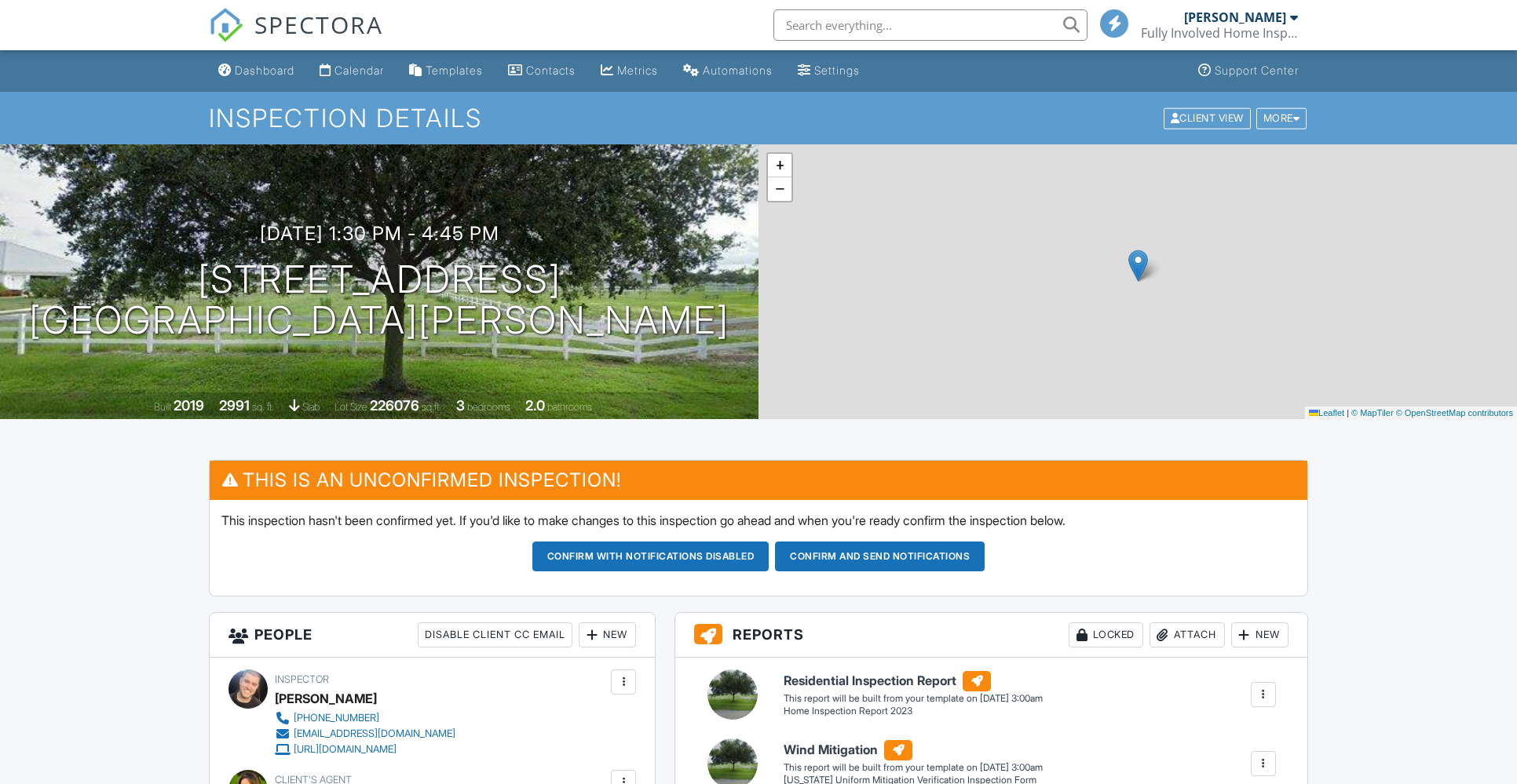 scroll, scrollTop: 0, scrollLeft: 0, axis: both 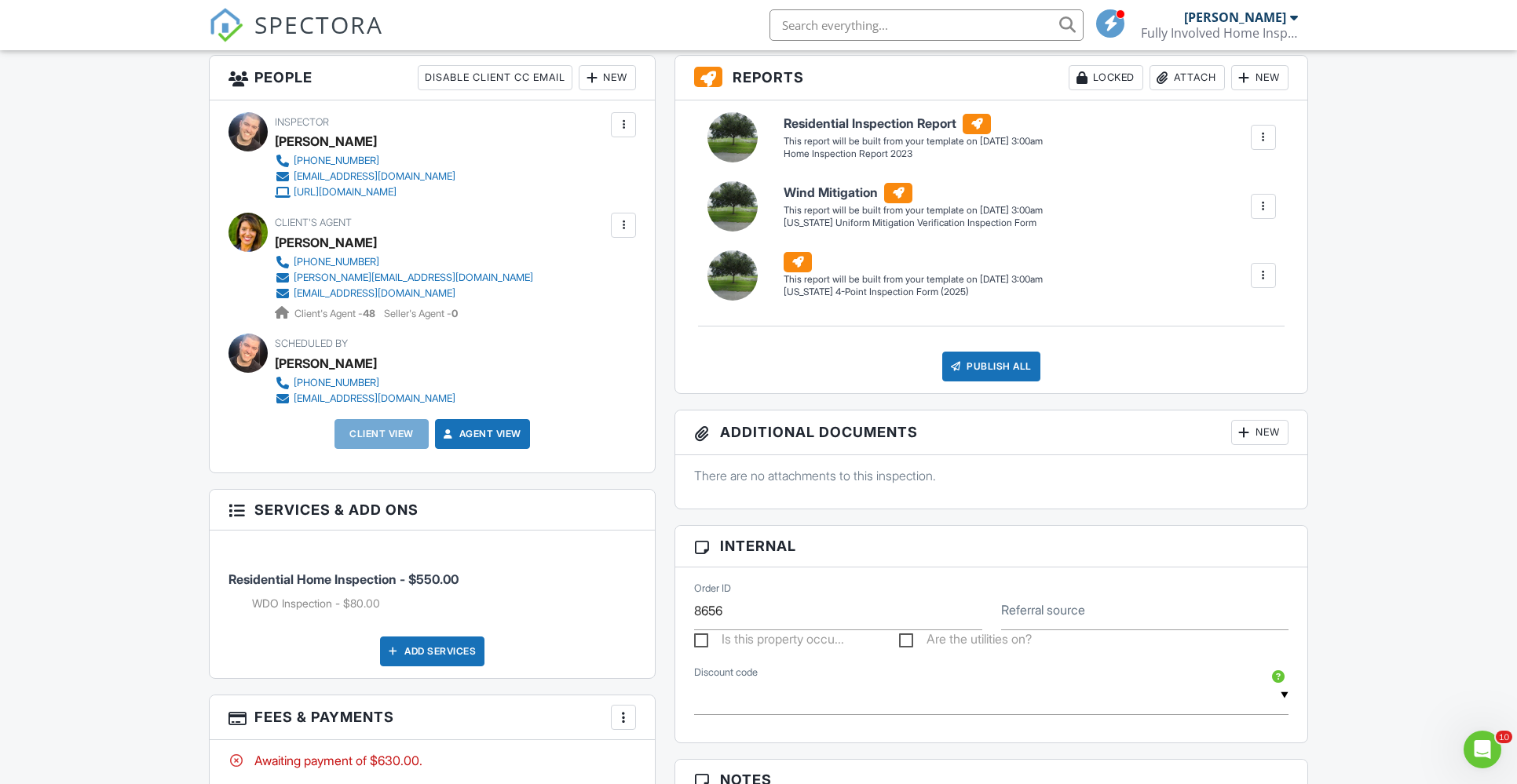 click on "Add Services" at bounding box center [432, 651] 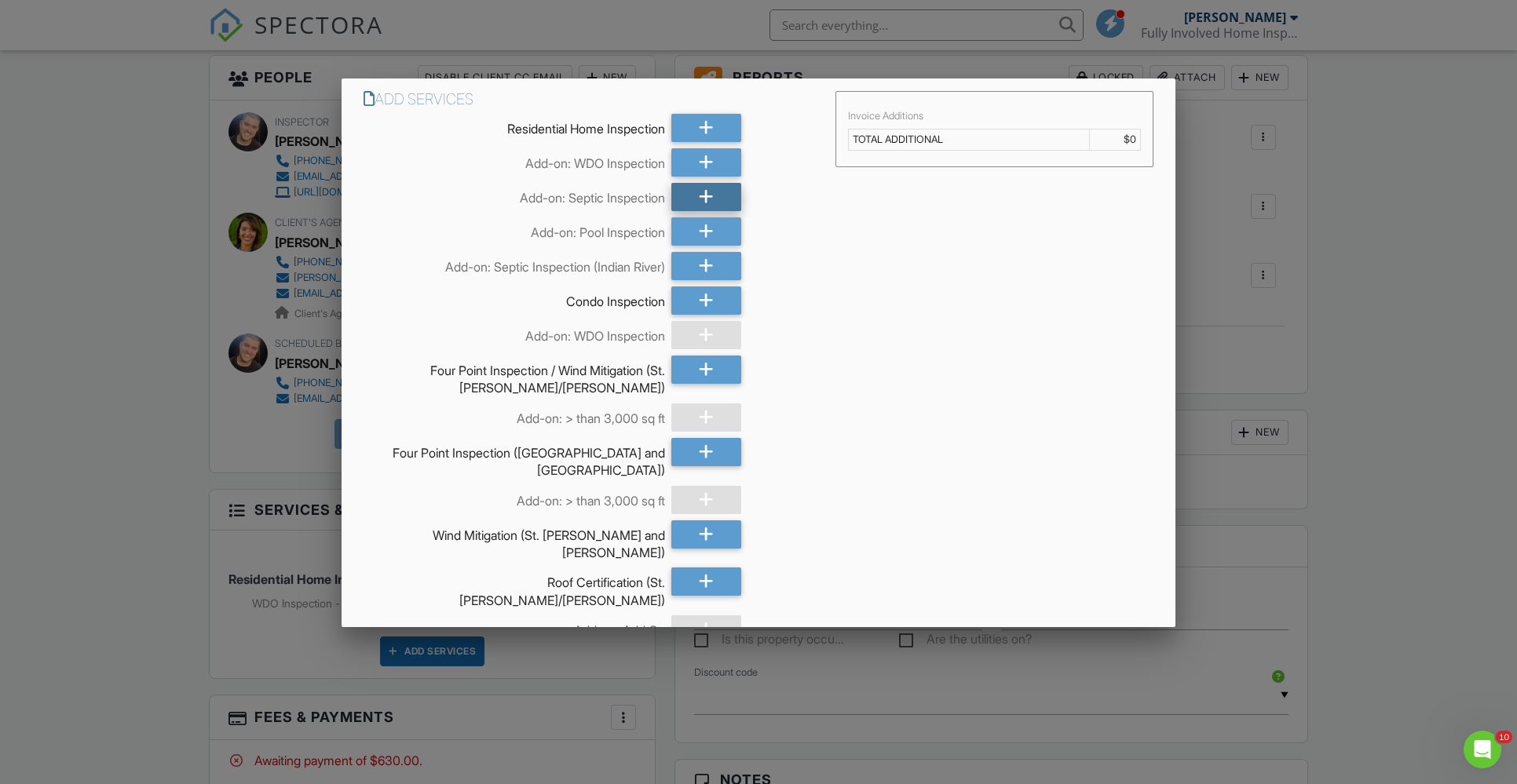 click at bounding box center [706, 197] 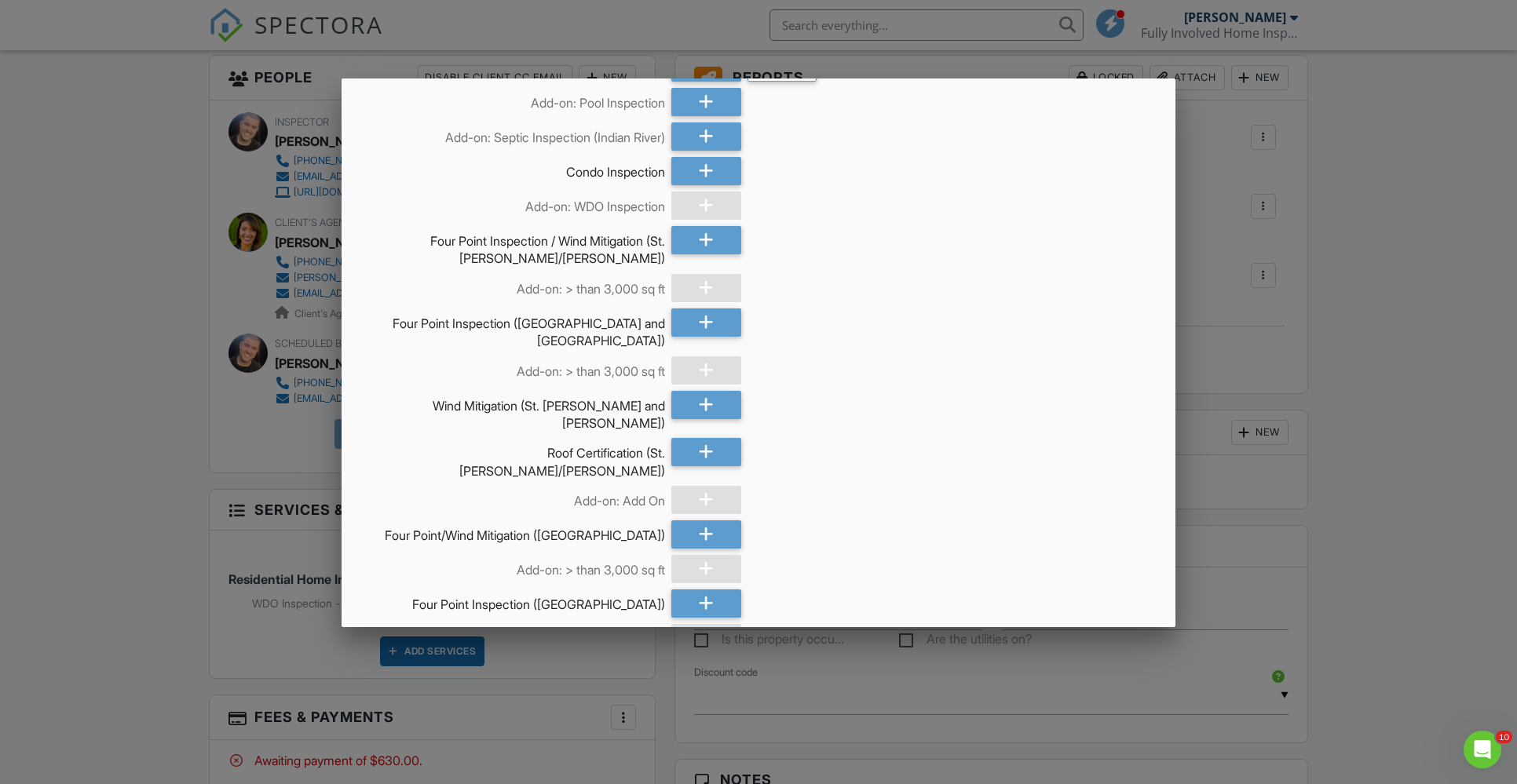 scroll, scrollTop: 469, scrollLeft: 0, axis: vertical 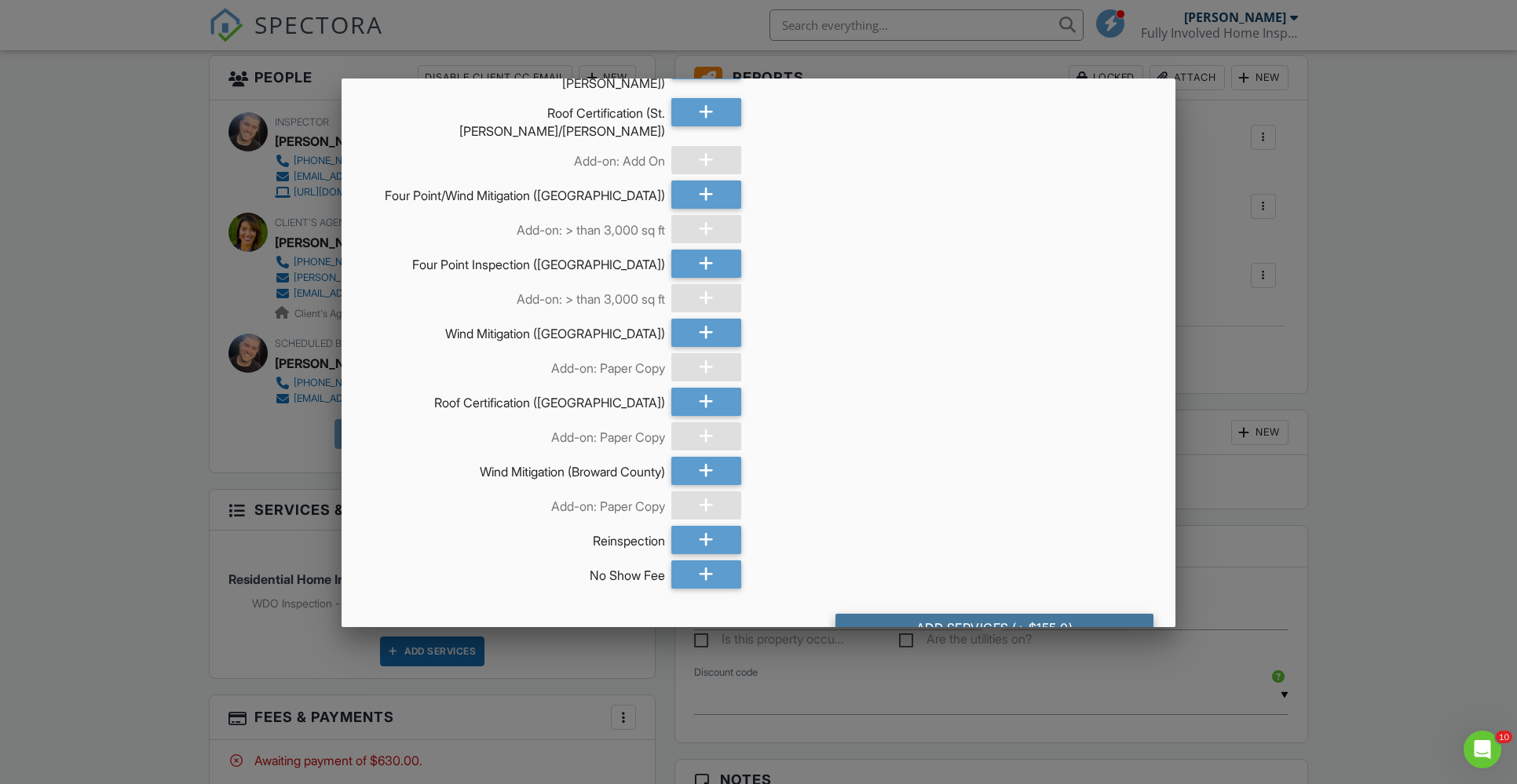 click on "Add Services
(+ $155.0)" at bounding box center (994, 628) 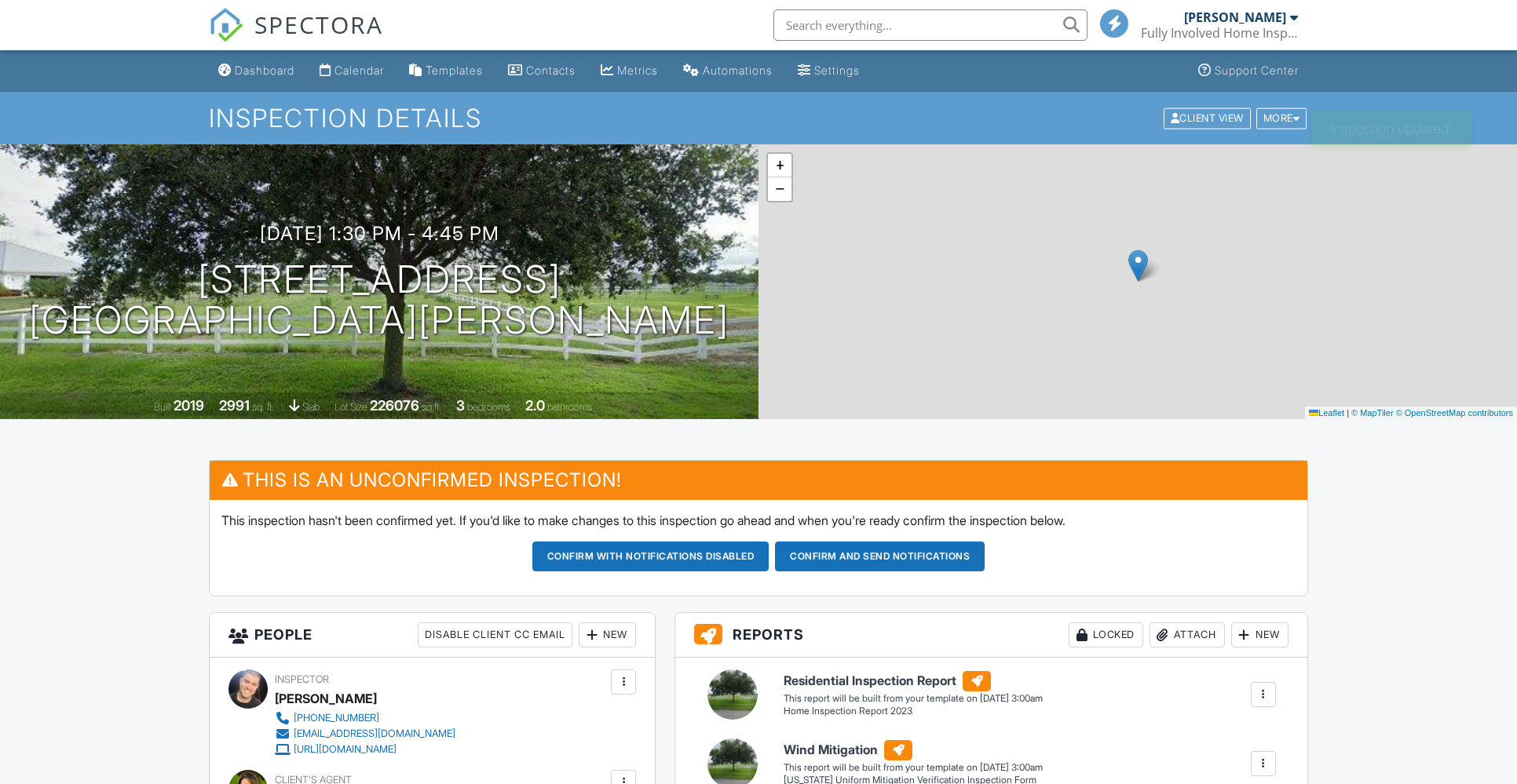 scroll, scrollTop: 0, scrollLeft: 0, axis: both 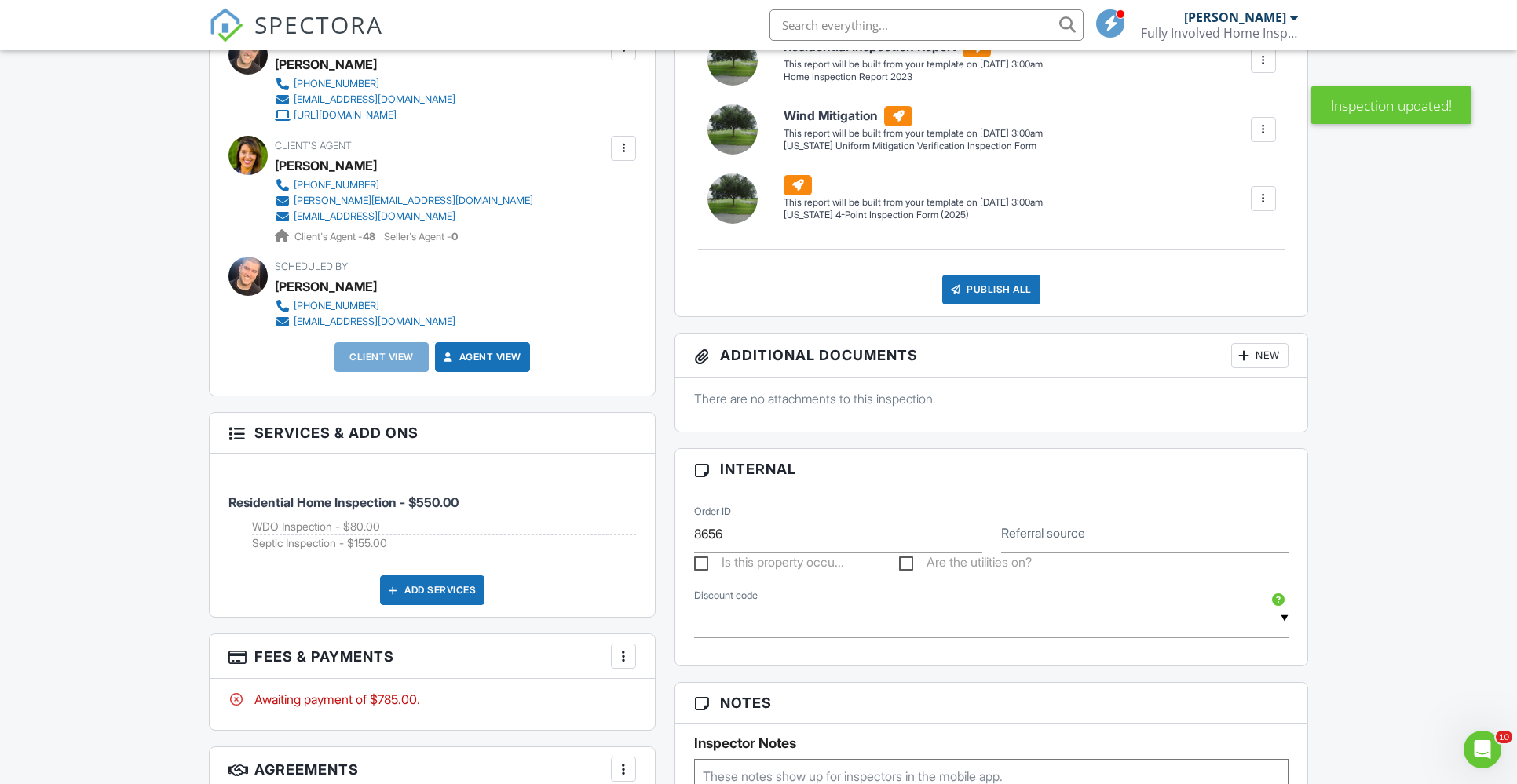 click at bounding box center (623, 656) 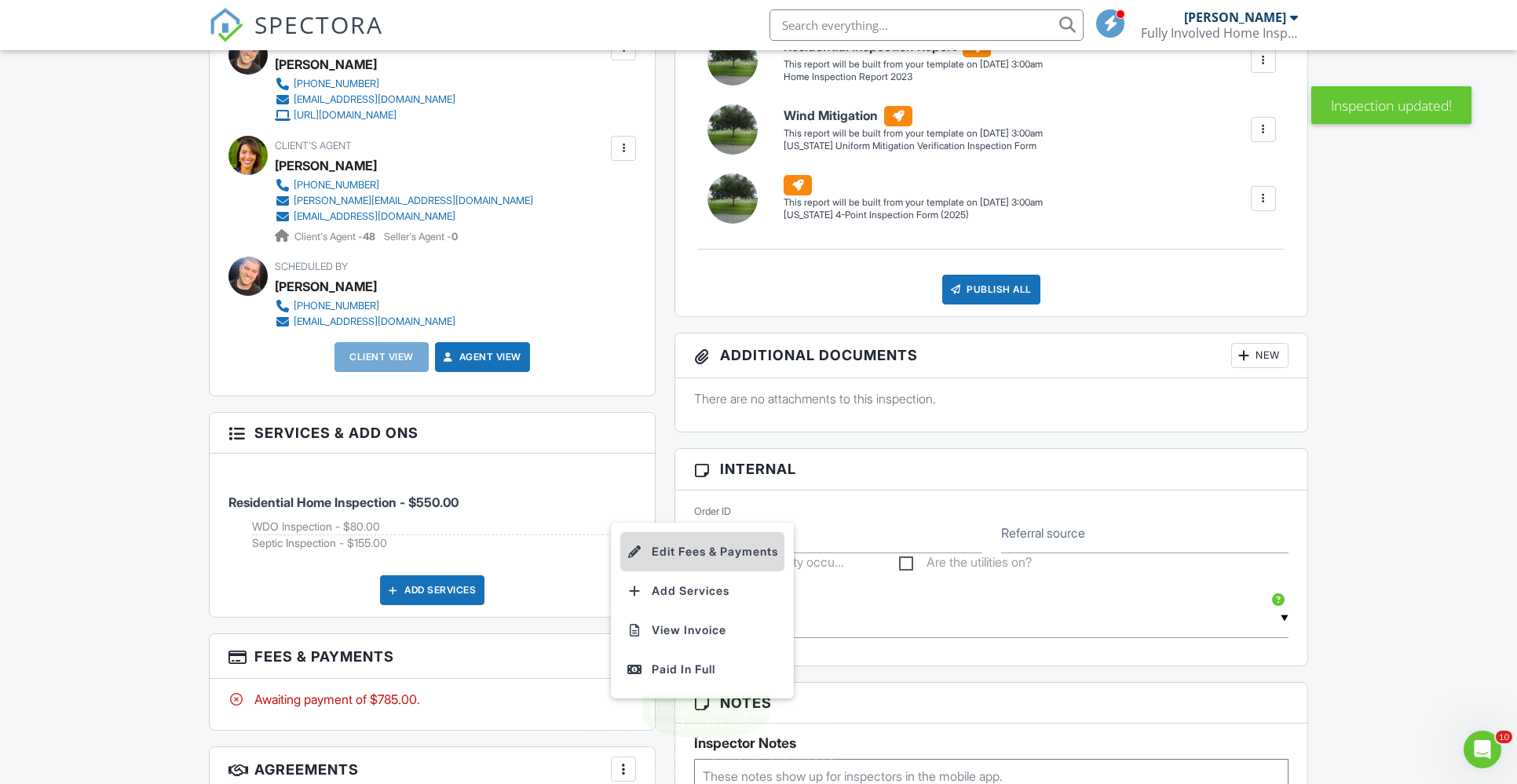 click on "Edit Fees & Payments" at bounding box center [702, 552] 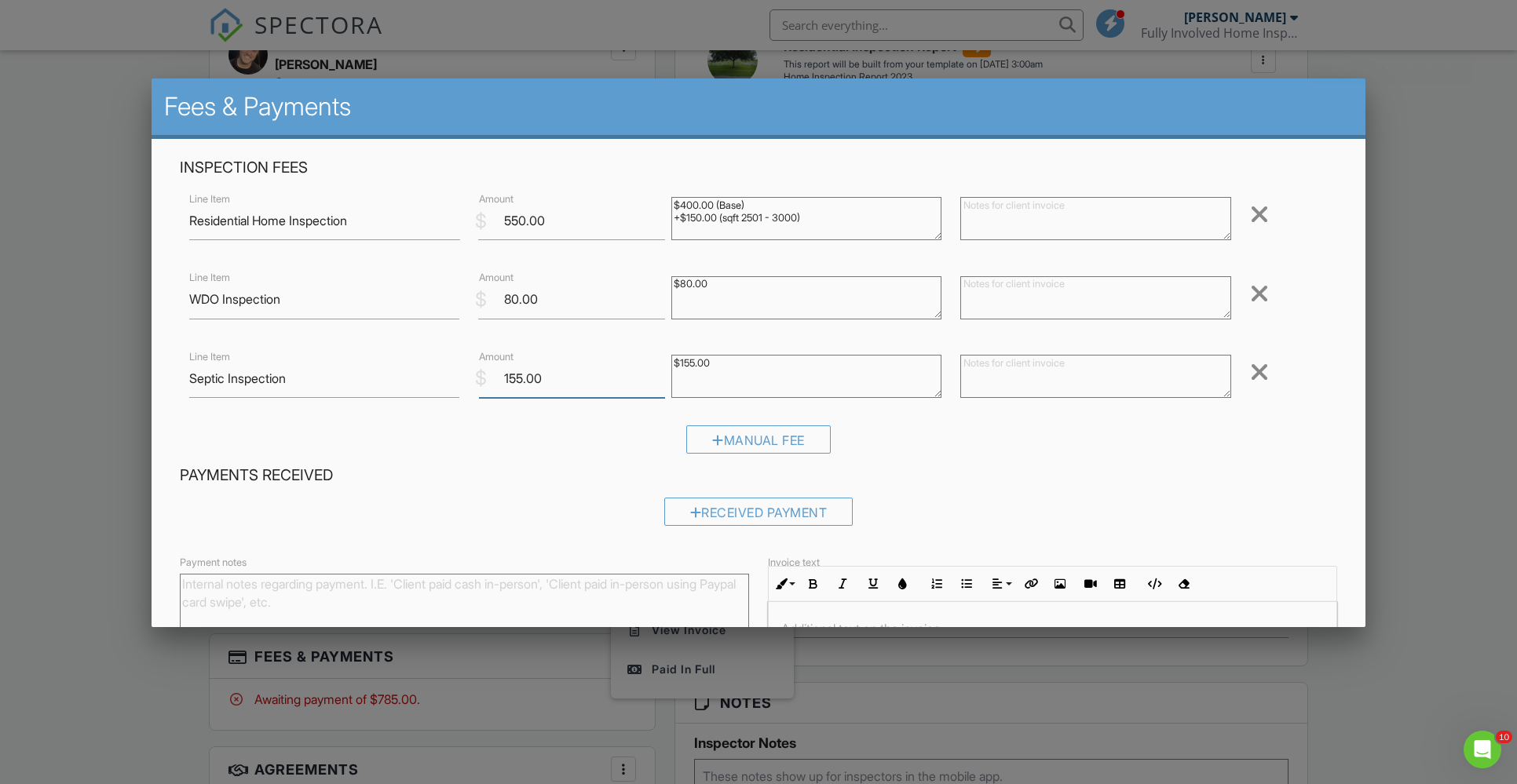 drag, startPoint x: 543, startPoint y: 386, endPoint x: 468, endPoint y: 384, distance: 75.026662 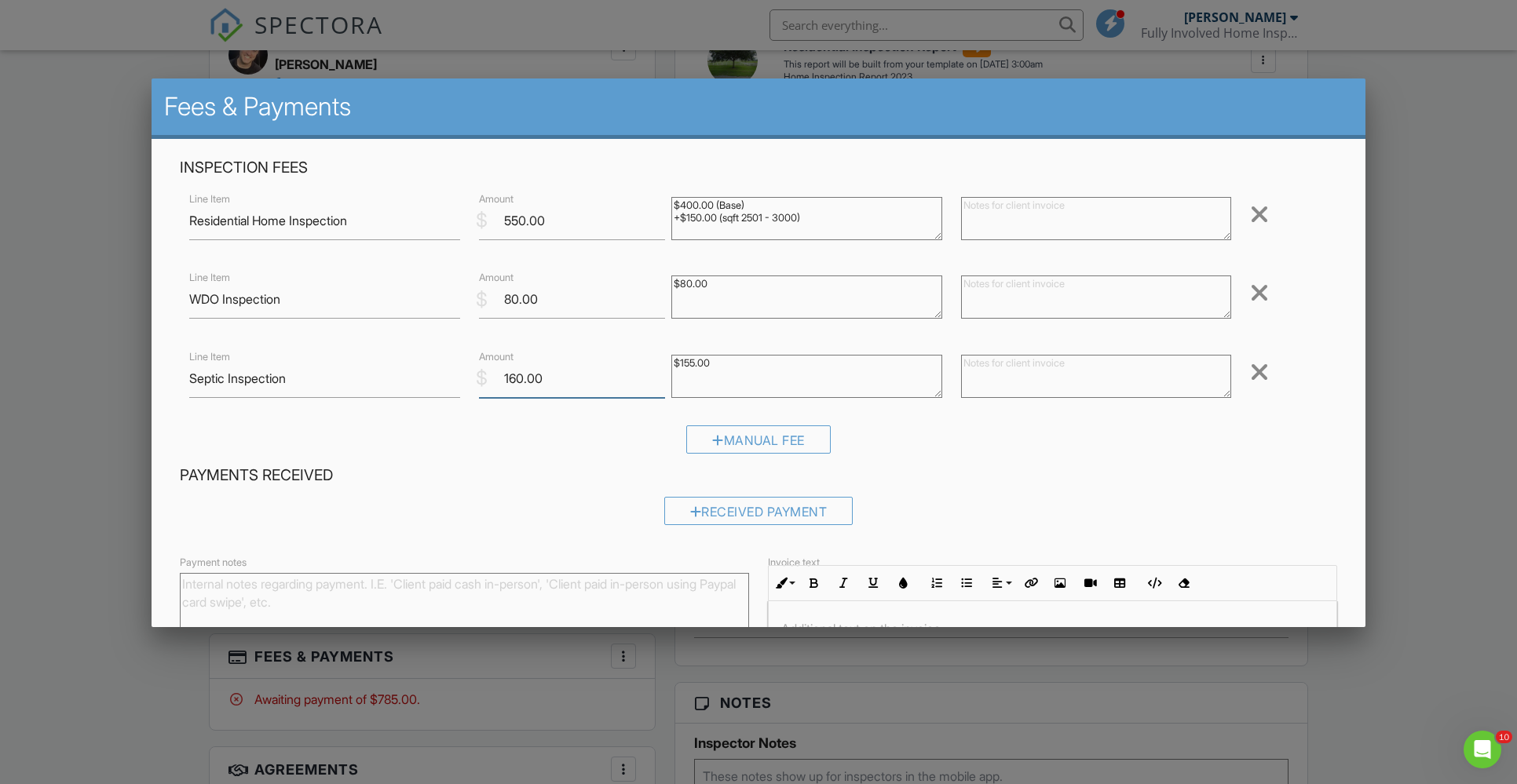 type on "160.00" 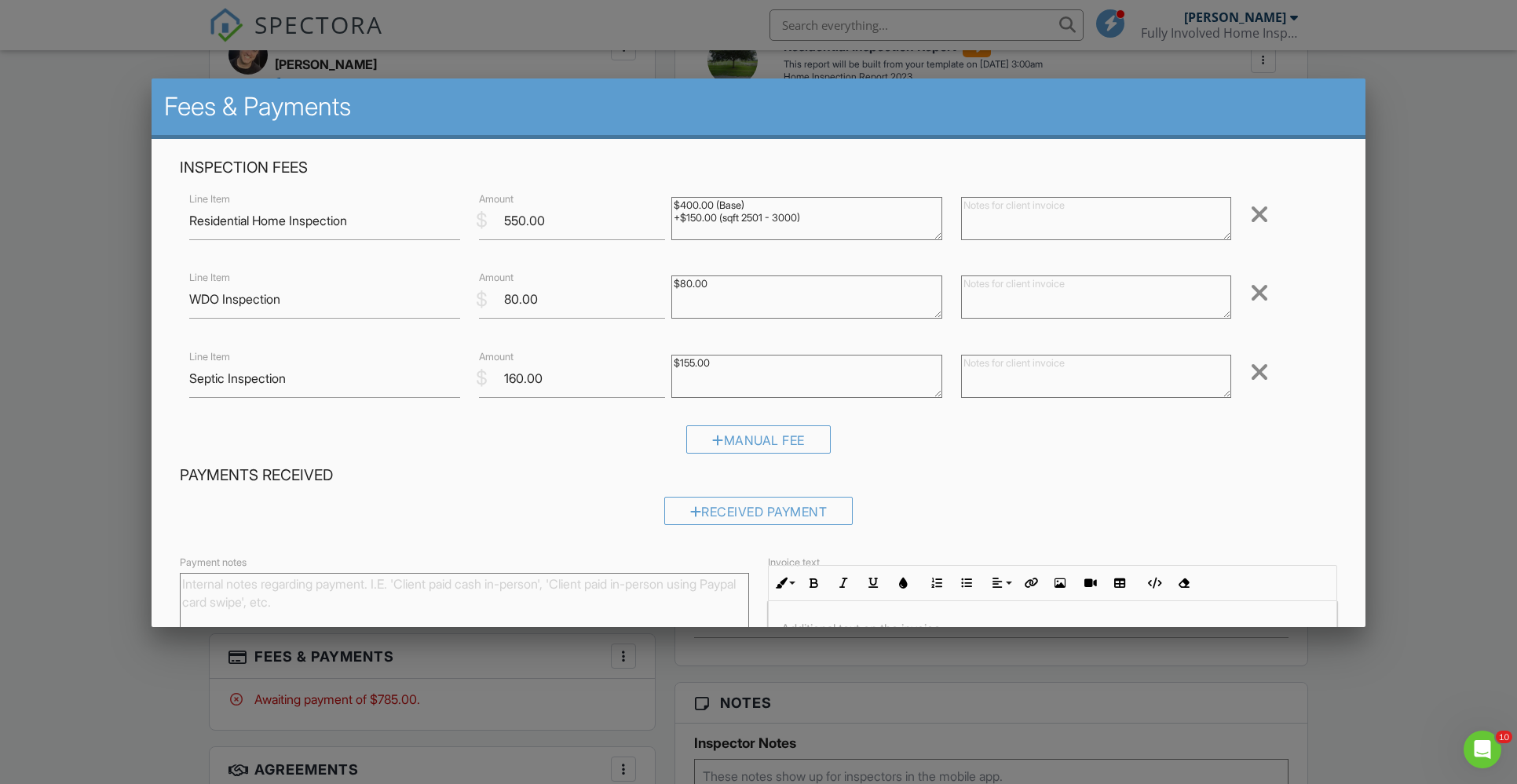 drag, startPoint x: 695, startPoint y: 367, endPoint x: 670, endPoint y: 359, distance: 26.248809 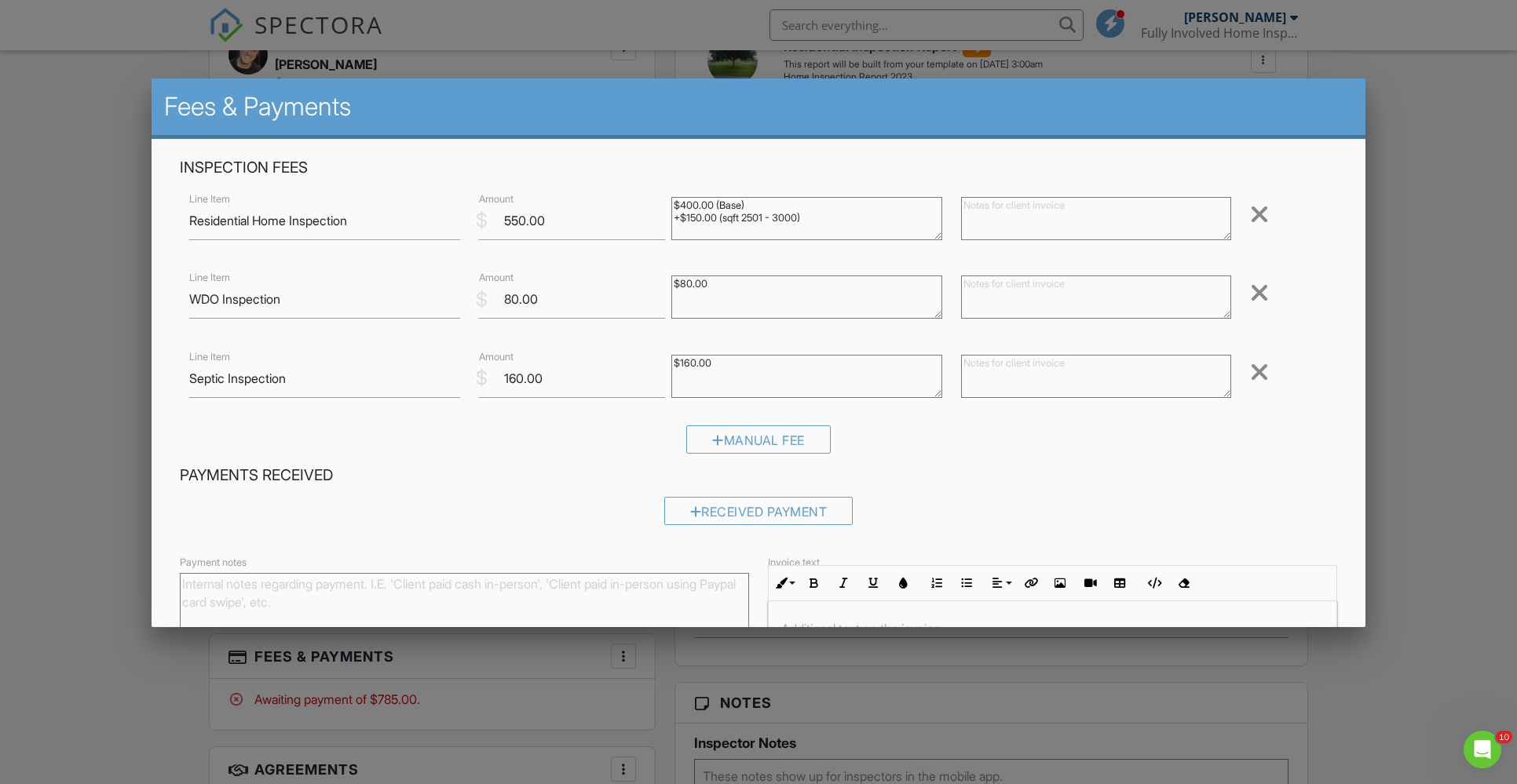 type on "$160.00" 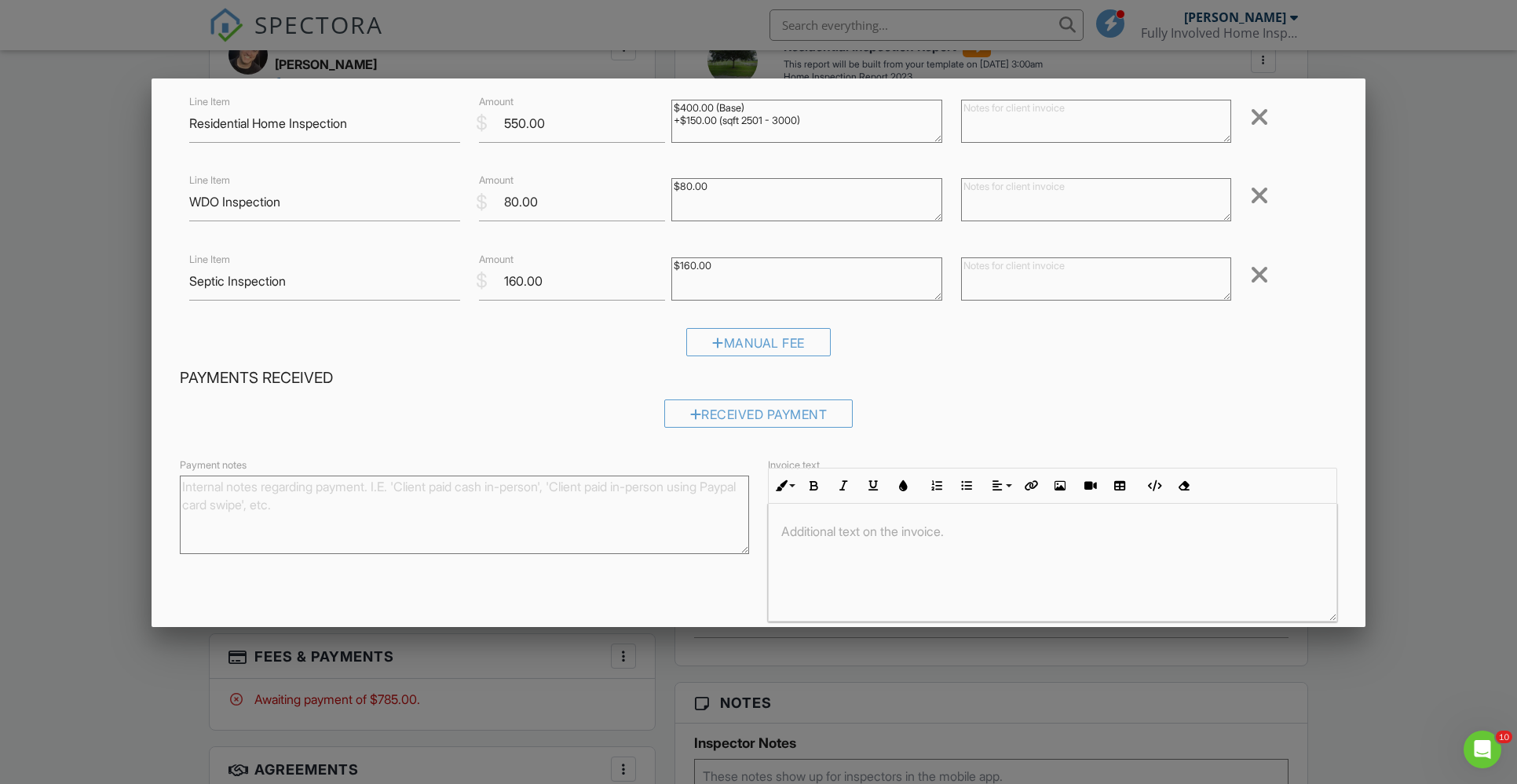 scroll, scrollTop: 166, scrollLeft: 0, axis: vertical 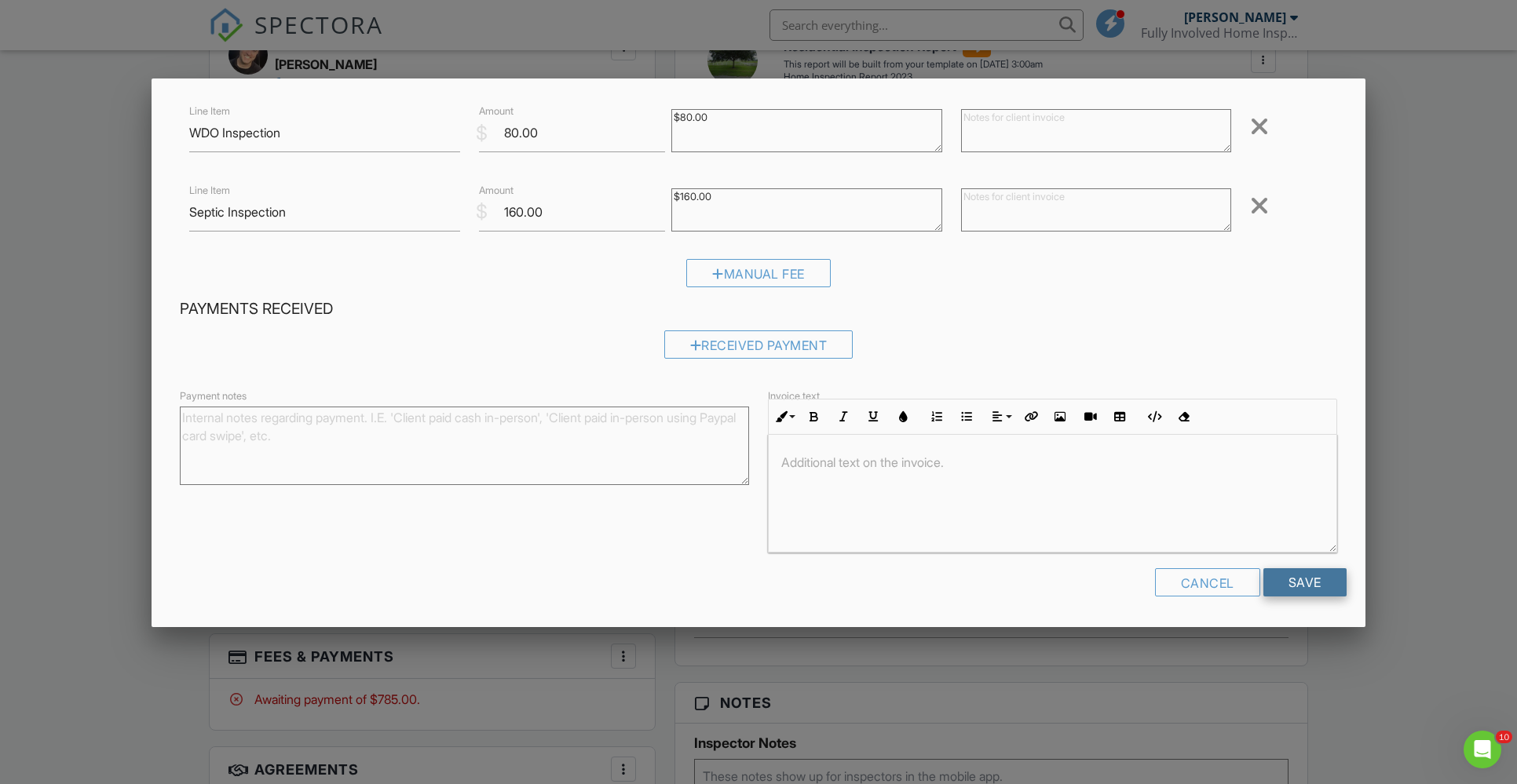 click on "Save" at bounding box center (1305, 582) 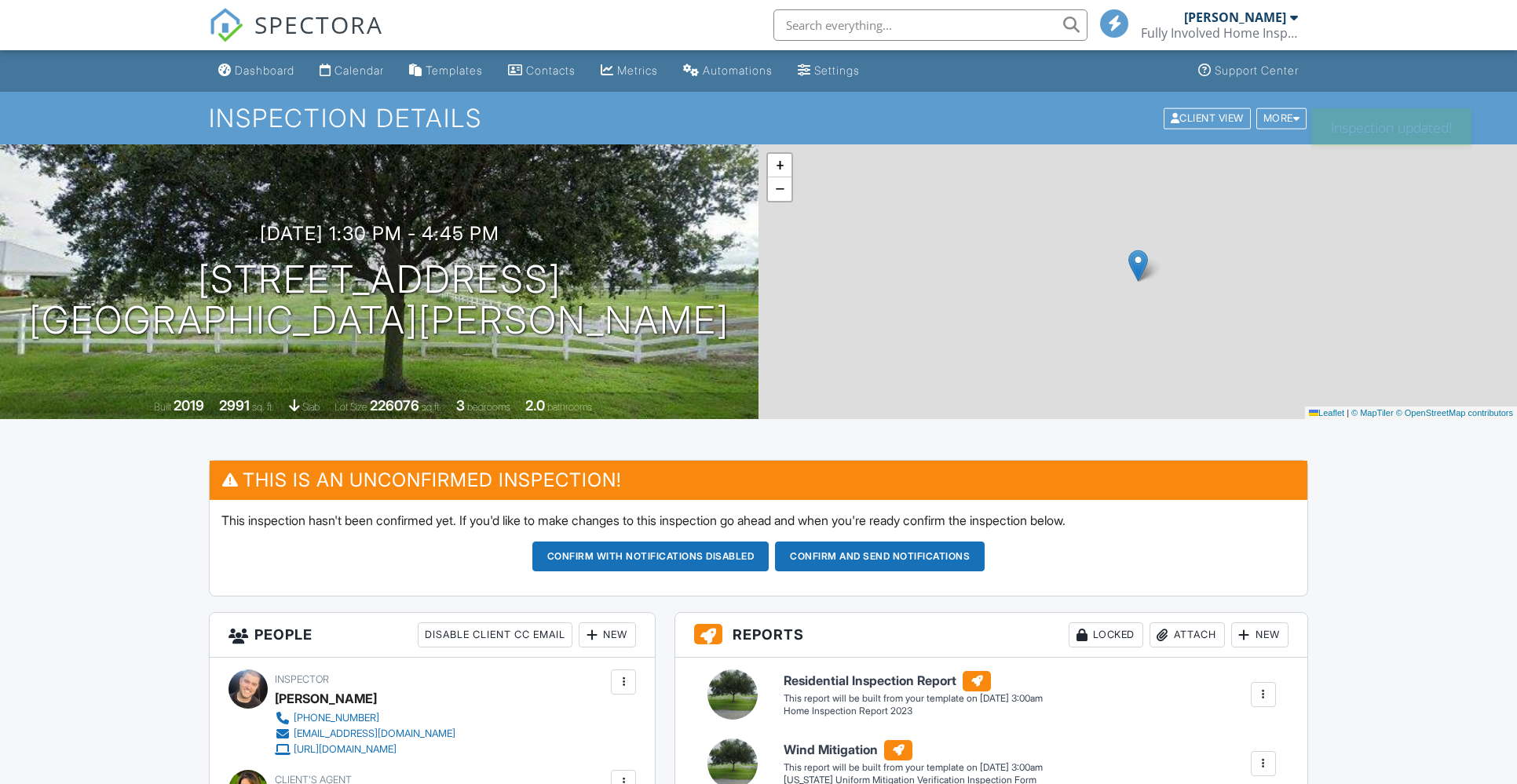 scroll, scrollTop: 0, scrollLeft: 0, axis: both 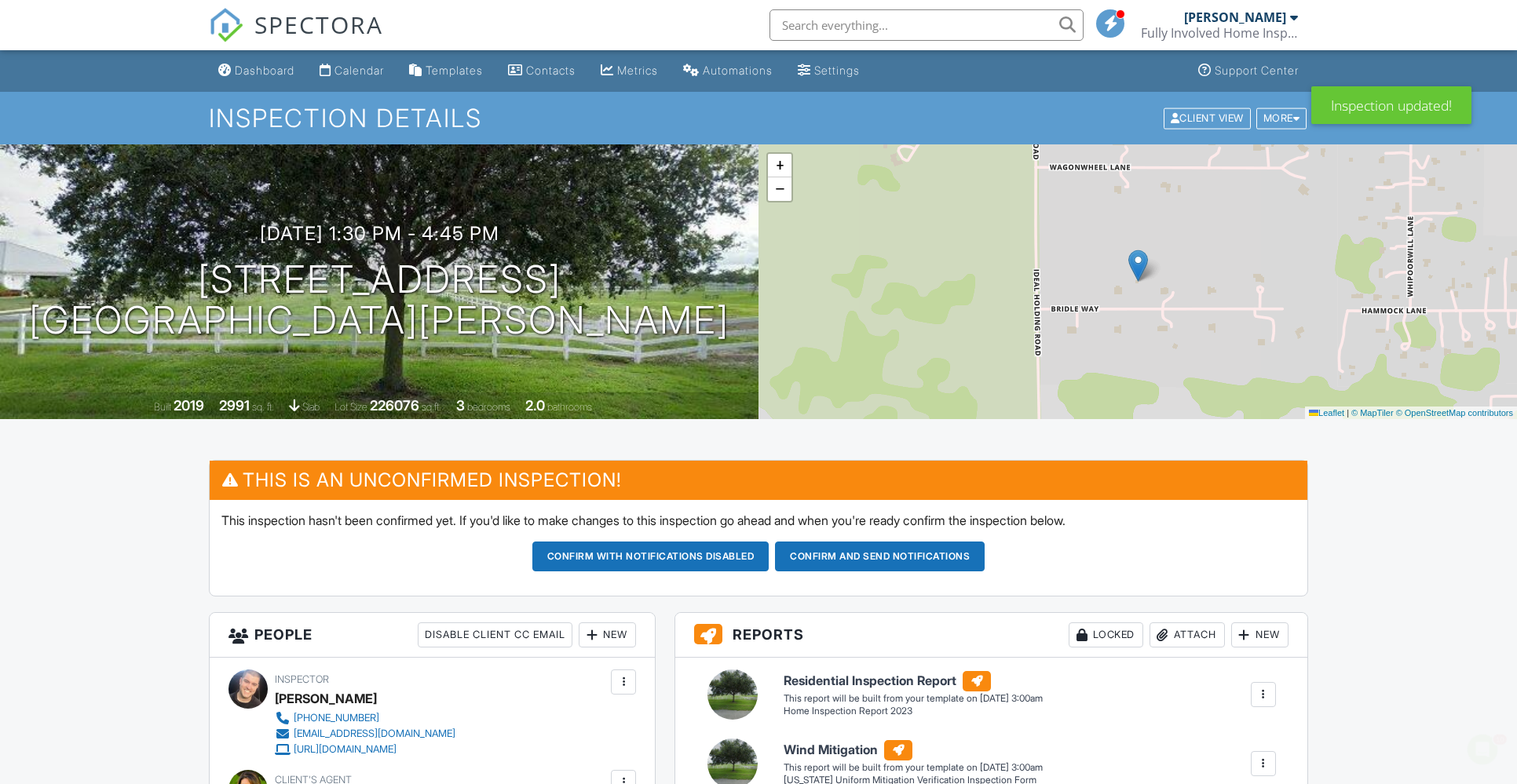 click at bounding box center (927, 25) 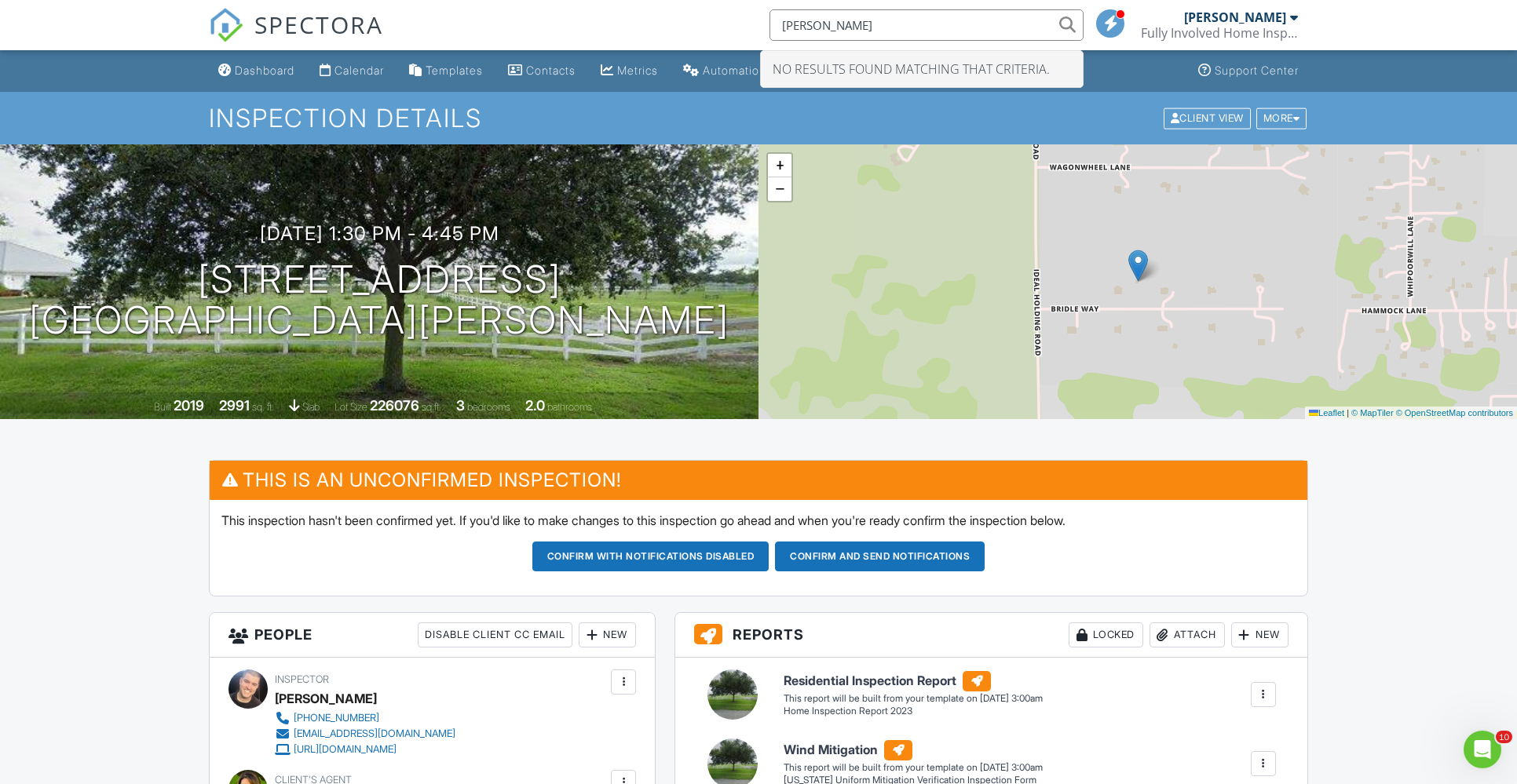 drag, startPoint x: 929, startPoint y: 28, endPoint x: 815, endPoint y: 20, distance: 114.28036 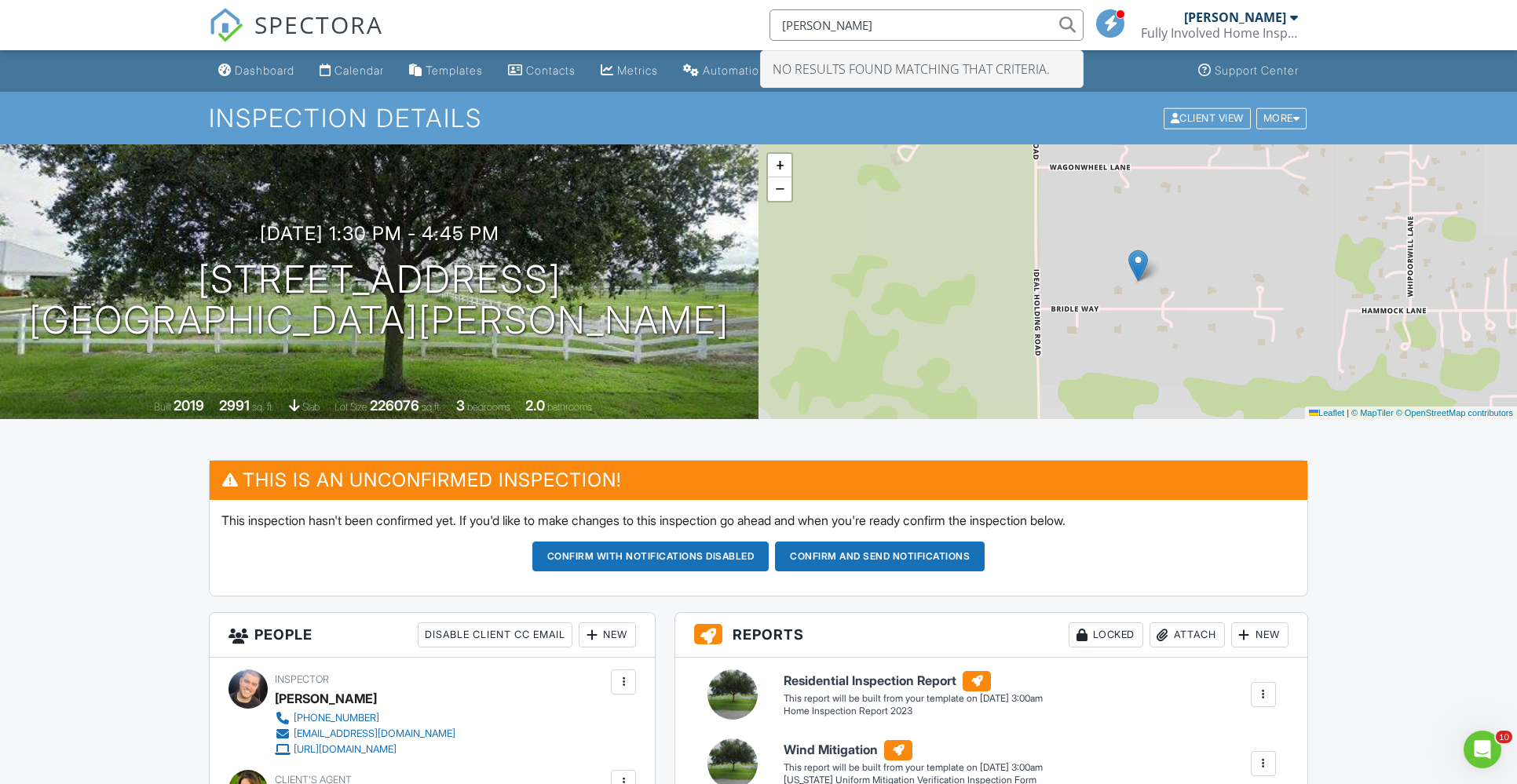 click on "justin harrison" at bounding box center (927, 25) 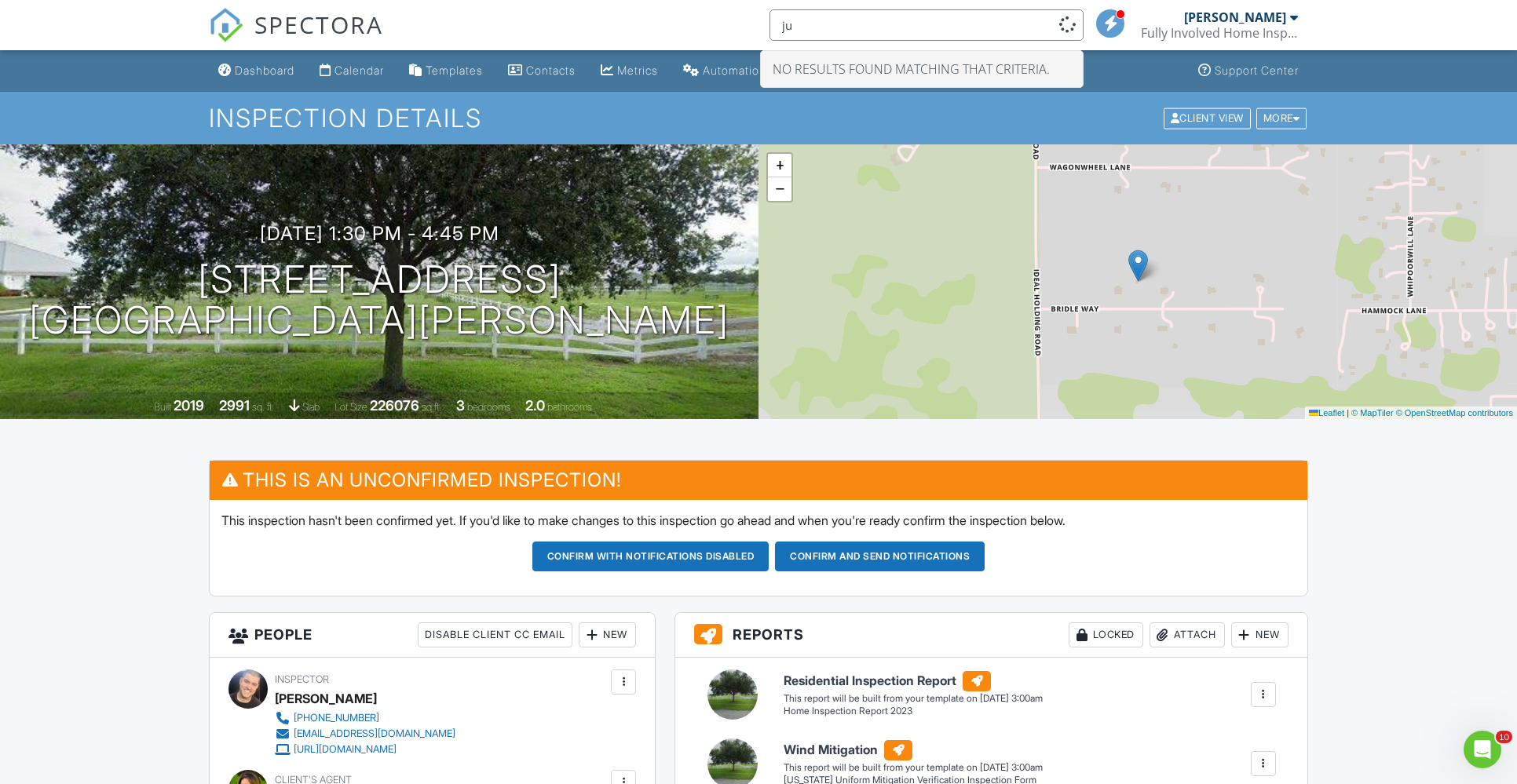 type on "j" 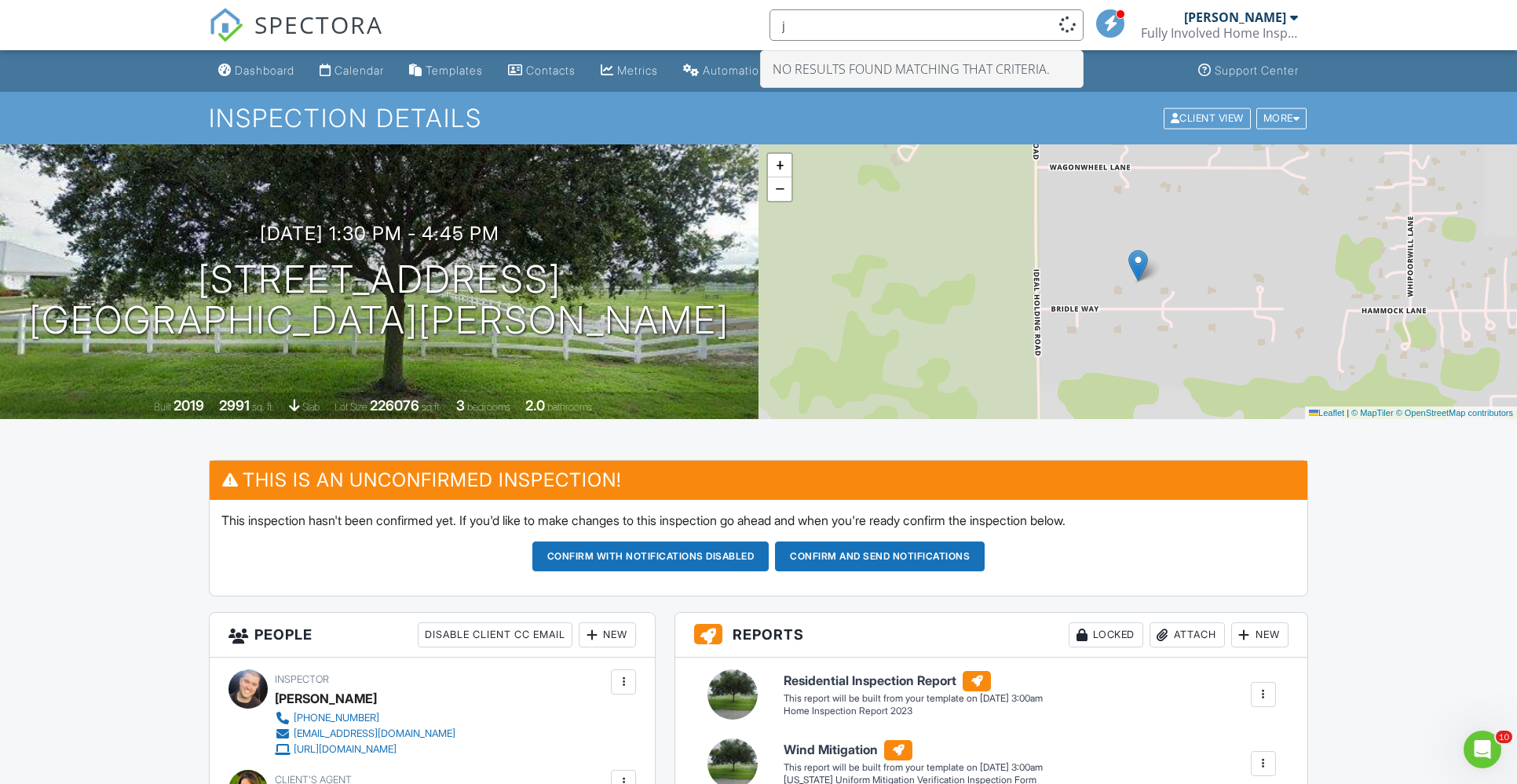 type 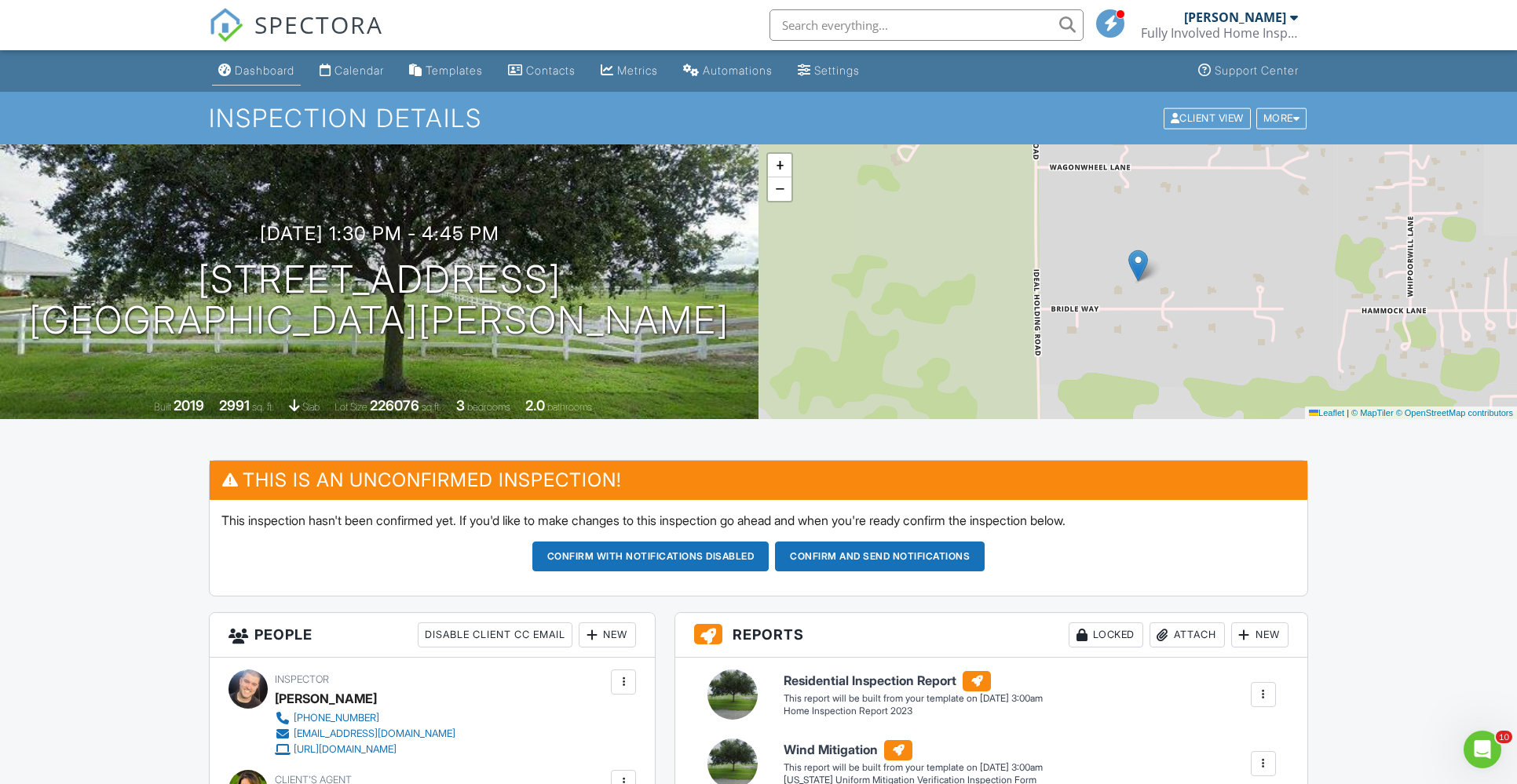 click on "Dashboard" at bounding box center [256, 71] 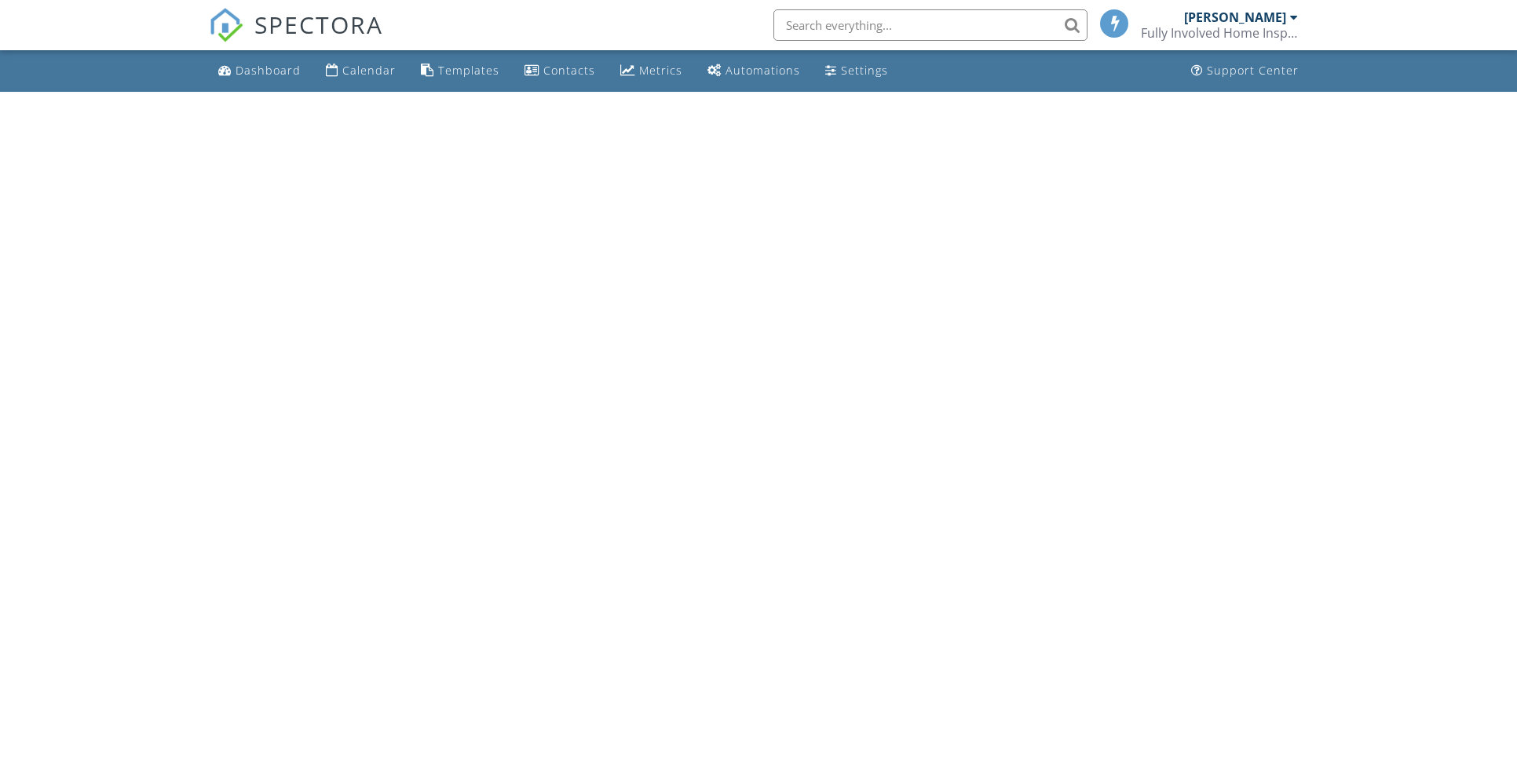 scroll, scrollTop: 0, scrollLeft: 0, axis: both 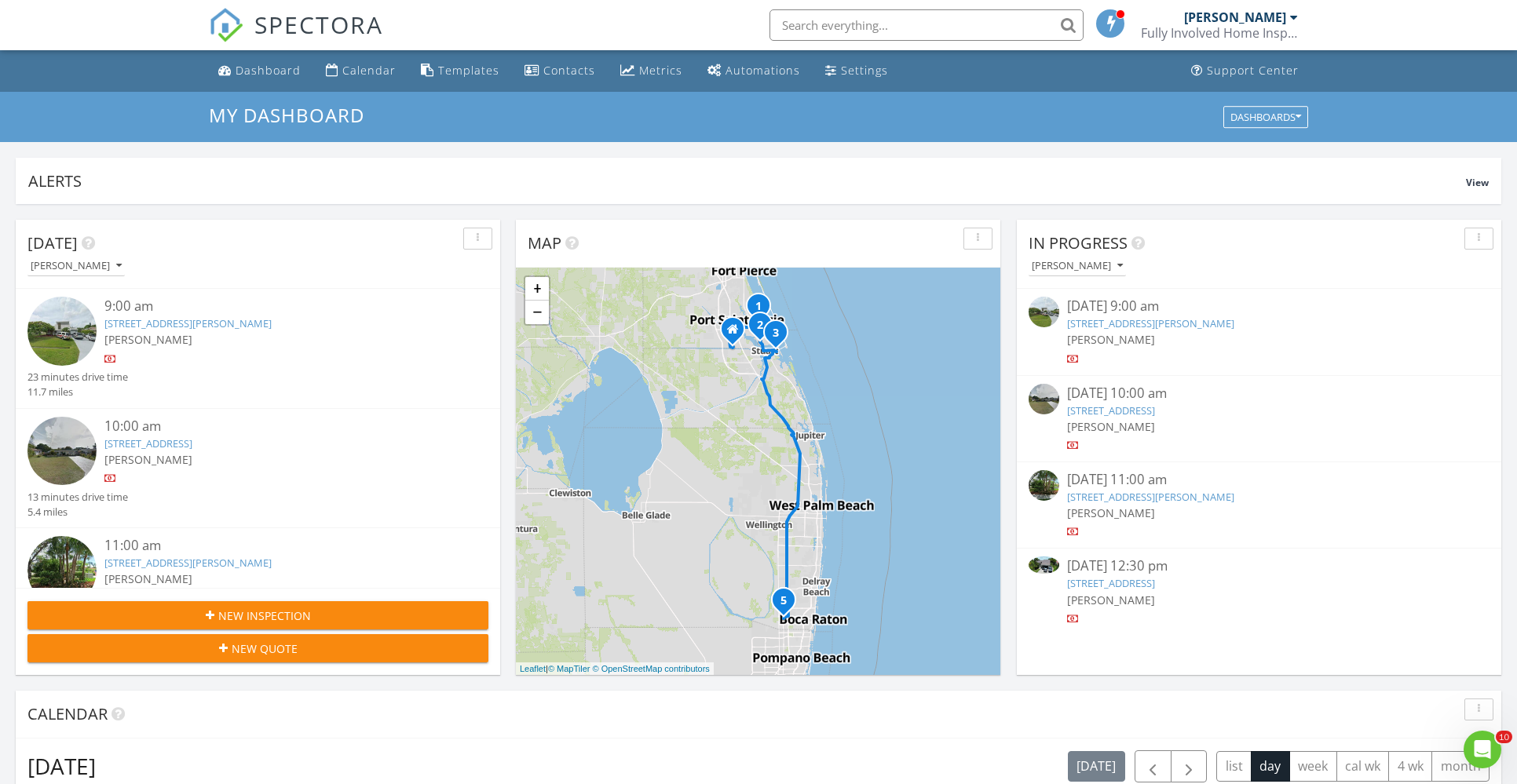 click on "[STREET_ADDRESS][PERSON_NAME]" at bounding box center (1150, 497) 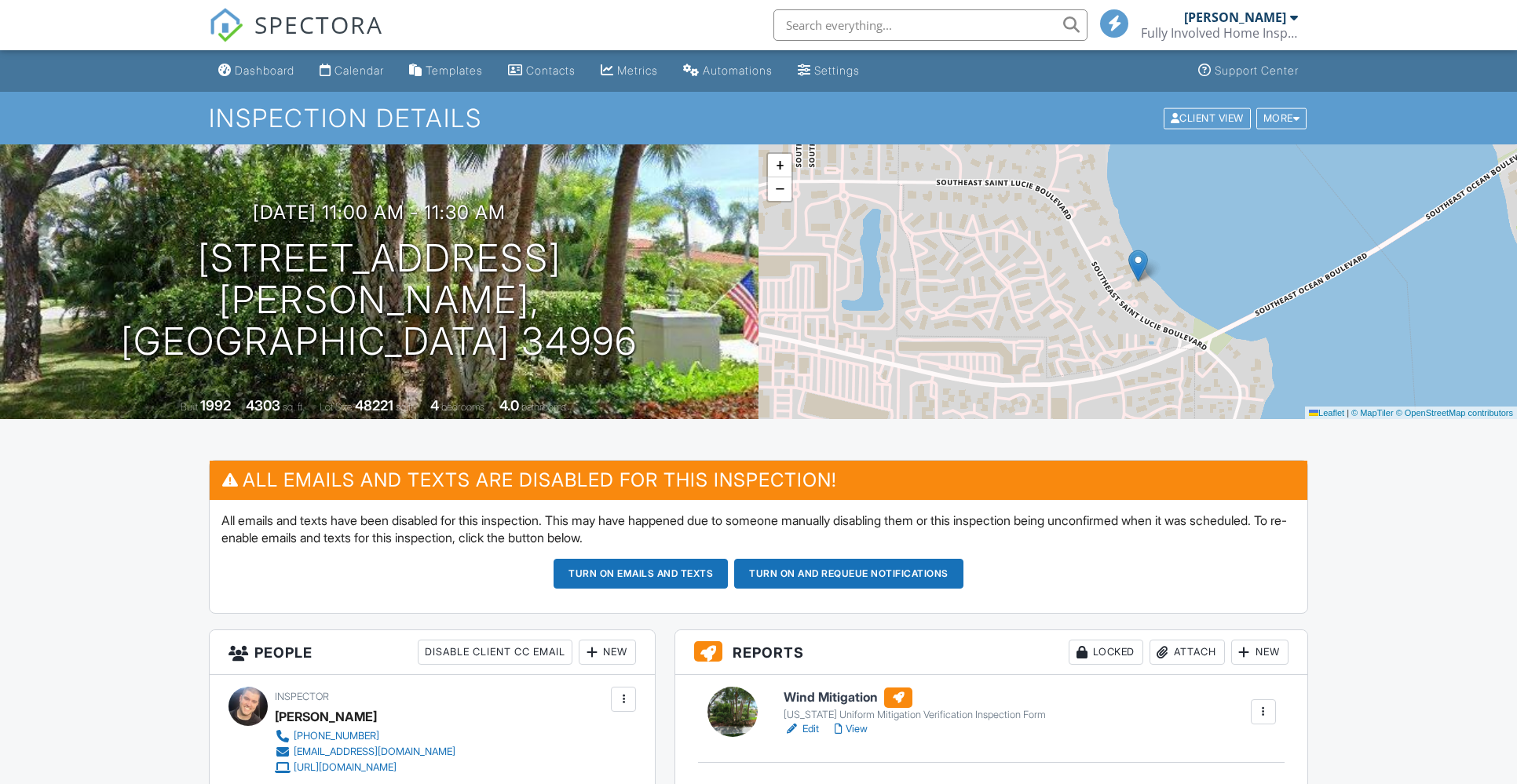 scroll, scrollTop: 24, scrollLeft: 0, axis: vertical 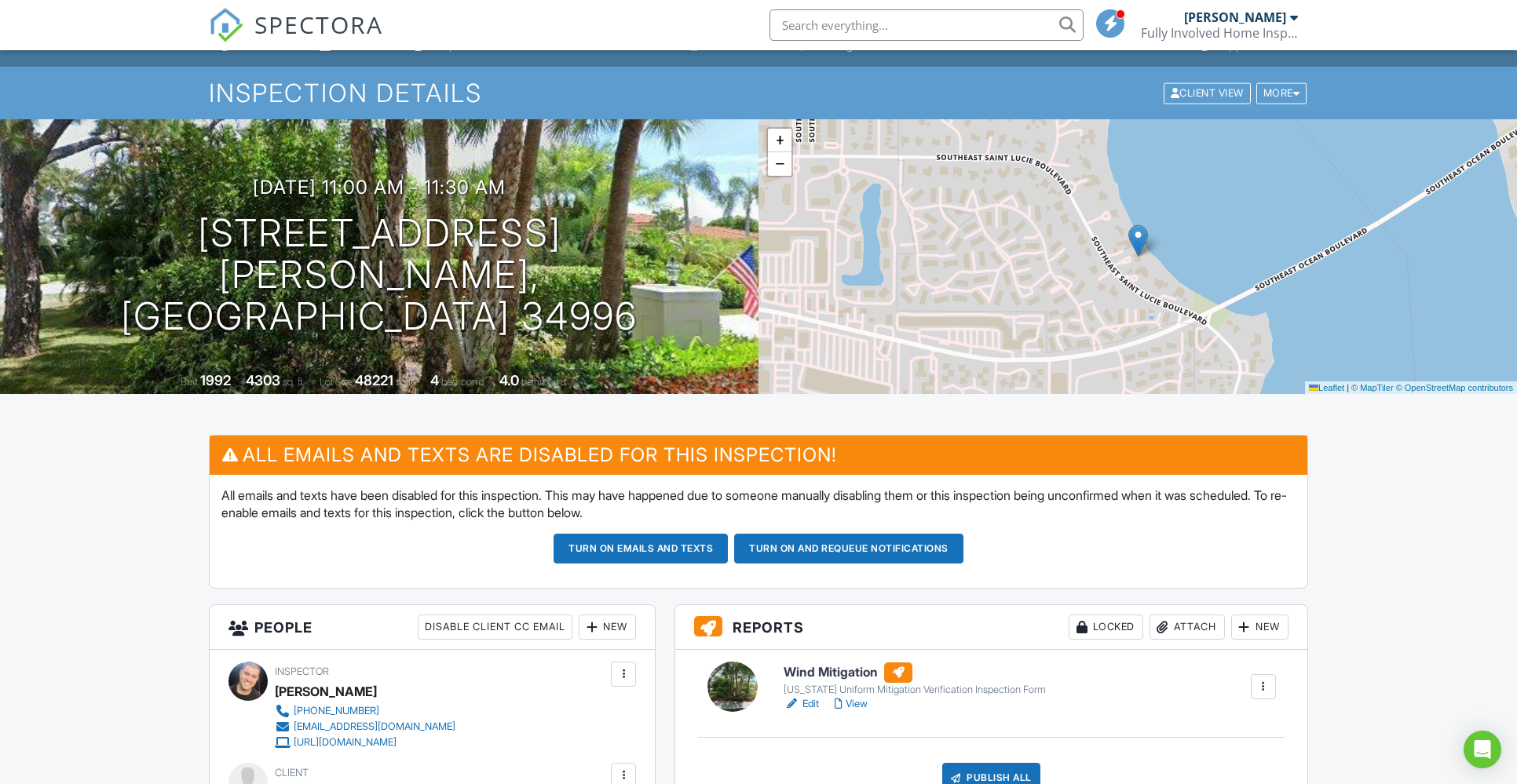 click on "View" at bounding box center [851, 704] 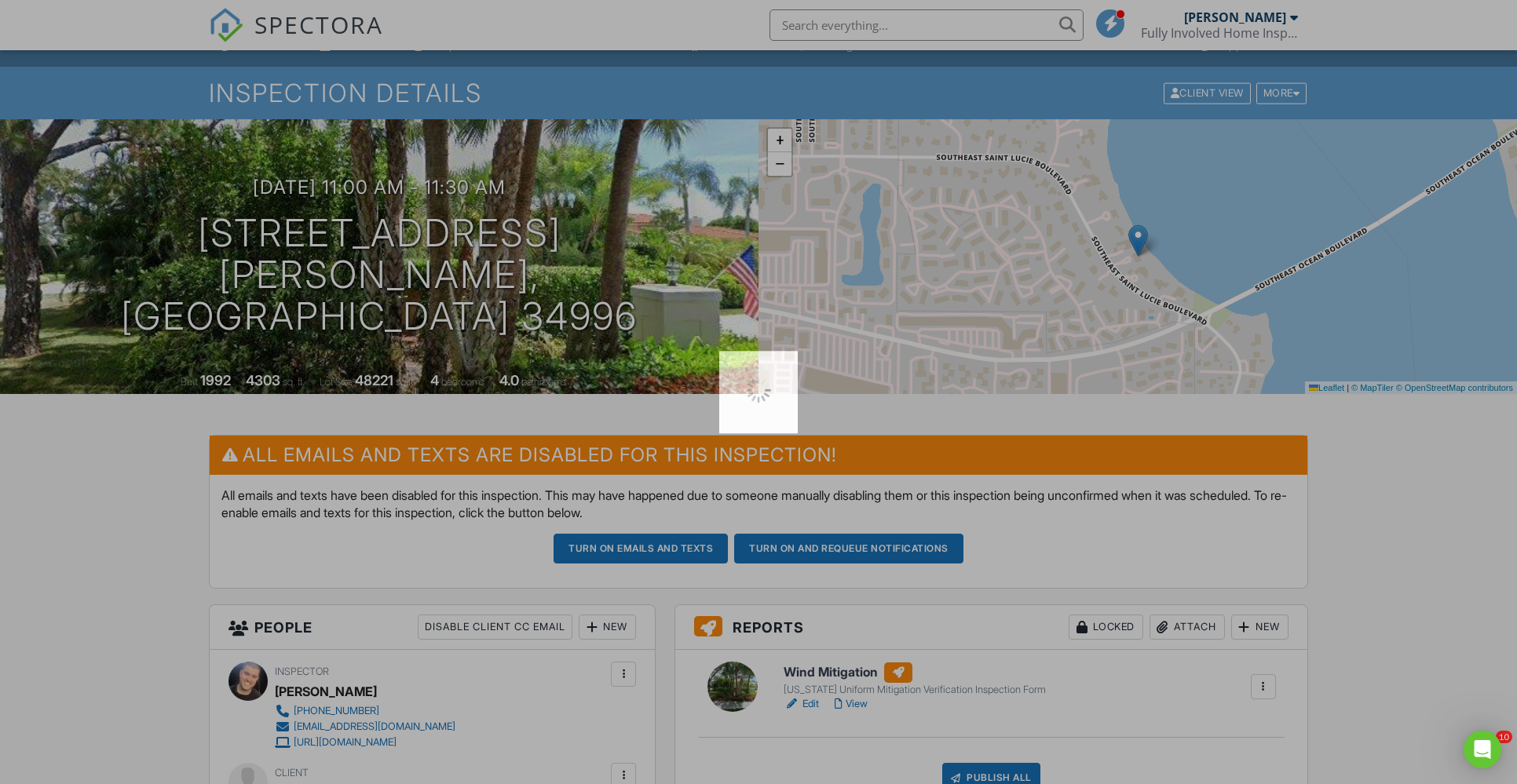 scroll, scrollTop: 0, scrollLeft: 0, axis: both 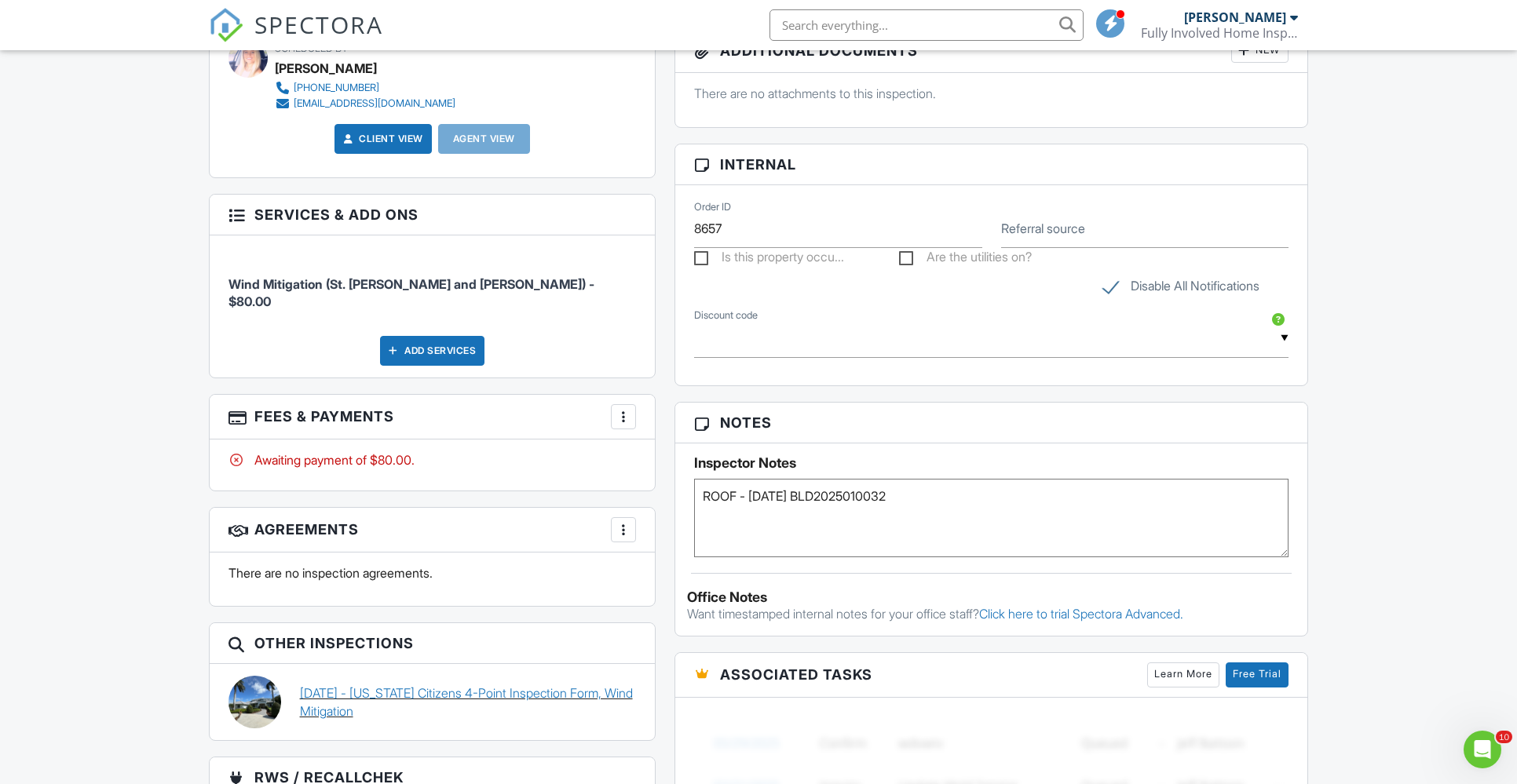 click on "02/06/2024 - Florida Citizens 4-Point Inspection Form, Wind Mitigation" at bounding box center (468, 702) 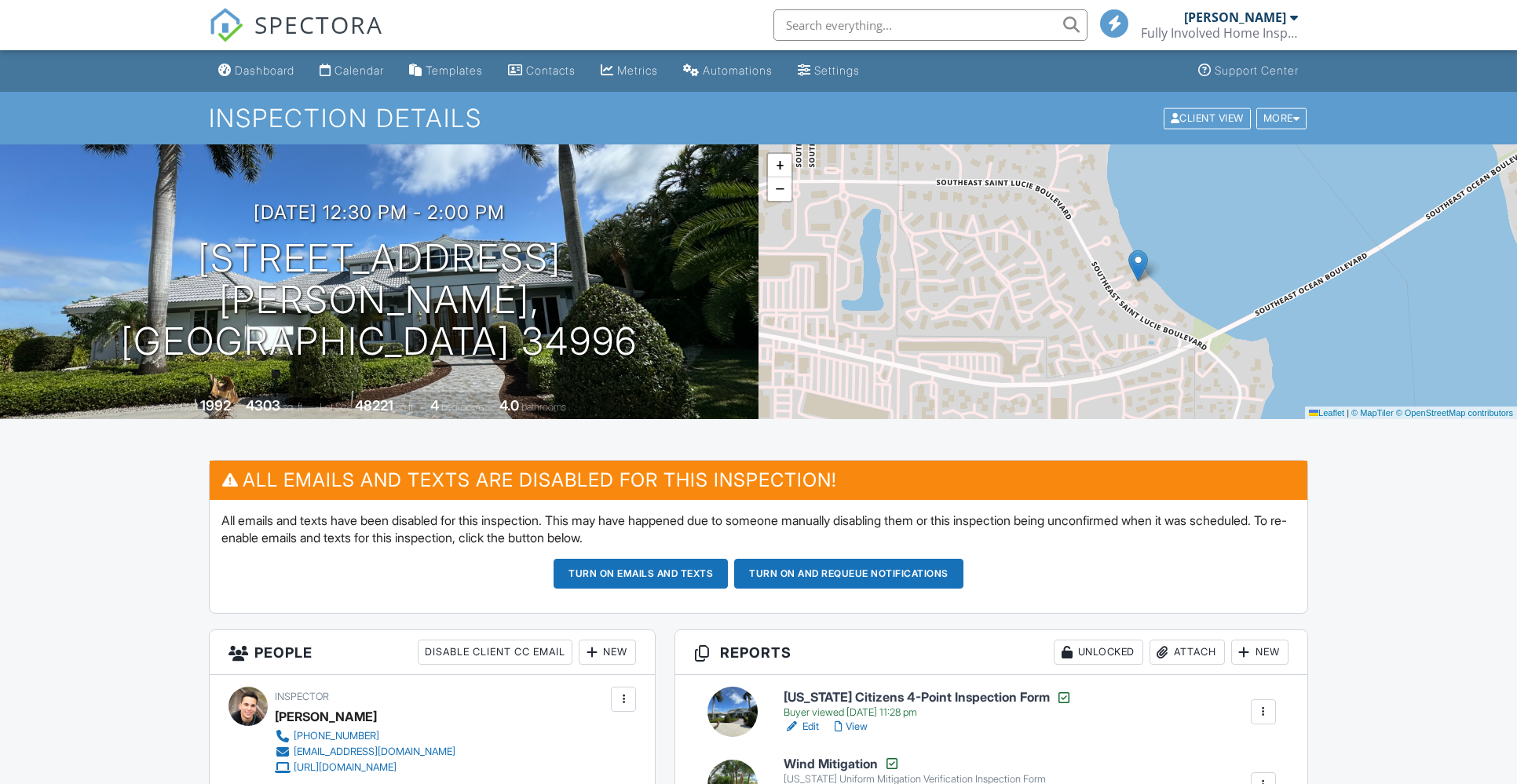 scroll, scrollTop: 113, scrollLeft: 0, axis: vertical 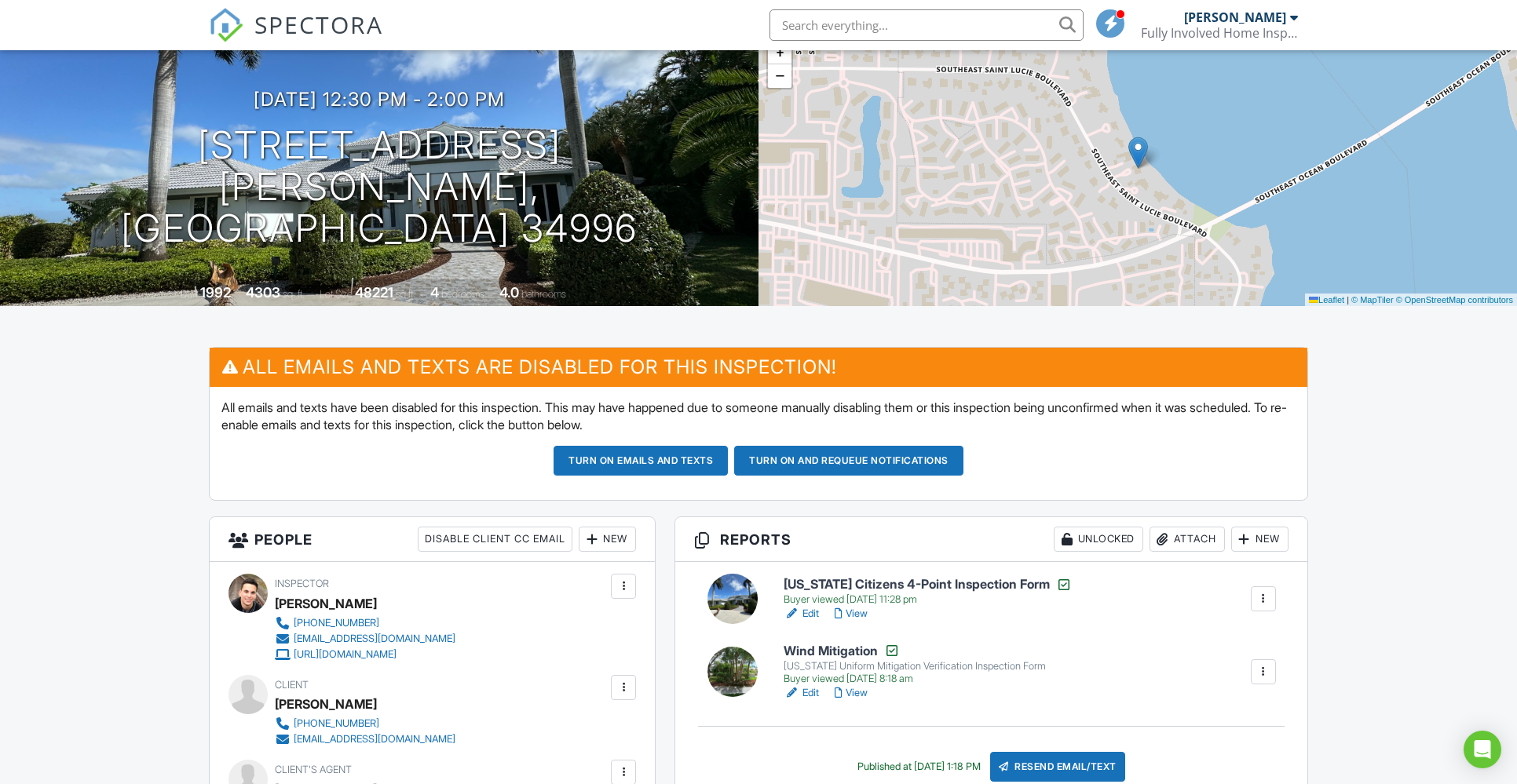 click on "View" at bounding box center [851, 693] 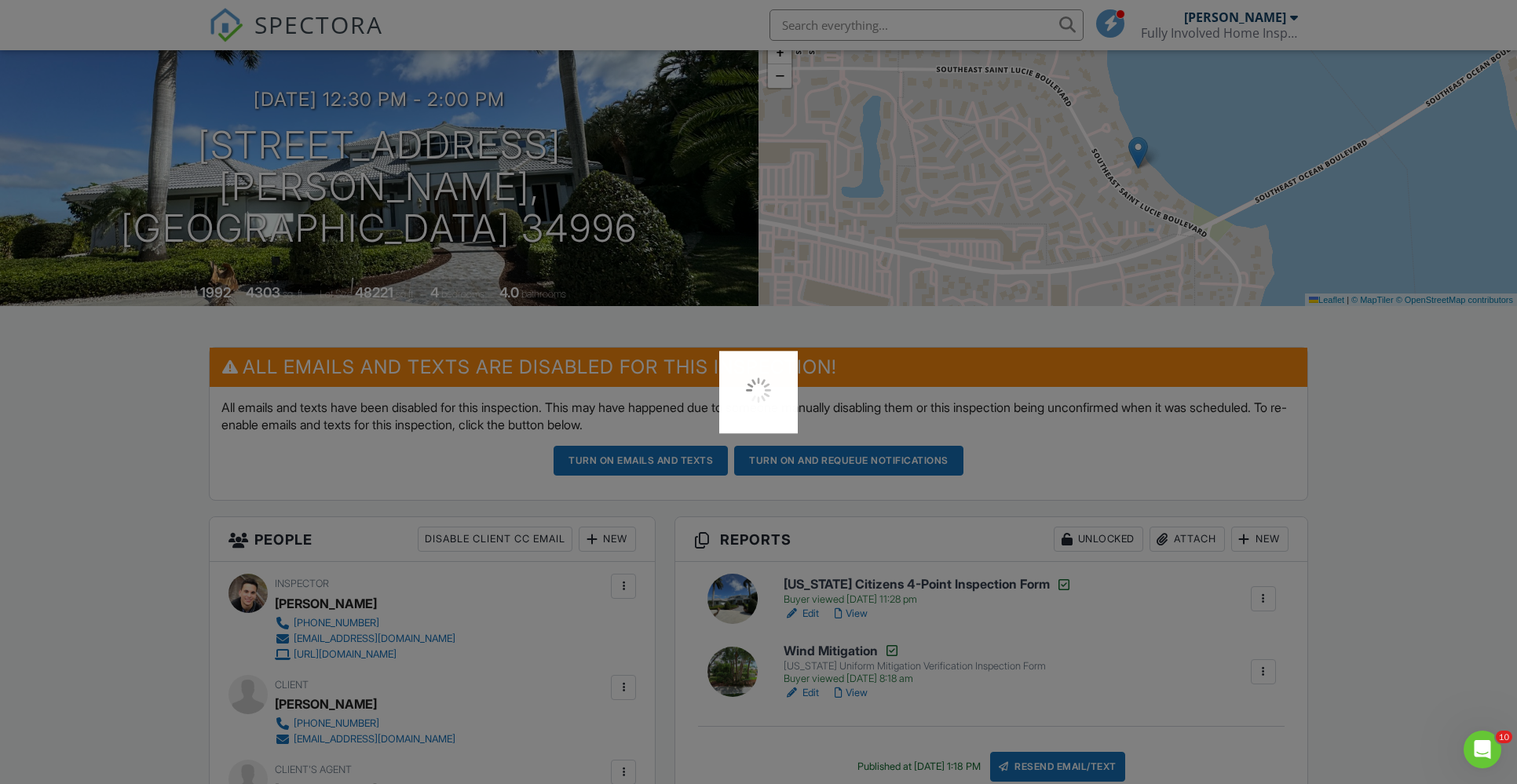 scroll, scrollTop: 0, scrollLeft: 0, axis: both 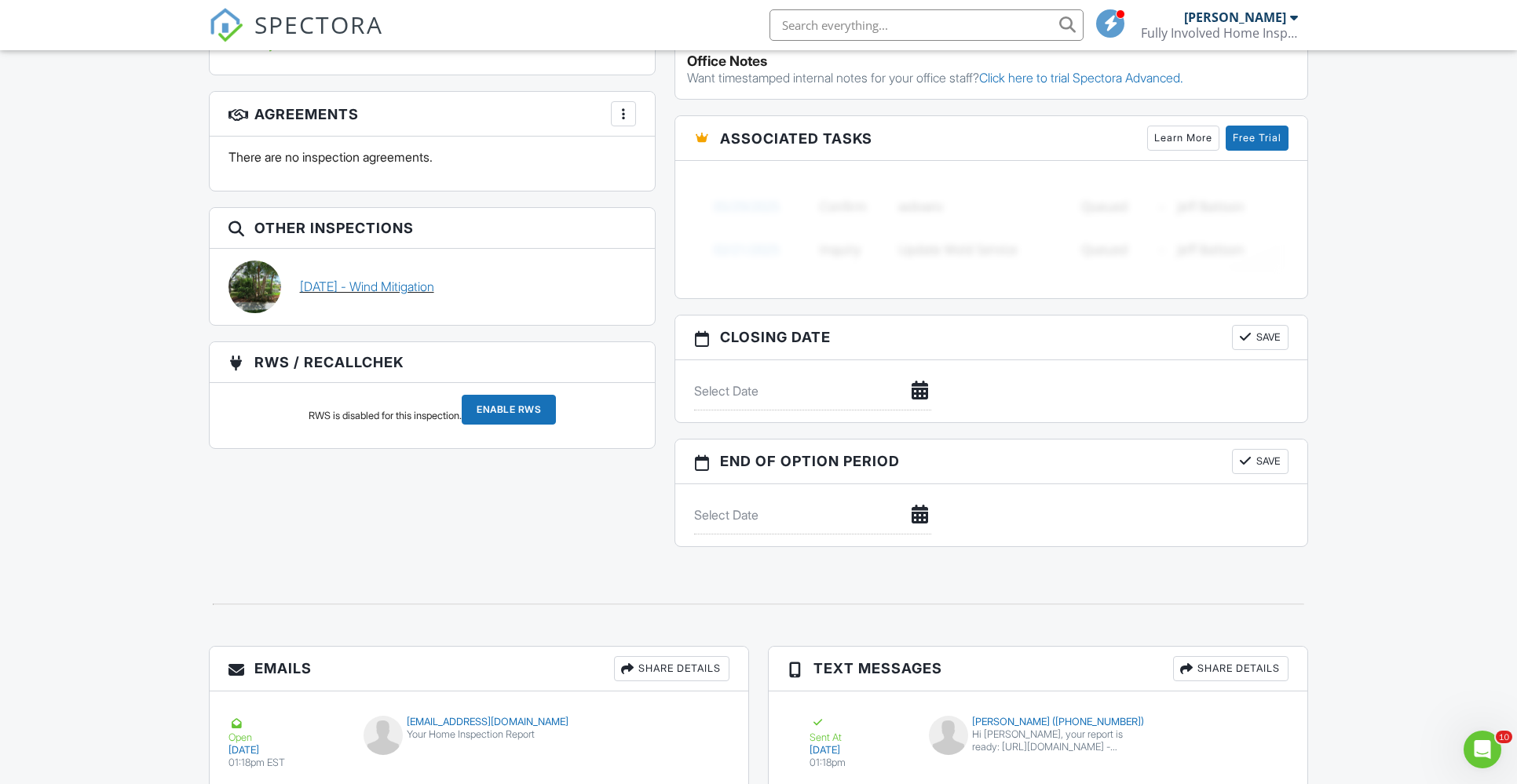 click on "[DATE] - Wind Mitigation" at bounding box center [367, 286] 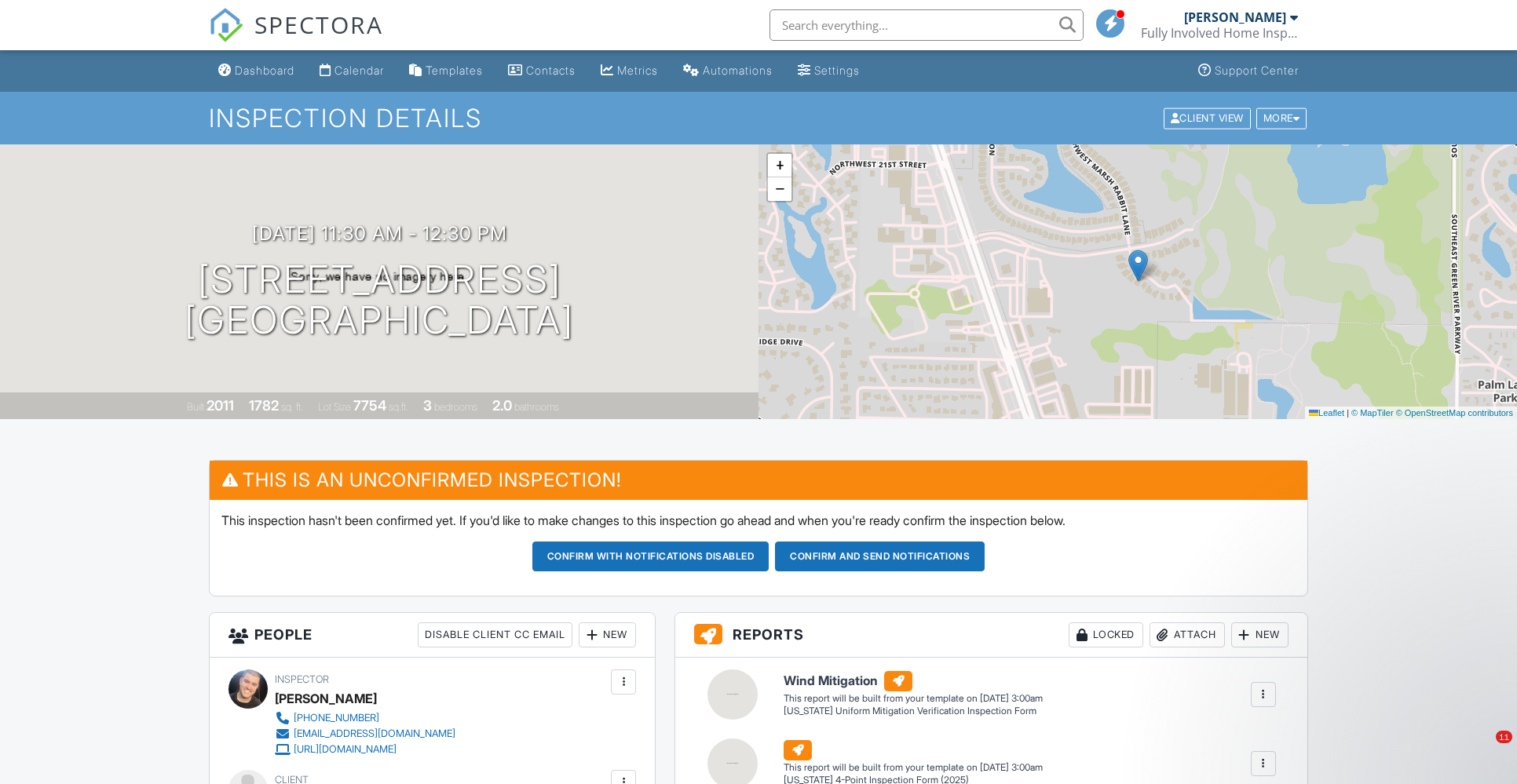 scroll, scrollTop: 0, scrollLeft: 0, axis: both 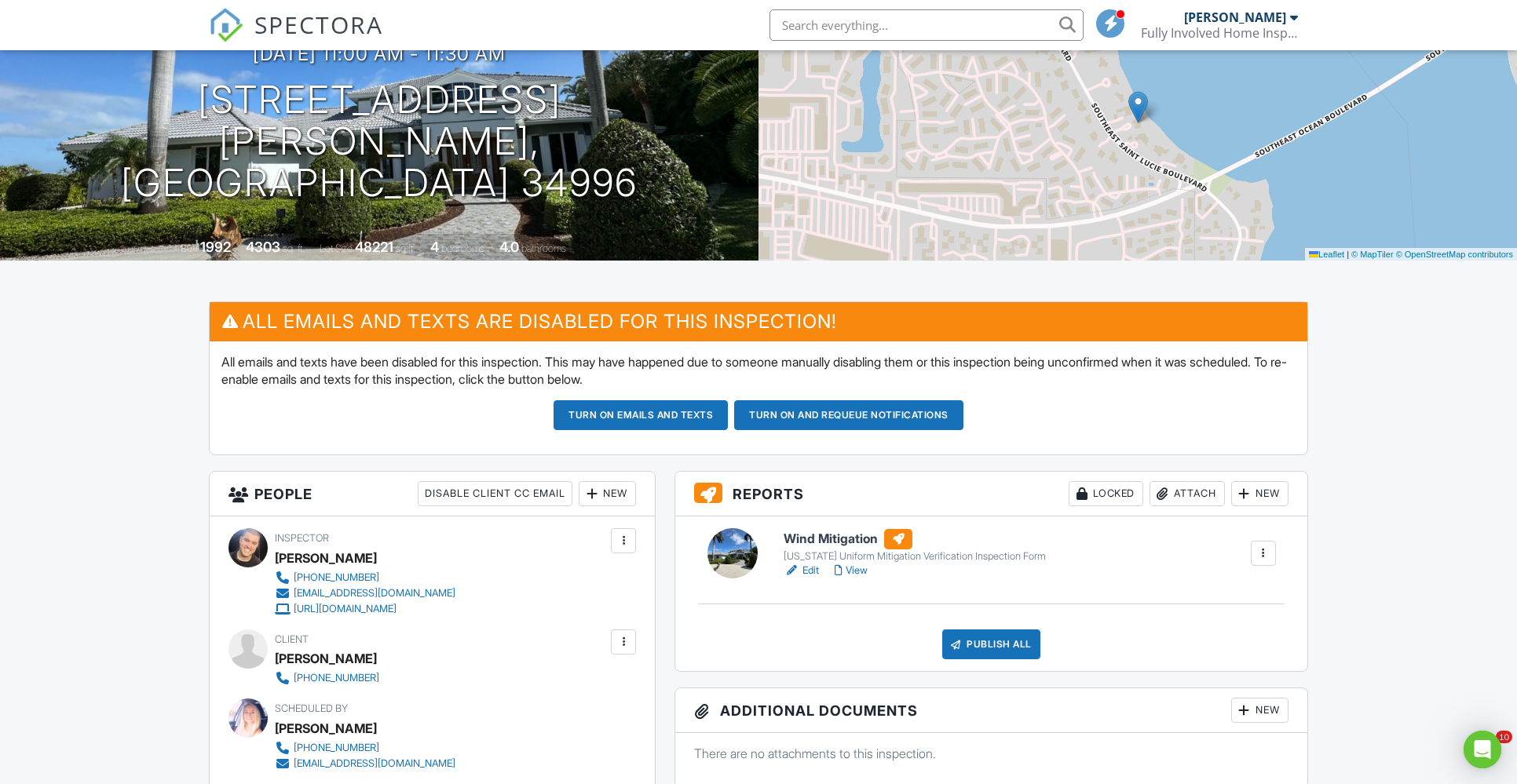 click on "Wind Mitigation" at bounding box center [915, 539] 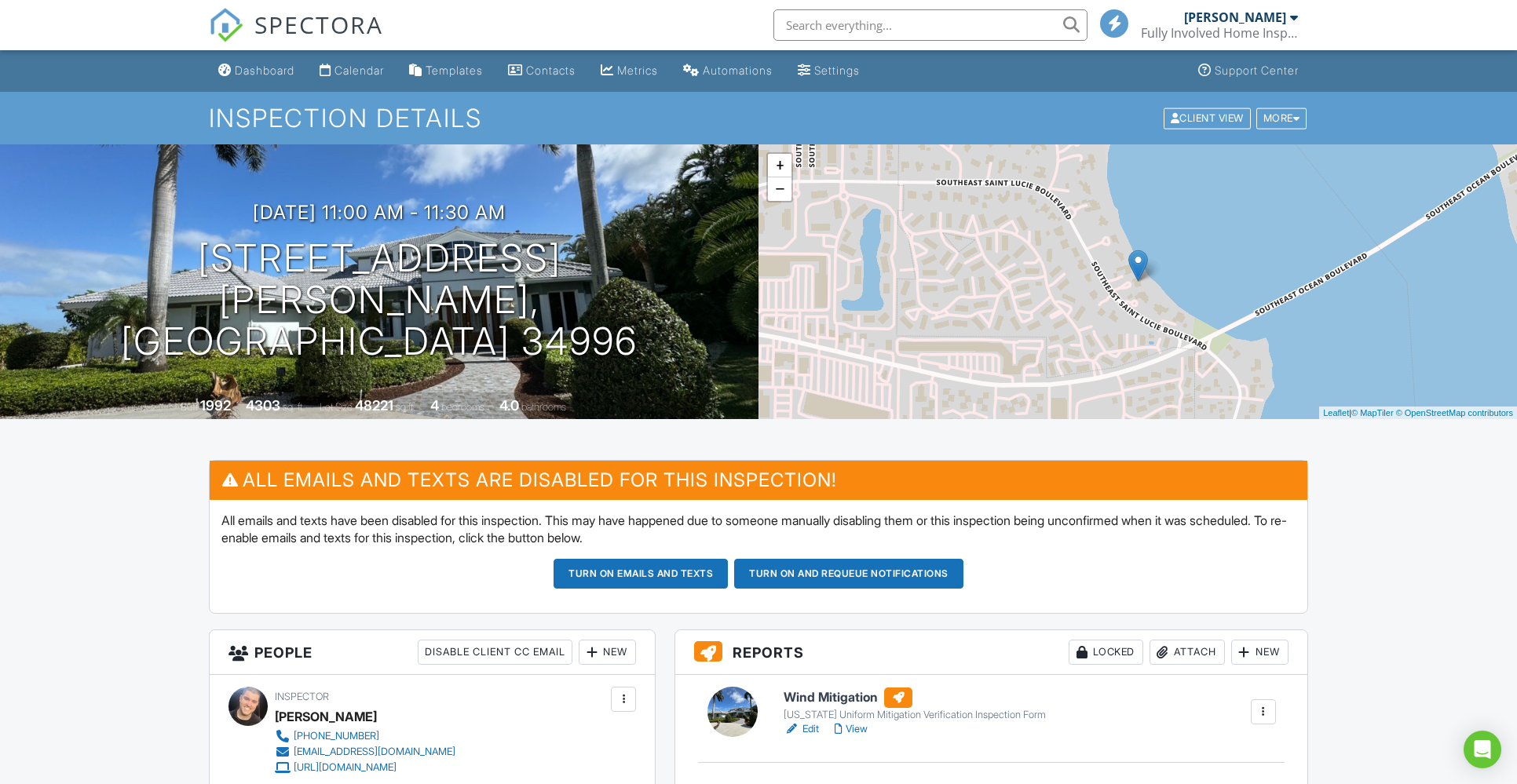 scroll, scrollTop: 734, scrollLeft: 0, axis: vertical 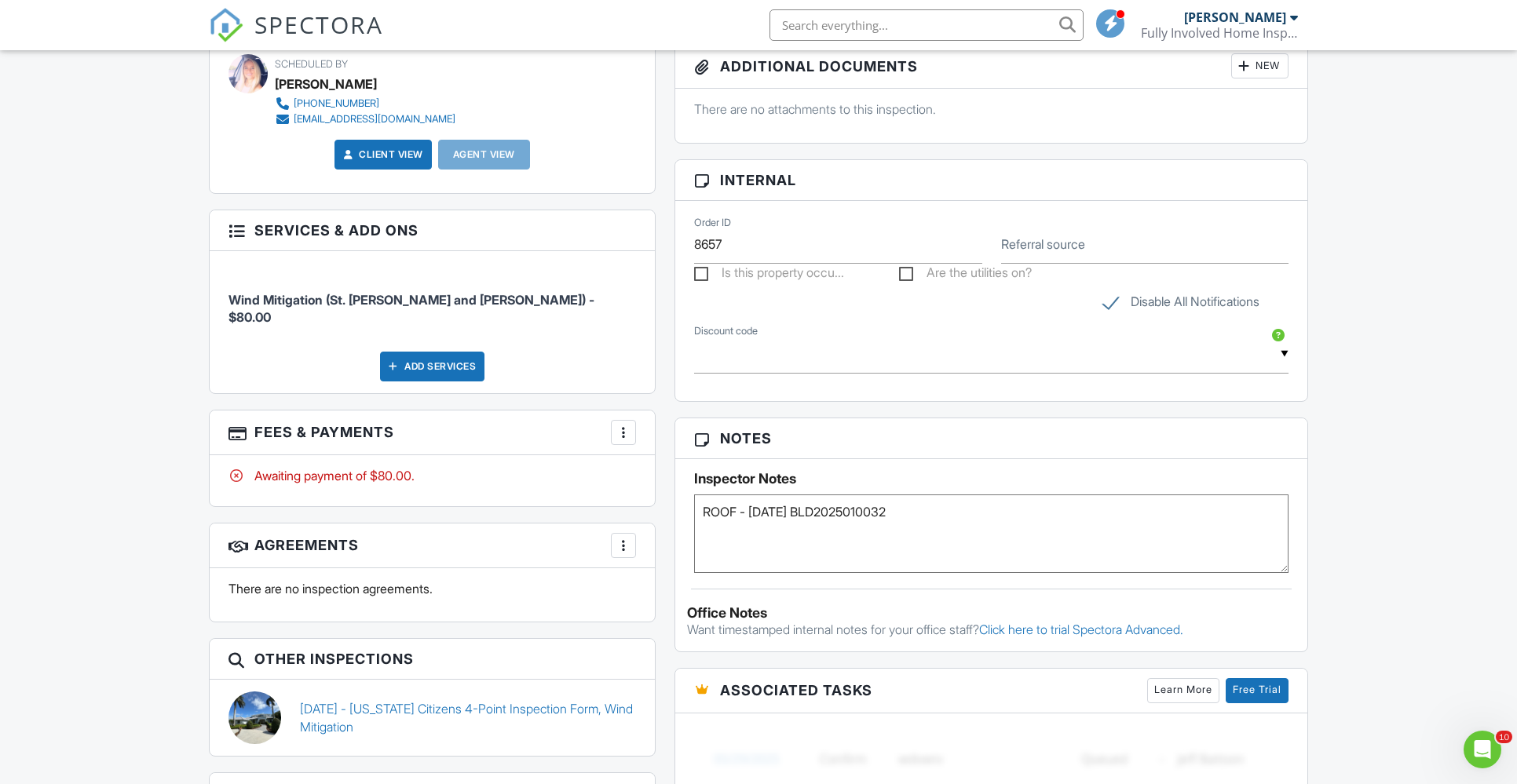 drag, startPoint x: 920, startPoint y: 516, endPoint x: 704, endPoint y: 514, distance: 216.0093 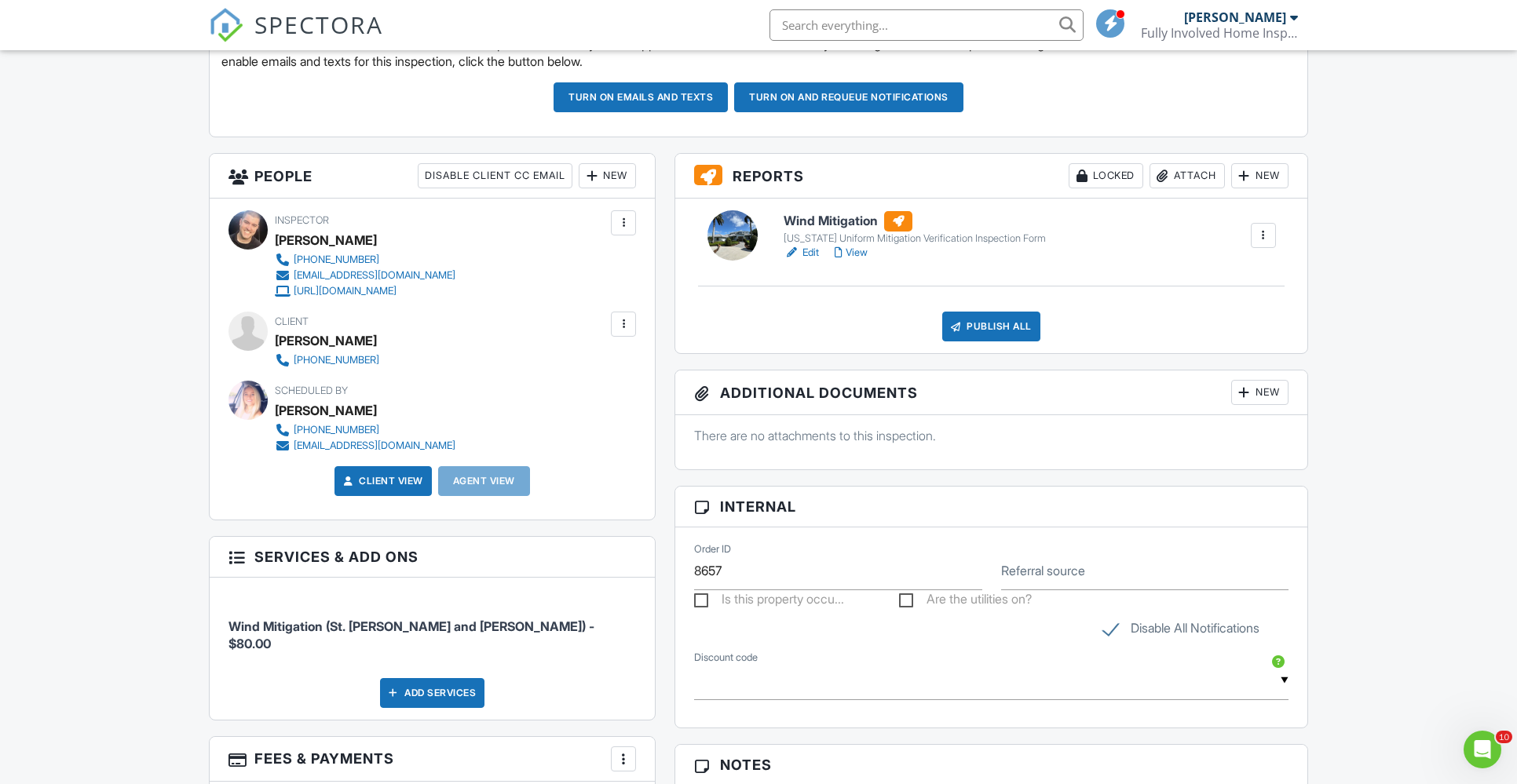 scroll, scrollTop: 345, scrollLeft: 0, axis: vertical 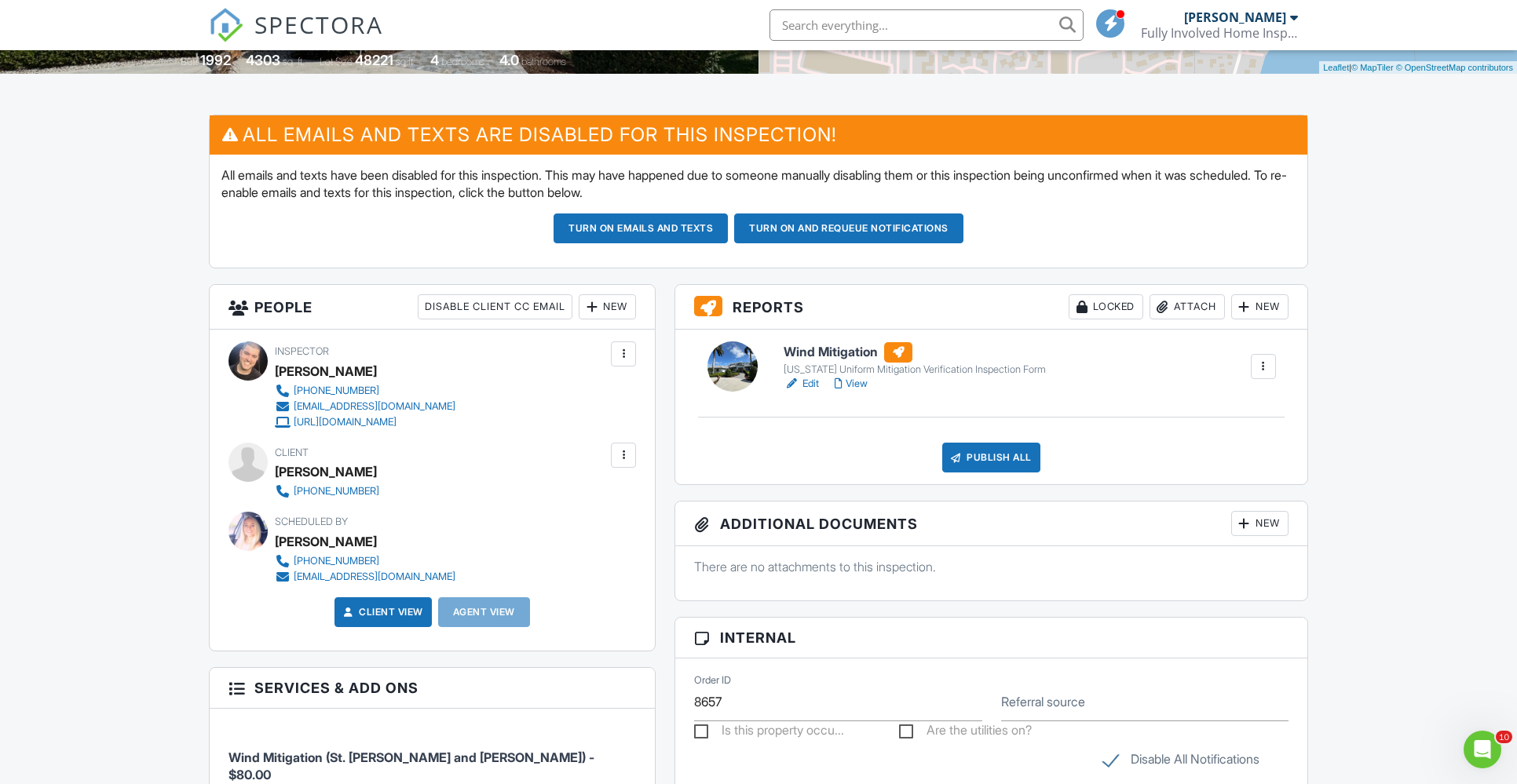 click on "Wind Mitigation" at bounding box center (915, 352) 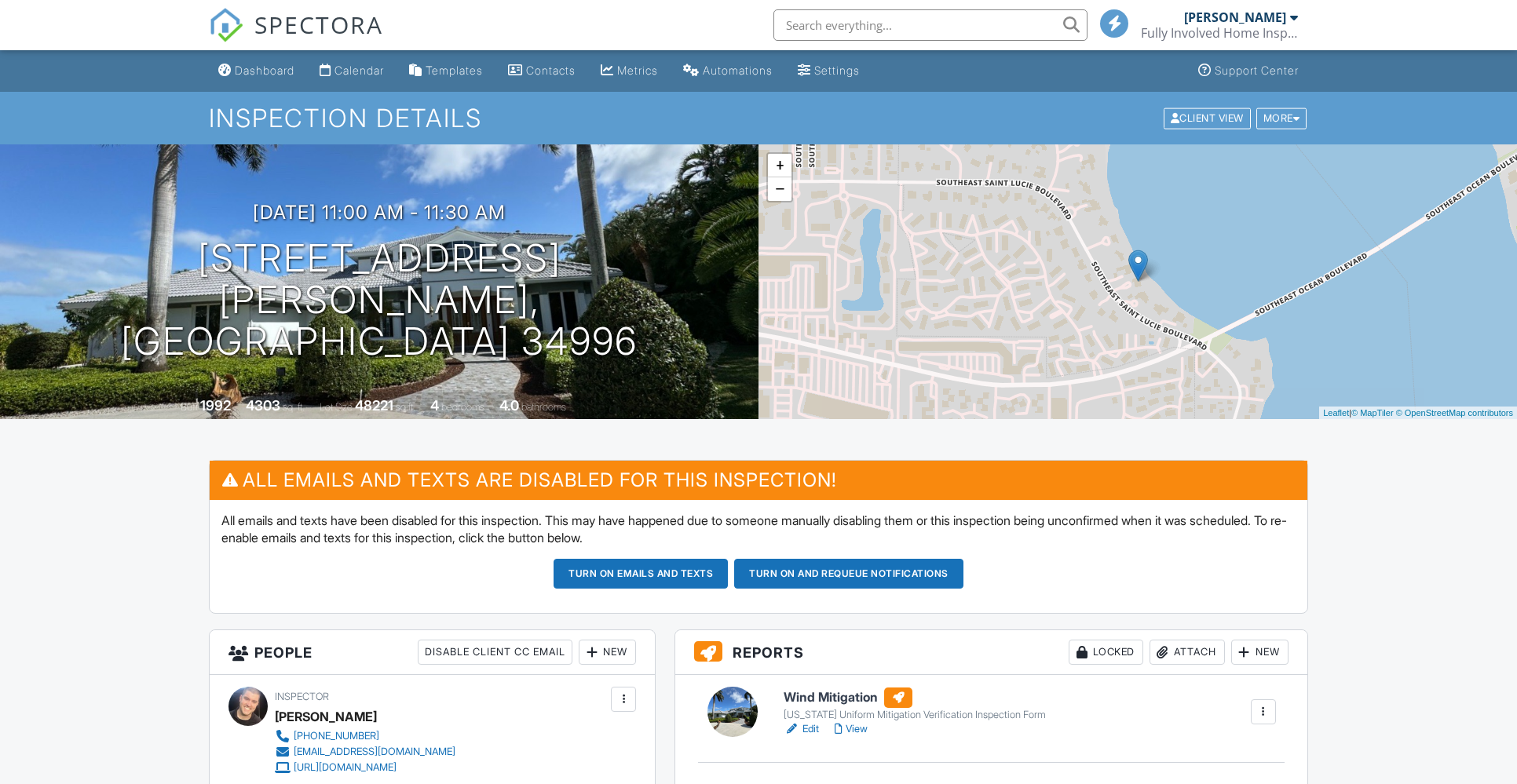 scroll, scrollTop: 0, scrollLeft: 0, axis: both 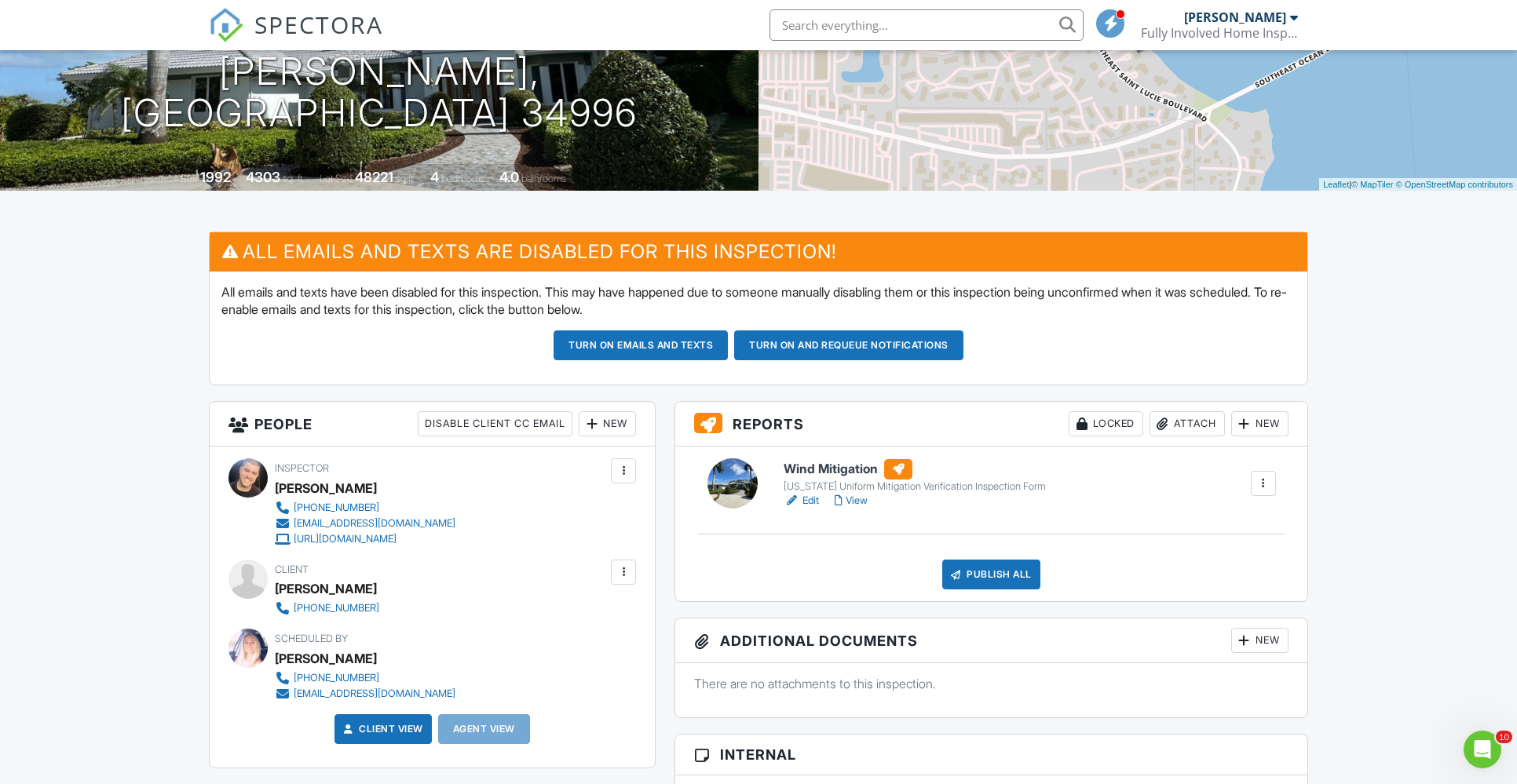 click on "Client
Ray Jones
305-799-6728" at bounding box center (432, 588) 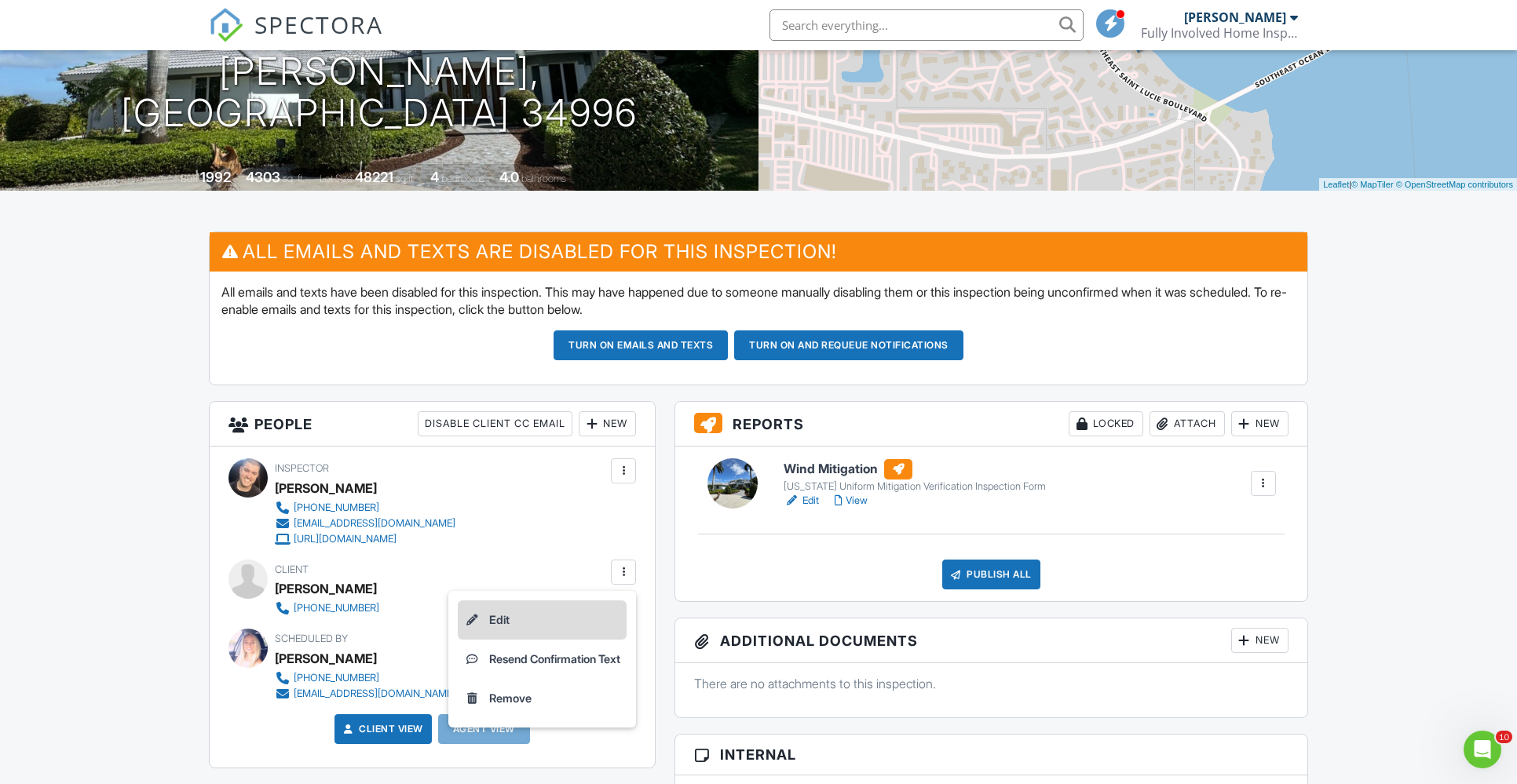 click on "Edit" at bounding box center [542, 620] 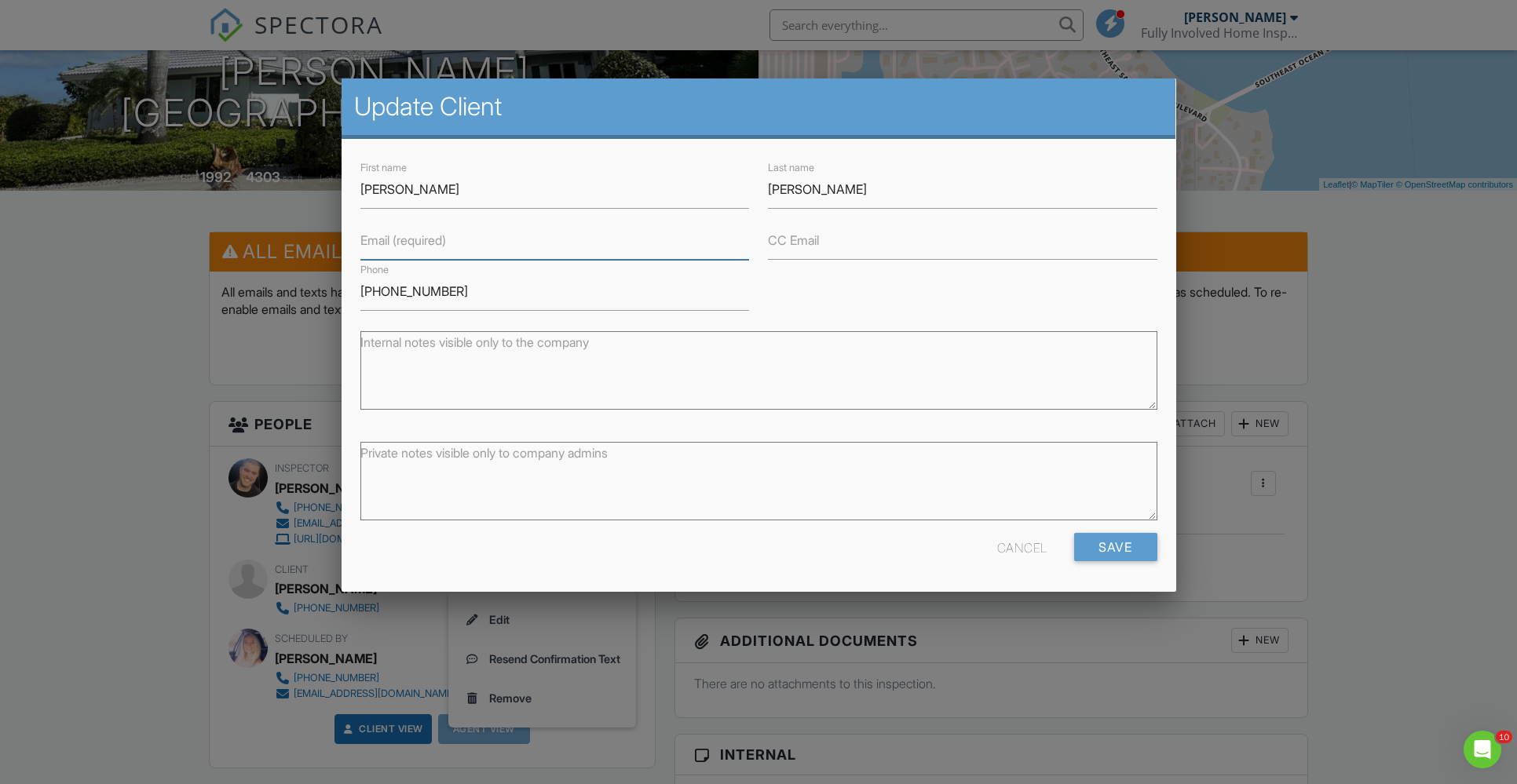 click on "Email (required)" at bounding box center (554, 240) 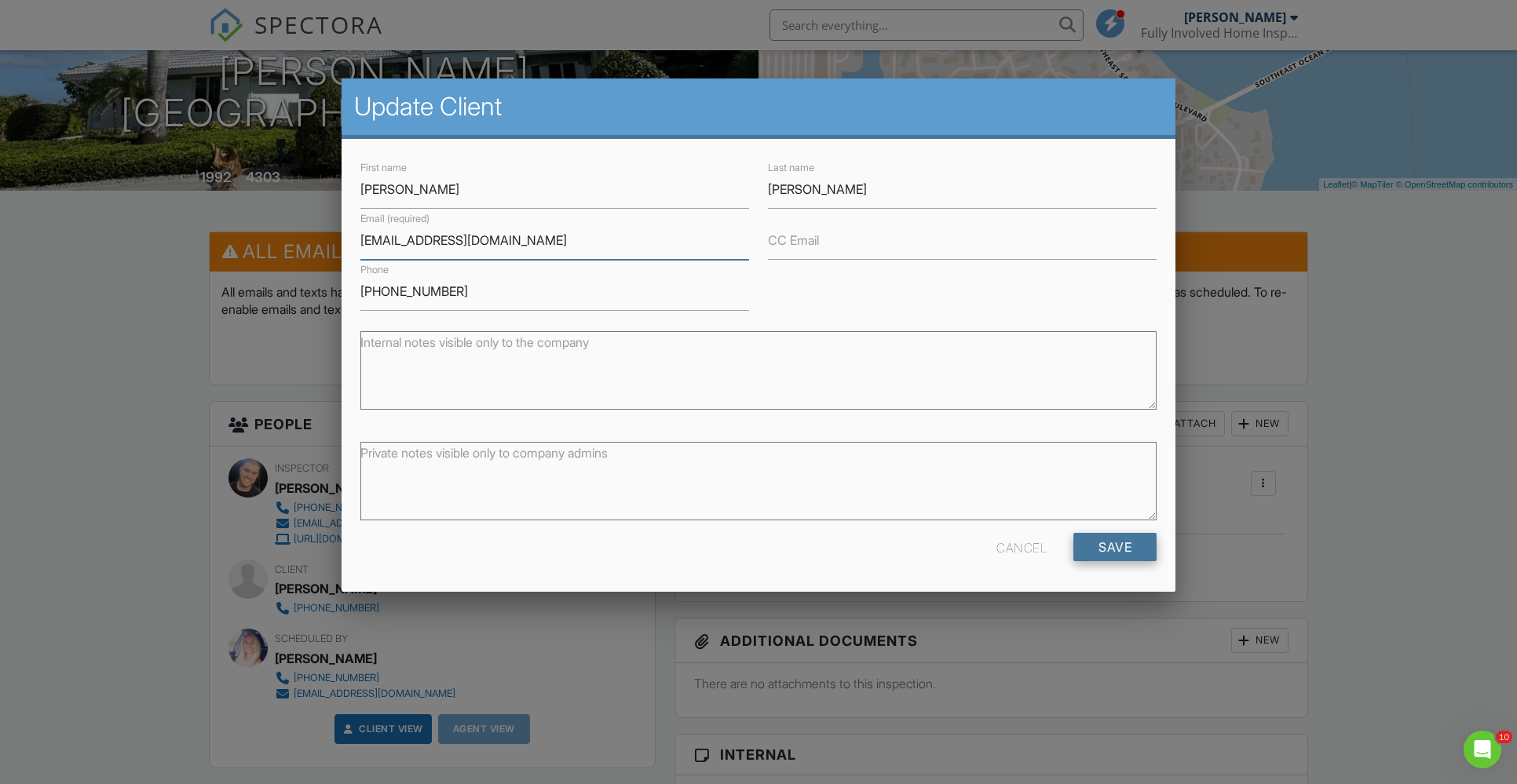 type on "rjones@jaginsgroup.com" 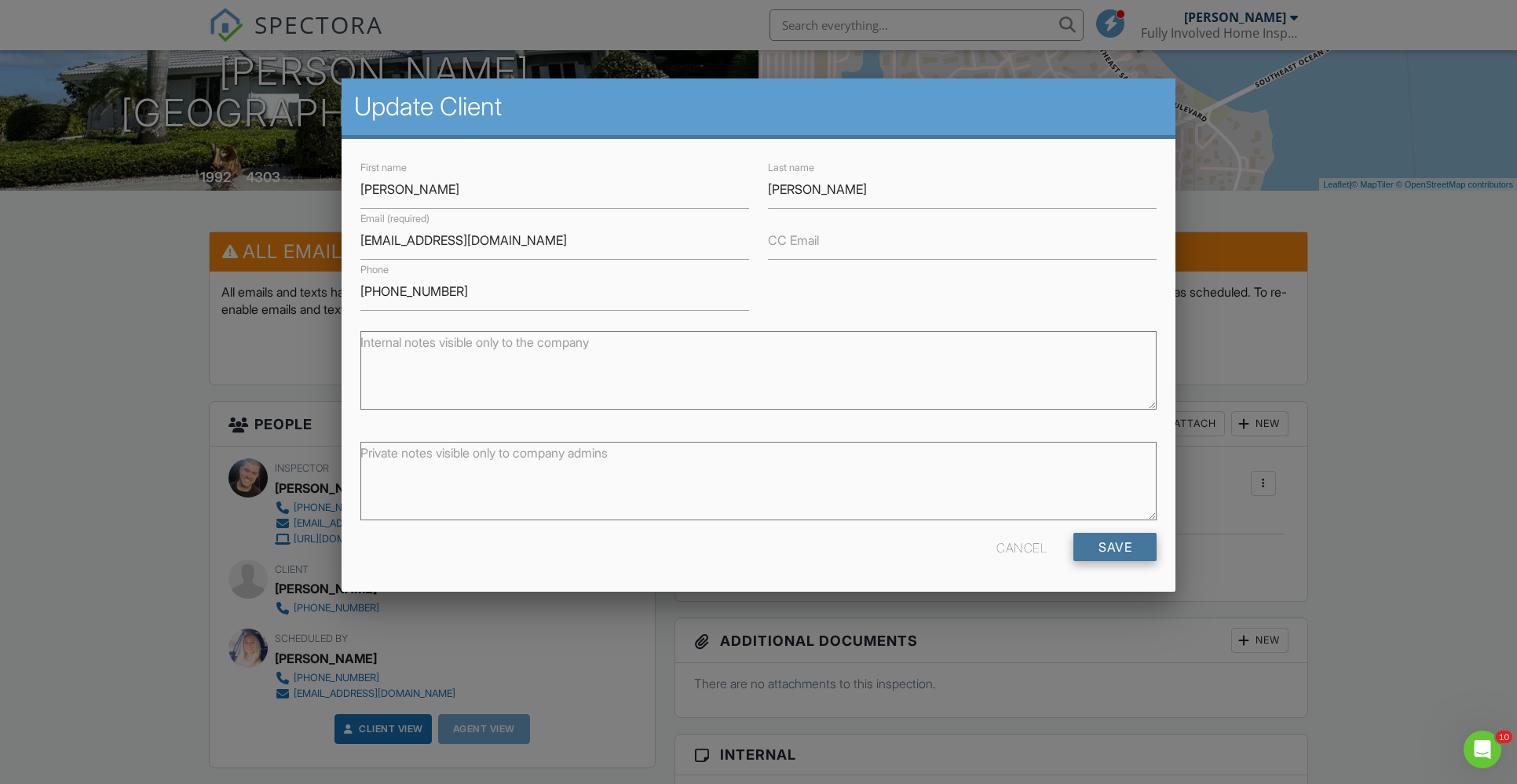 click on "Save" at bounding box center (1115, 547) 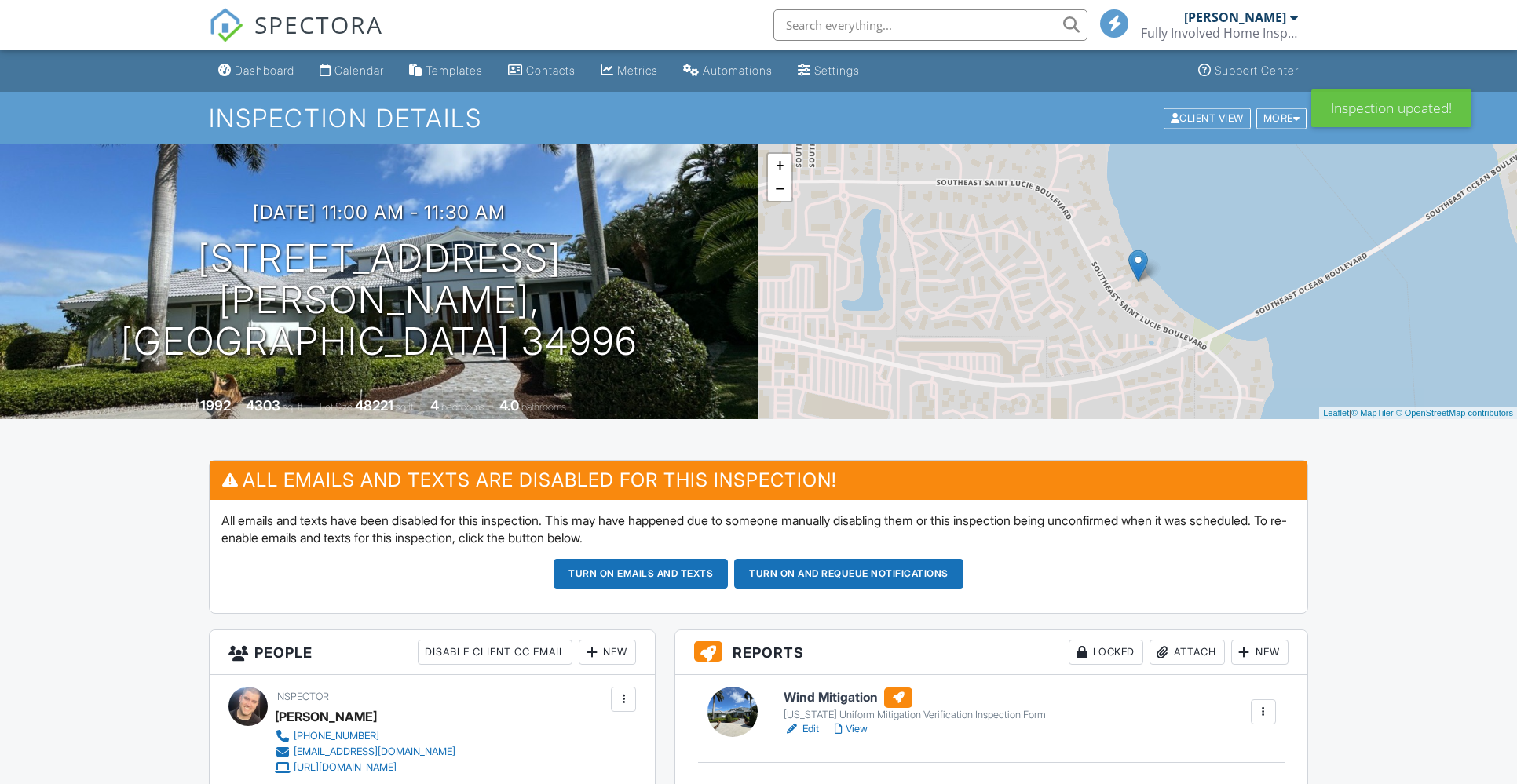 scroll, scrollTop: 0, scrollLeft: 0, axis: both 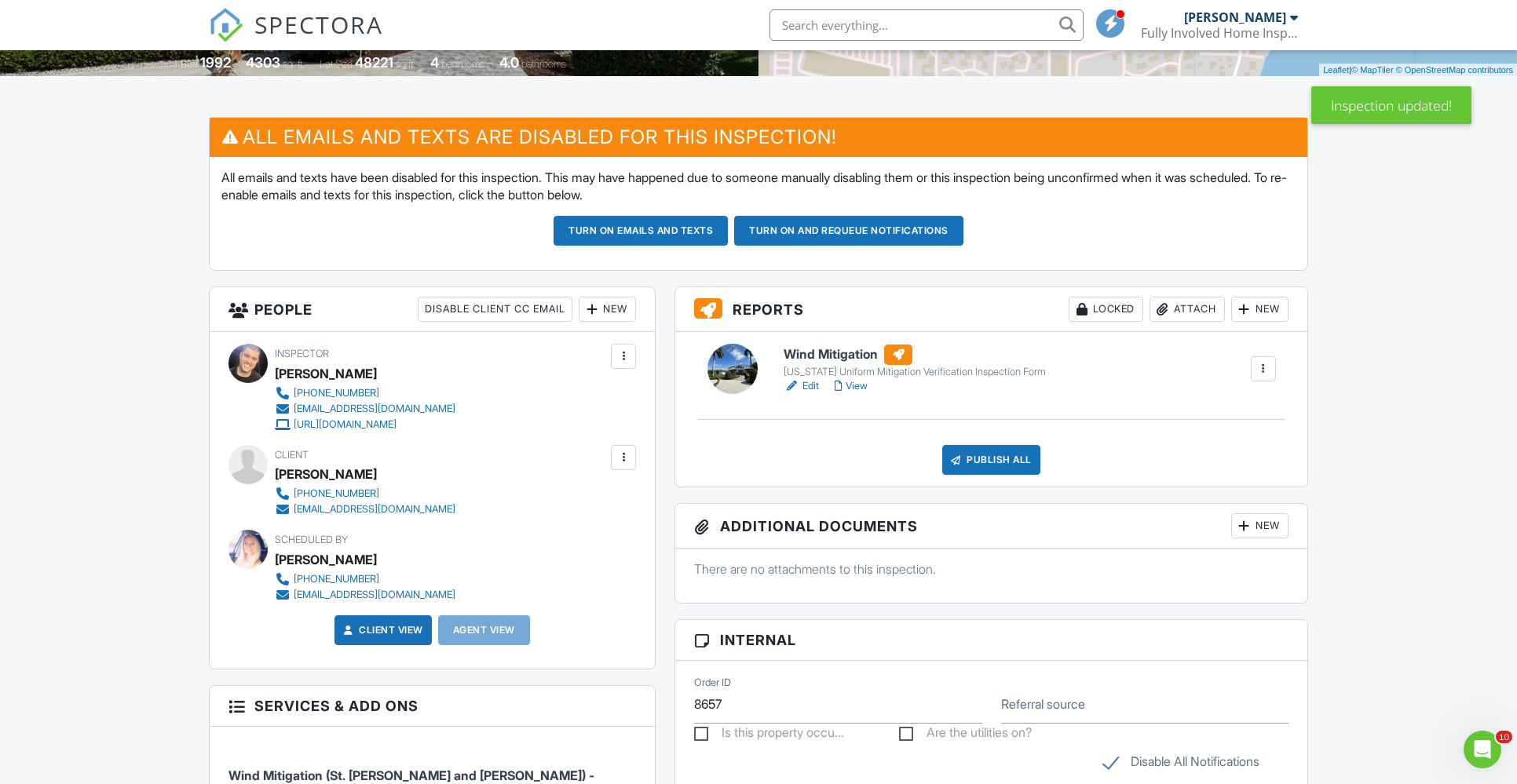 click on "Publish All" at bounding box center [991, 460] 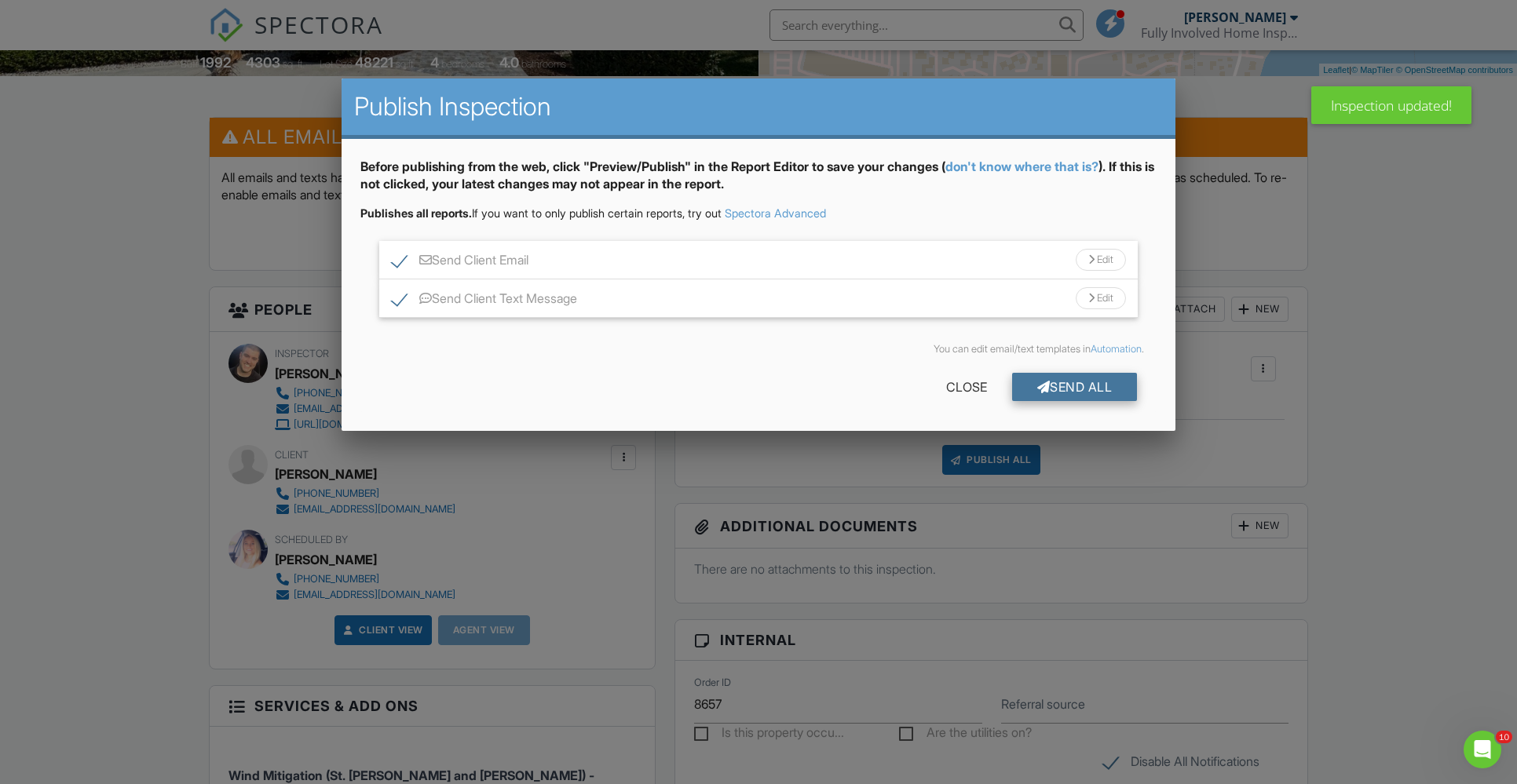 click on "Send All" at bounding box center (1075, 387) 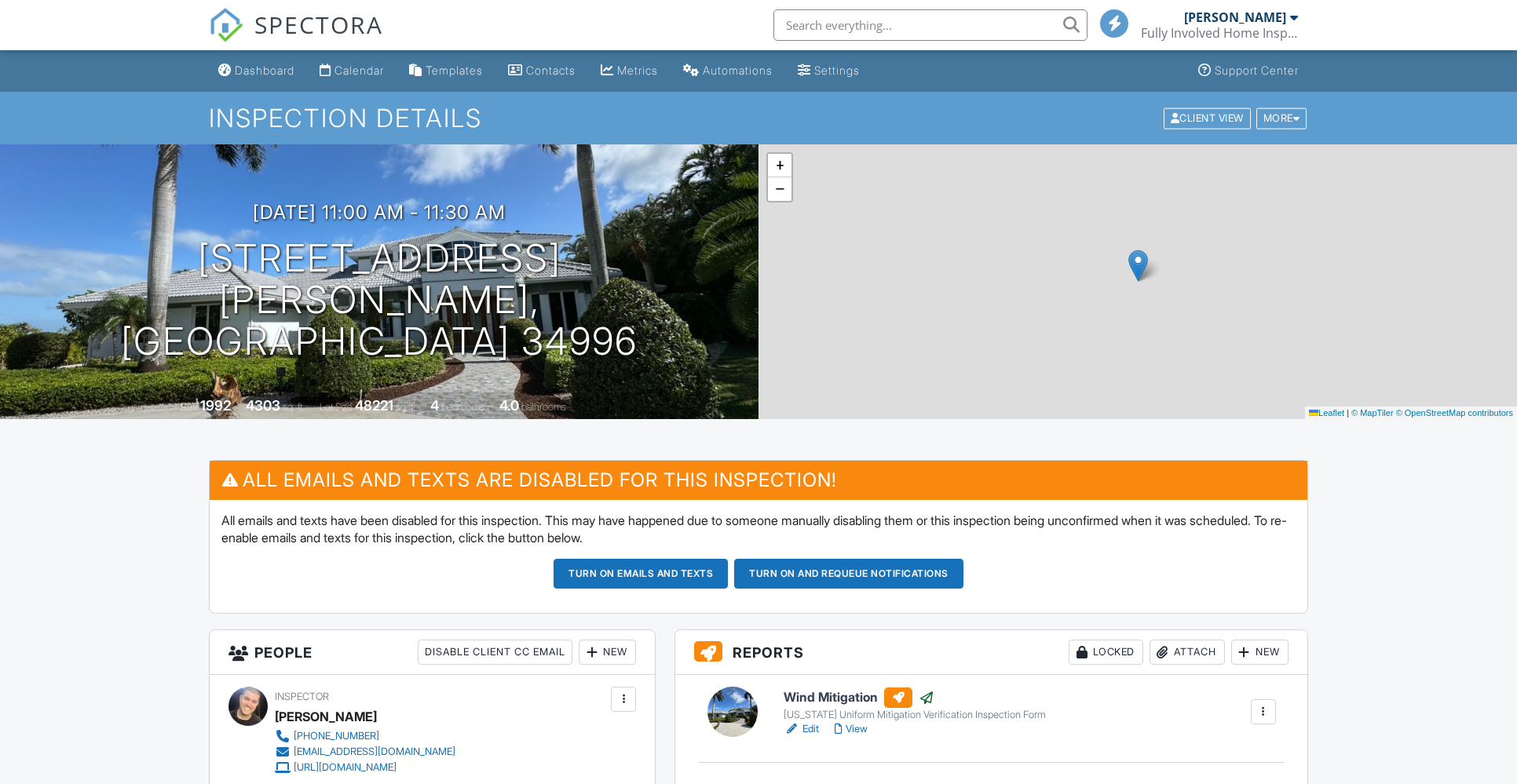 scroll, scrollTop: 305, scrollLeft: 0, axis: vertical 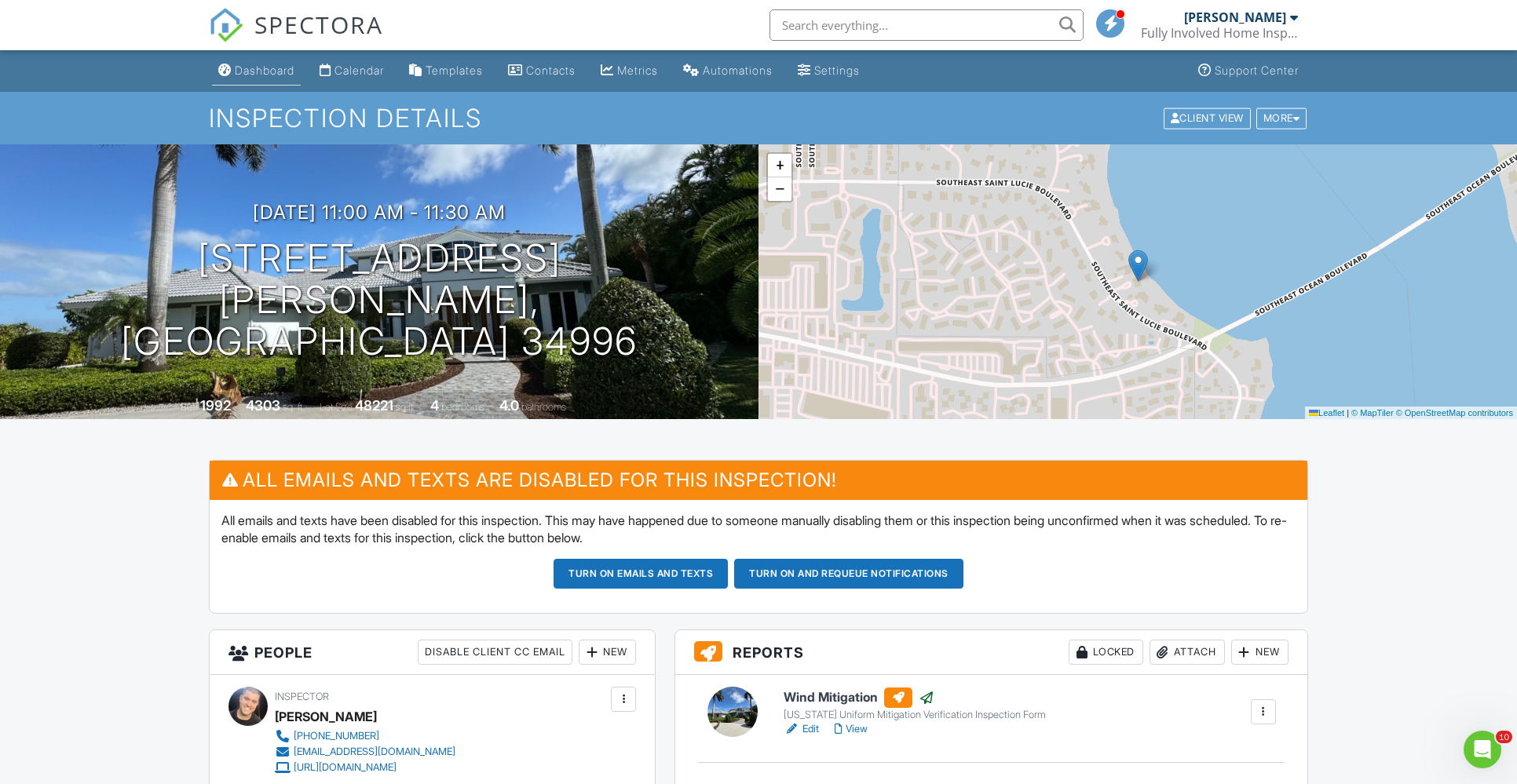 click on "Dashboard" at bounding box center [265, 70] 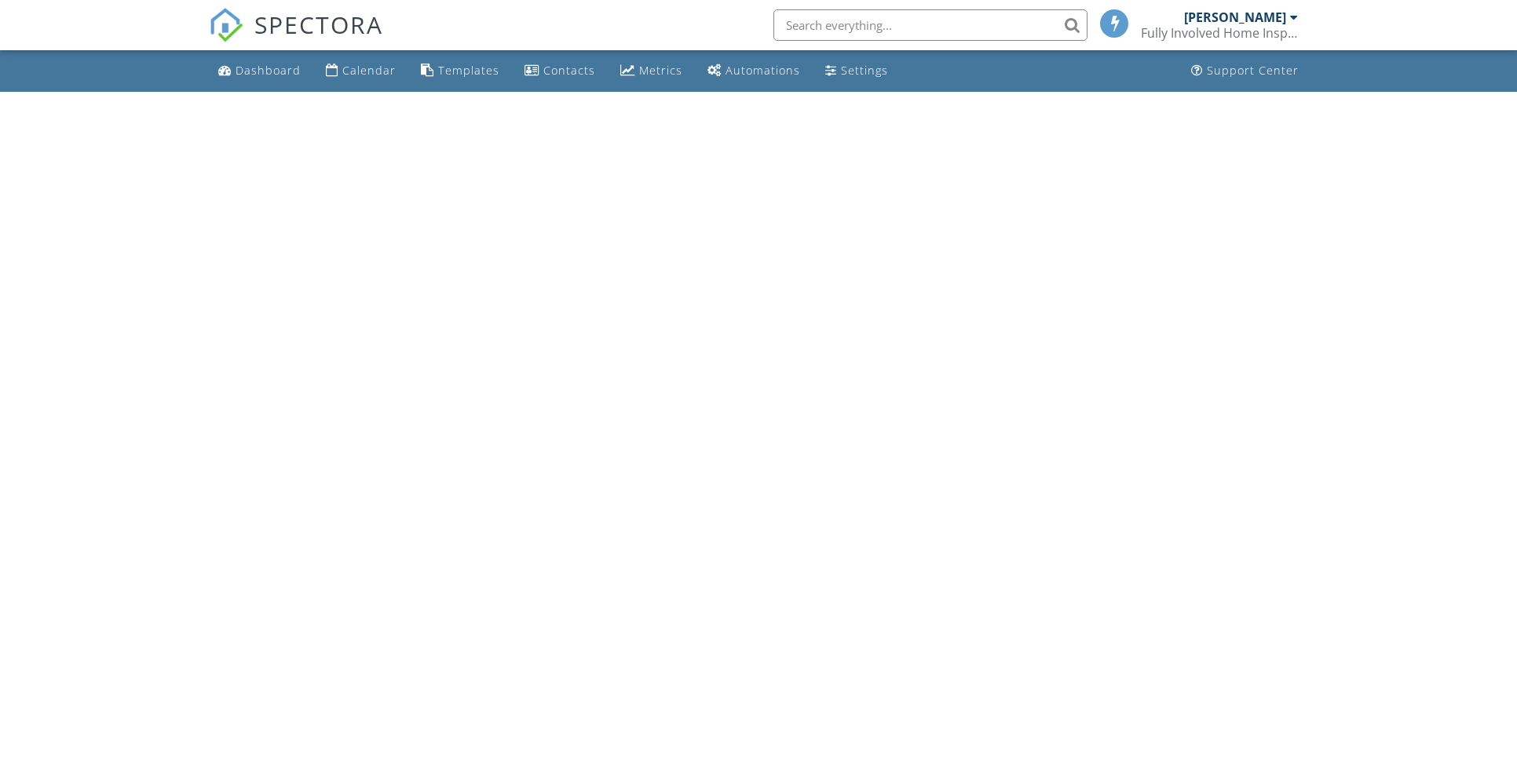 scroll, scrollTop: 0, scrollLeft: 0, axis: both 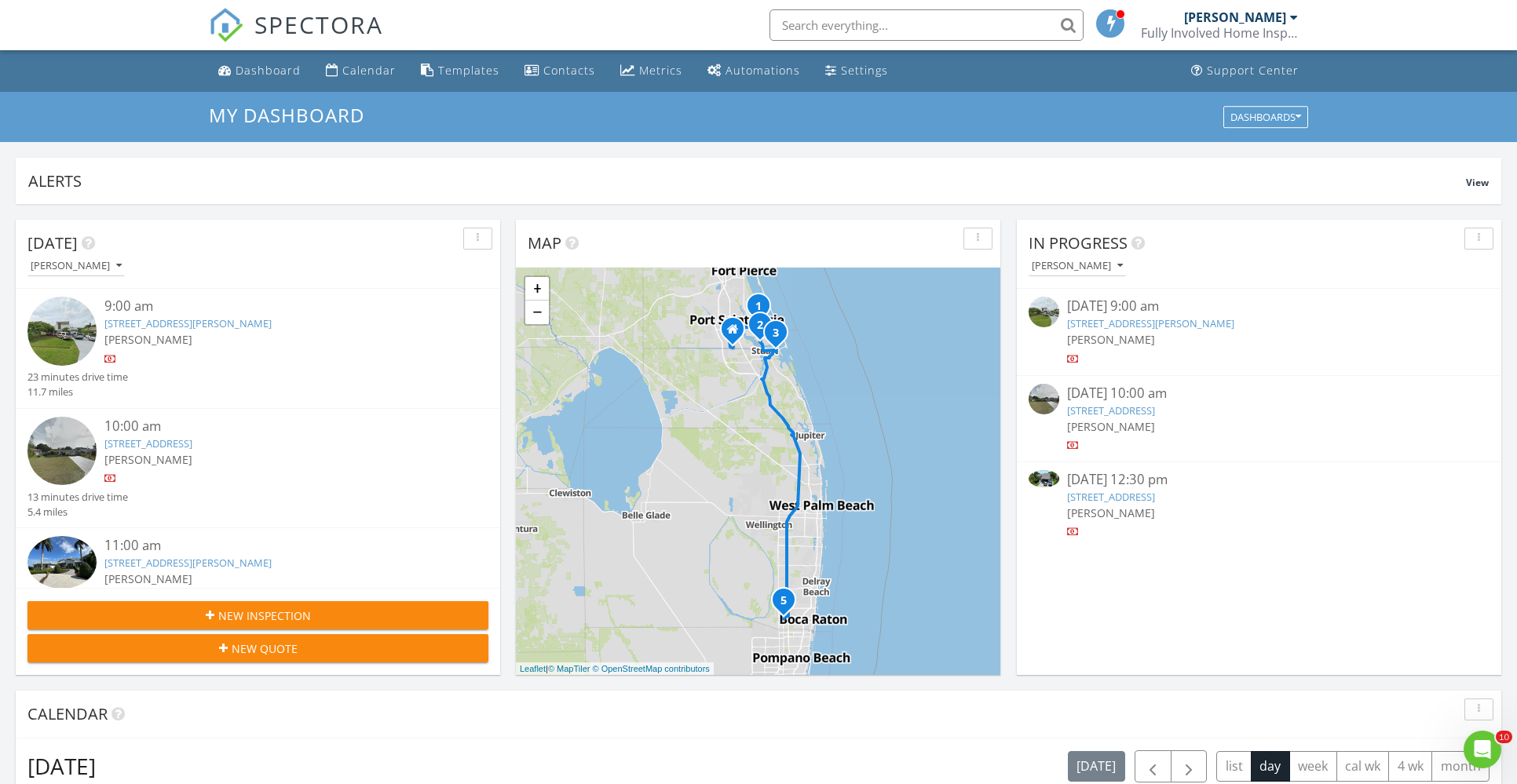 click on "07/11/25 10:00 am" at bounding box center (1259, 393) 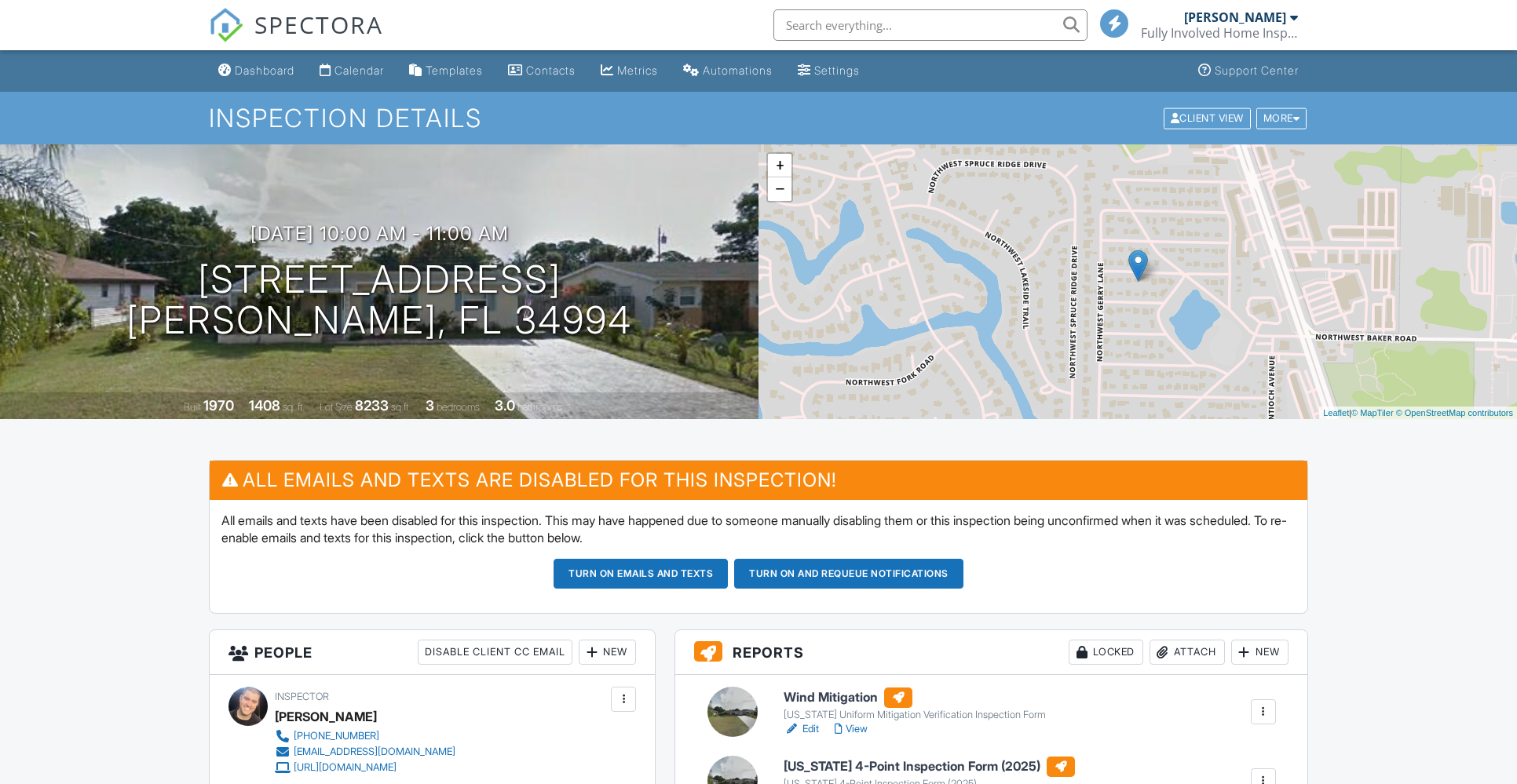 scroll, scrollTop: 166, scrollLeft: 0, axis: vertical 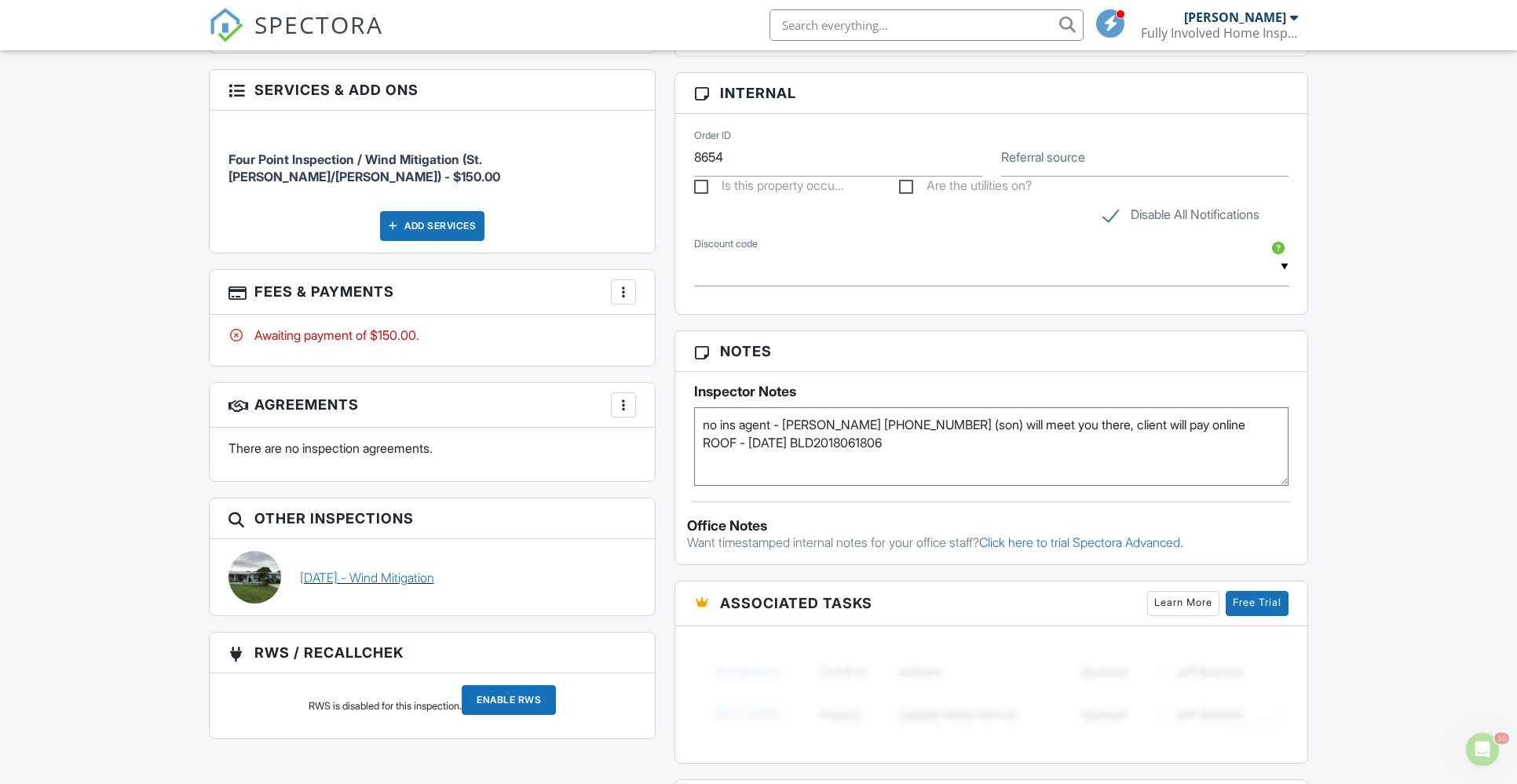 click on "[DATE] - Wind Mitigation" at bounding box center [367, 578] 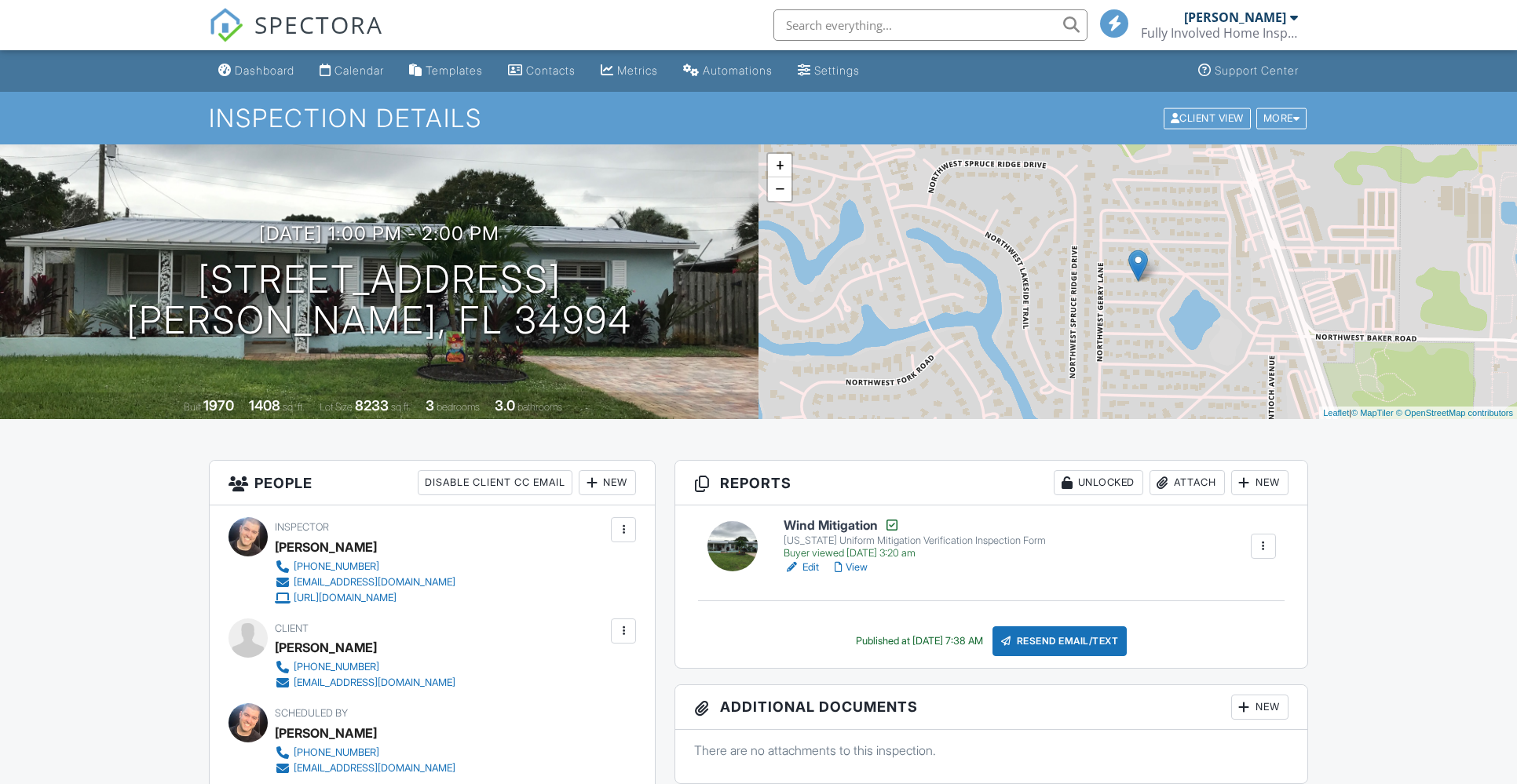 scroll, scrollTop: 0, scrollLeft: 0, axis: both 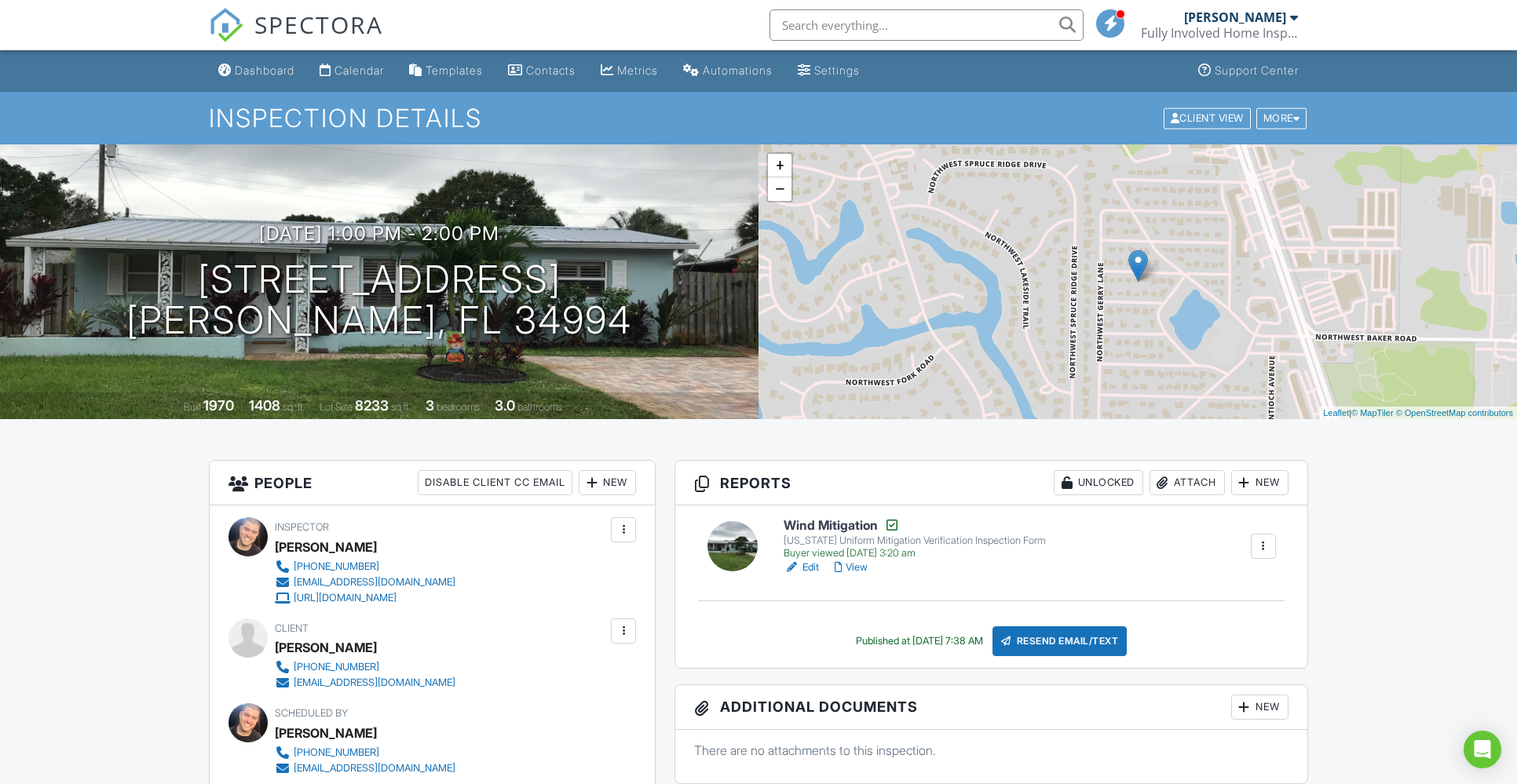 click on "Edit
View" at bounding box center (915, 567) 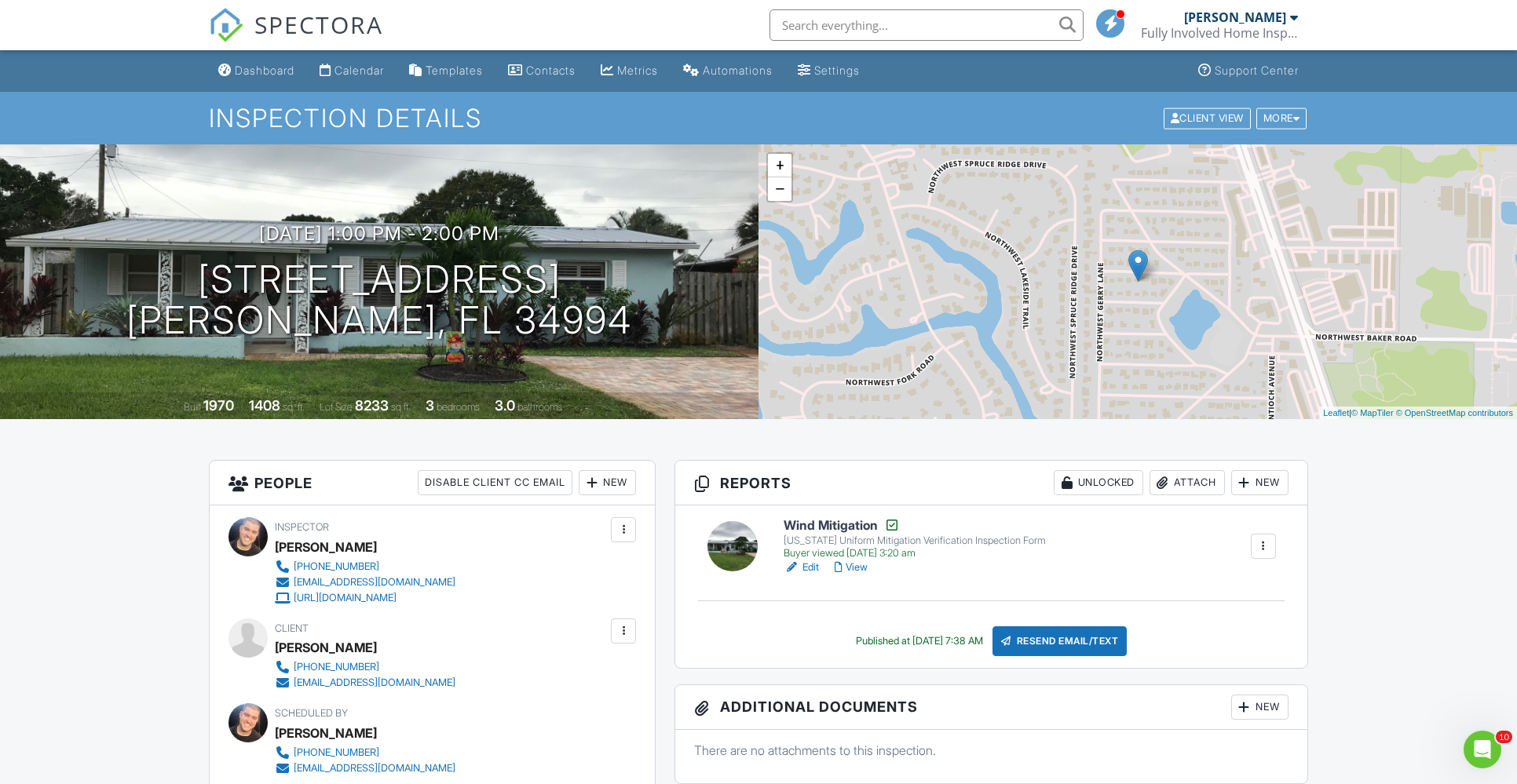 scroll, scrollTop: 0, scrollLeft: 0, axis: both 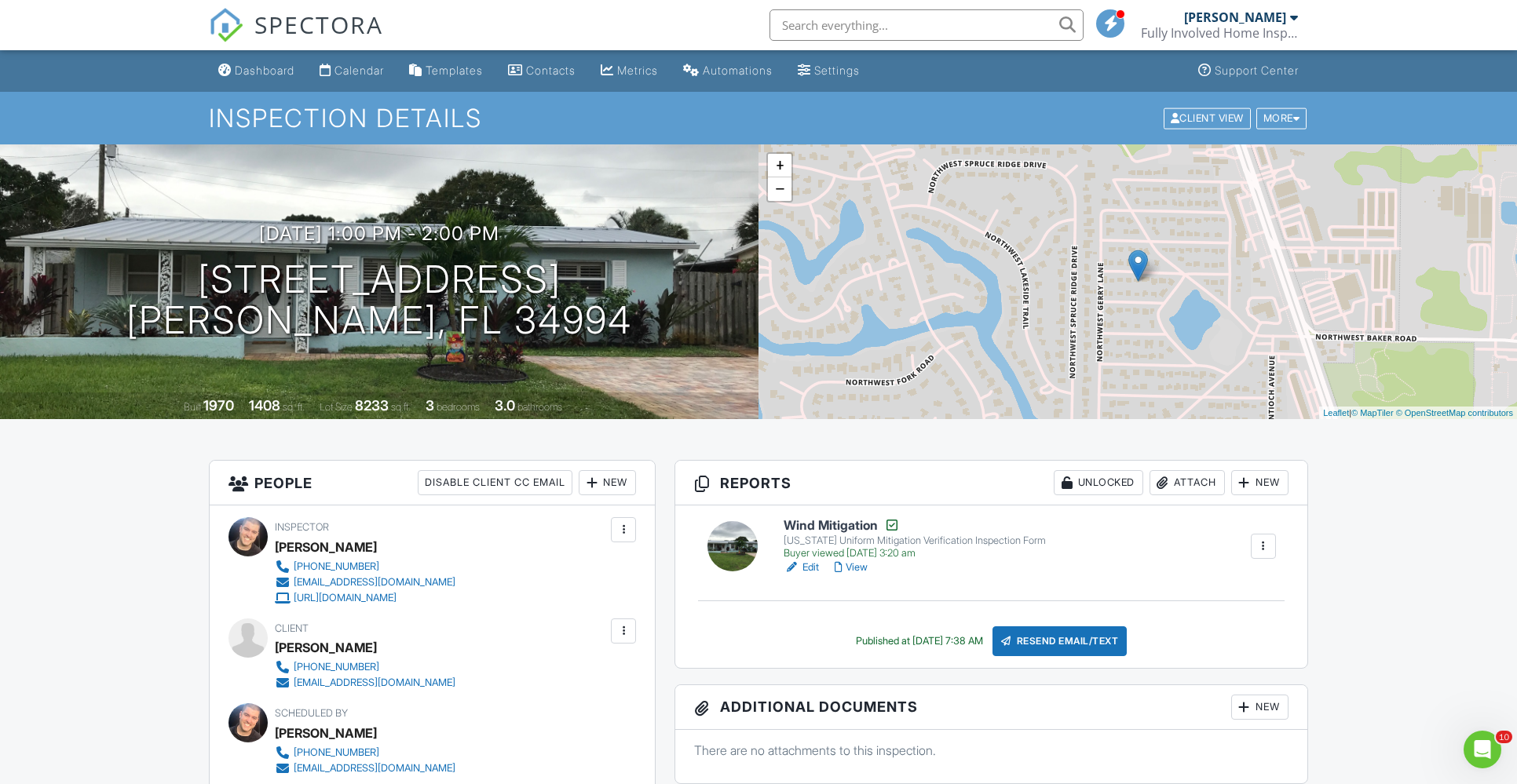 click on "View" at bounding box center (851, 567) 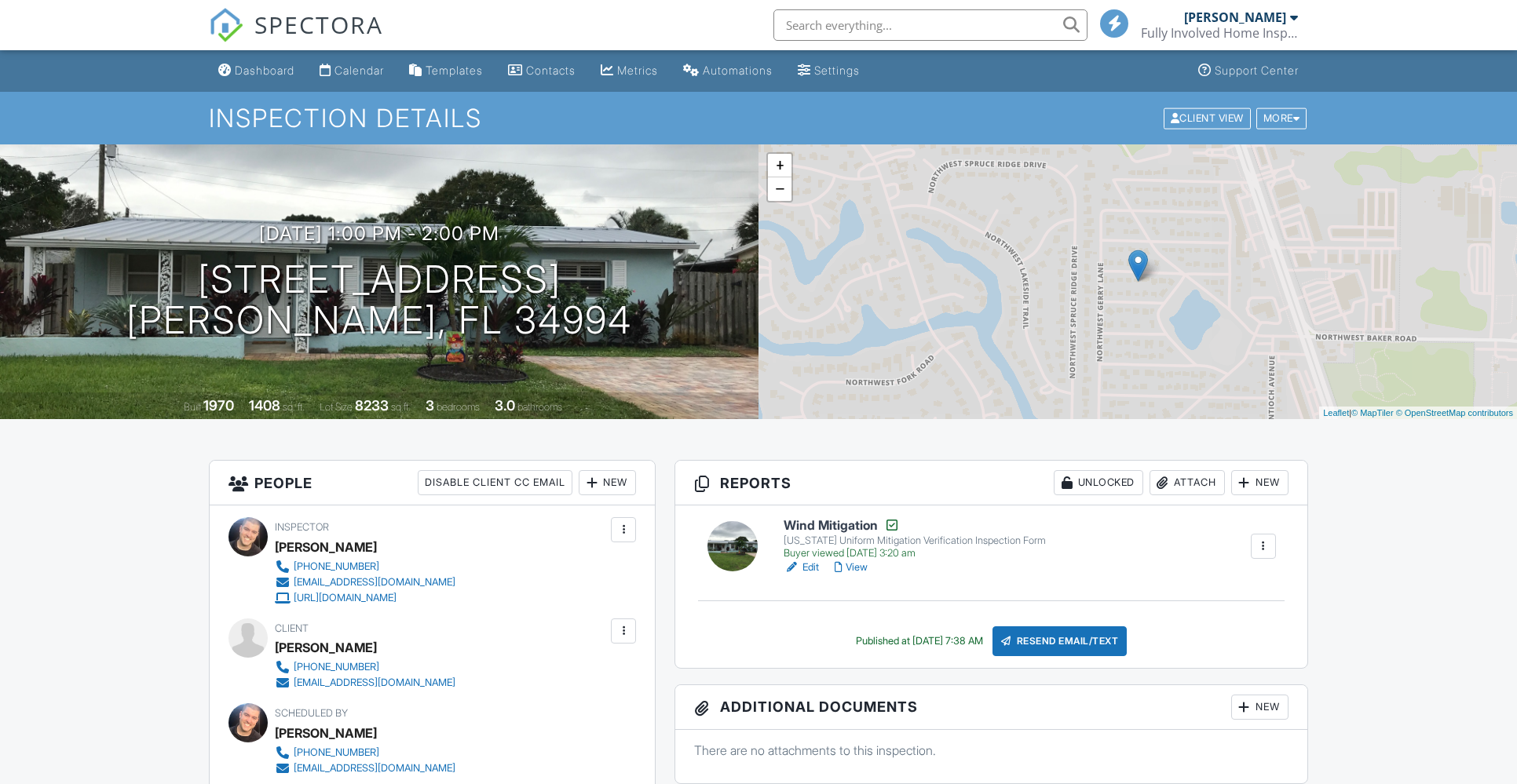 scroll, scrollTop: 0, scrollLeft: 0, axis: both 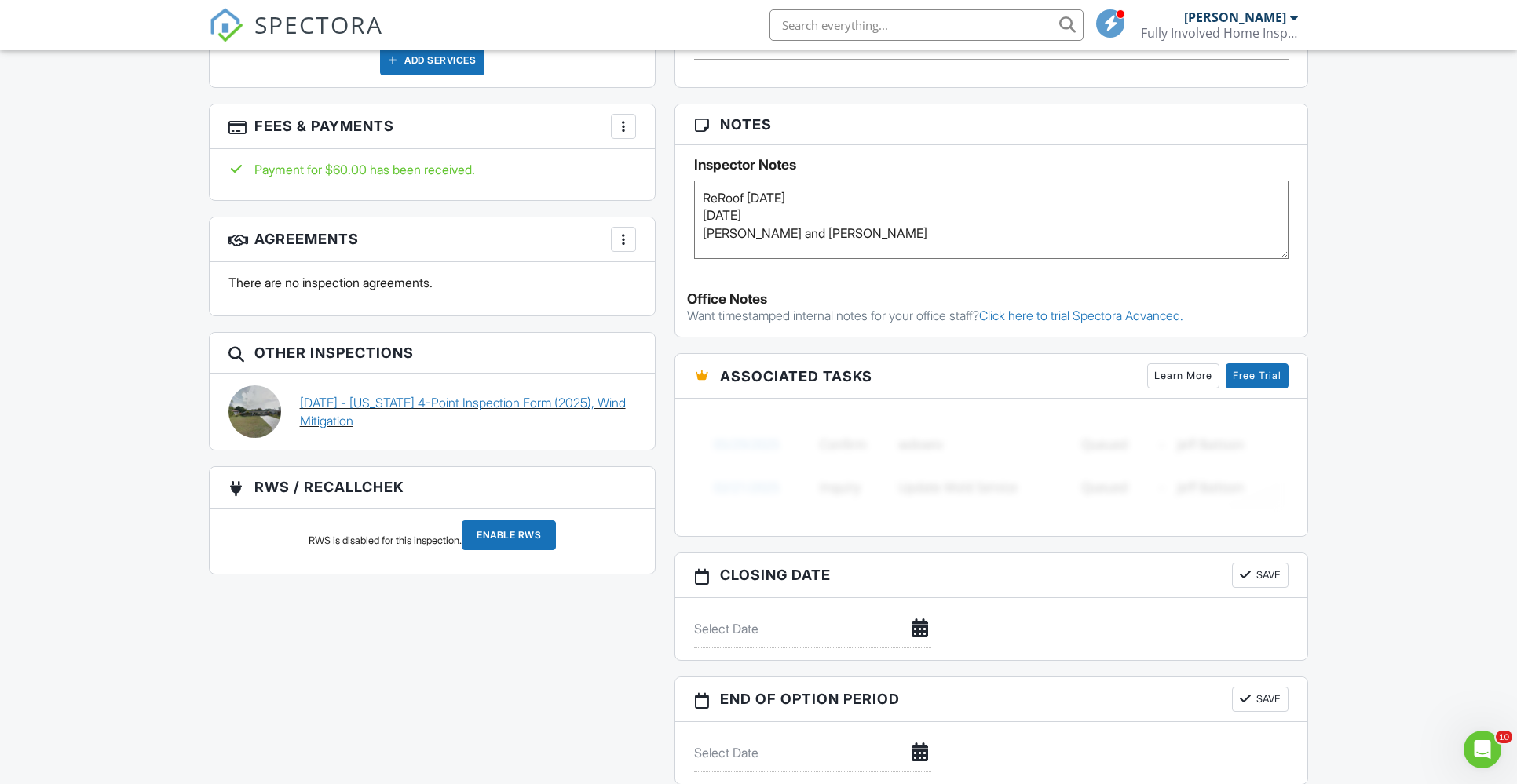click on "07/11/2025 - Florida 4-Point Inspection Form (2025), Wind Mitigation" at bounding box center [468, 411] 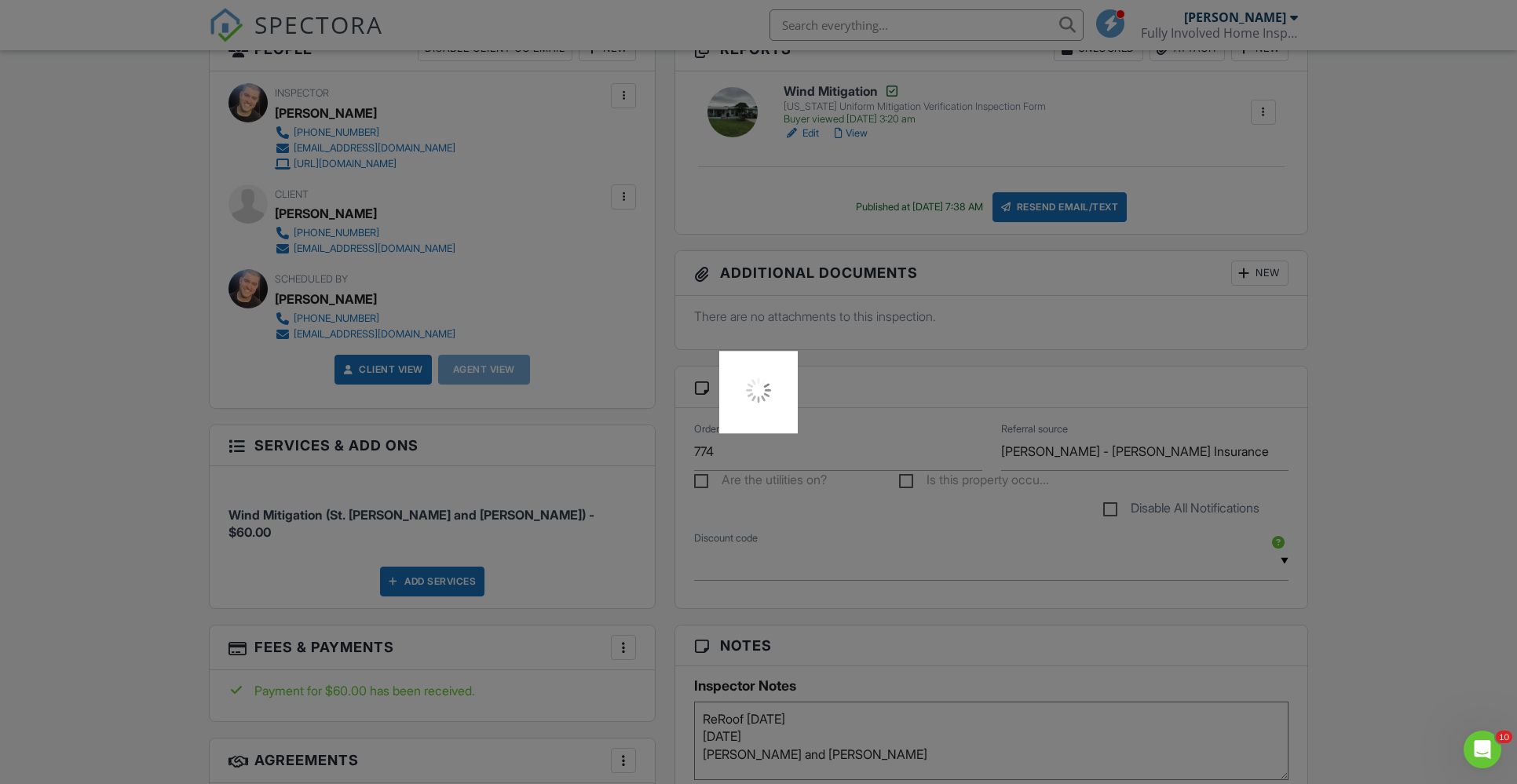 scroll, scrollTop: 0, scrollLeft: 0, axis: both 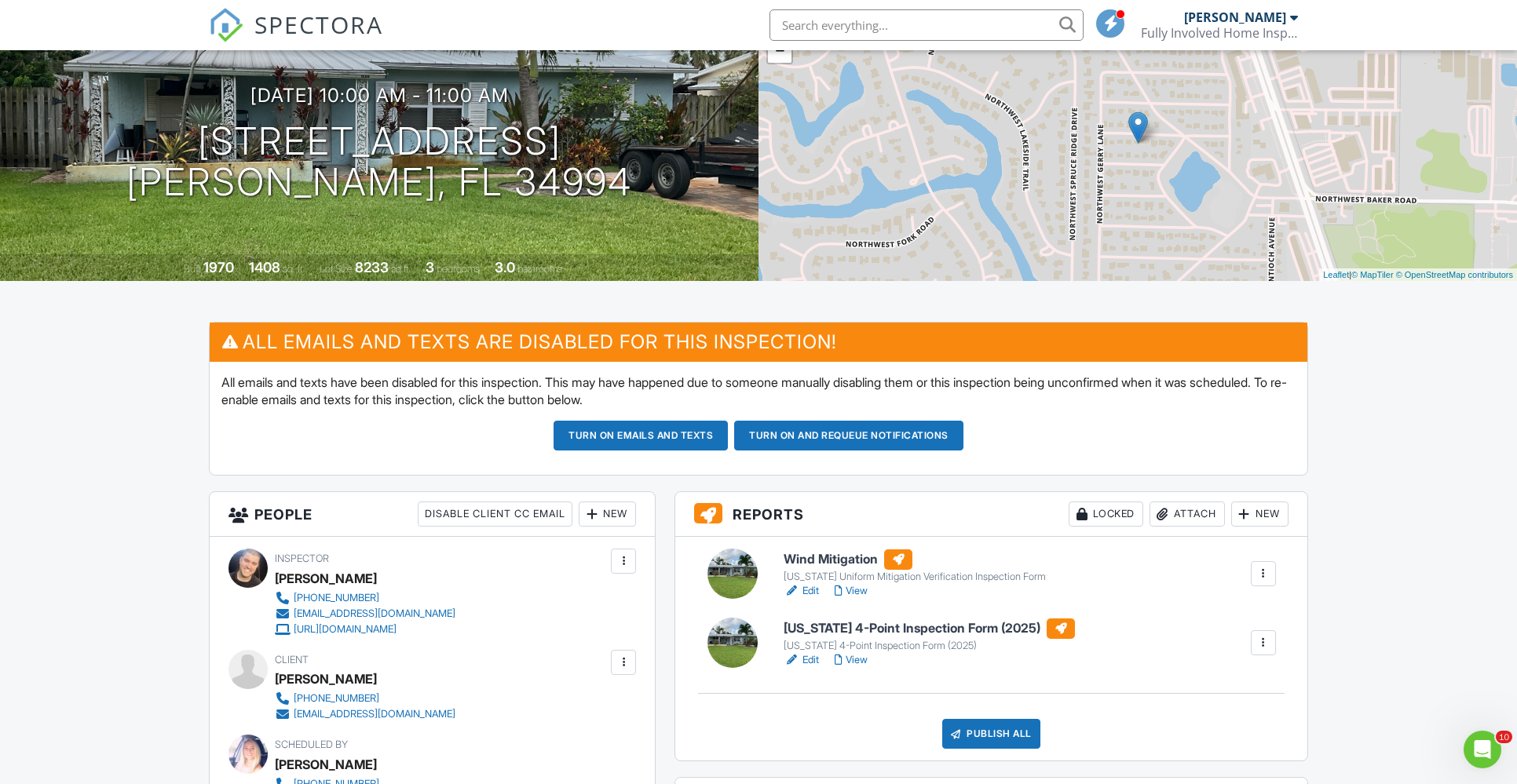 click on "[US_STATE] 4-Point Inspection Form (2025)" at bounding box center (929, 629) 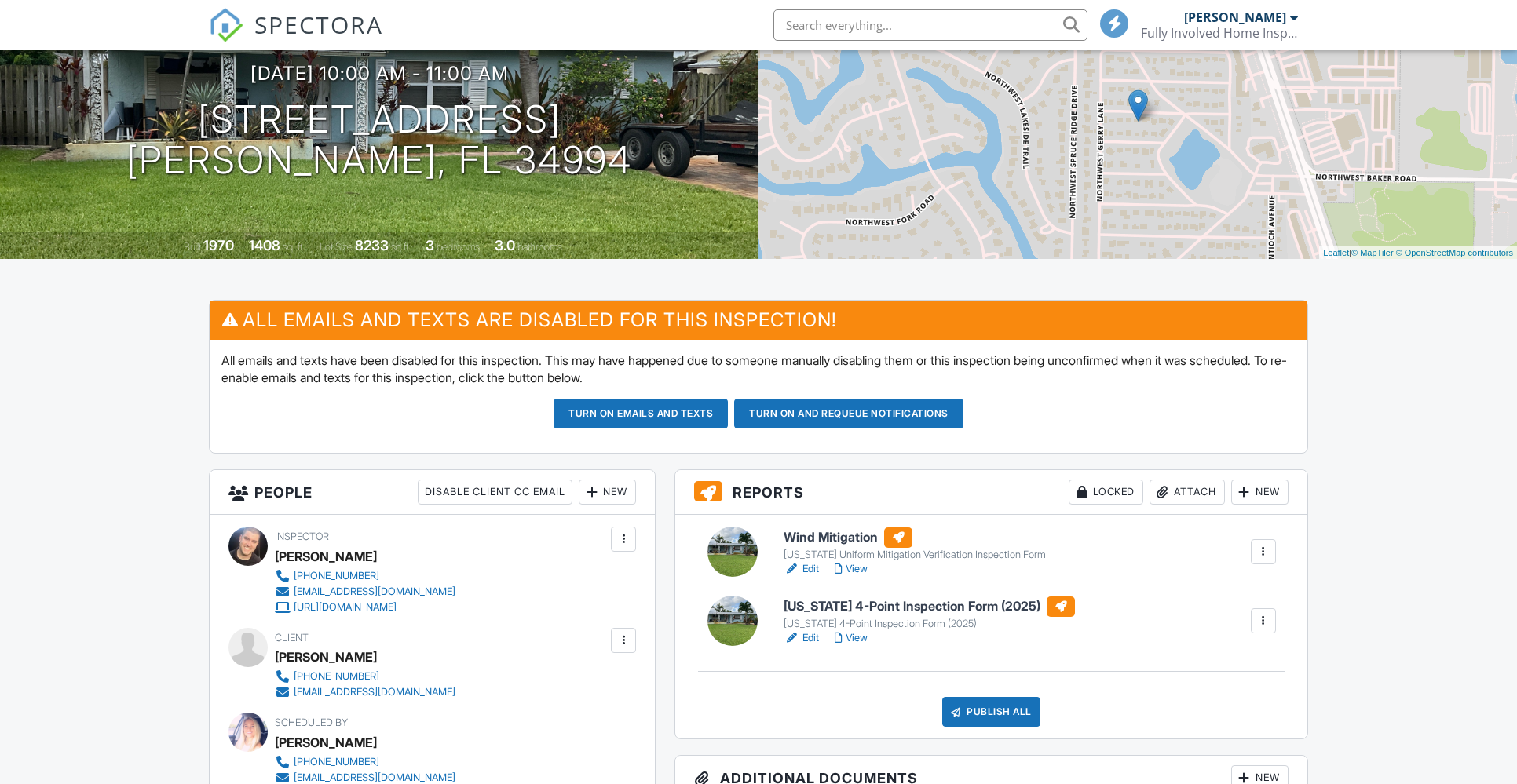 scroll, scrollTop: 265, scrollLeft: 0, axis: vertical 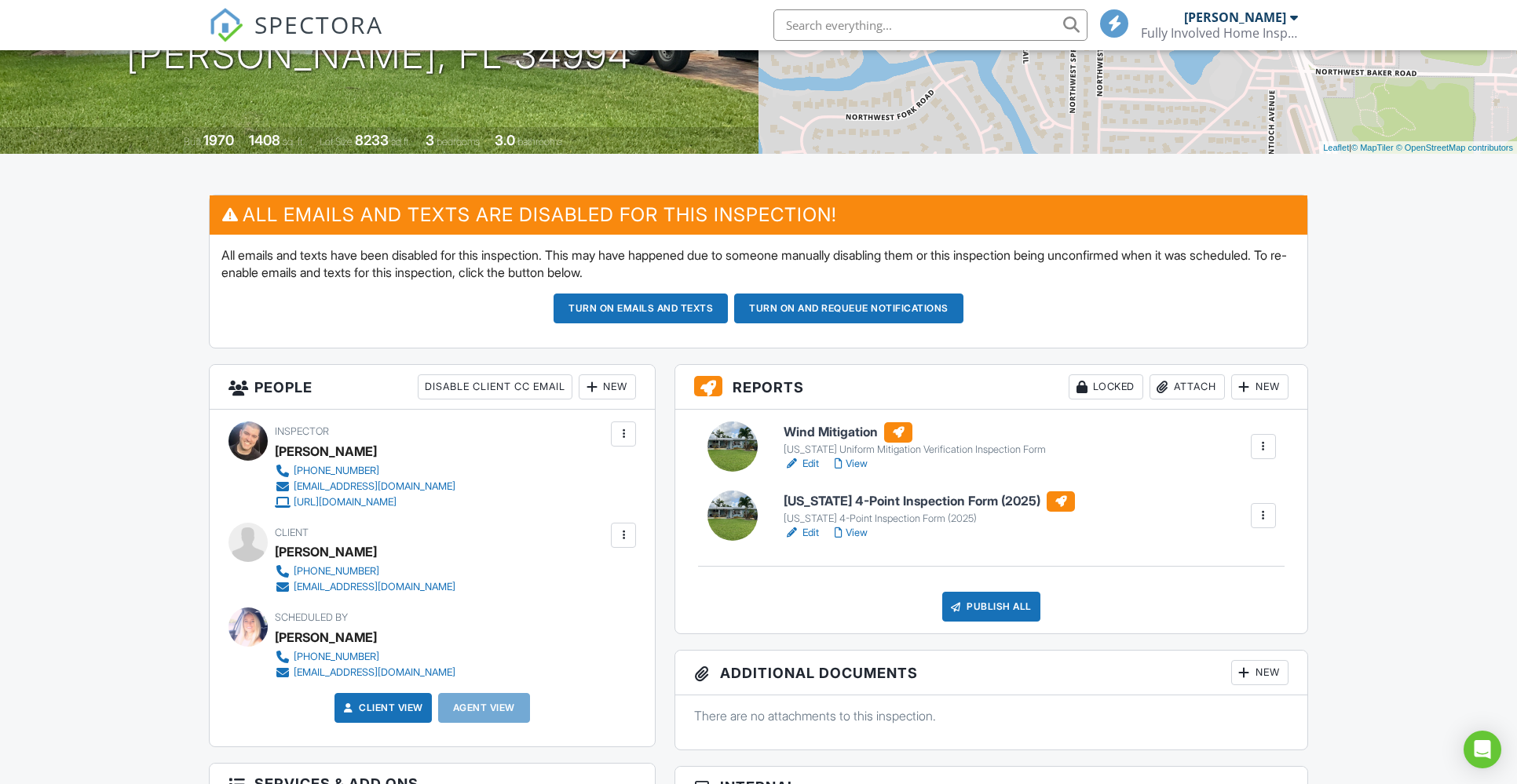 click on "Publish All" at bounding box center [991, 607] 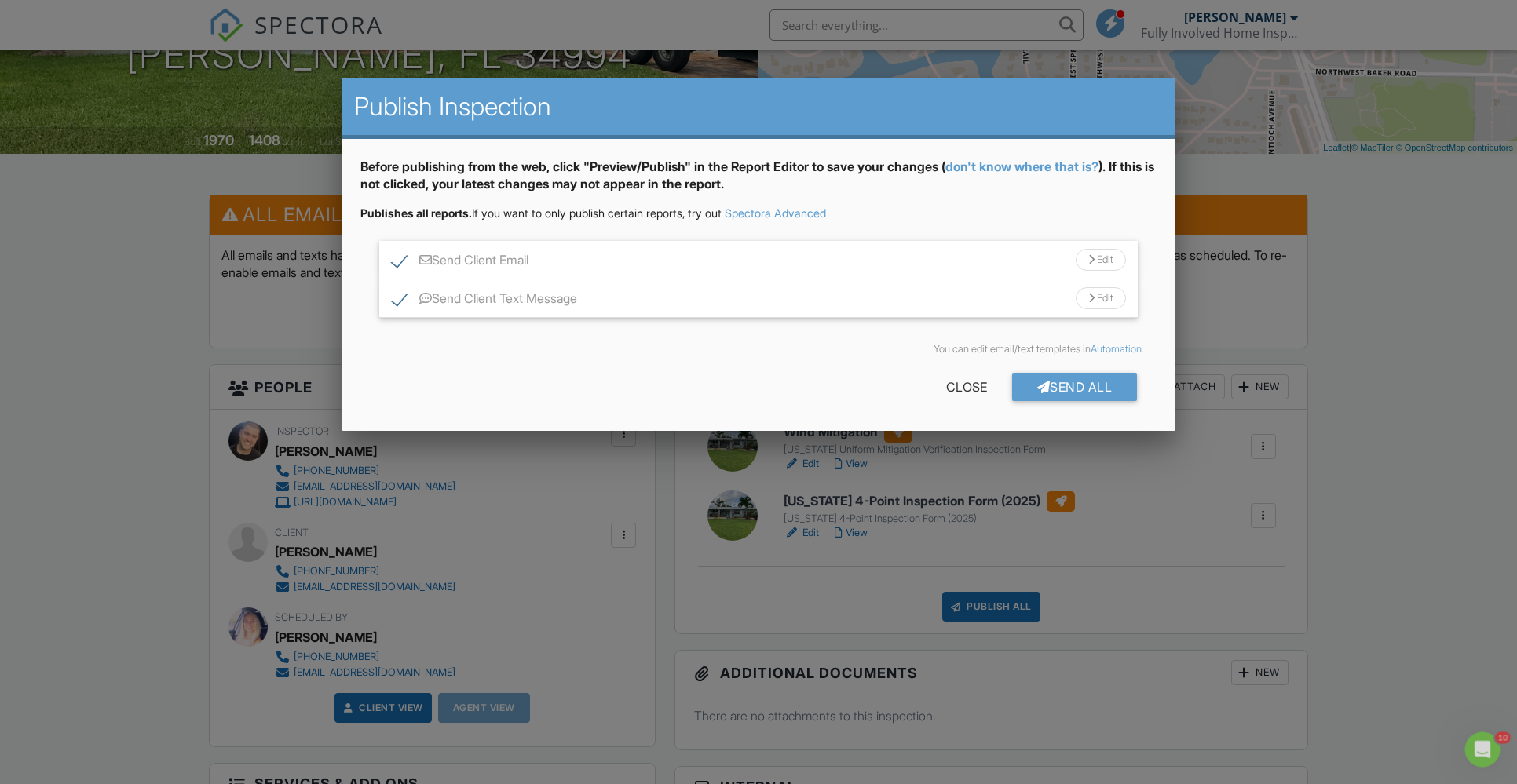 scroll, scrollTop: 0, scrollLeft: 0, axis: both 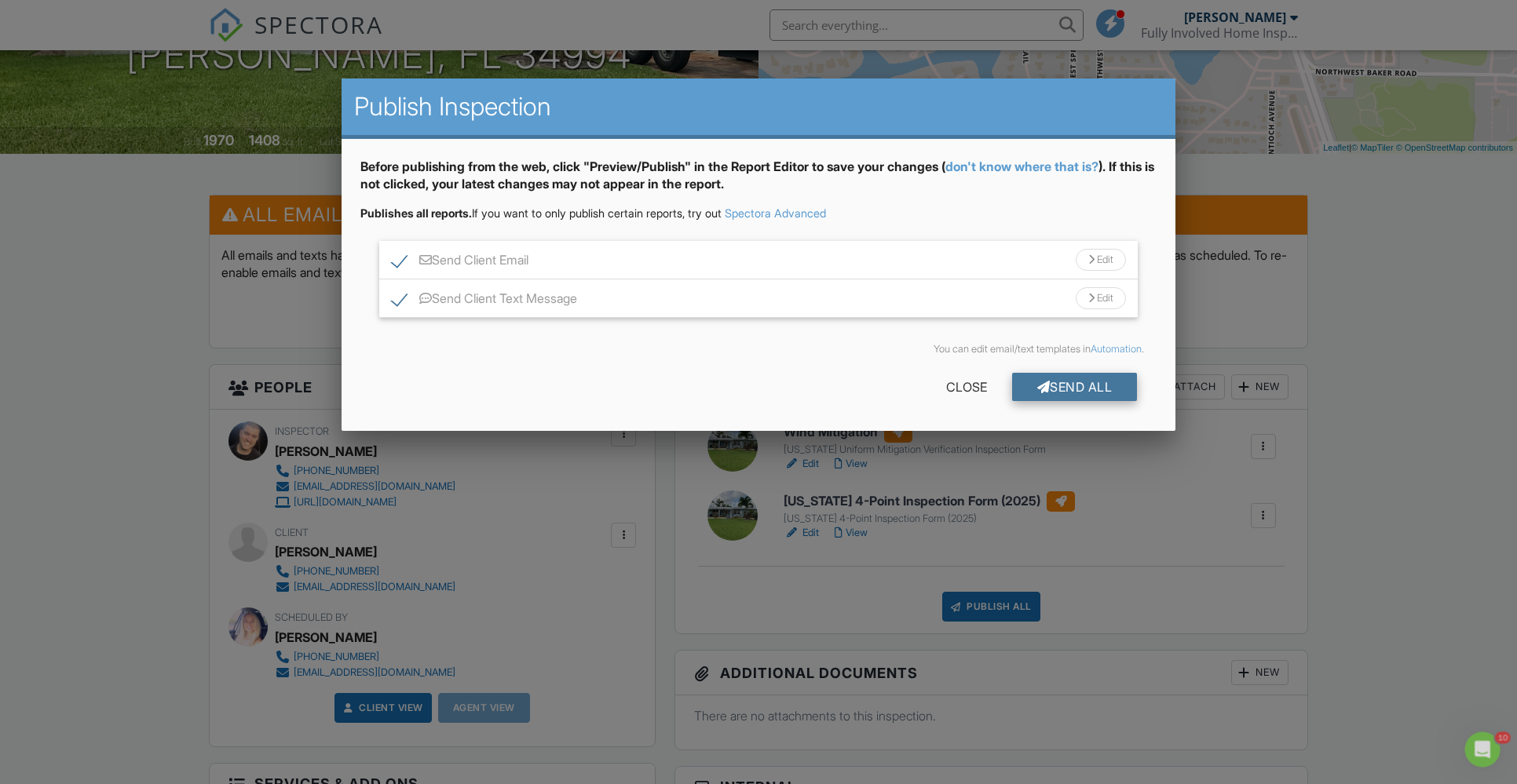 click on "Send All" at bounding box center [1075, 387] 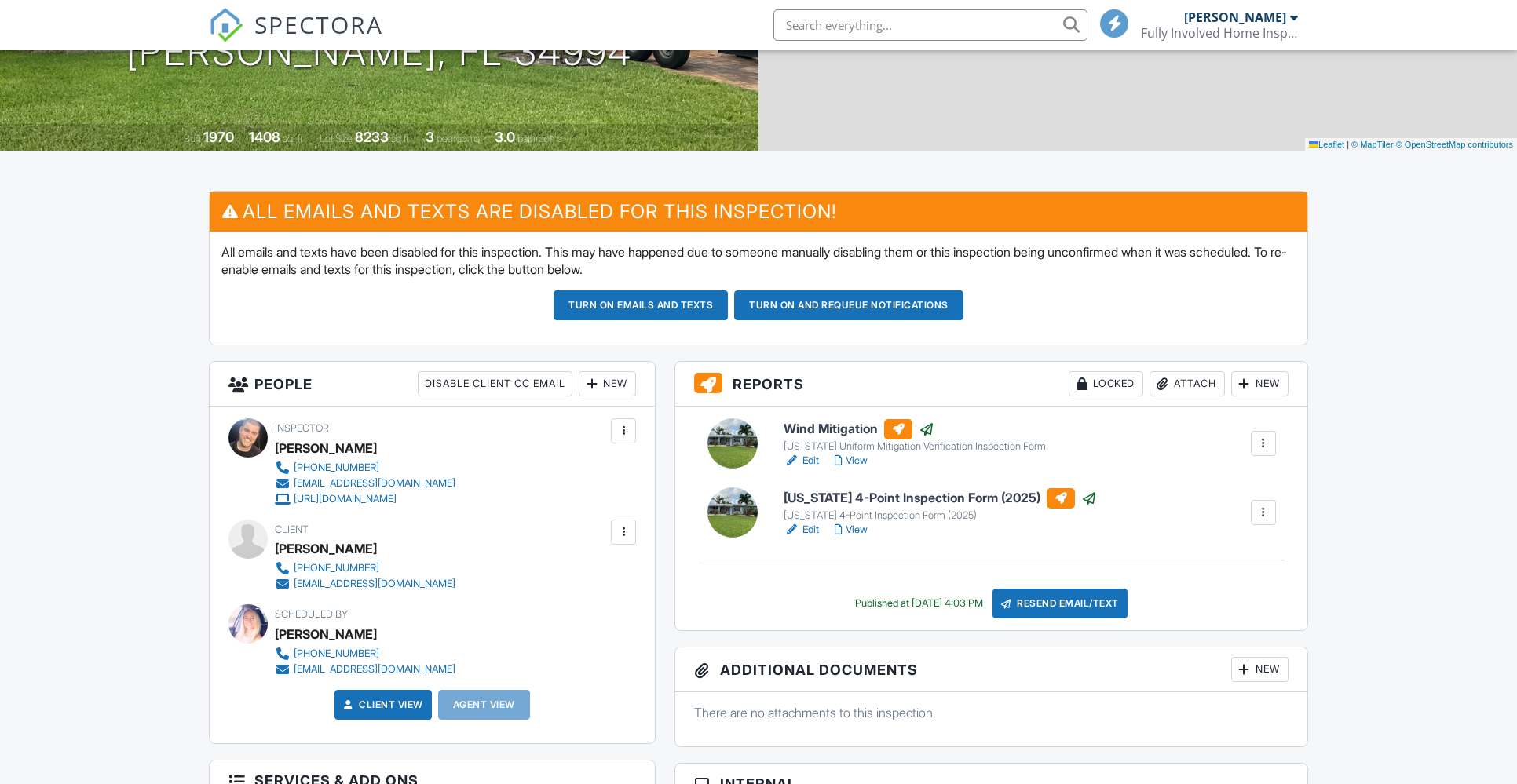 scroll, scrollTop: 268, scrollLeft: 0, axis: vertical 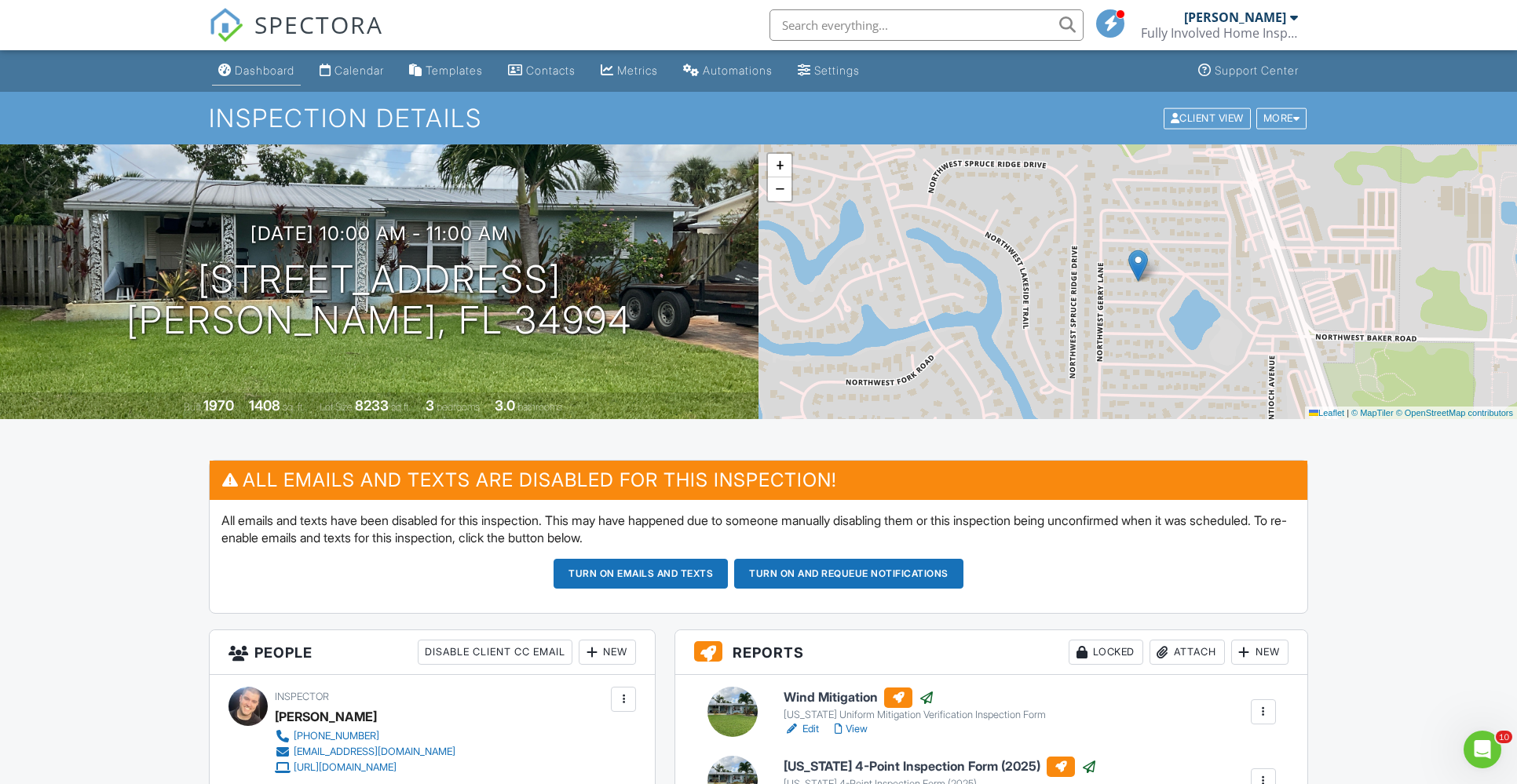 click on "Dashboard" at bounding box center (265, 70) 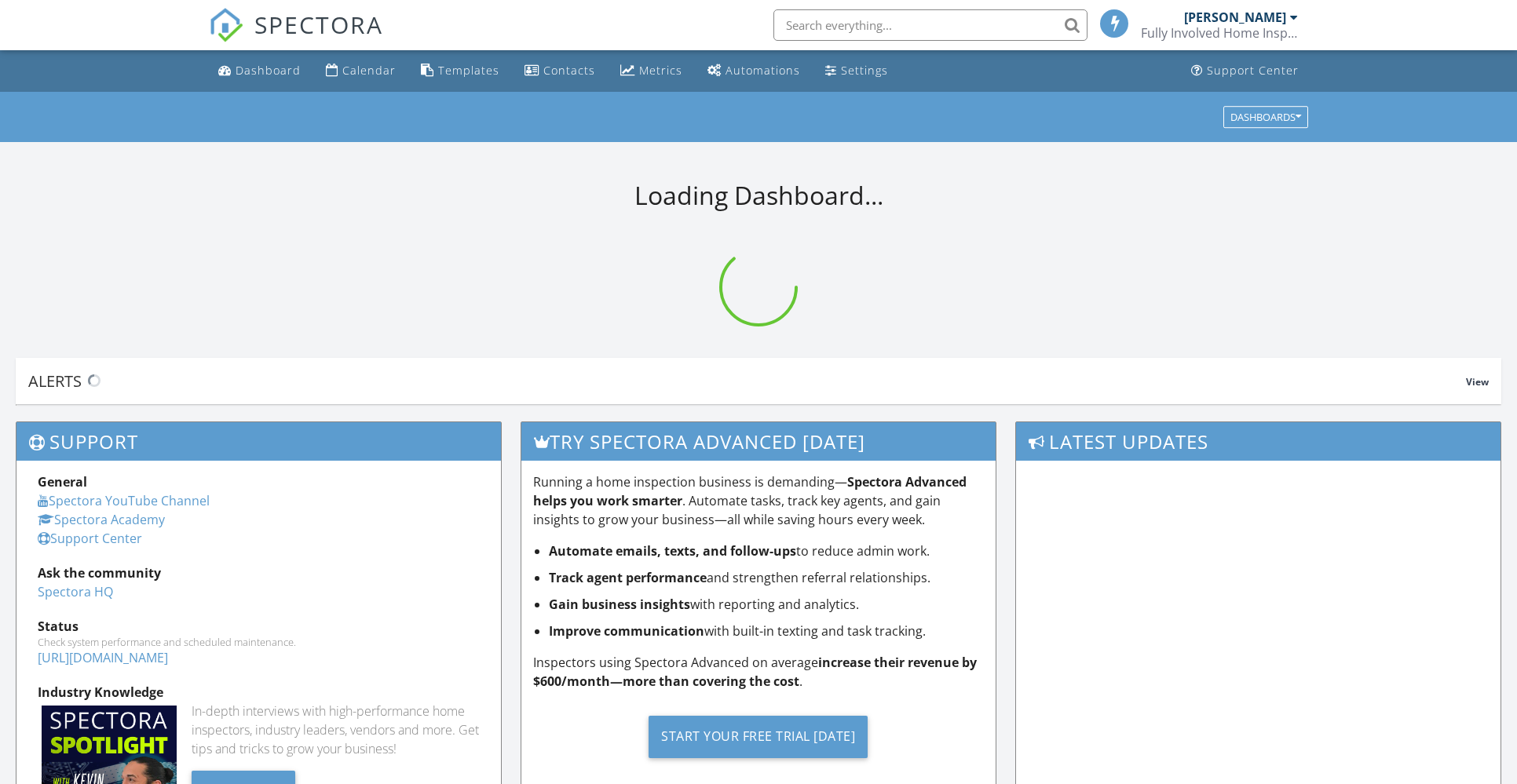 scroll, scrollTop: 0, scrollLeft: 0, axis: both 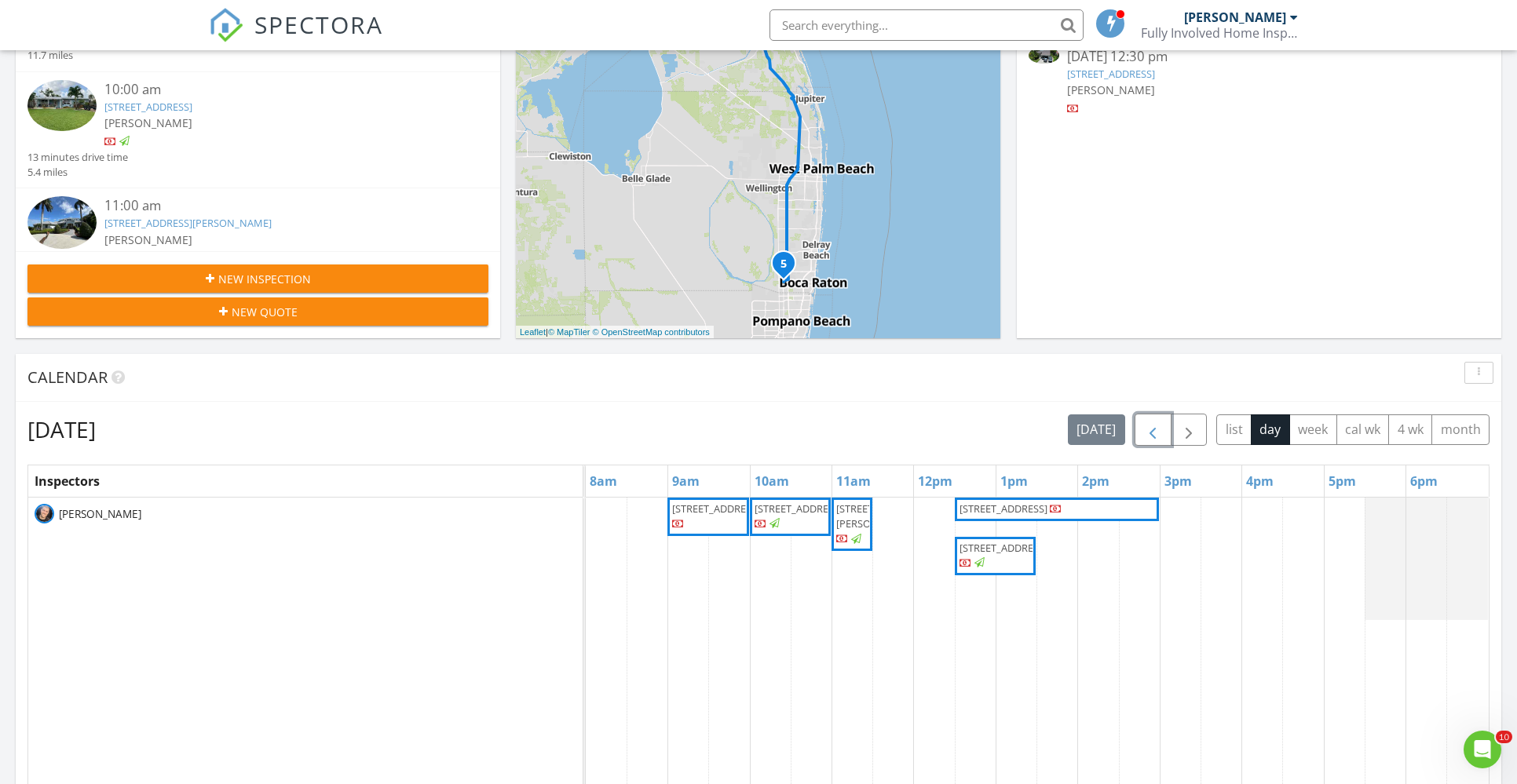 click at bounding box center [1153, 430] 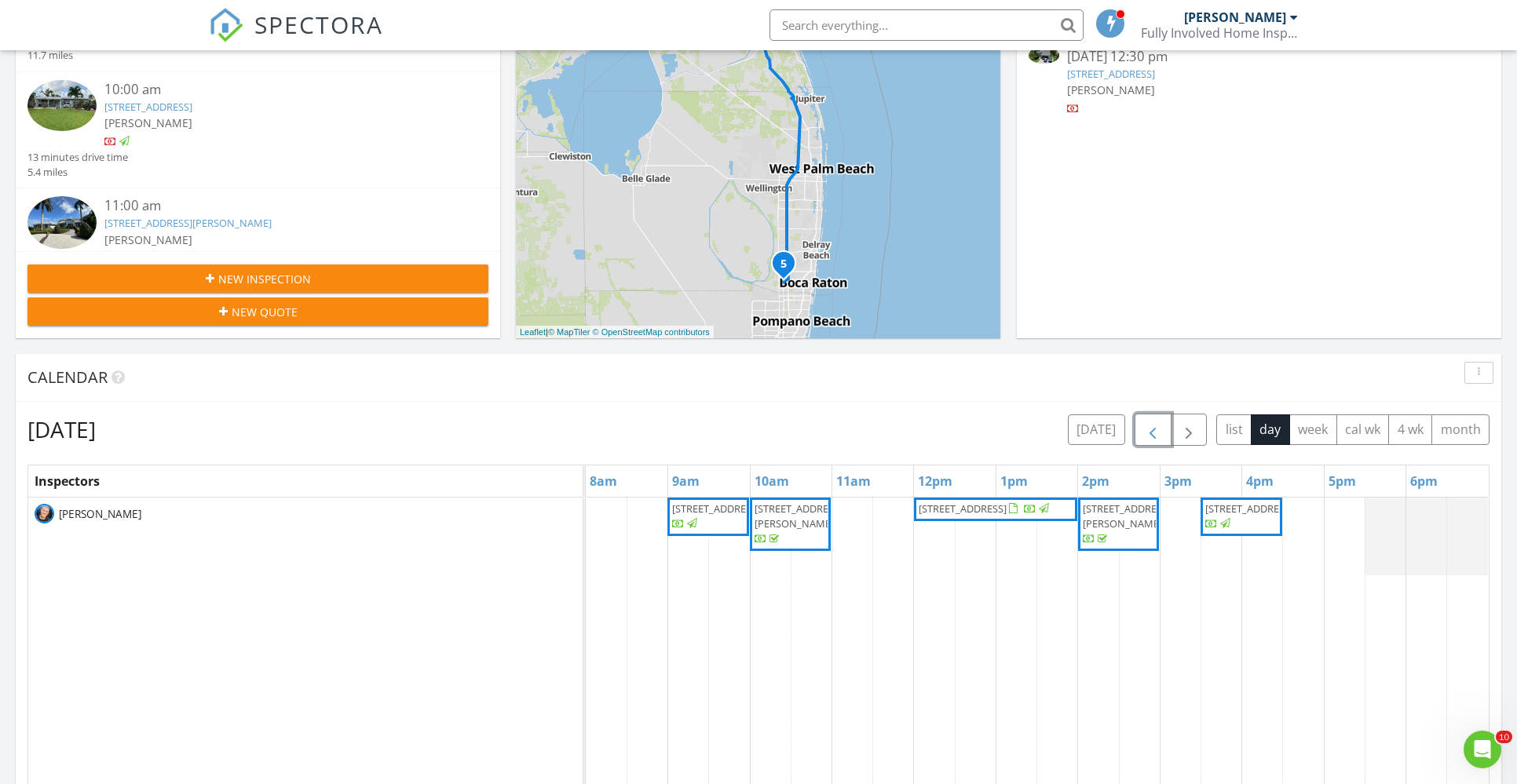 click at bounding box center (1153, 430) 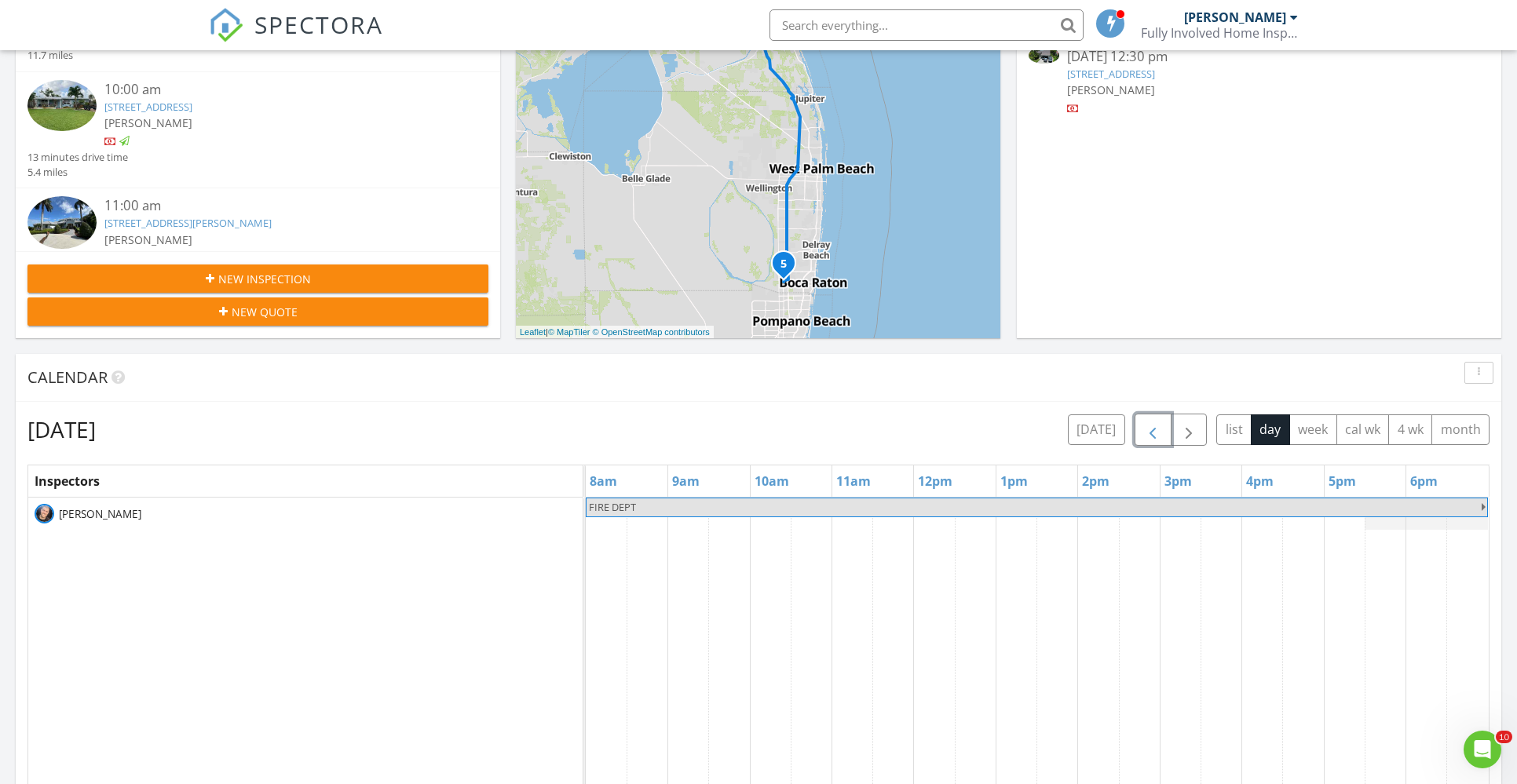 click at bounding box center (1153, 430) 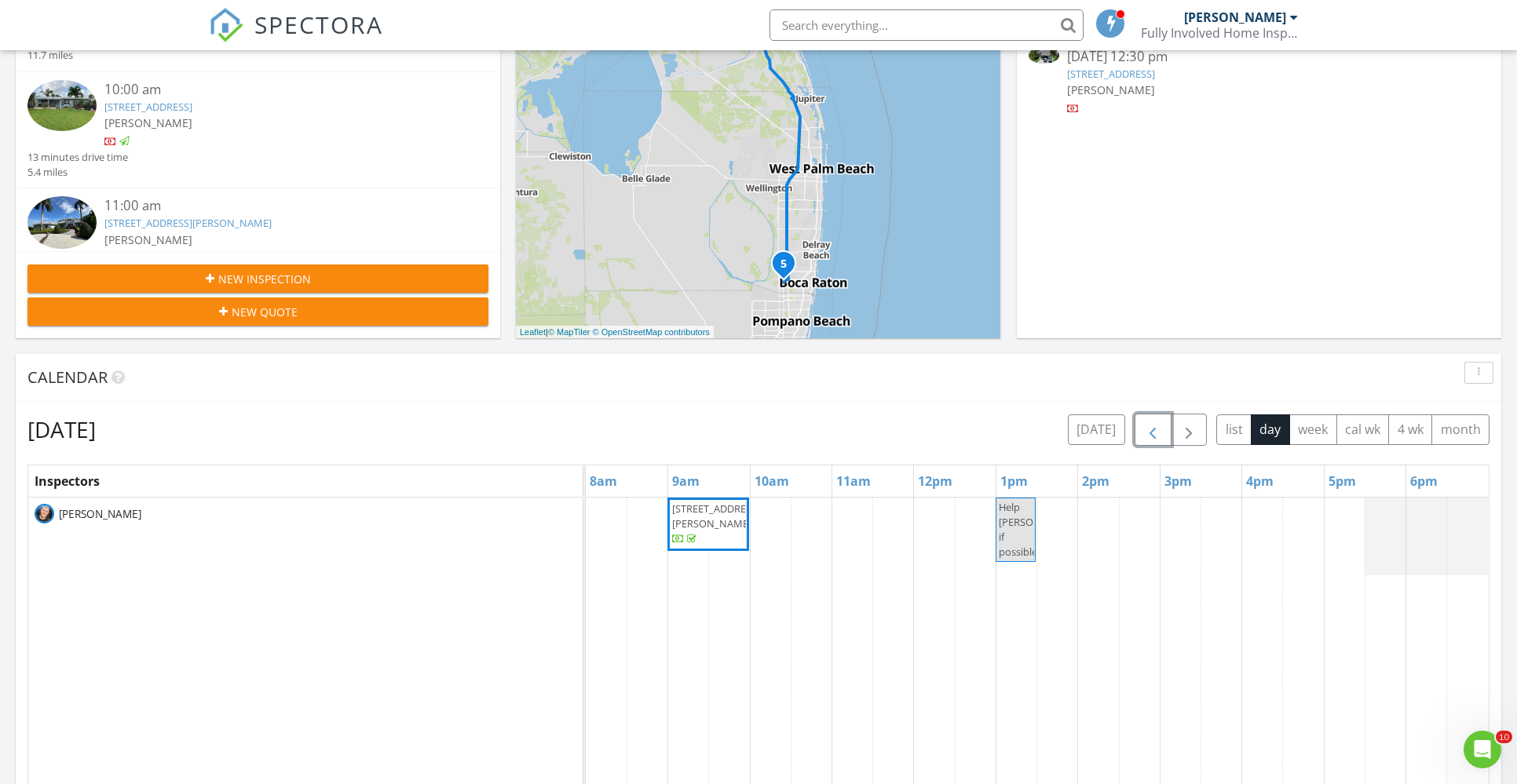 click at bounding box center (1153, 430) 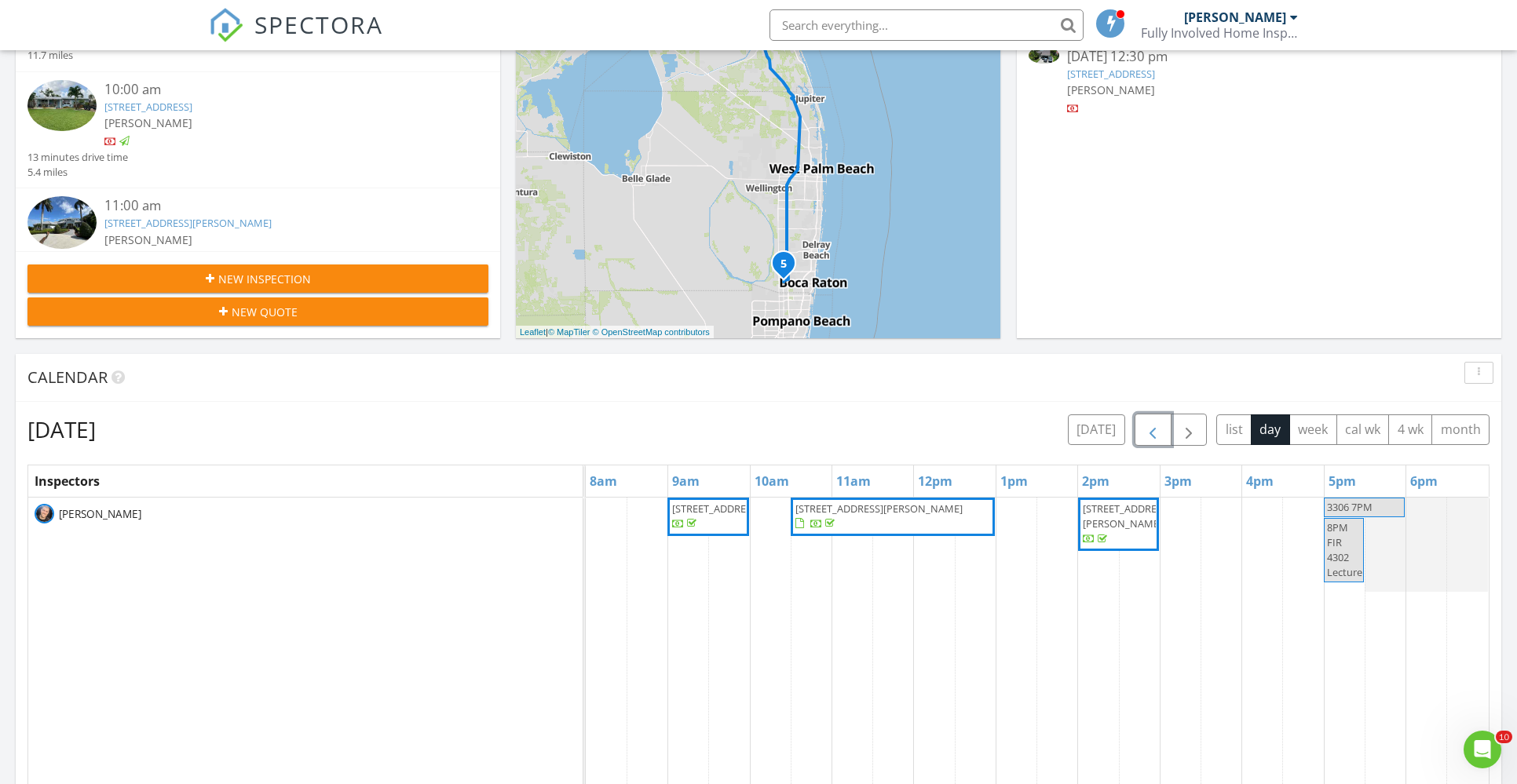 click at bounding box center [1153, 430] 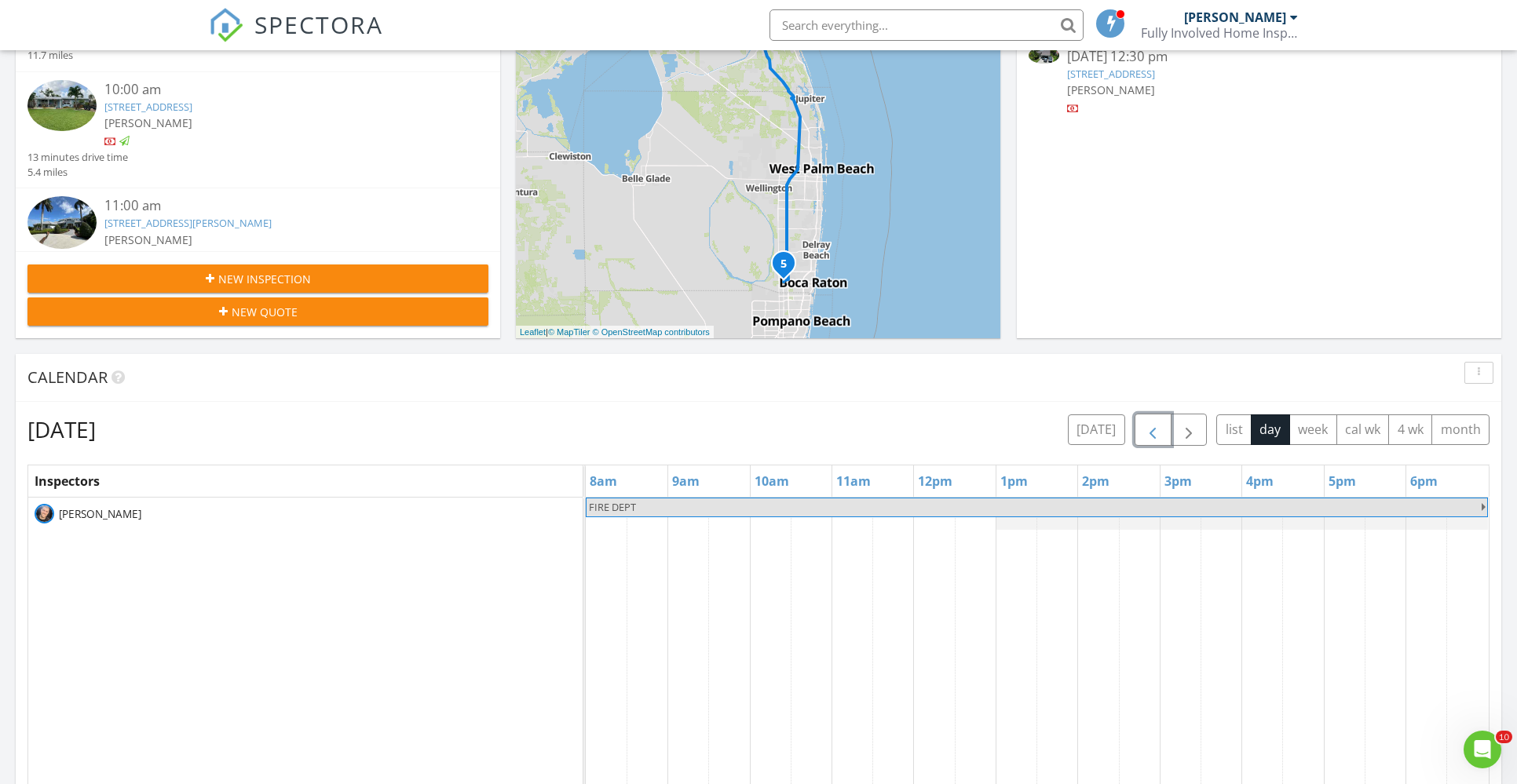 click at bounding box center (1153, 430) 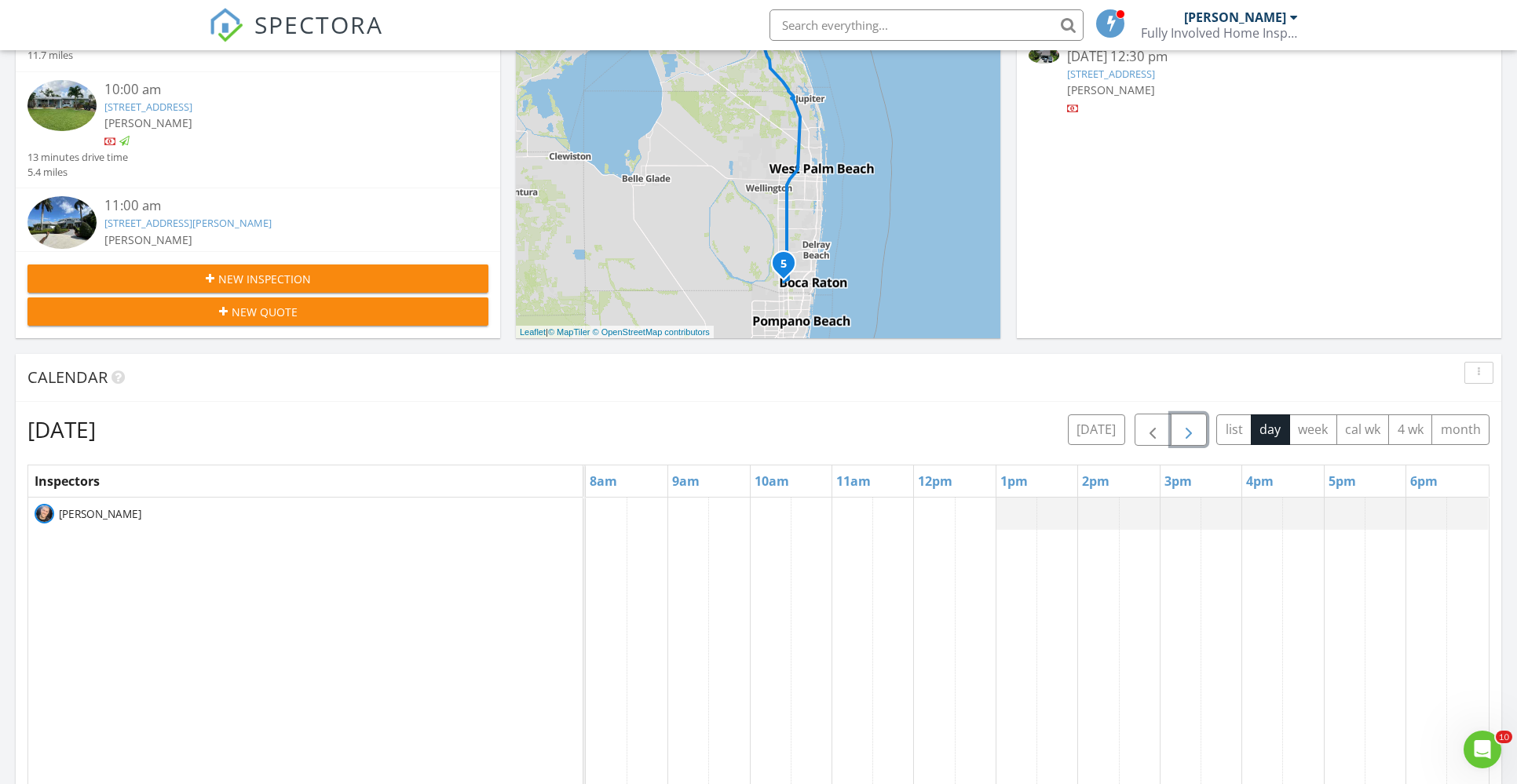 click at bounding box center (1189, 430) 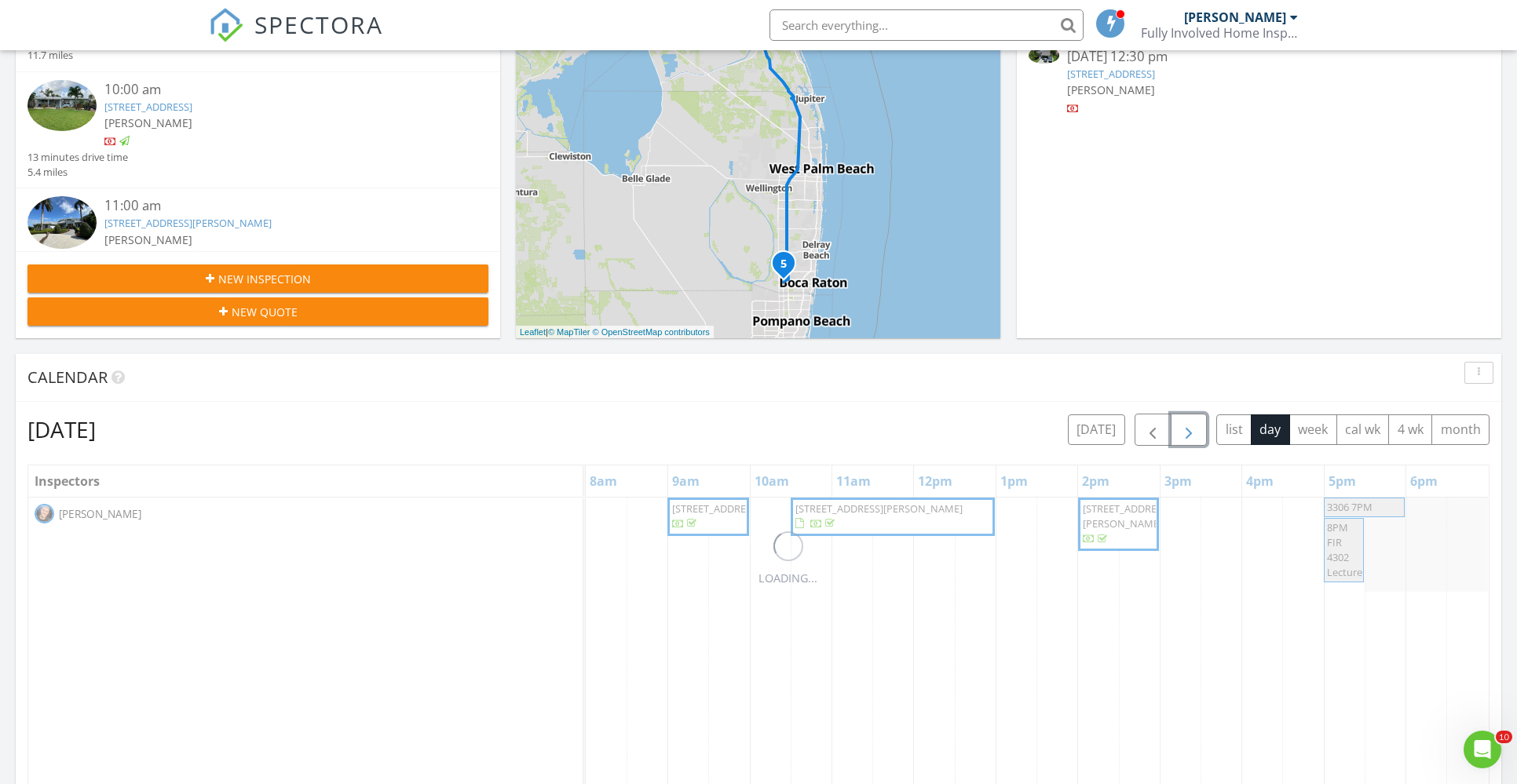 click at bounding box center [1189, 430] 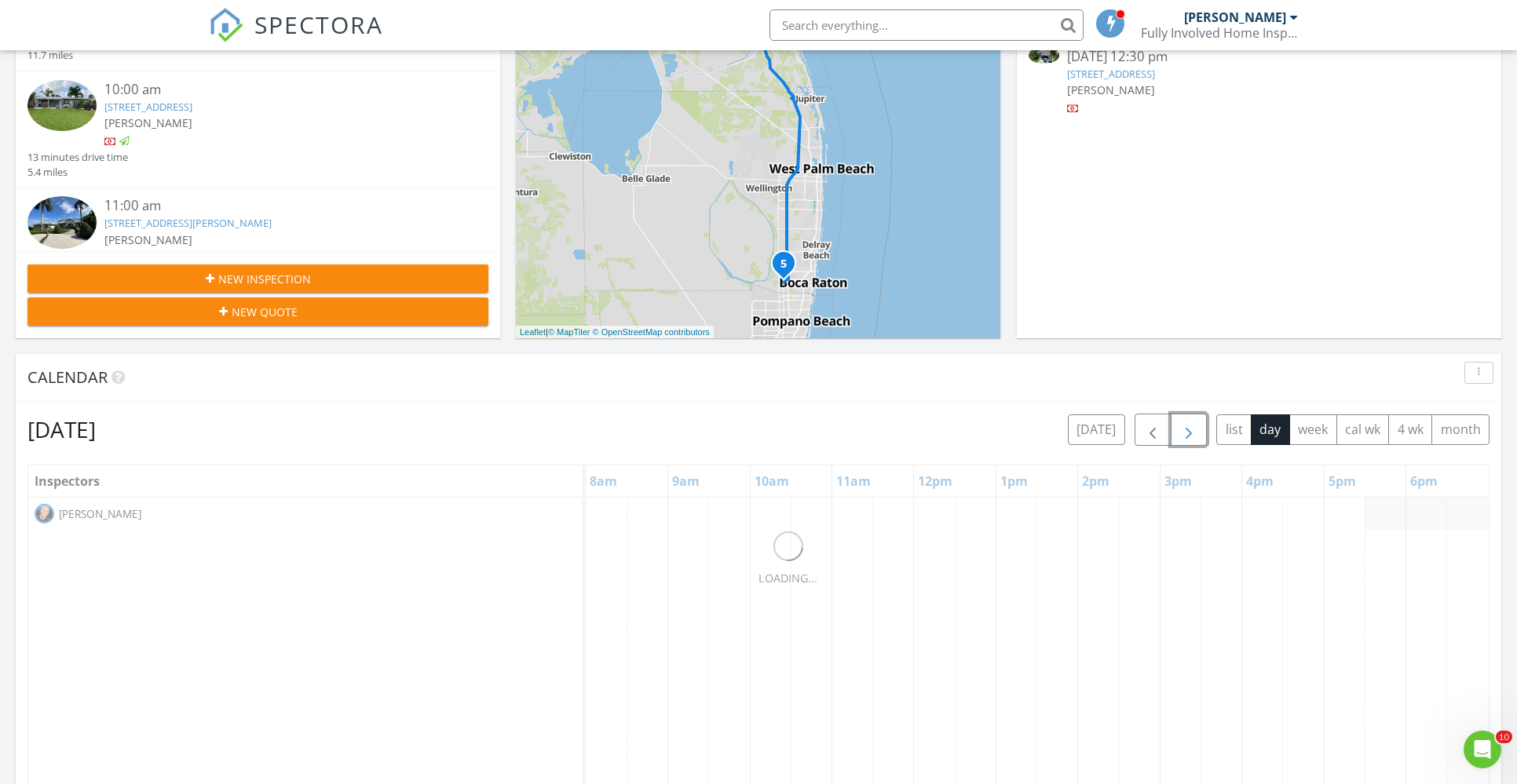 click at bounding box center (1189, 430) 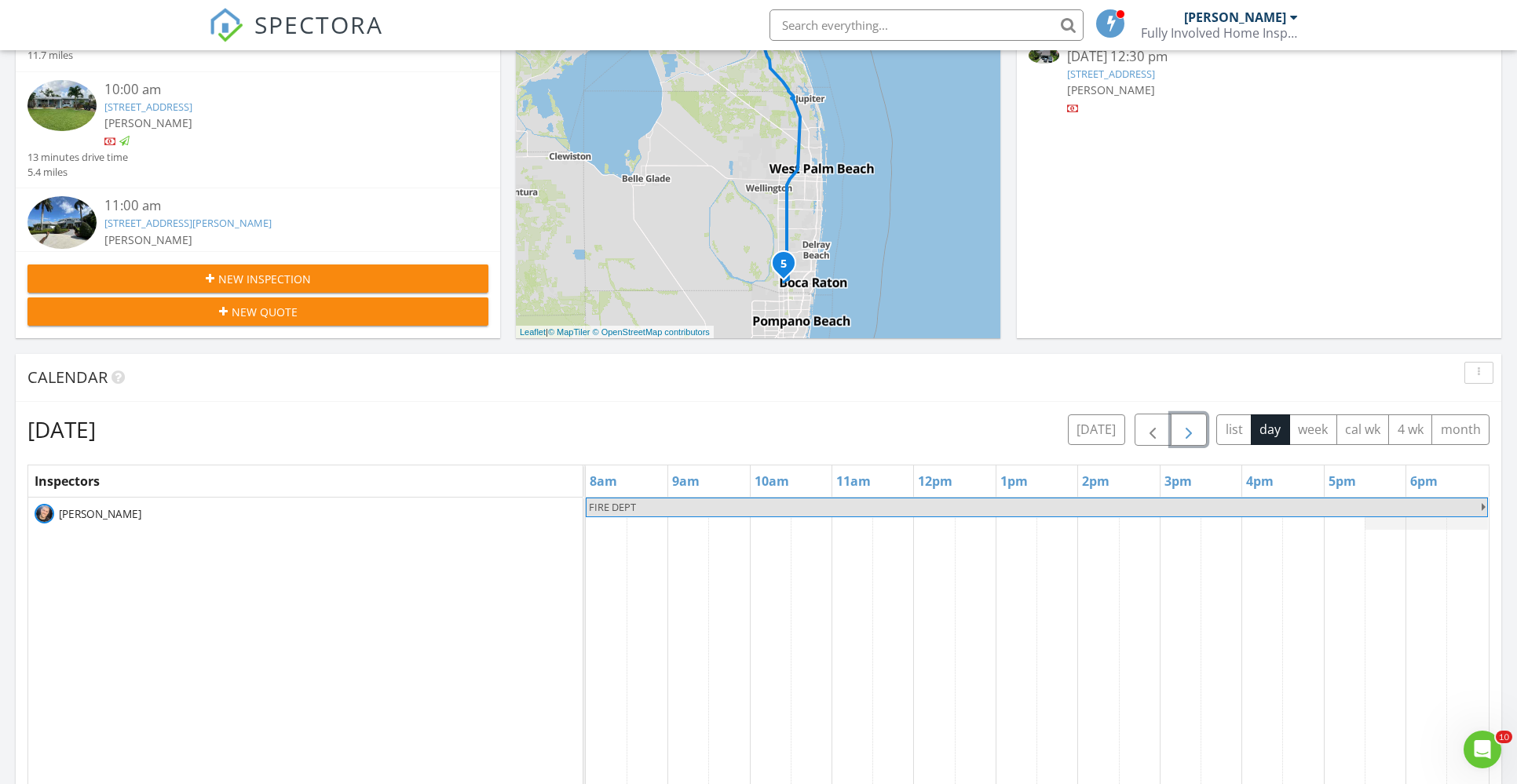 click at bounding box center [1189, 430] 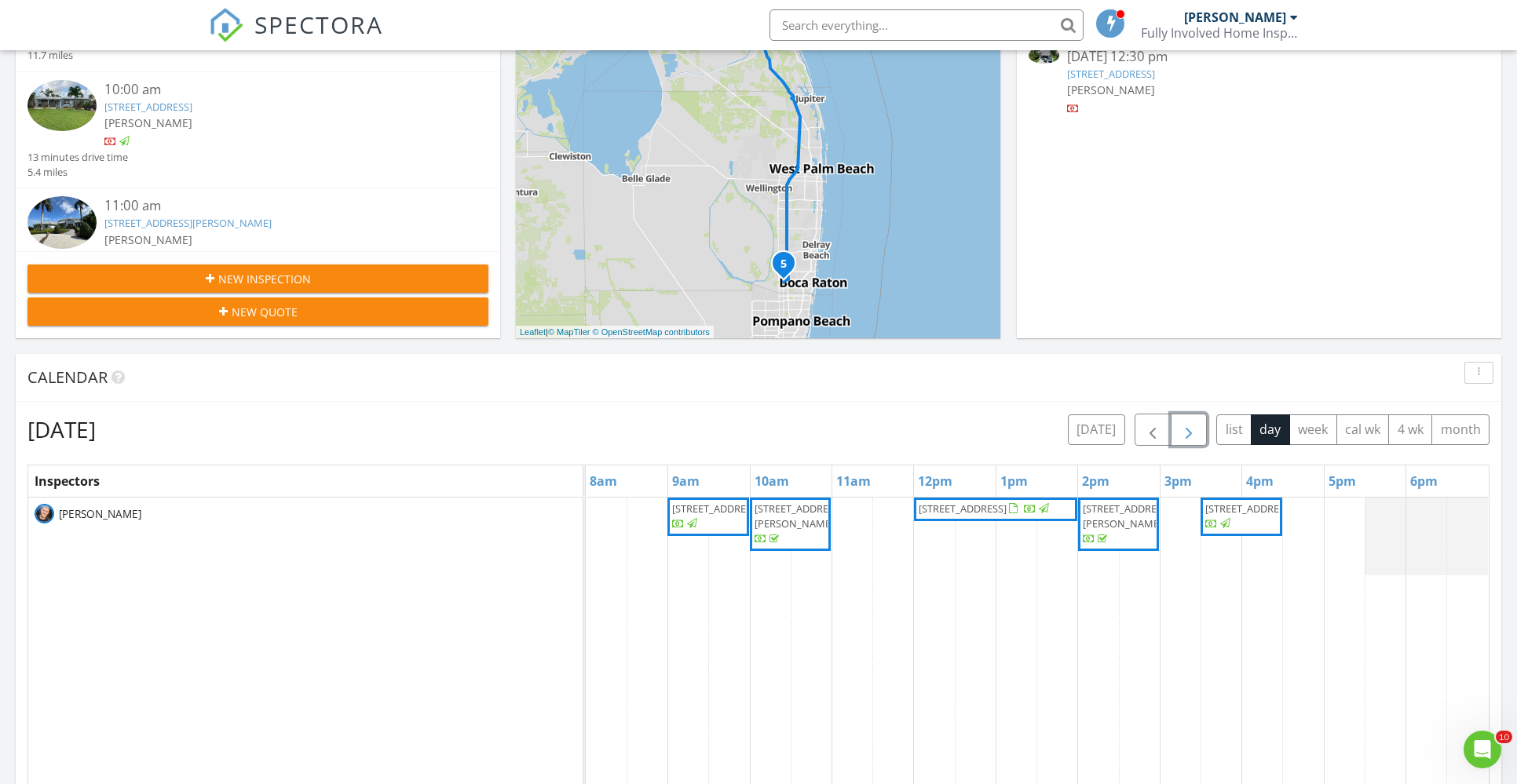 click at bounding box center (1189, 430) 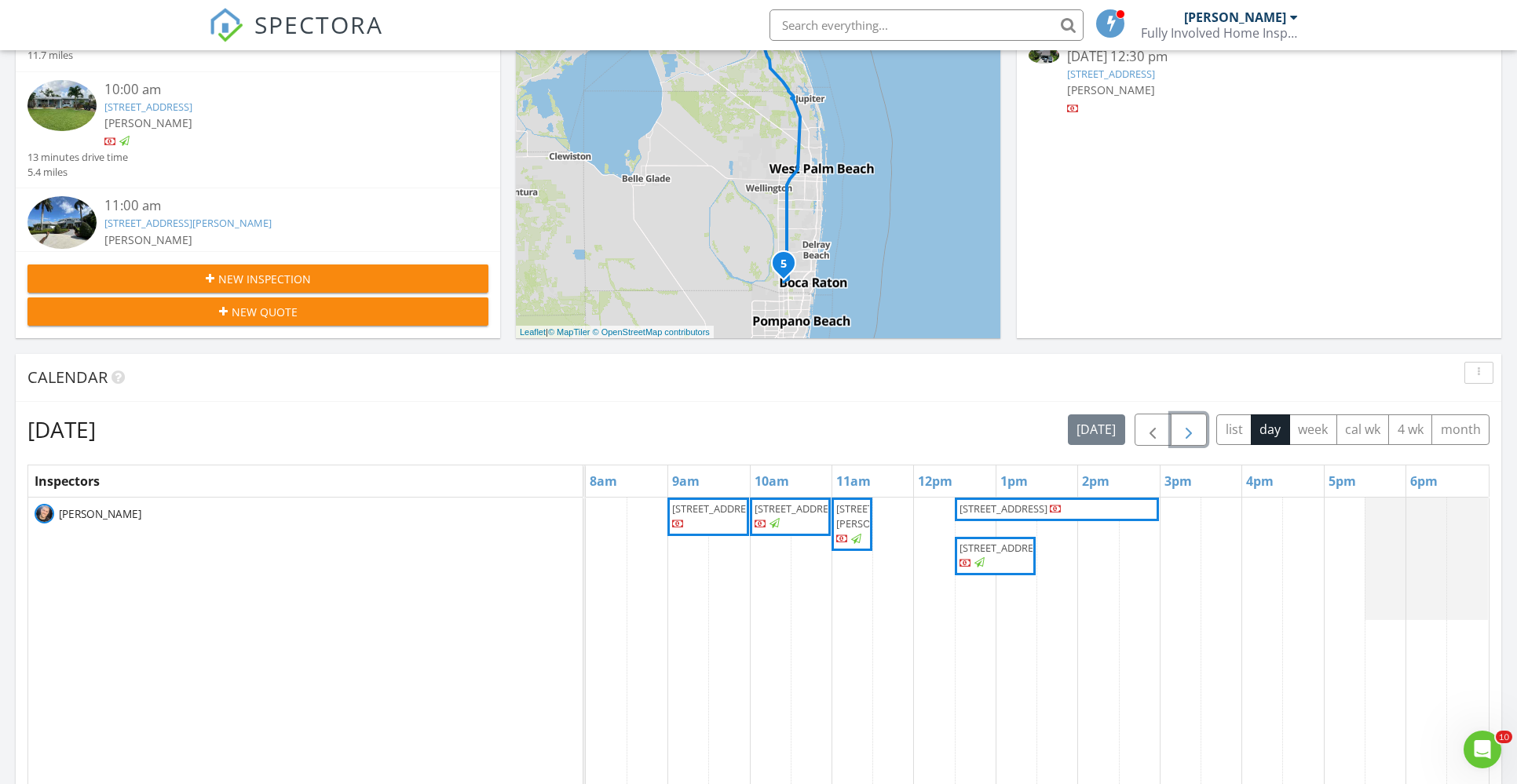 click at bounding box center [1189, 430] 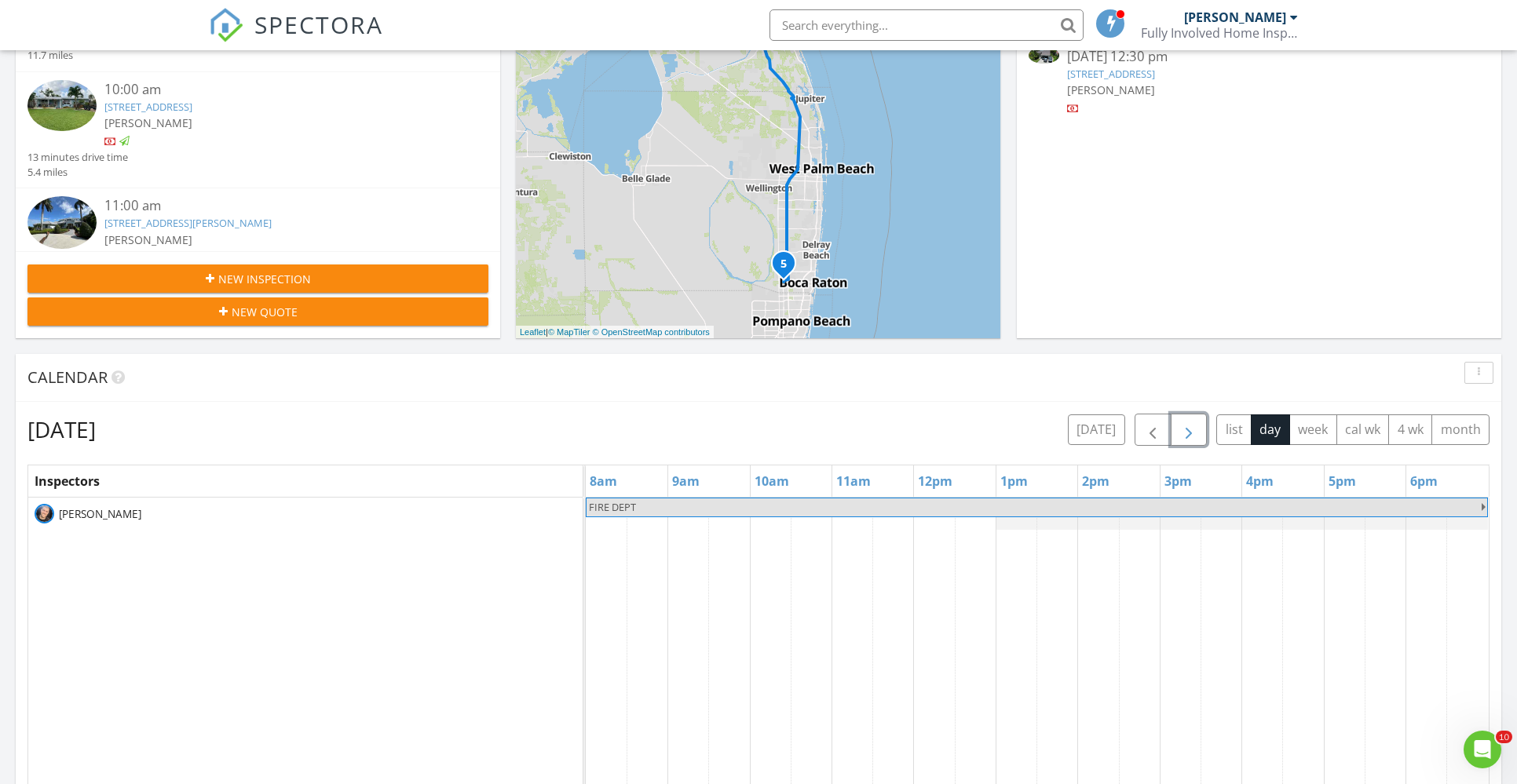 click at bounding box center (1189, 430) 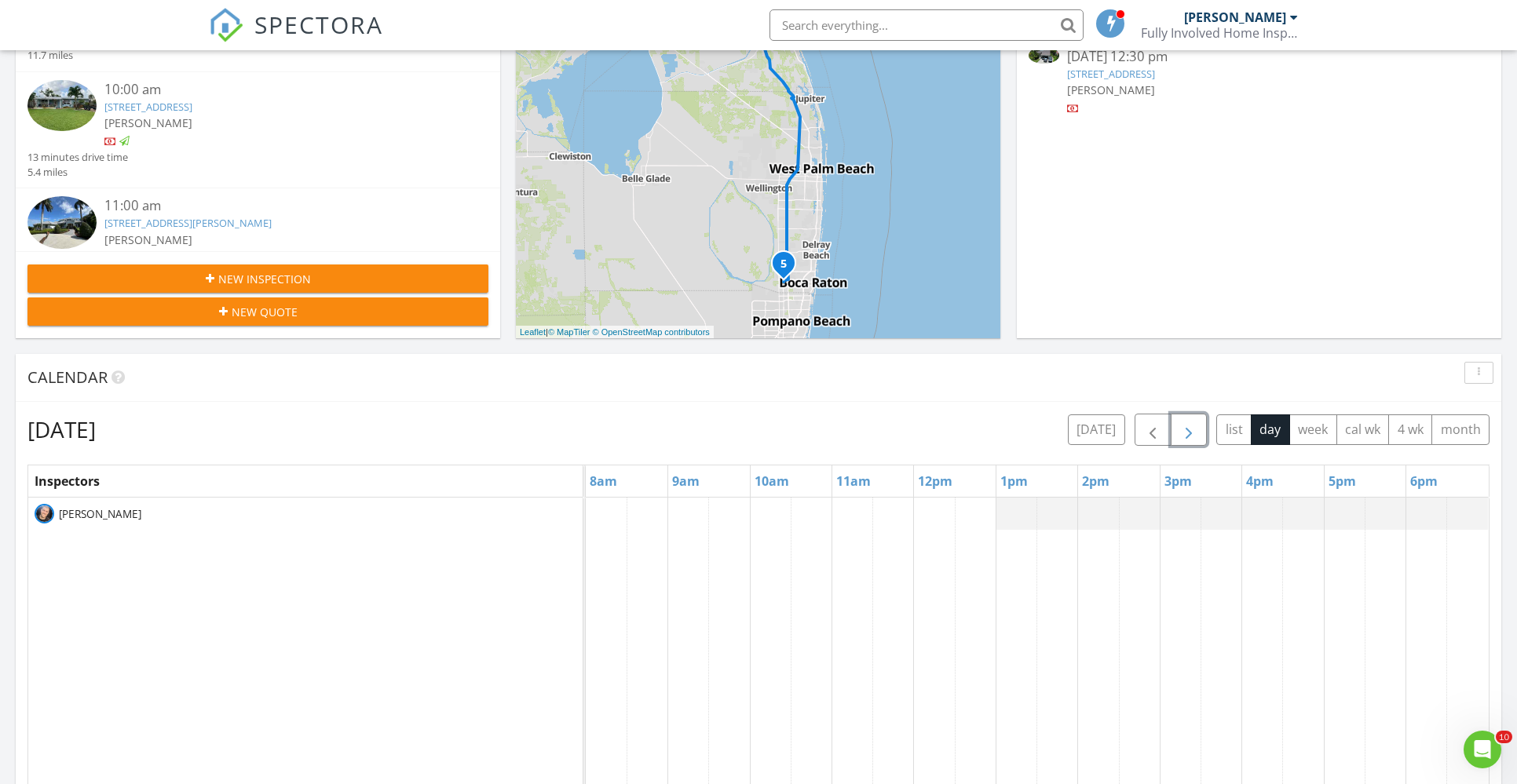 click at bounding box center [1189, 430] 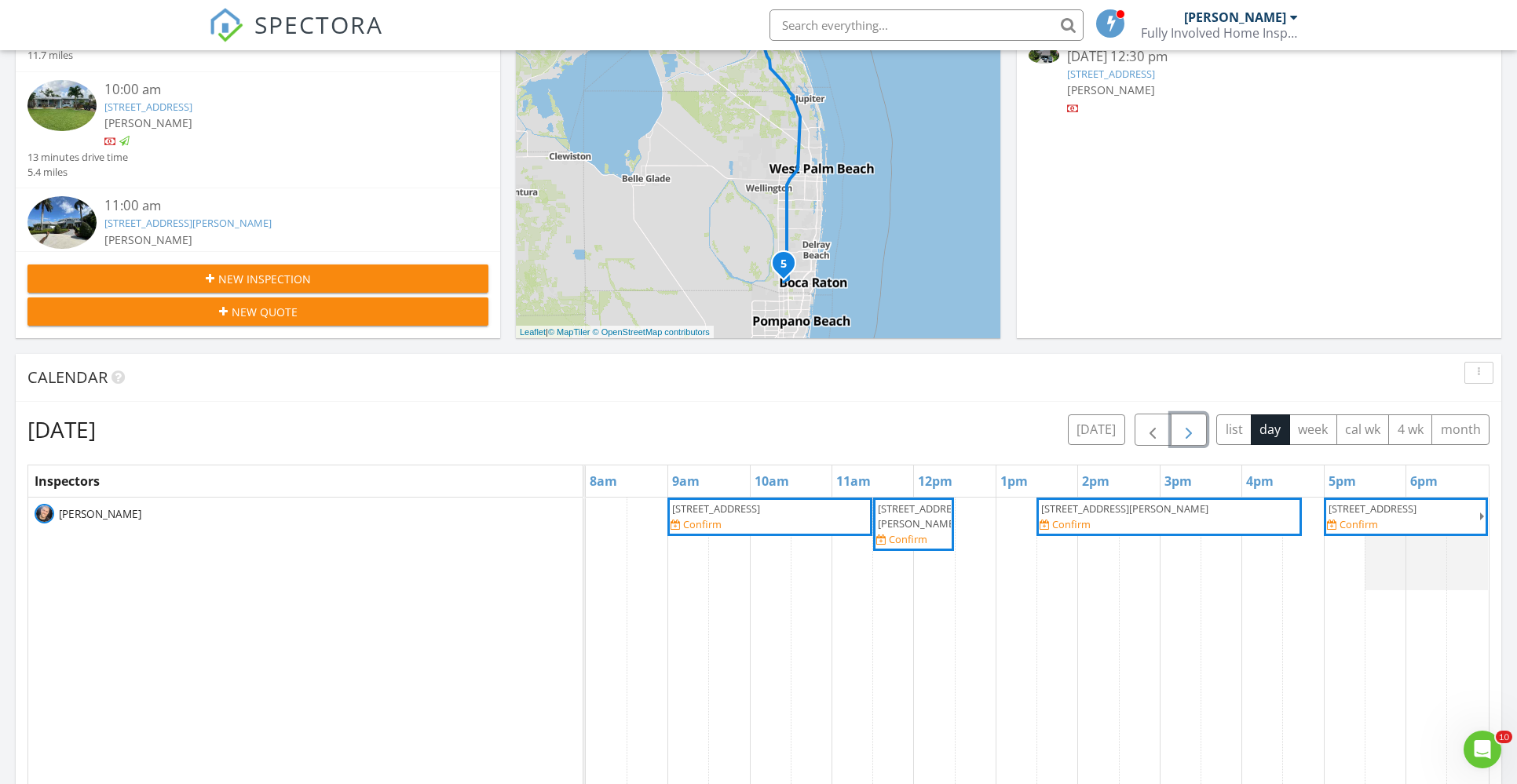 click on "2550 NW Treviso Cir, Port St. Lucie 34986" at bounding box center [716, 509] 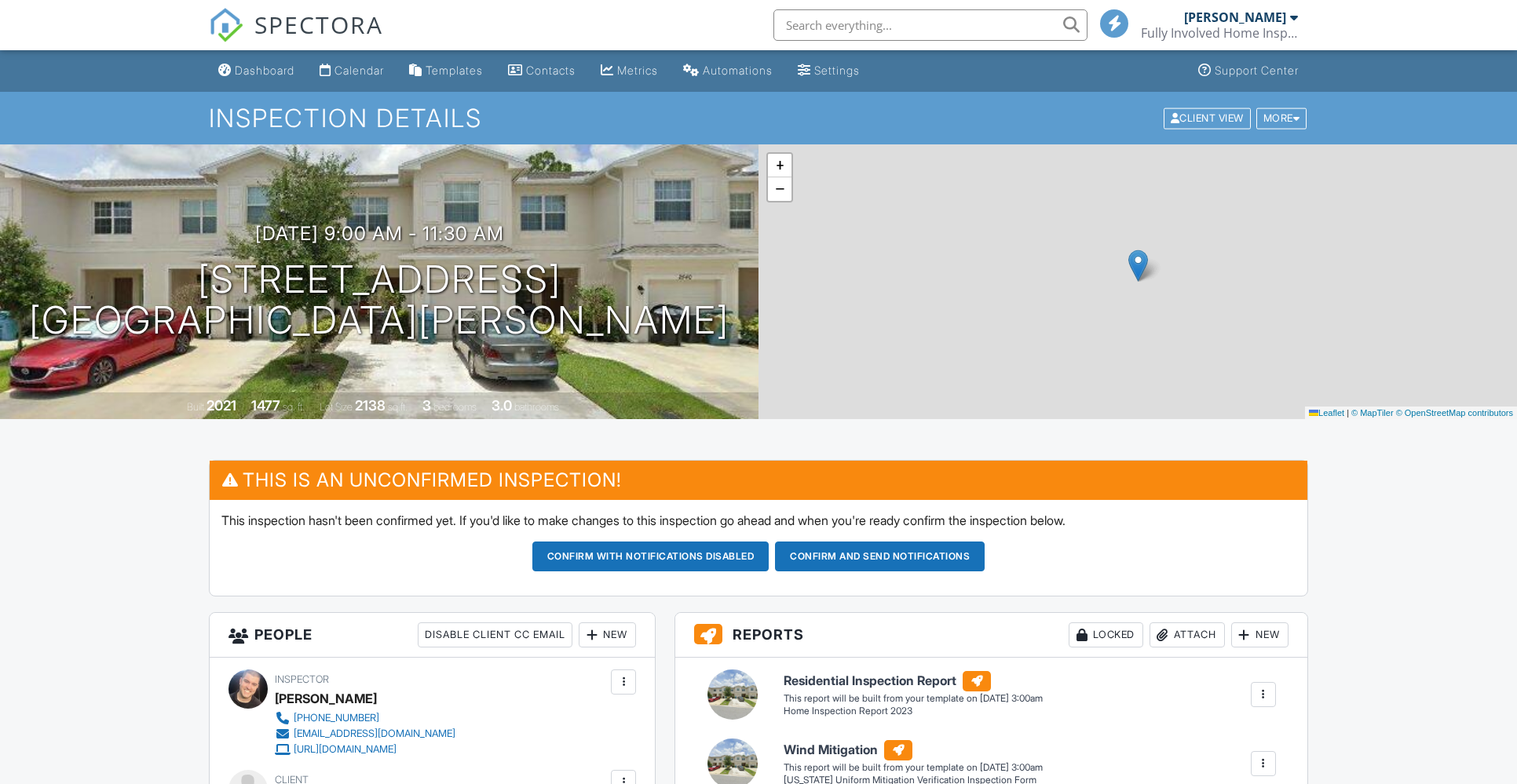 scroll, scrollTop: 0, scrollLeft: 0, axis: both 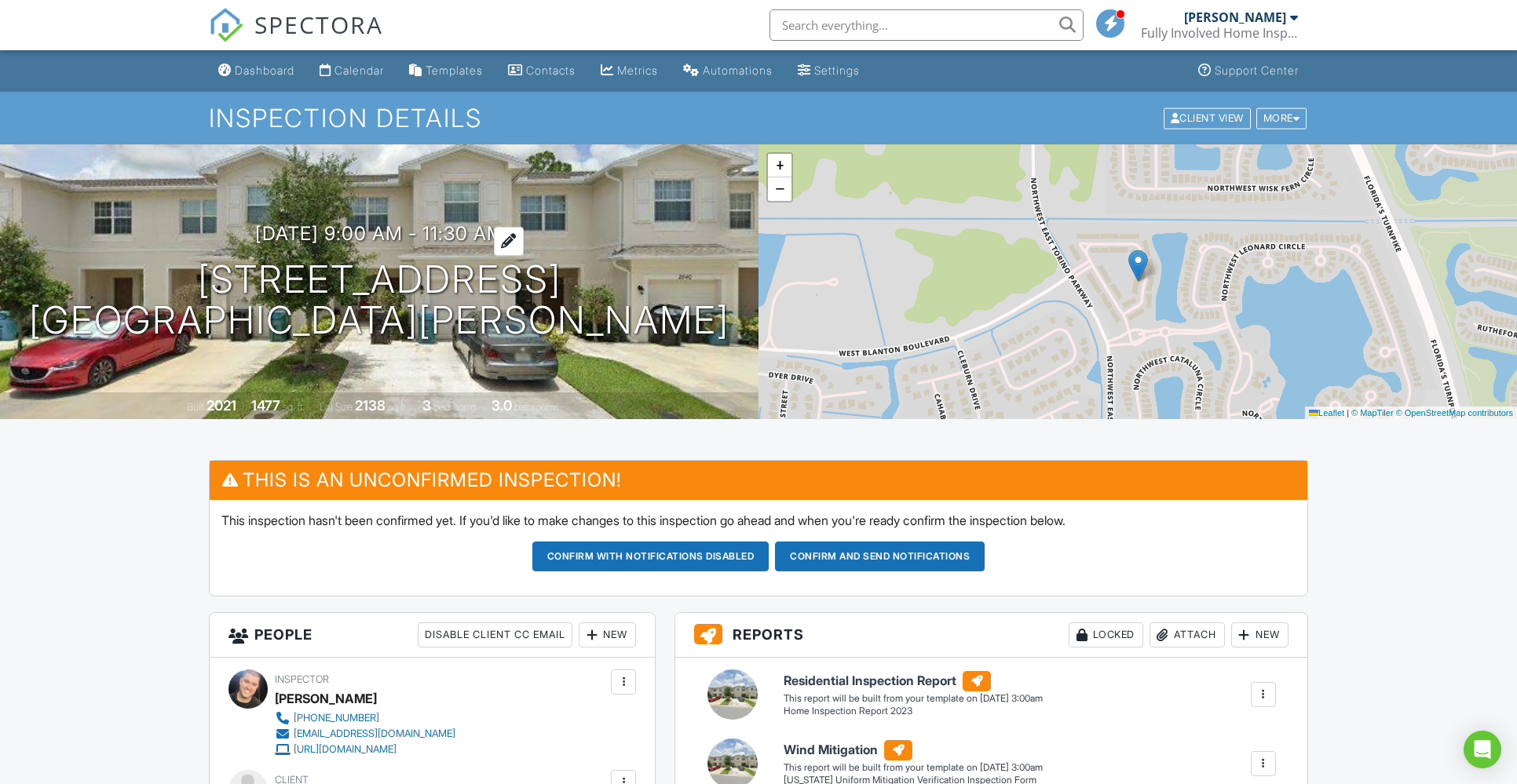 click on "[DATE]  9:00 am
- 11:30 am" at bounding box center (379, 233) 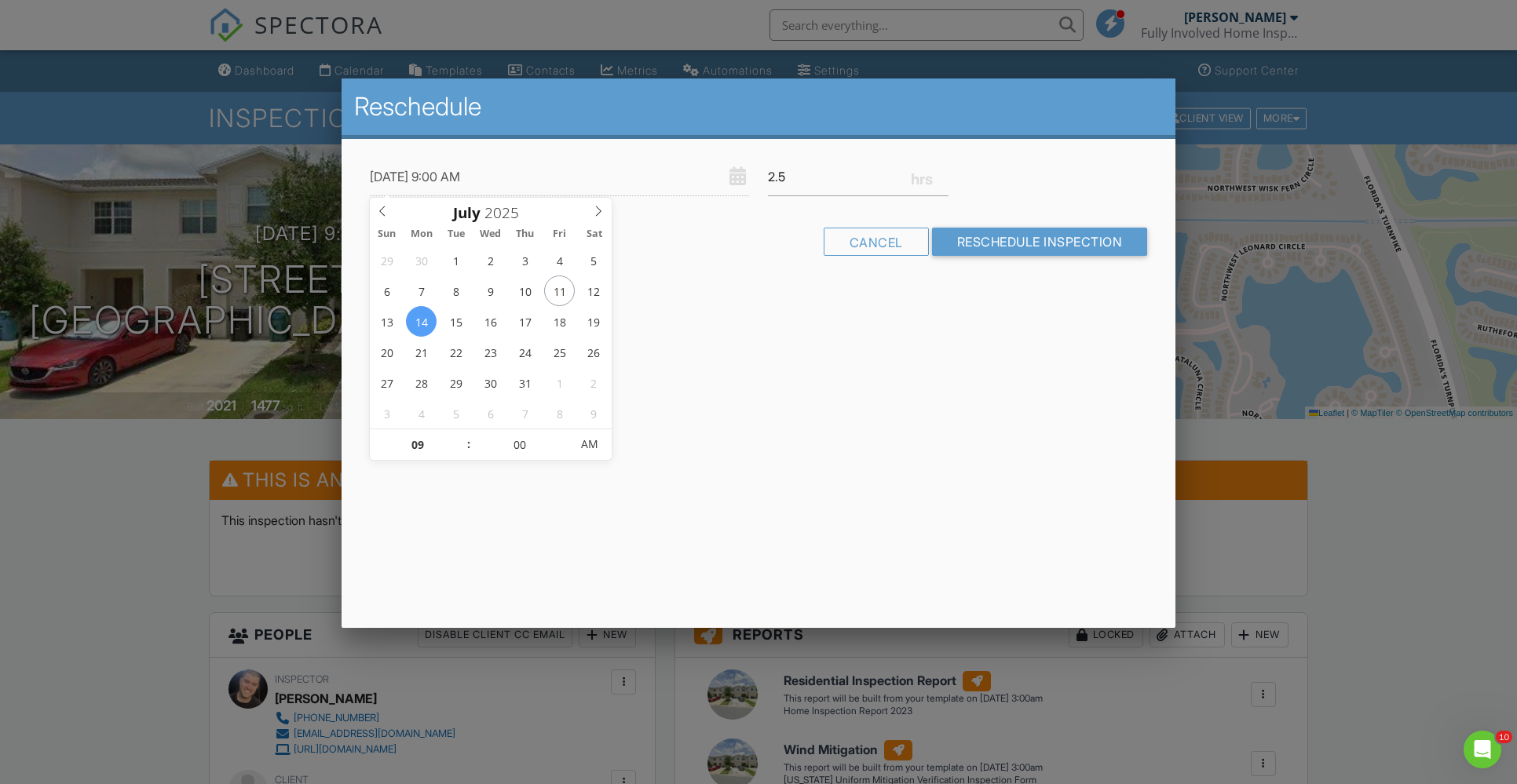 scroll, scrollTop: 0, scrollLeft: 0, axis: both 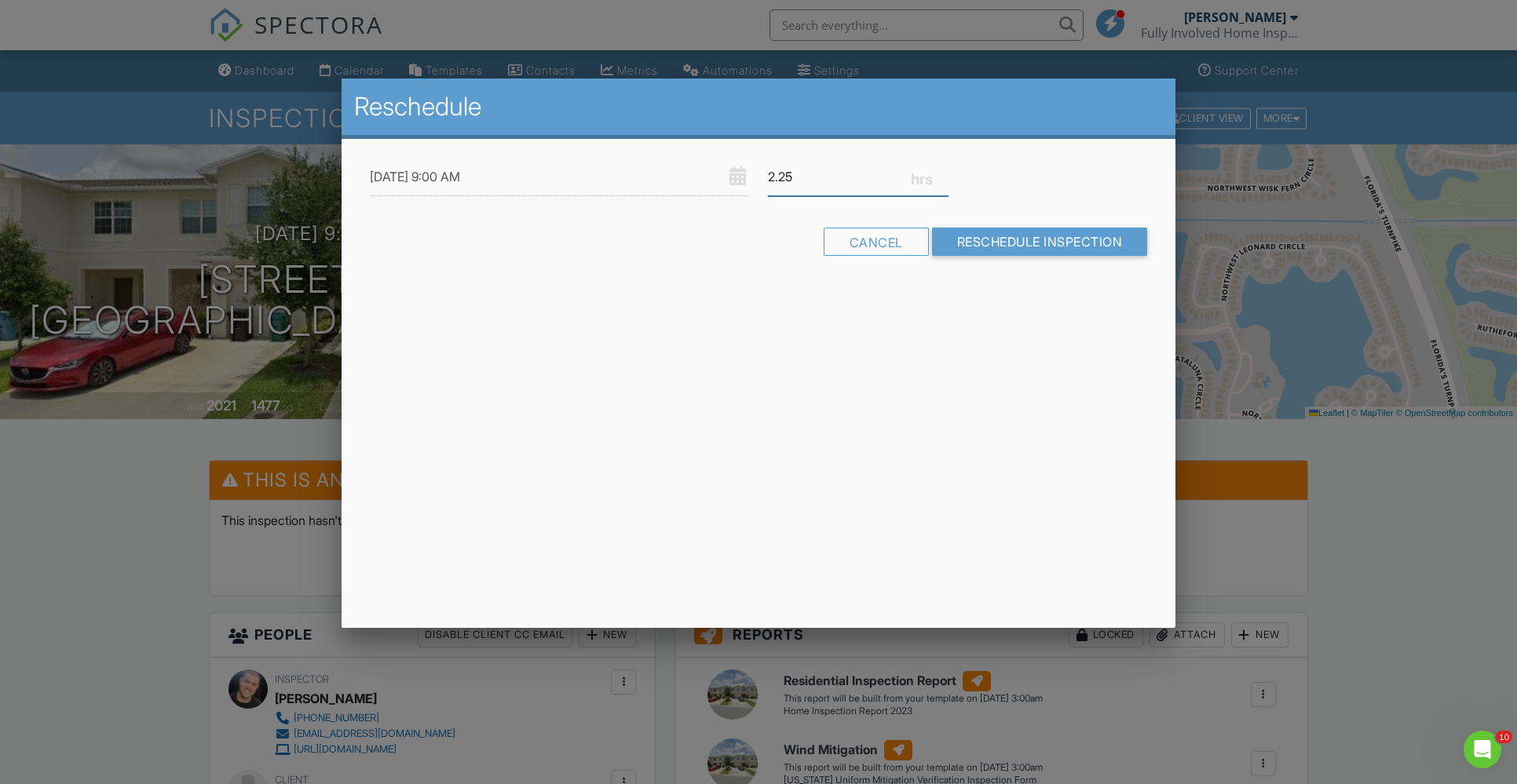 click on "2.25" at bounding box center [858, 177] 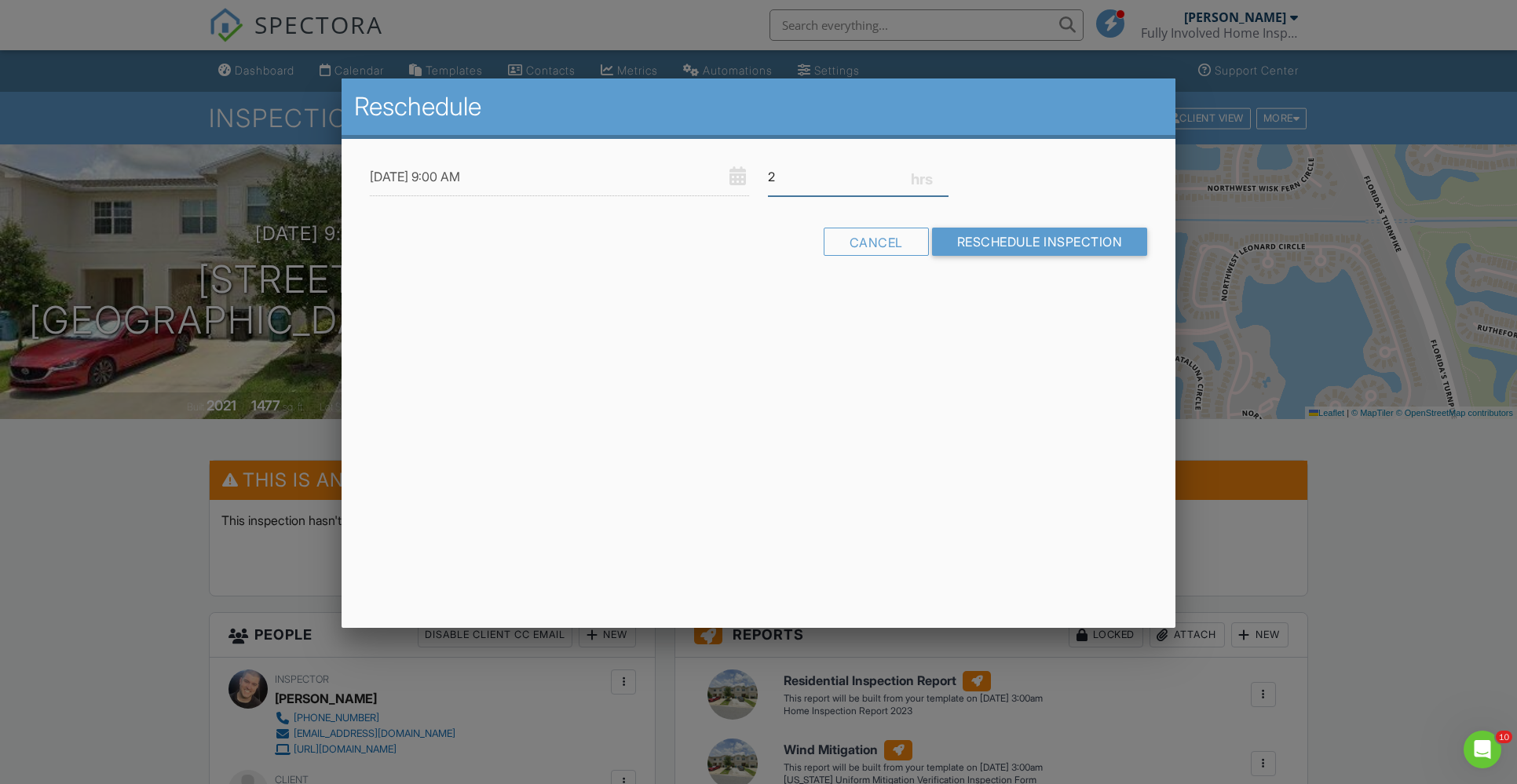type on "2" 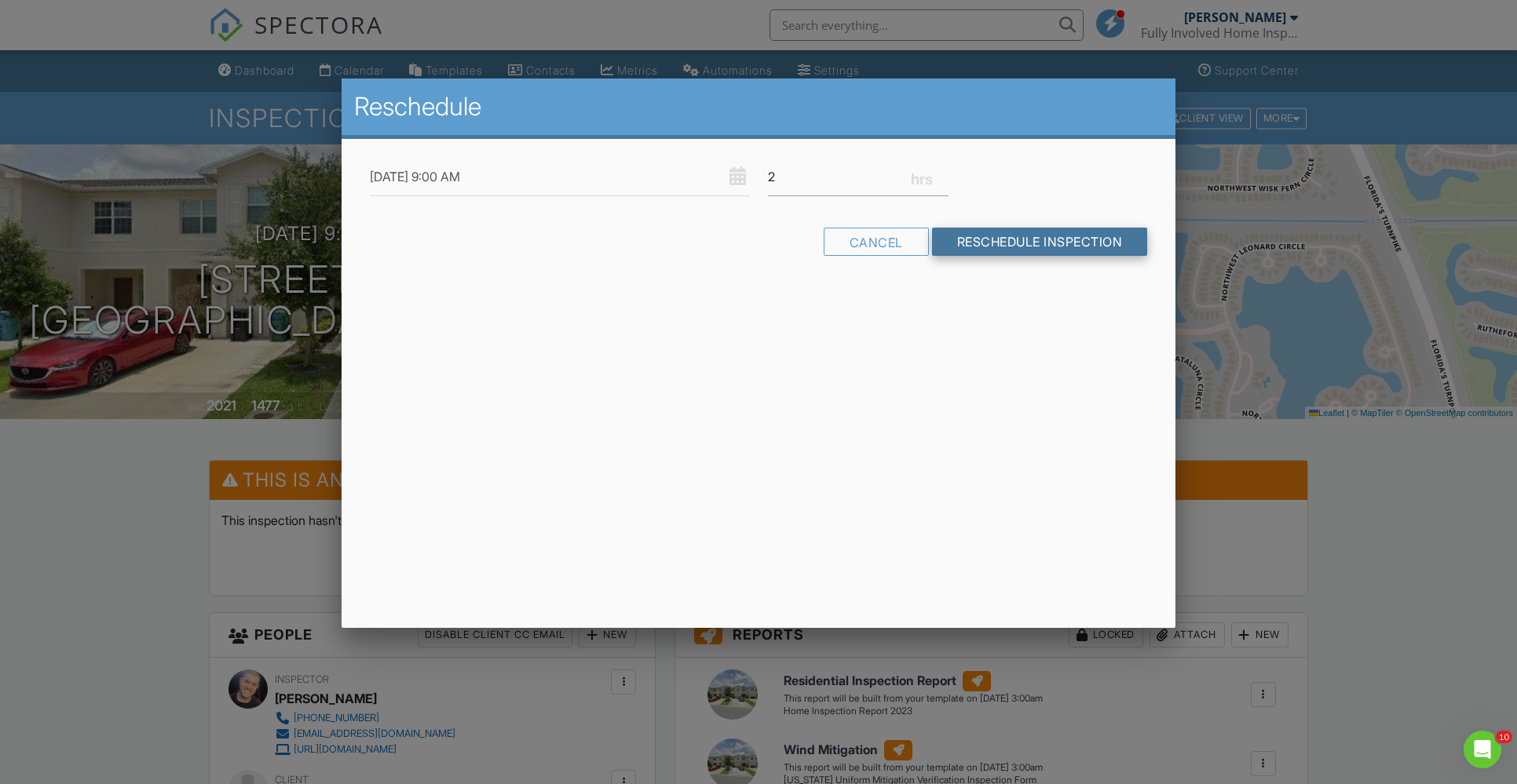 click on "Reschedule Inspection" at bounding box center (1040, 242) 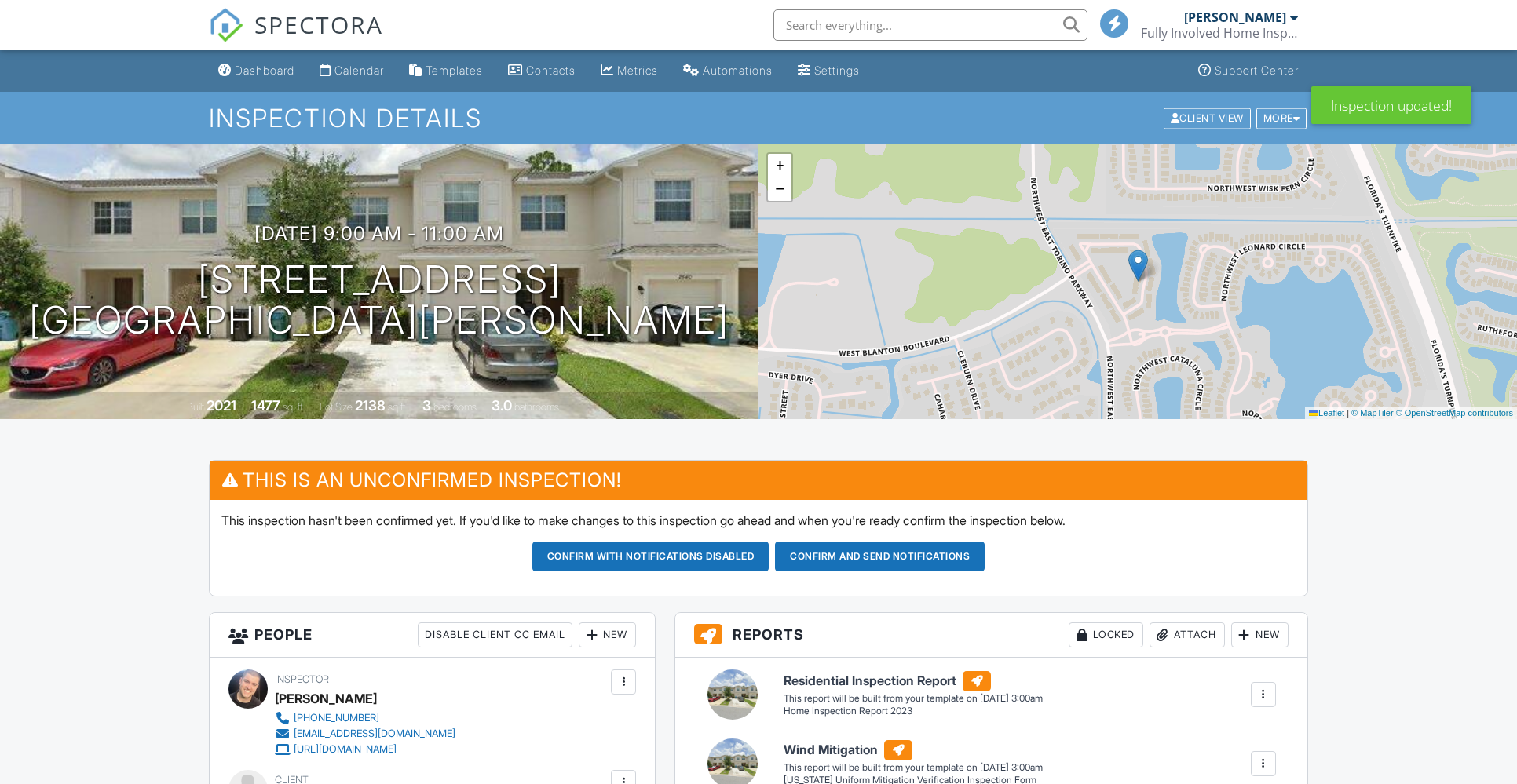scroll, scrollTop: 344, scrollLeft: 0, axis: vertical 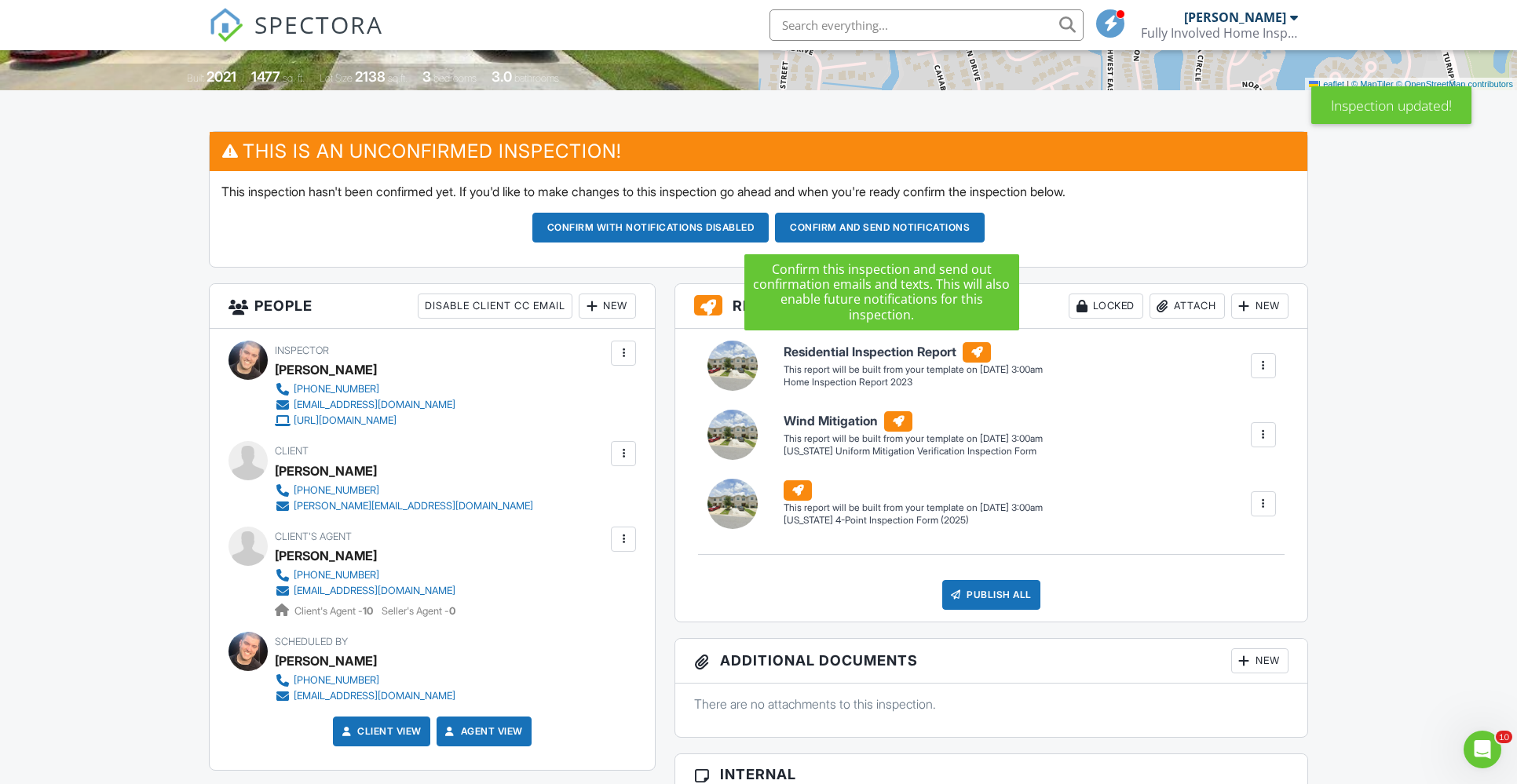 click on "Confirm and send notifications" at bounding box center (651, 228) 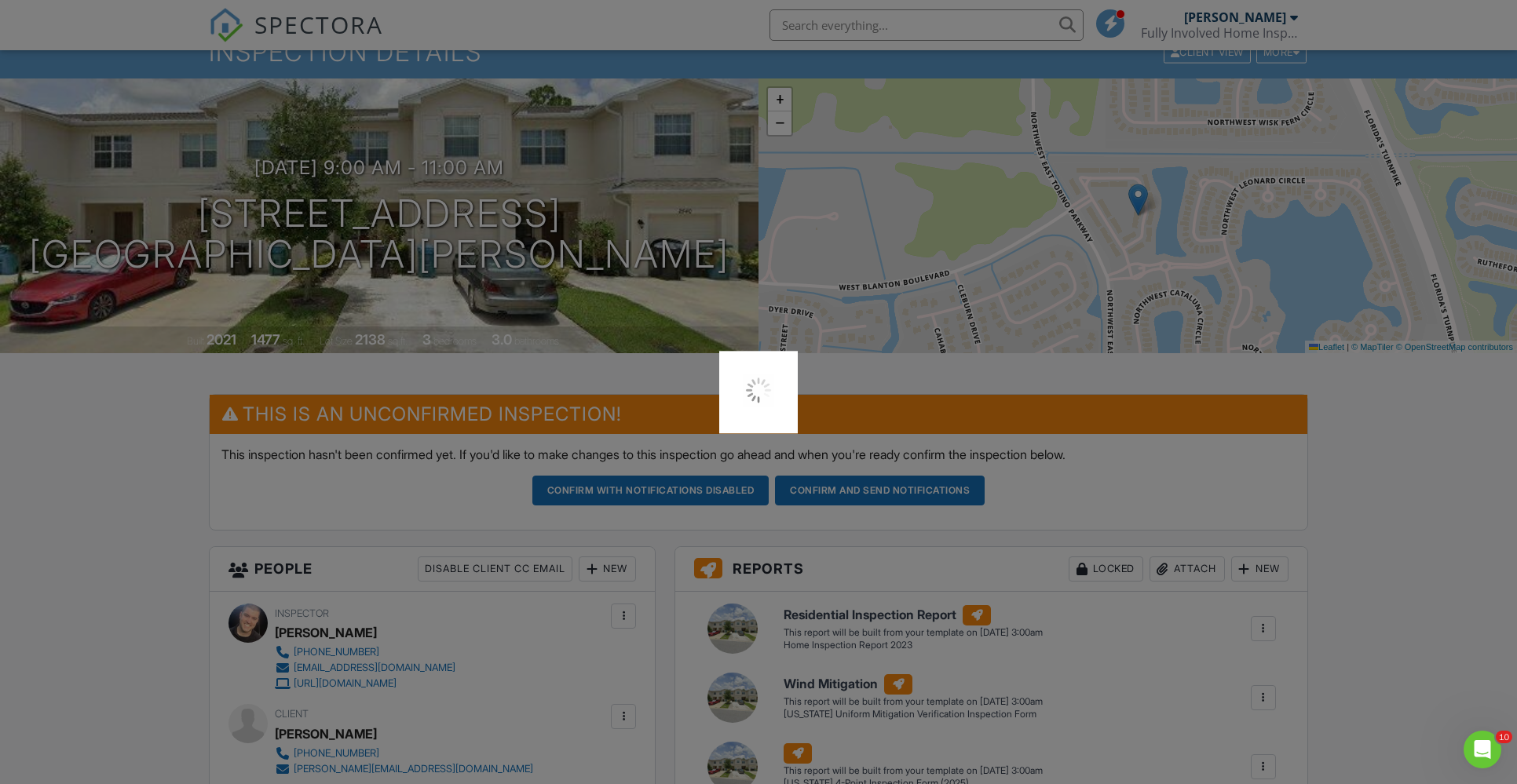 scroll, scrollTop: 0, scrollLeft: 0, axis: both 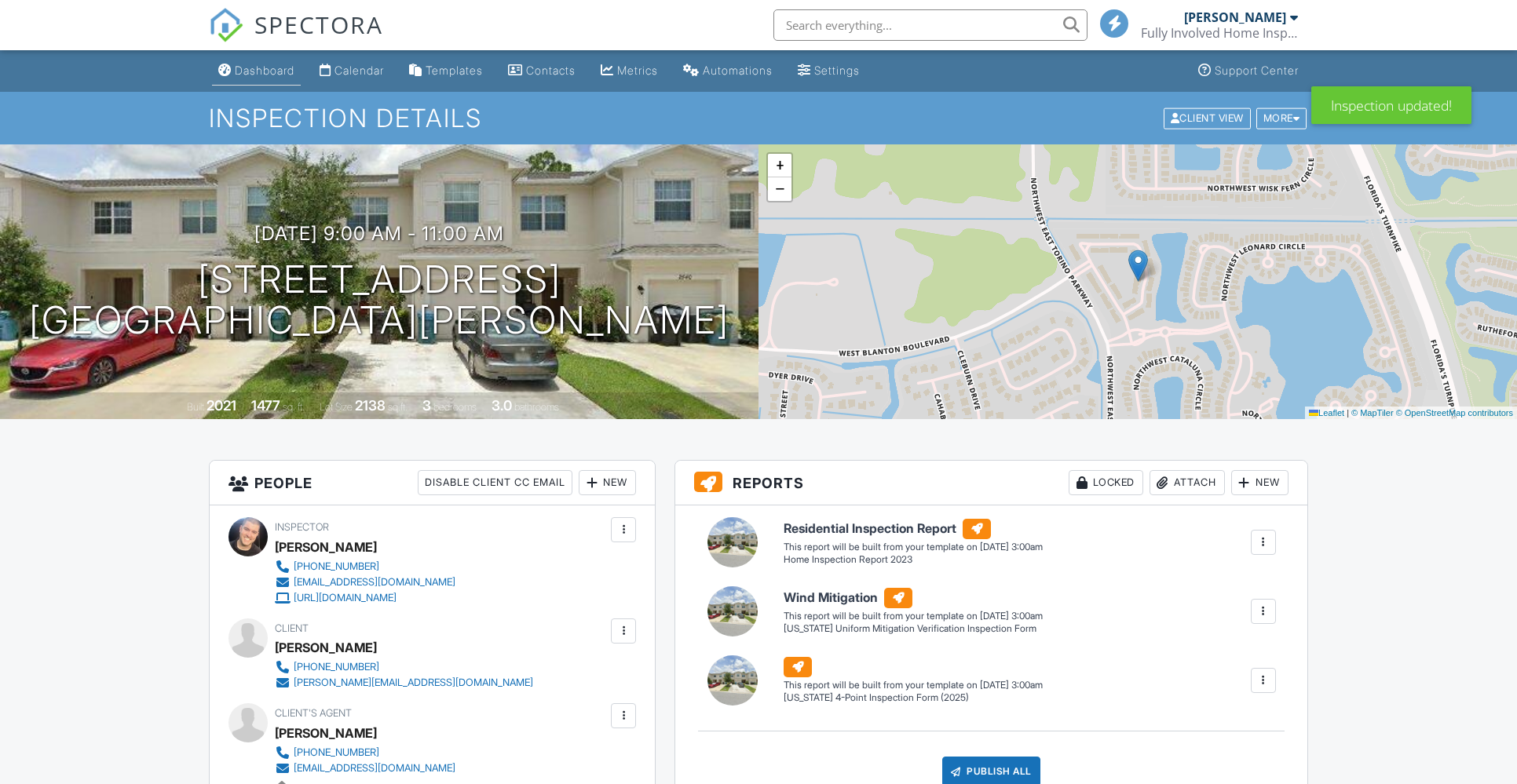 click on "Dashboard" at bounding box center [265, 70] 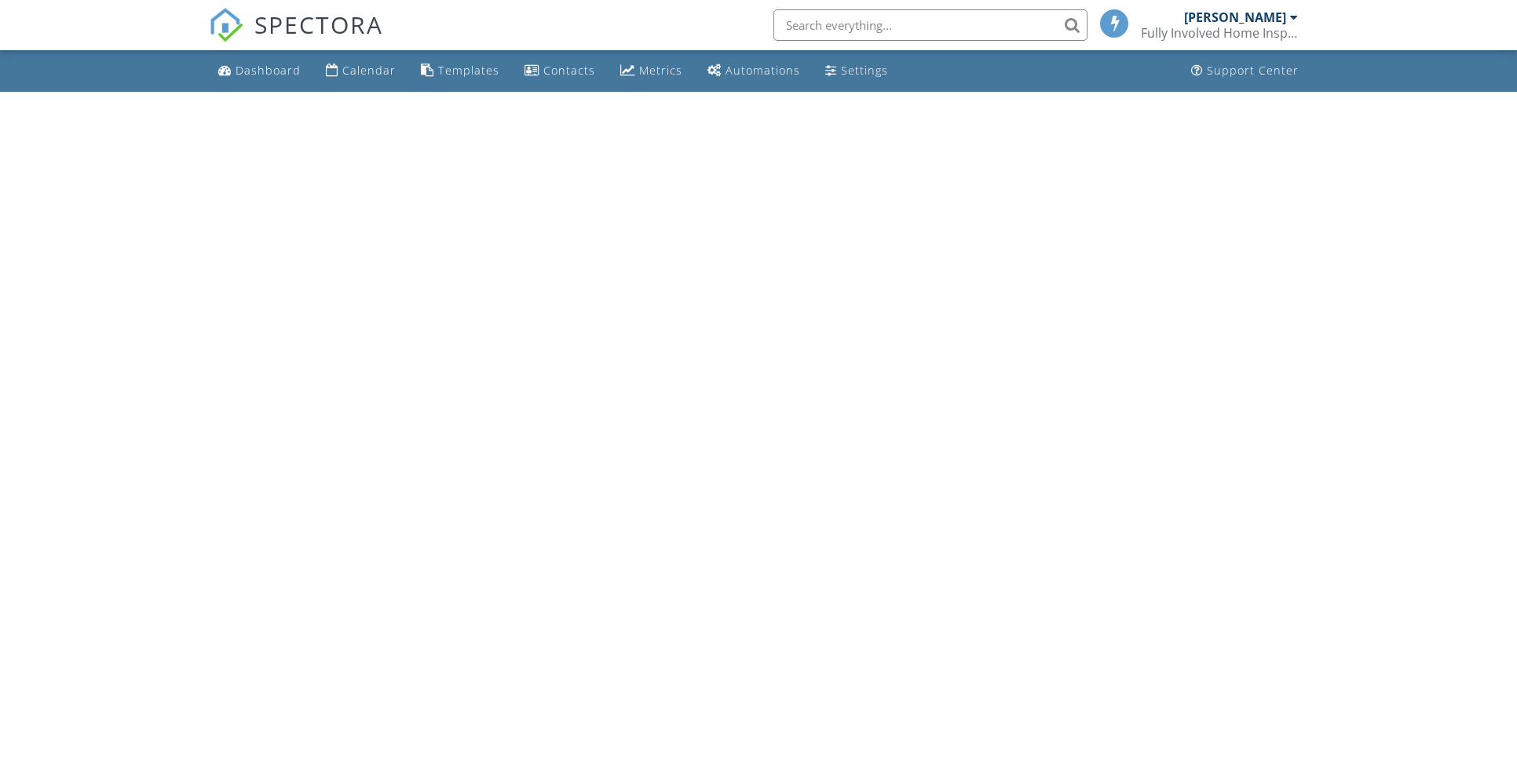 scroll, scrollTop: 0, scrollLeft: 0, axis: both 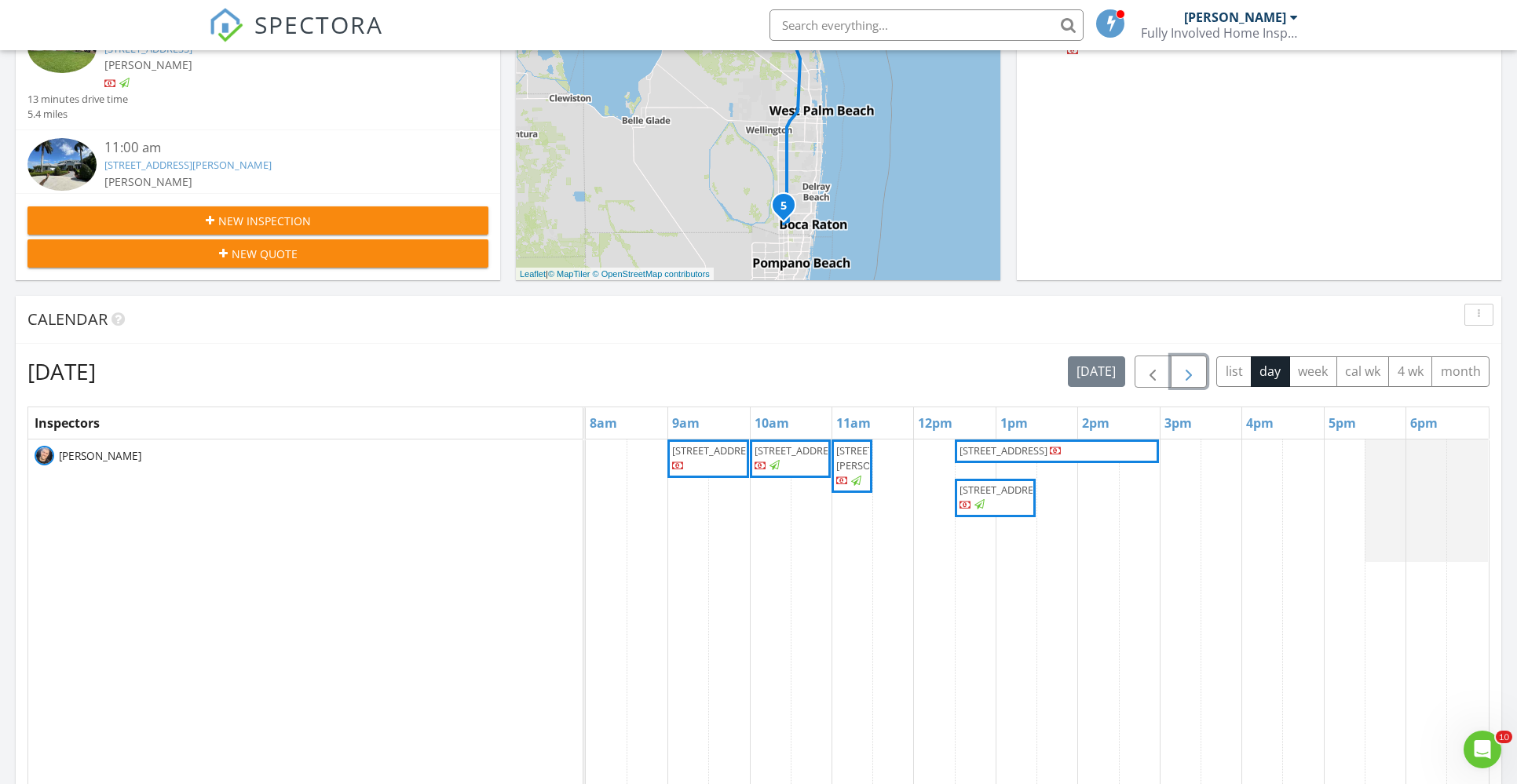 click at bounding box center (1189, 372) 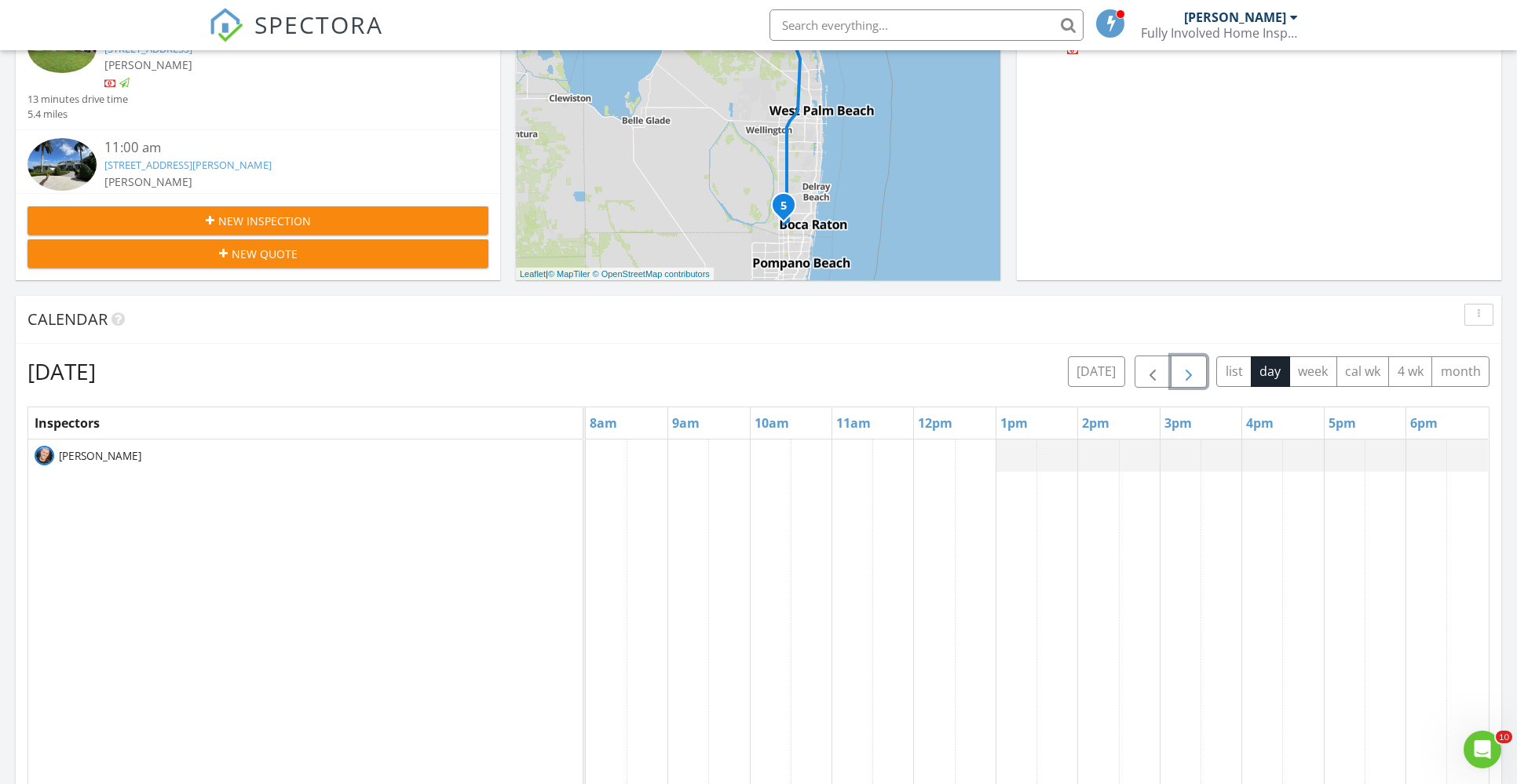 click at bounding box center [1189, 372] 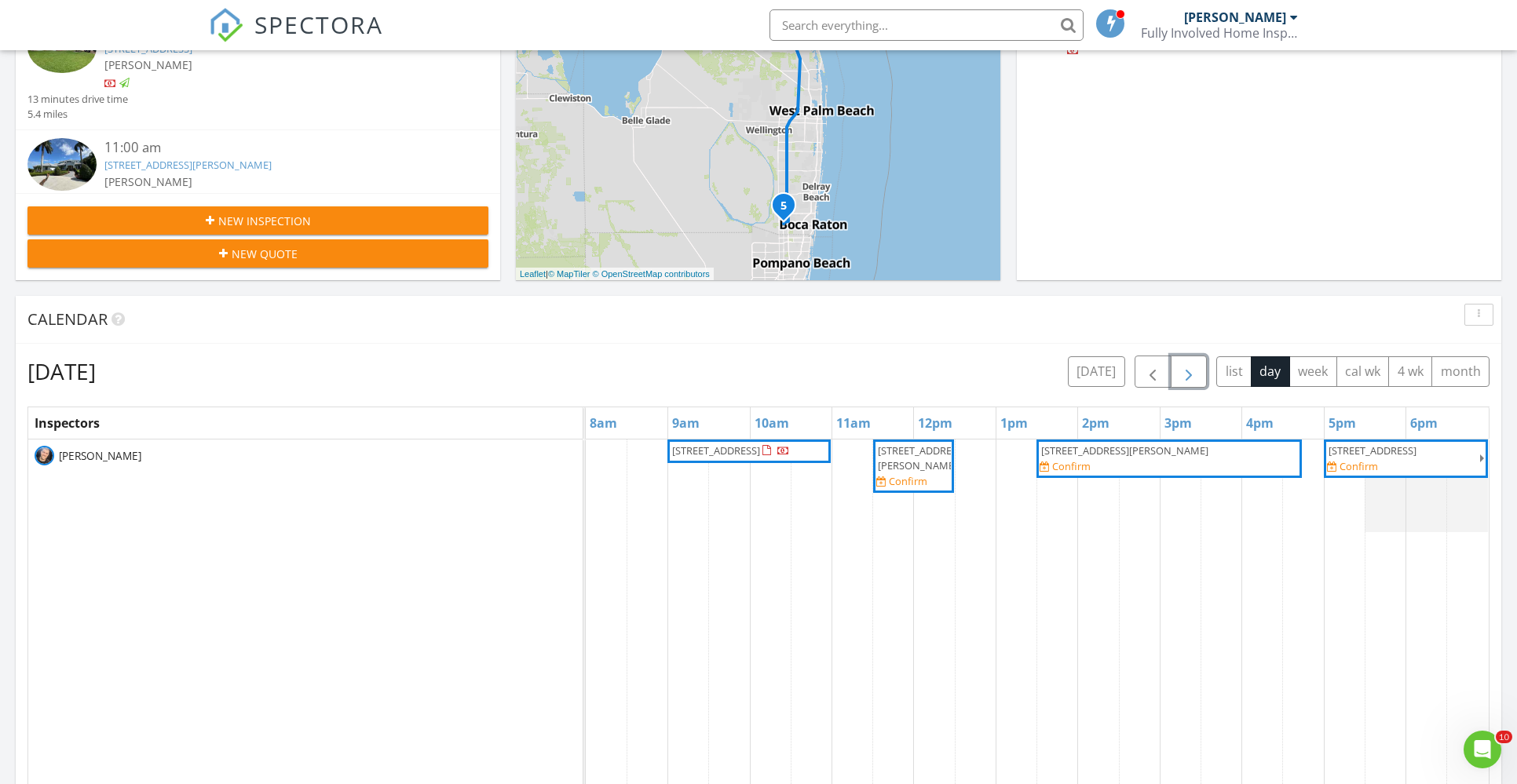 click at bounding box center [1189, 372] 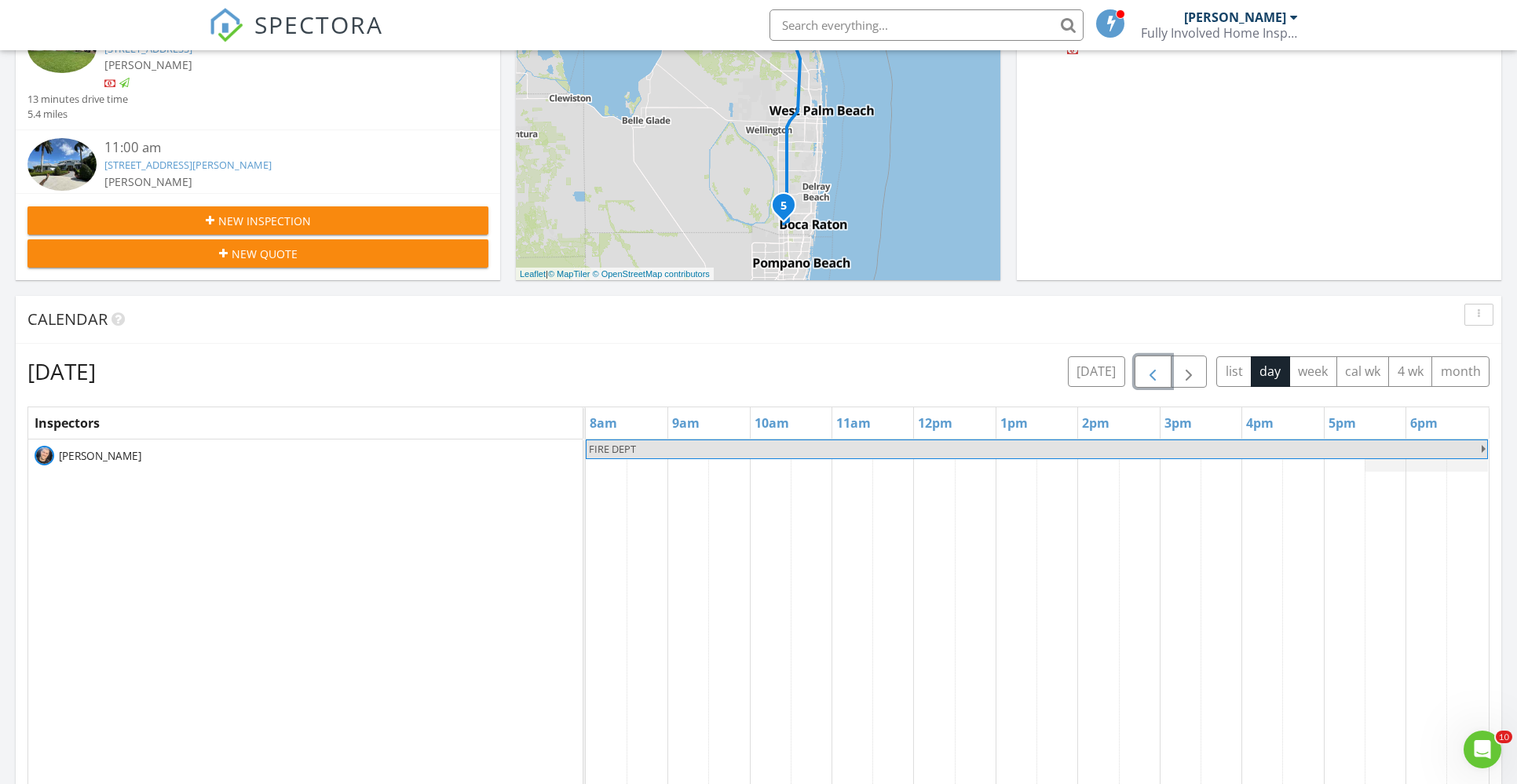 click at bounding box center (1153, 372) 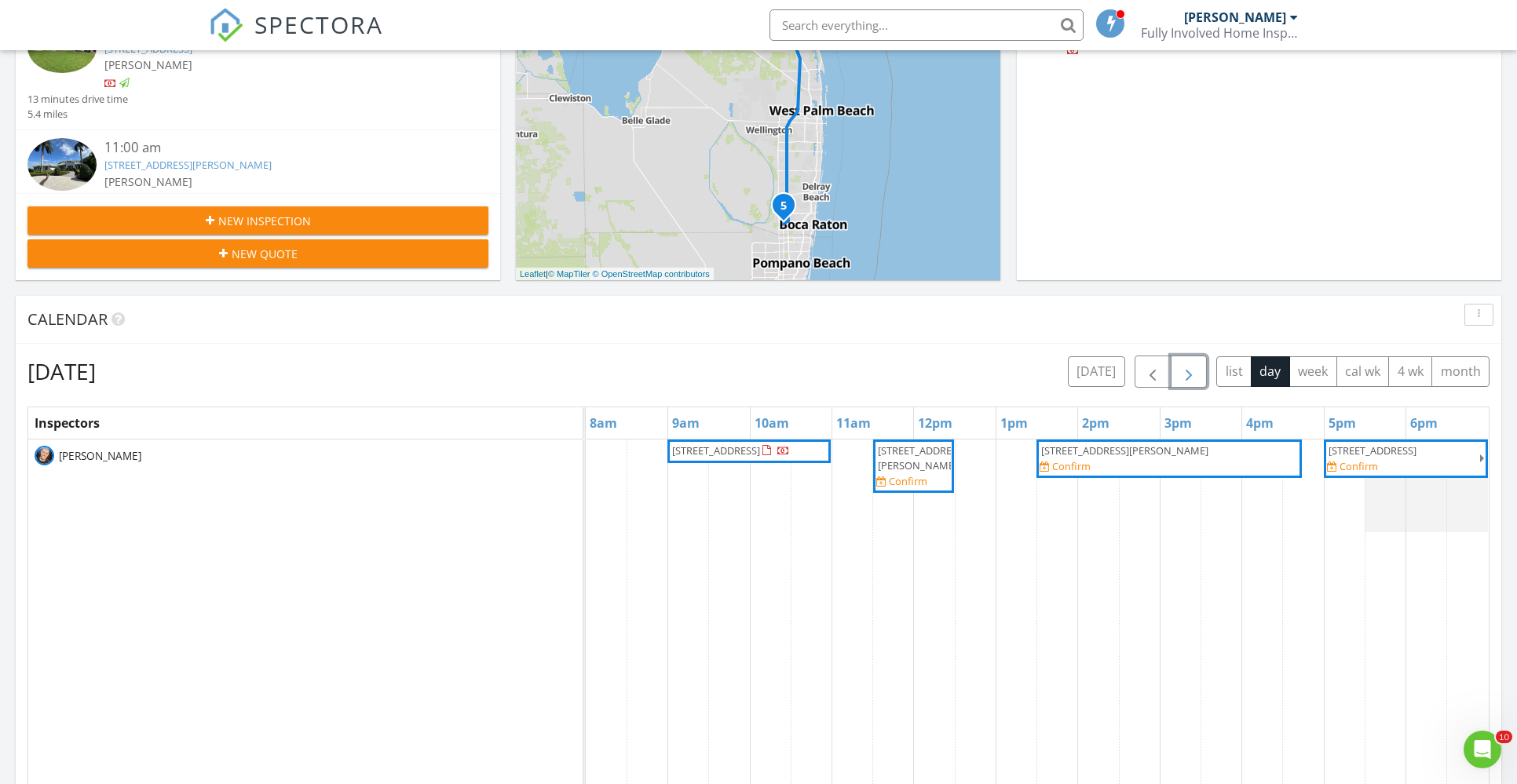click at bounding box center [1189, 372] 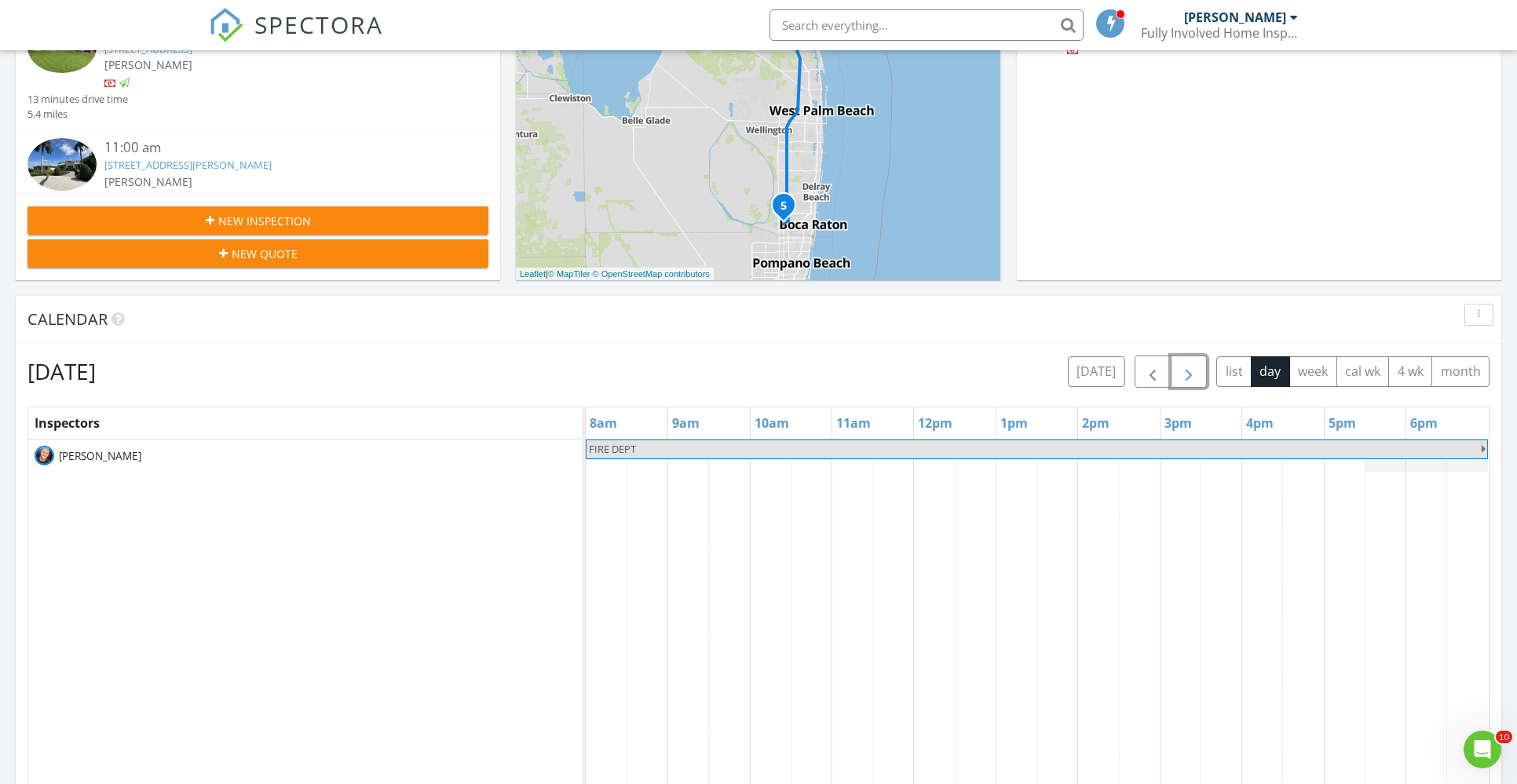 click at bounding box center [1189, 372] 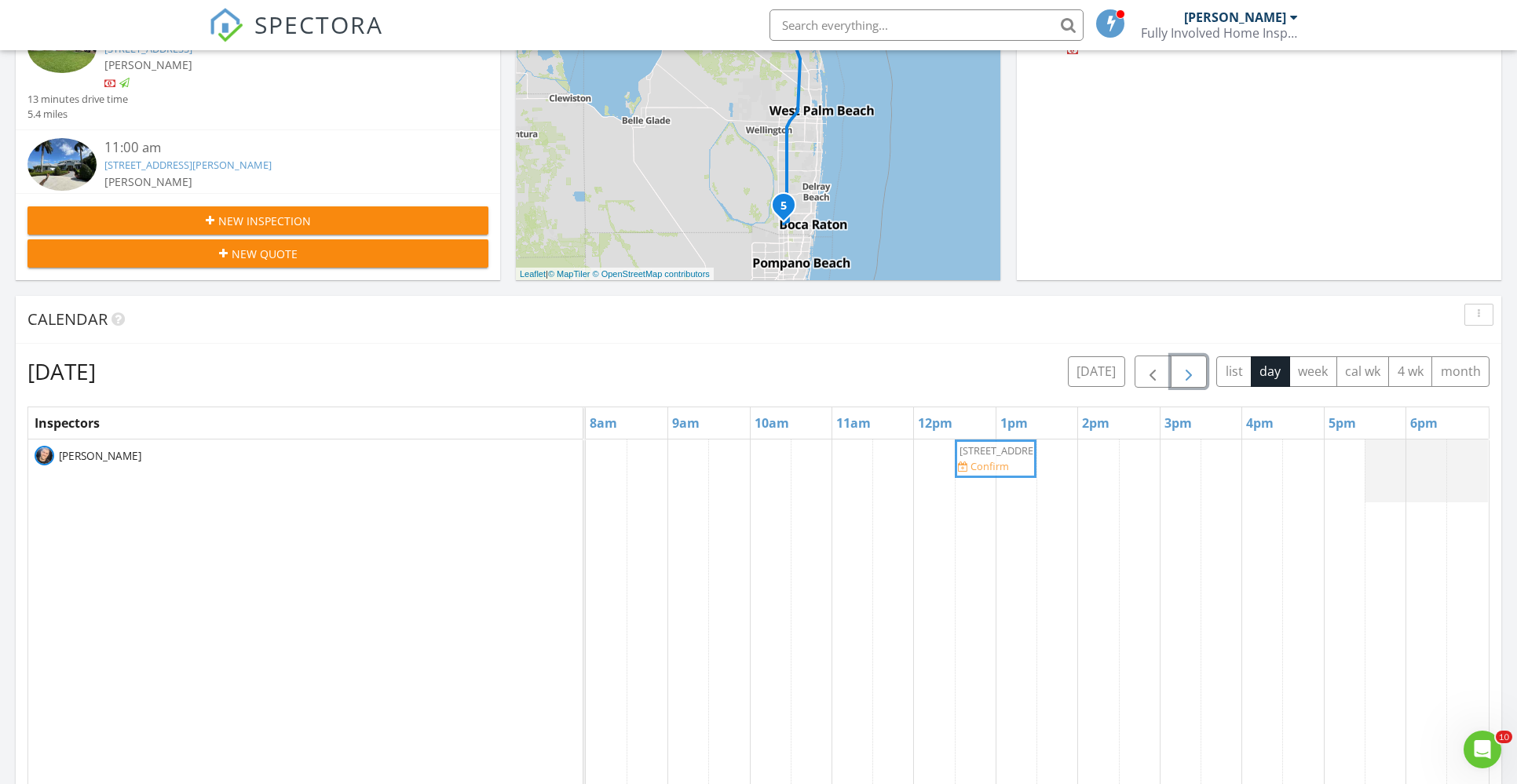 drag, startPoint x: 678, startPoint y: 465, endPoint x: 941, endPoint y: 480, distance: 263.42741 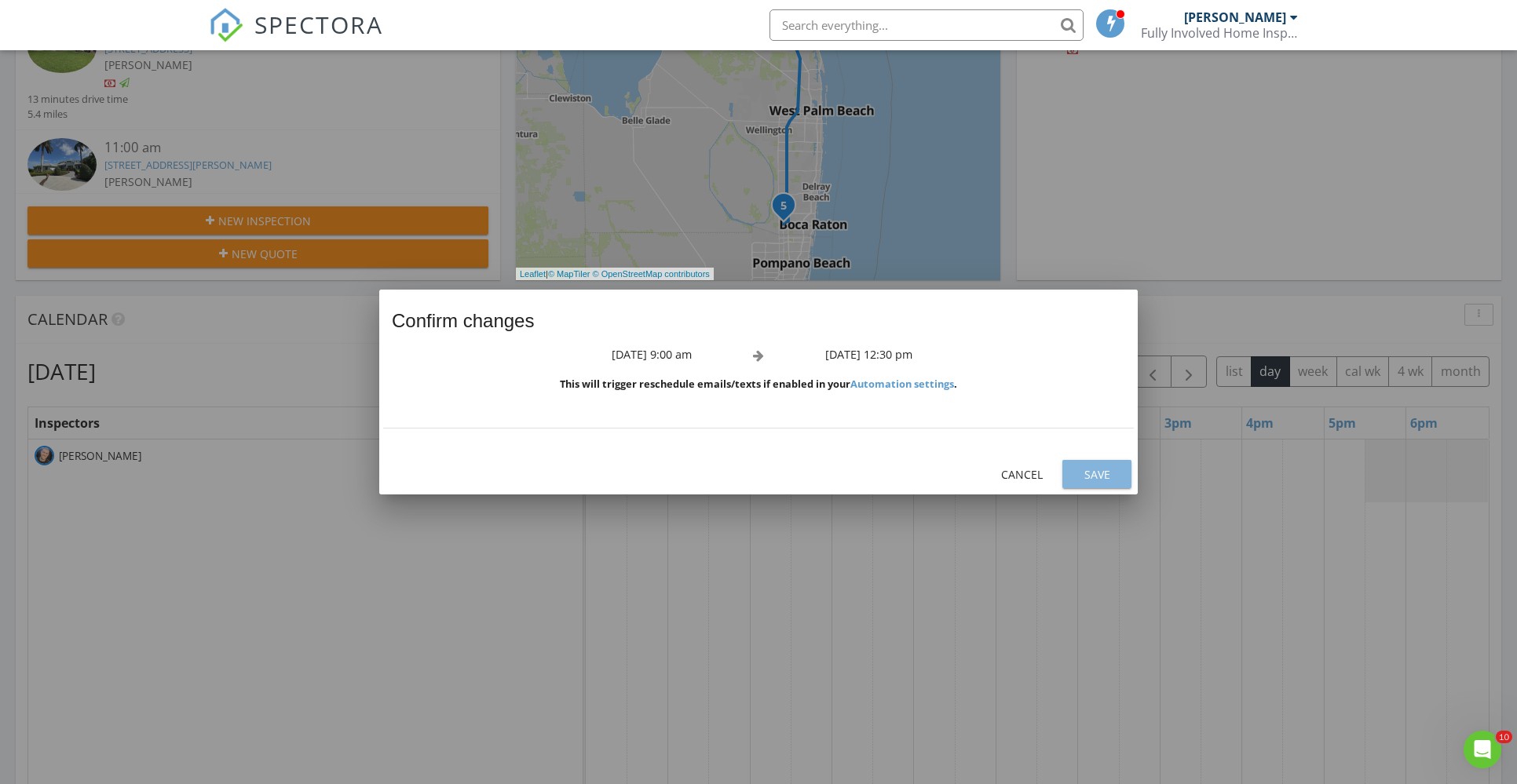click on "Save" at bounding box center [1097, 474] 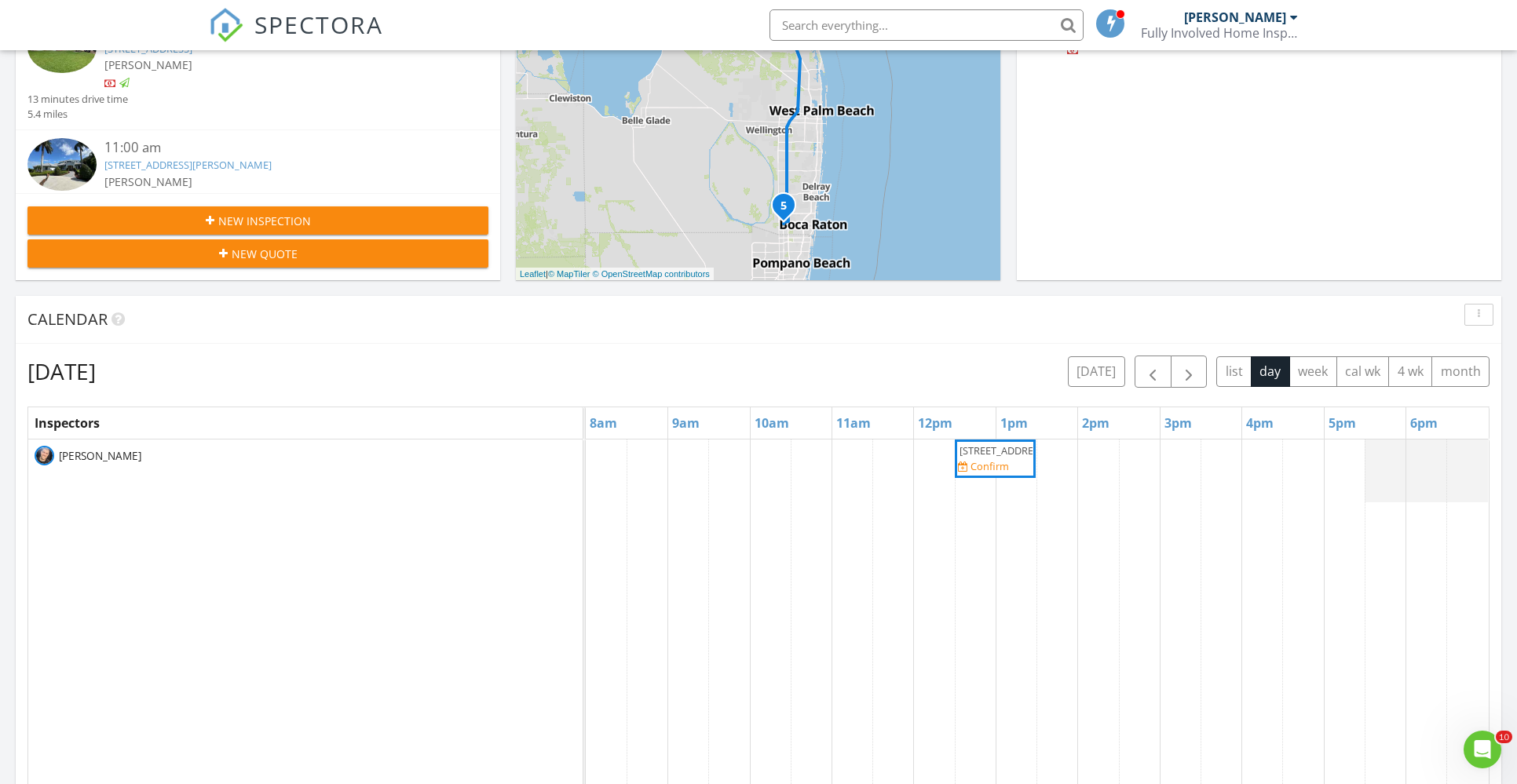 click on "1037 SE 9th St, Stuart 34996
Confirm" at bounding box center (1037, 742) 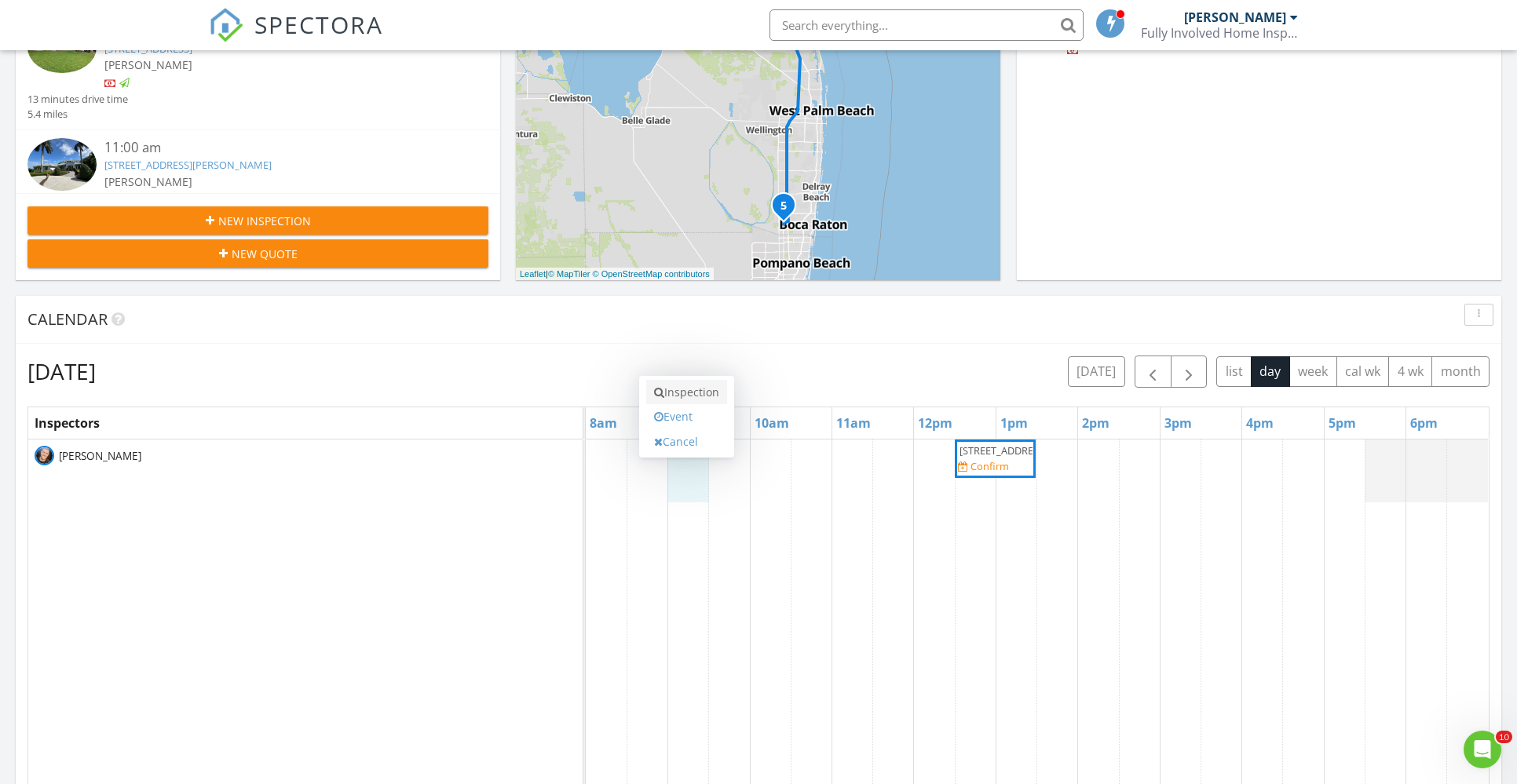 click on "Inspection" at bounding box center [686, 392] 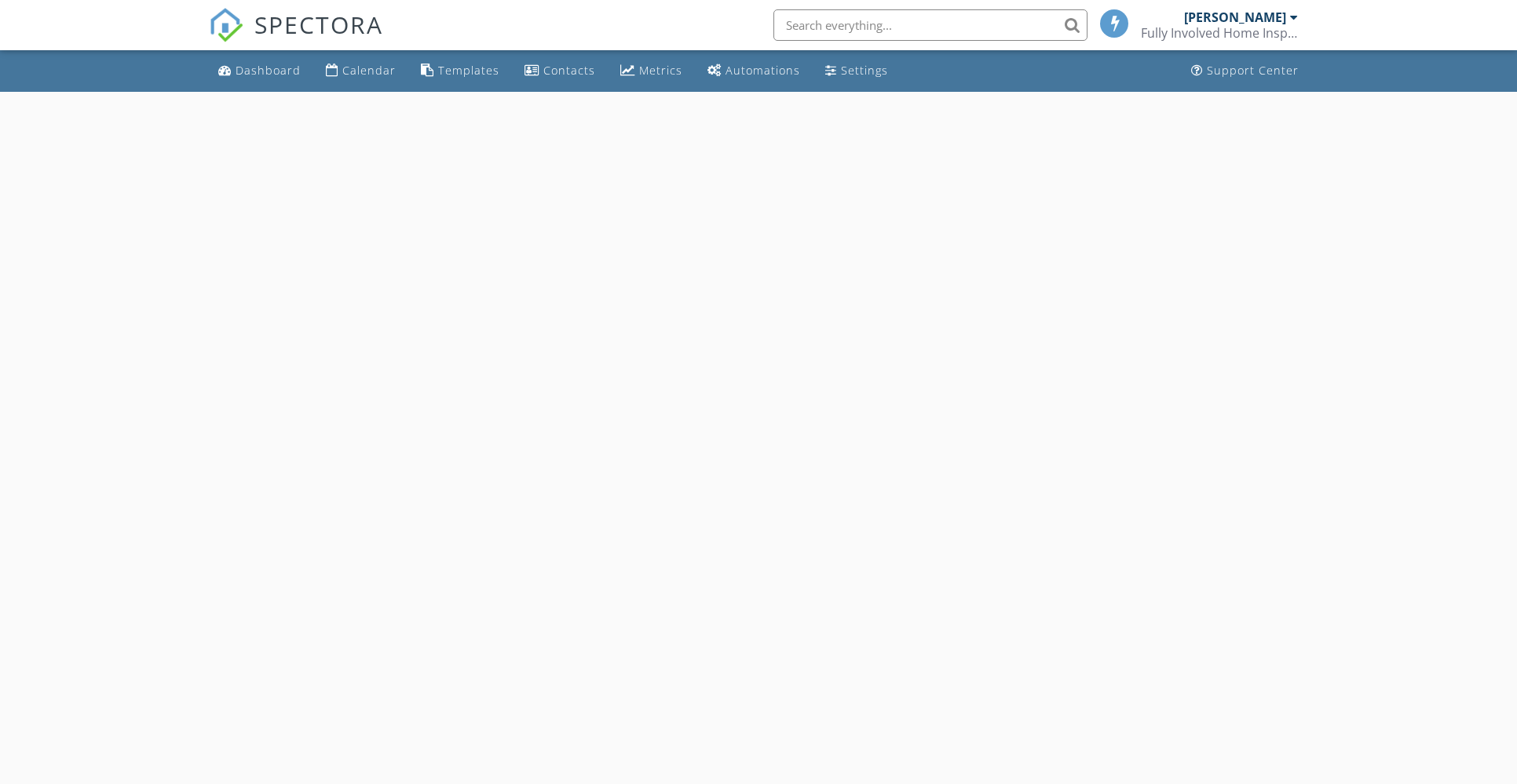 scroll, scrollTop: 0, scrollLeft: 0, axis: both 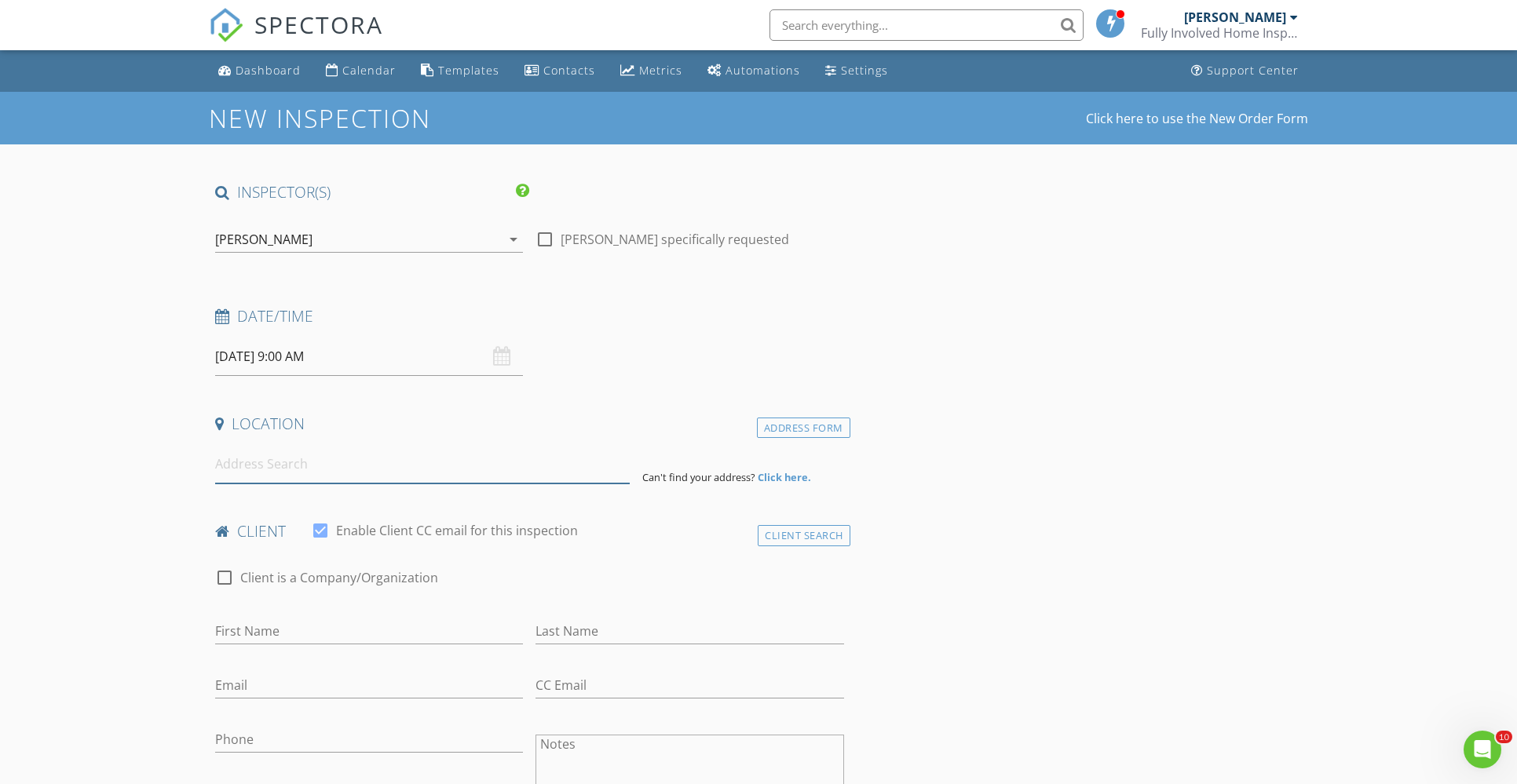 click at bounding box center [422, 464] 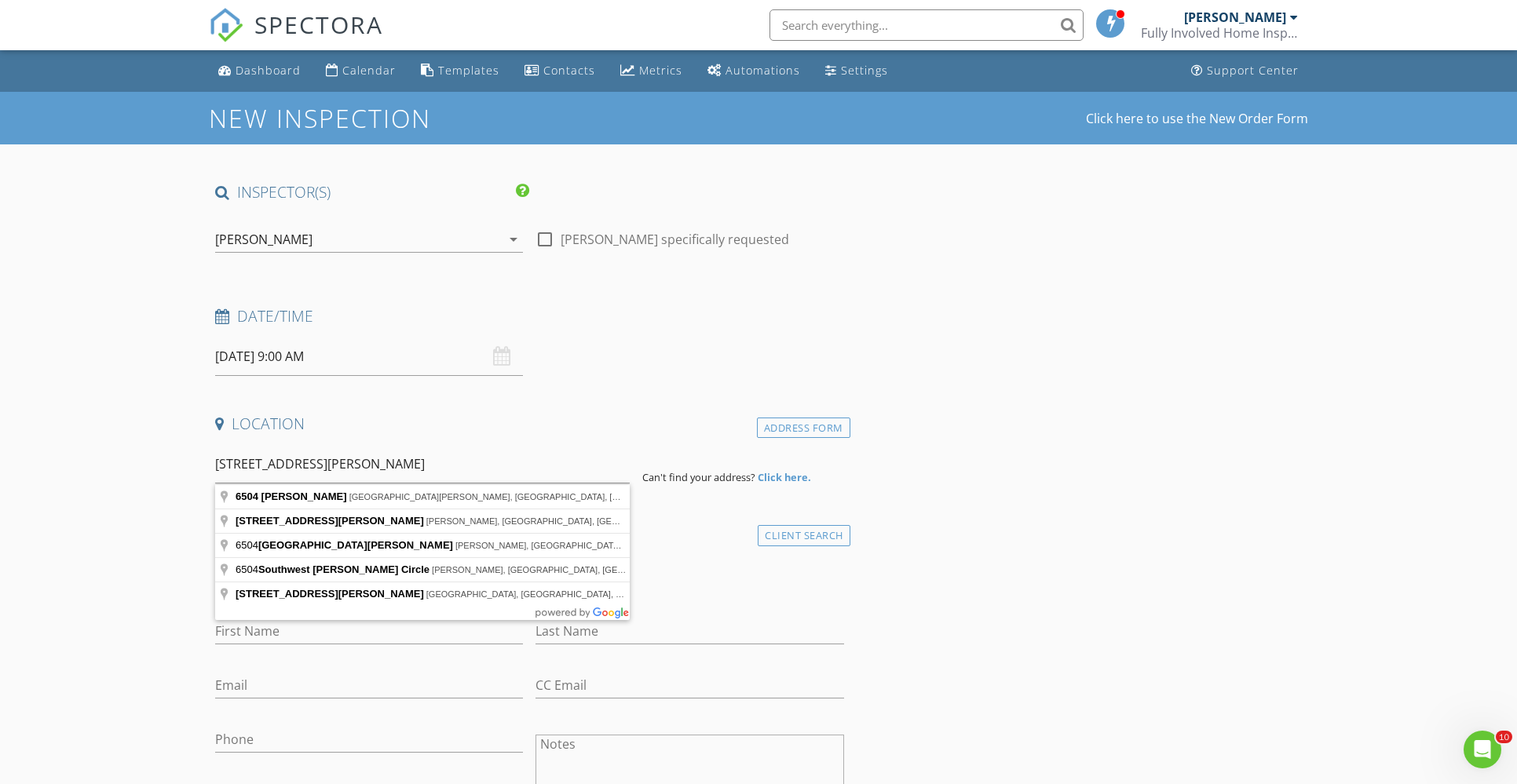 type on "6504 Salerno Rd, Fort Pierce, FL, USA" 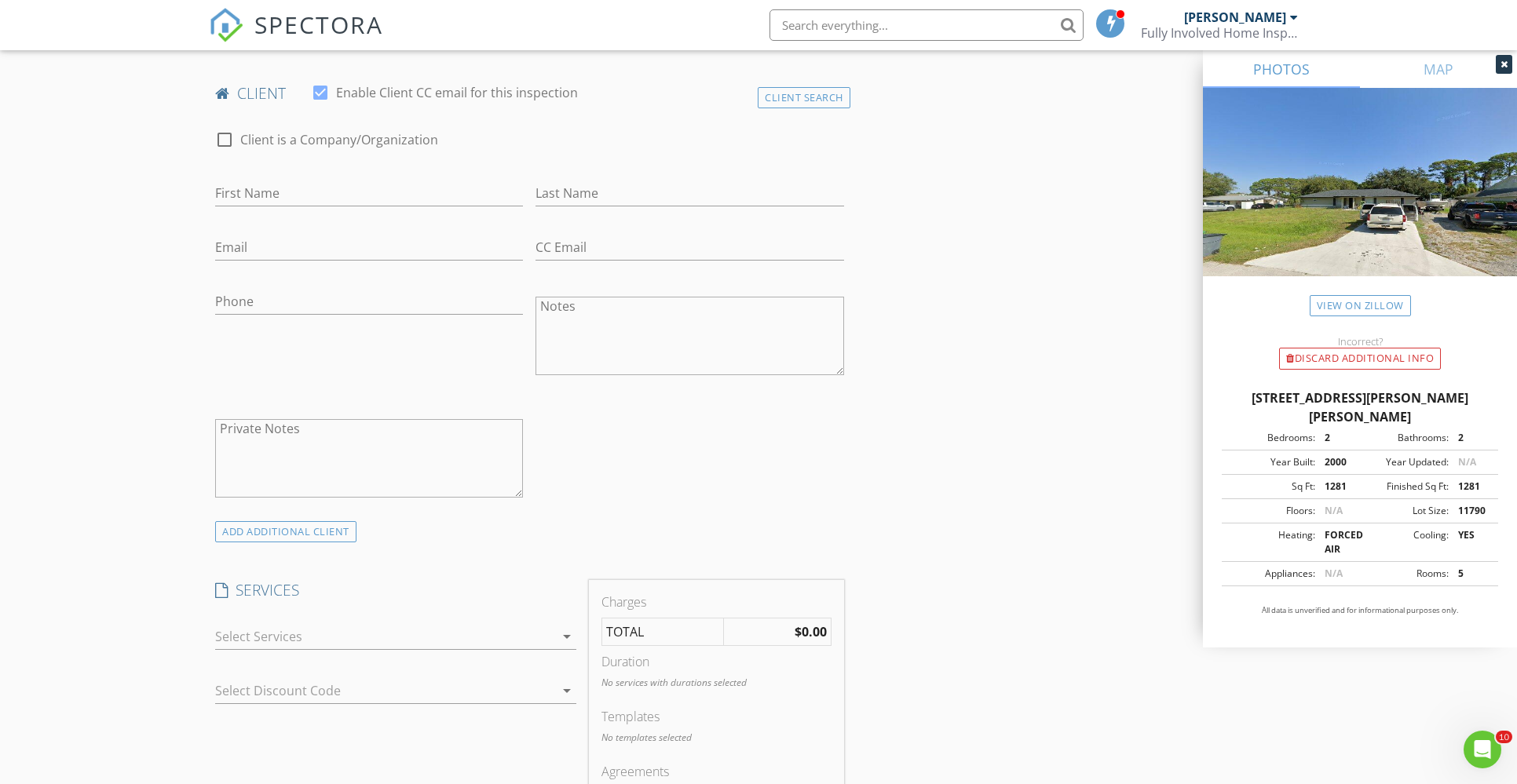scroll, scrollTop: 771, scrollLeft: 0, axis: vertical 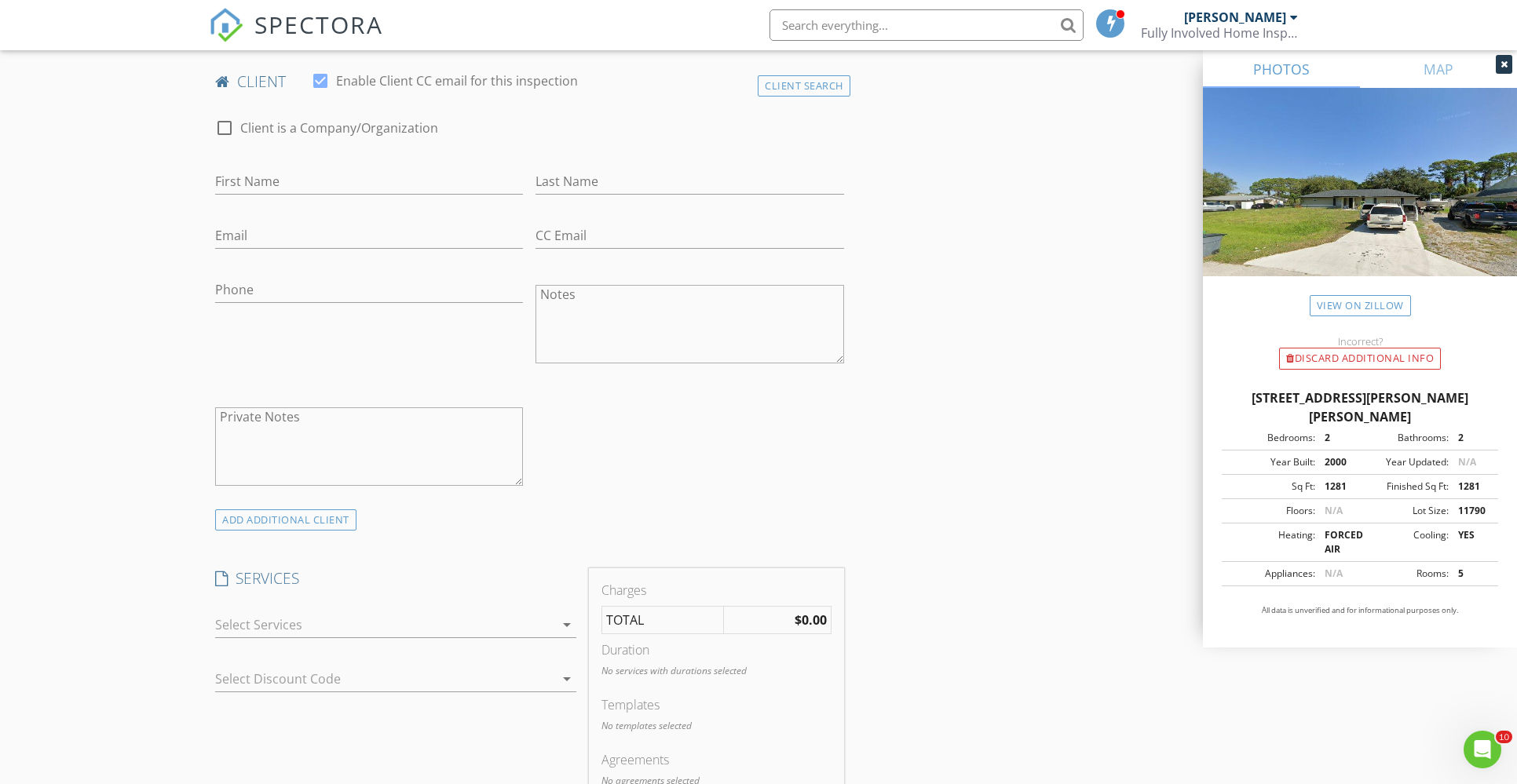 click at bounding box center (385, 625) 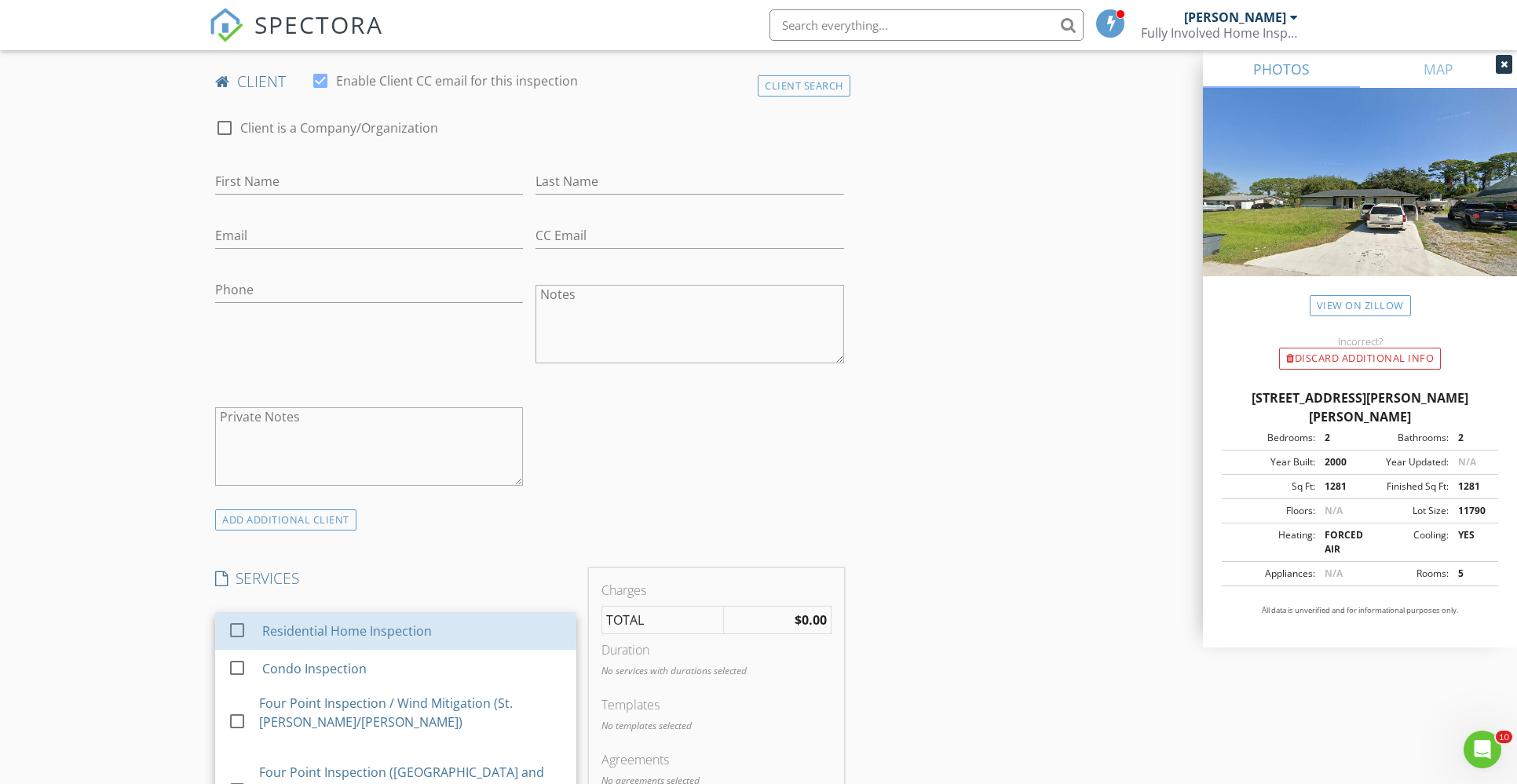 click on "Residential Home Inspection" at bounding box center [413, 631] 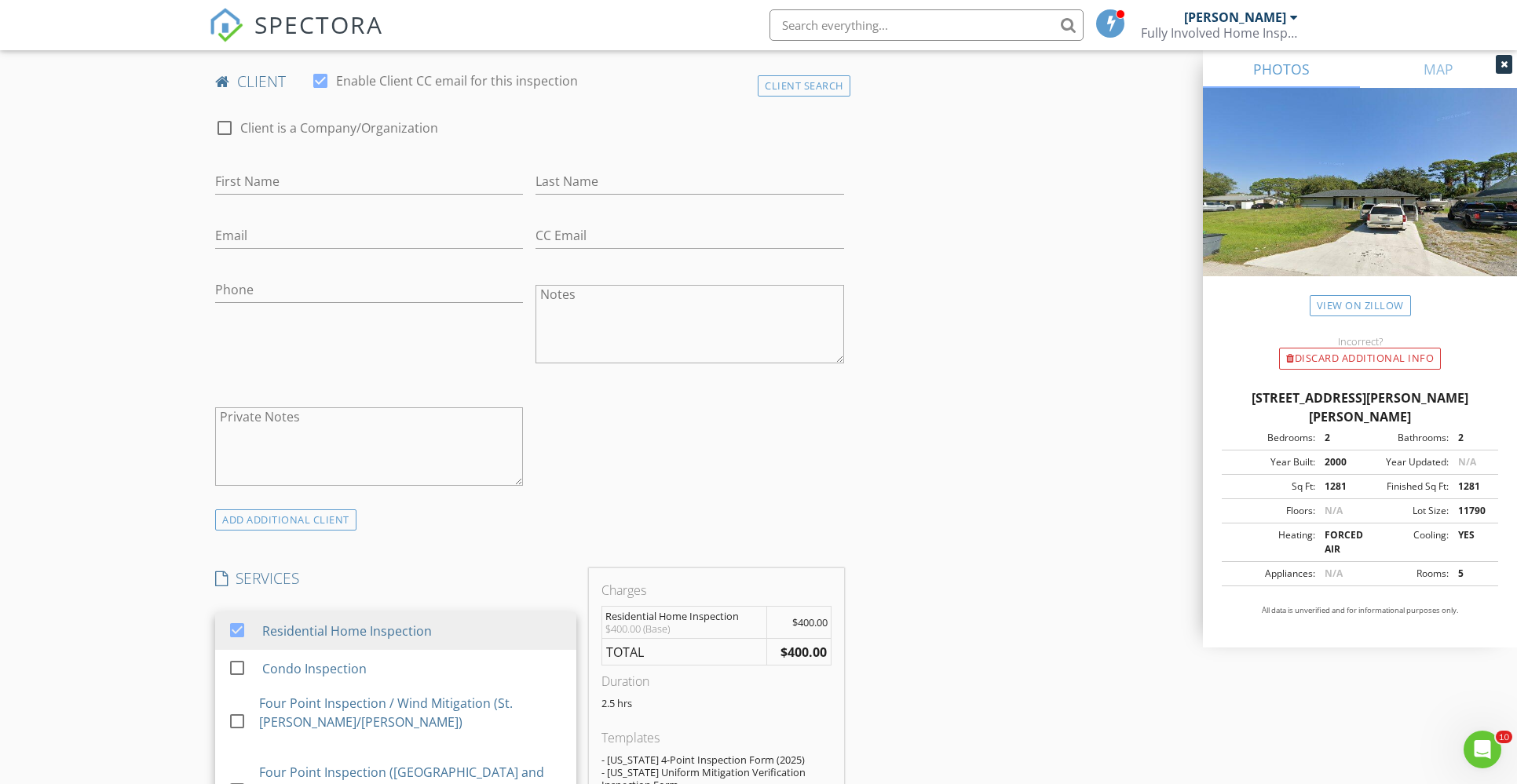 click on "New Inspection
Click here to use the New Order Form
INSPECTOR(S)
check_box   Chris Marton   PRIMARY   Chris Marton arrow_drop_down   check_box_outline_blank Chris Marton specifically requested
Date/Time
07/16/2025 9:00 AM
Location
Address Search       Address 6504 Salerno Rd   Unit   City Fort Pierce   State FL   Zip 34951   County St. Lucie     Square Feet 1281   Year Built 2000   Foundation arrow_drop_down     Chris Marton     27.0 miles     (39 minutes)
client
check_box Enable Client CC email for this inspection   Client Search     check_box_outline_blank Client is a Company/Organization     First Name   Last Name   Email   CC Email   Phone           Notes   Private Notes
ADD ADDITIONAL client
SERVICES
check_box   Residential Home Inspection" at bounding box center [758, 784] 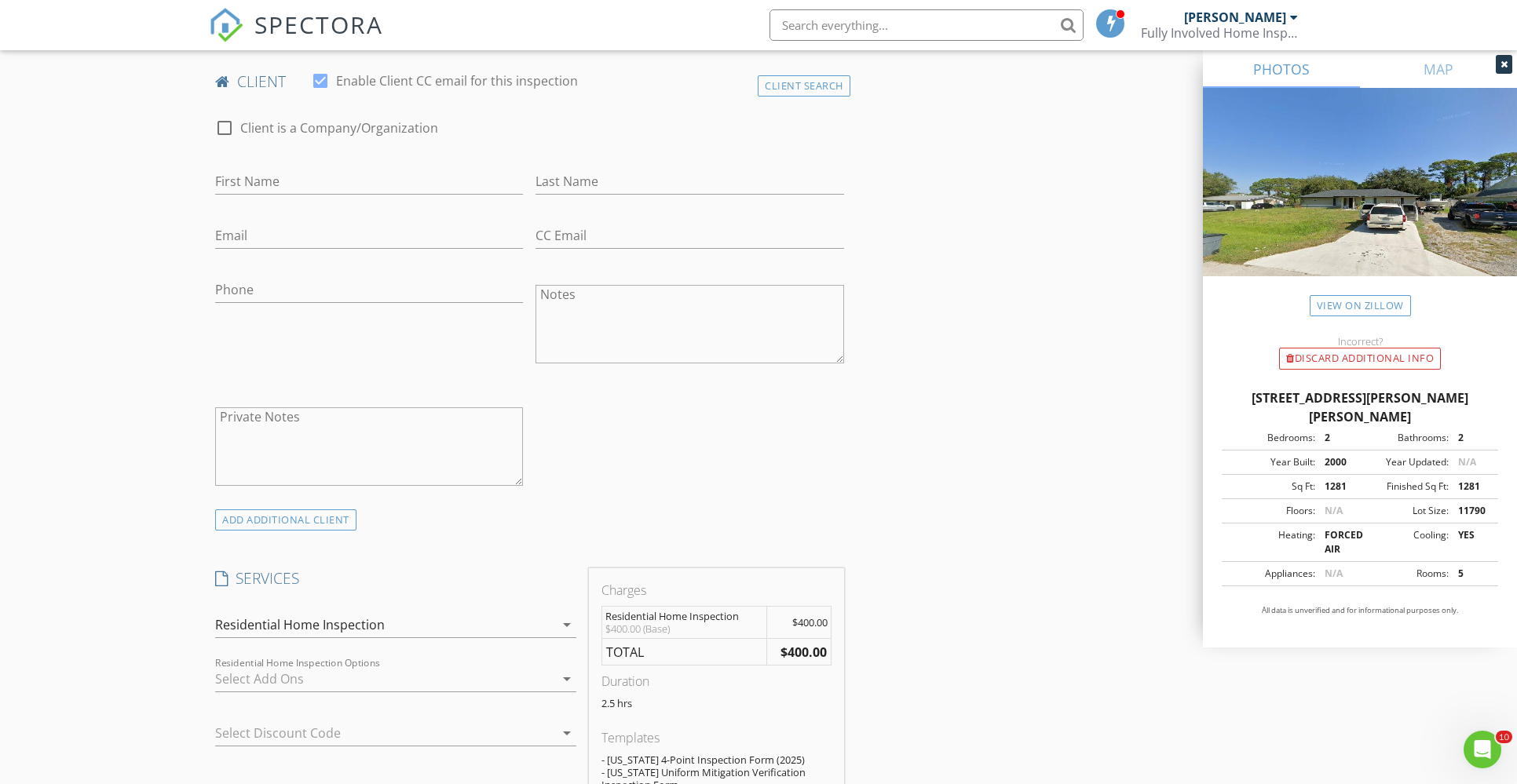 click at bounding box center (385, 679) 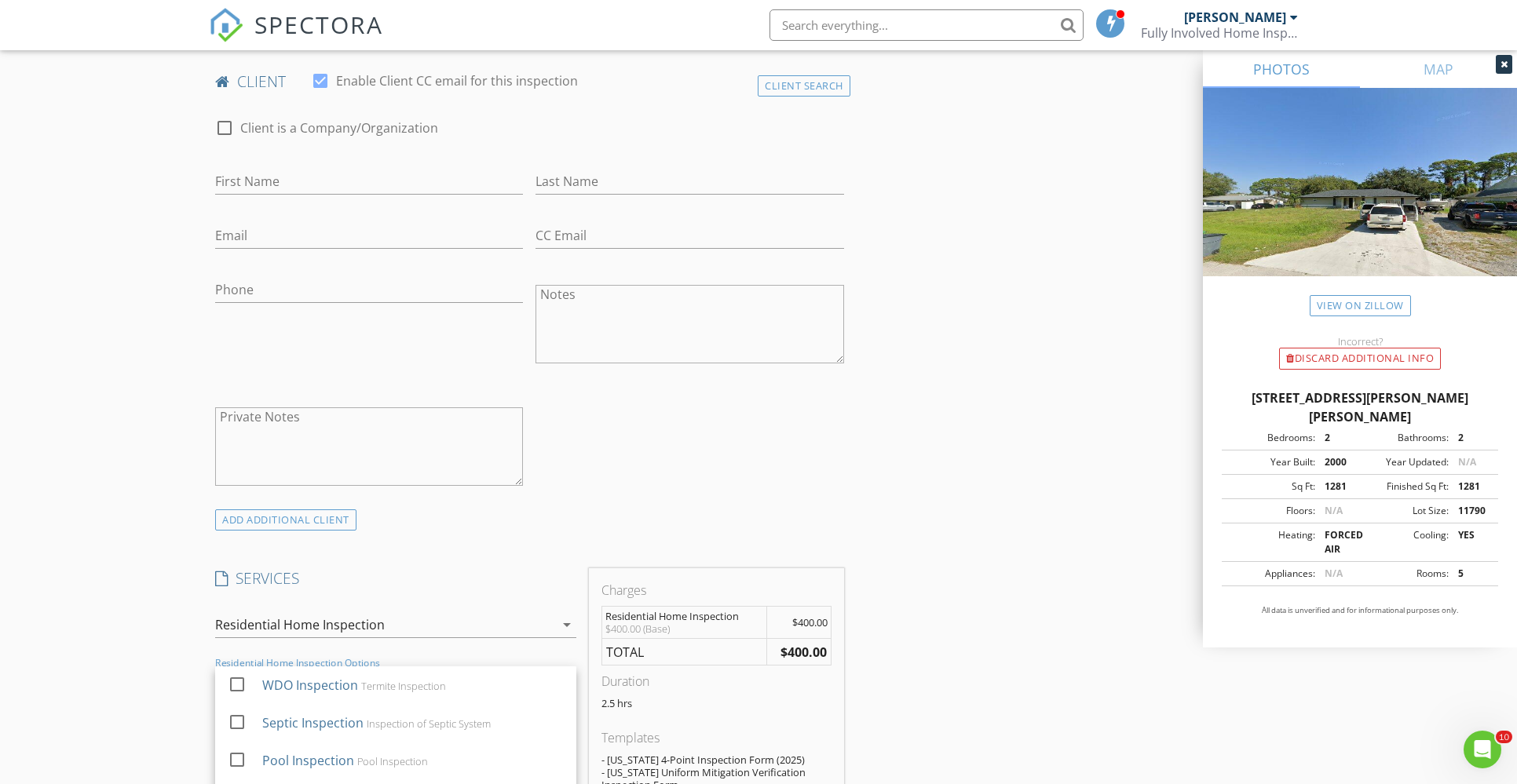 click on "WDO Inspection   Termite Inspection" at bounding box center (413, 685) 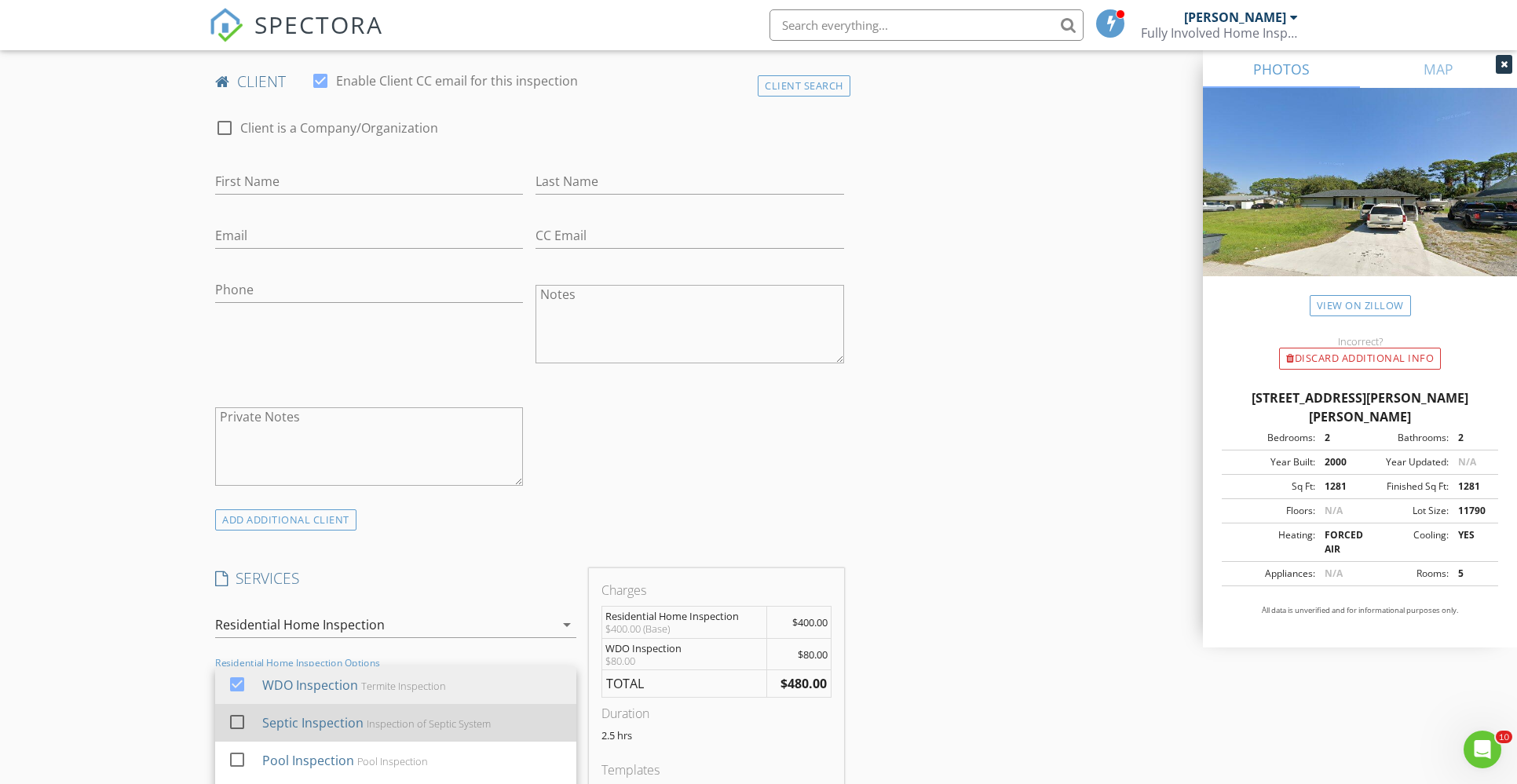 click on "check_box_outline_blank" at bounding box center (242, 723) 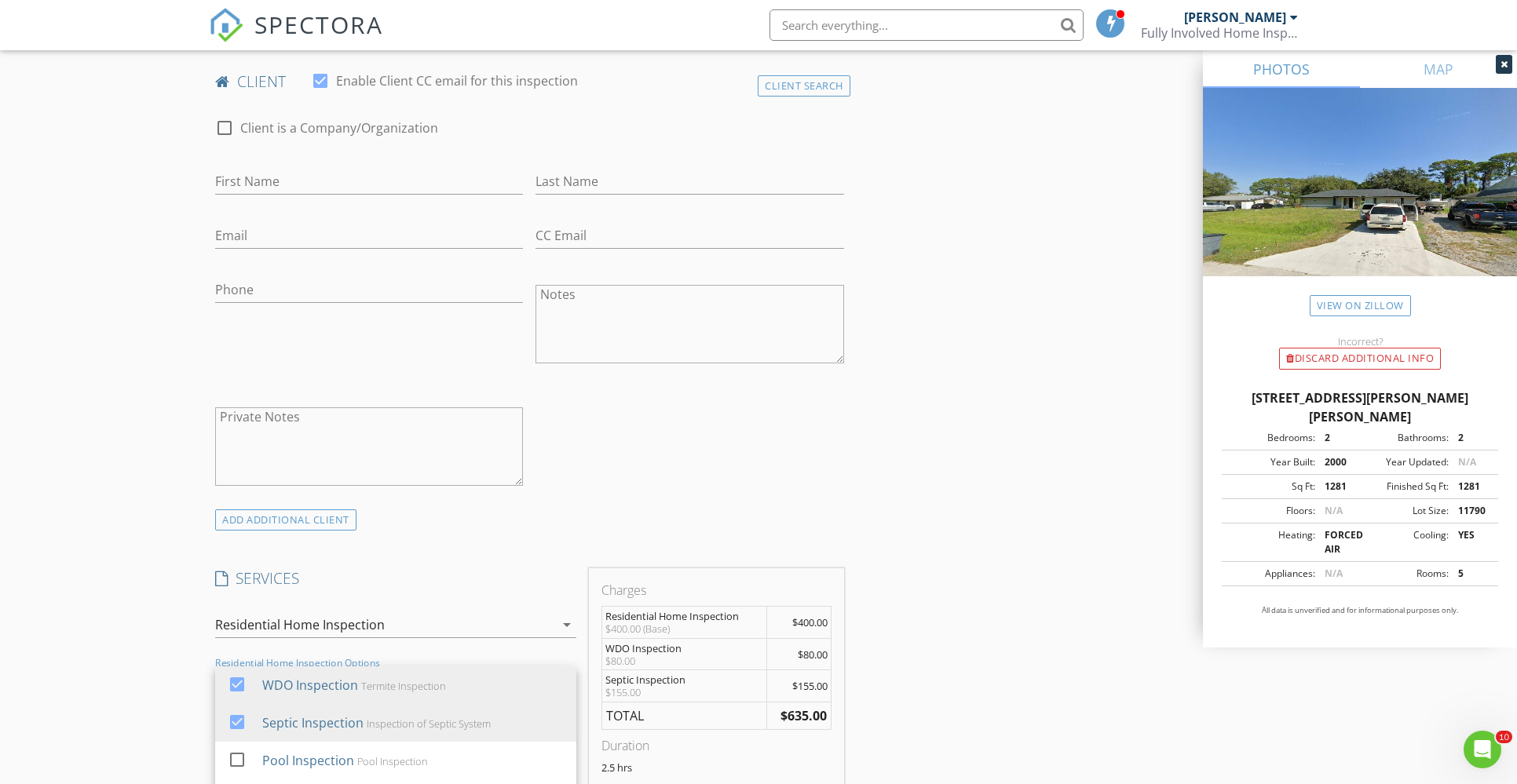 click on "New Inspection
Click here to use the New Order Form
INSPECTOR(S)
check_box   Chris Marton   PRIMARY   Chris Marton arrow_drop_down   check_box_outline_blank Chris Marton specifically requested
Date/Time
07/16/2025 9:00 AM
Location
Address Search       Address 6504 Salerno Rd   Unit   City Fort Pierce   State FL   Zip 34951   County St. Lucie     Square Feet 1281   Year Built 2000   Foundation arrow_drop_down     Chris Marton     27.0 miles     (39 minutes)
client
check_box Enable Client CC email for this inspection   Client Search     check_box_outline_blank Client is a Company/Organization     First Name   Last Name   Email   CC Email   Phone           Notes   Private Notes
ADD ADDITIONAL client
SERVICES
check_box   Residential Home Inspection" at bounding box center [758, 816] 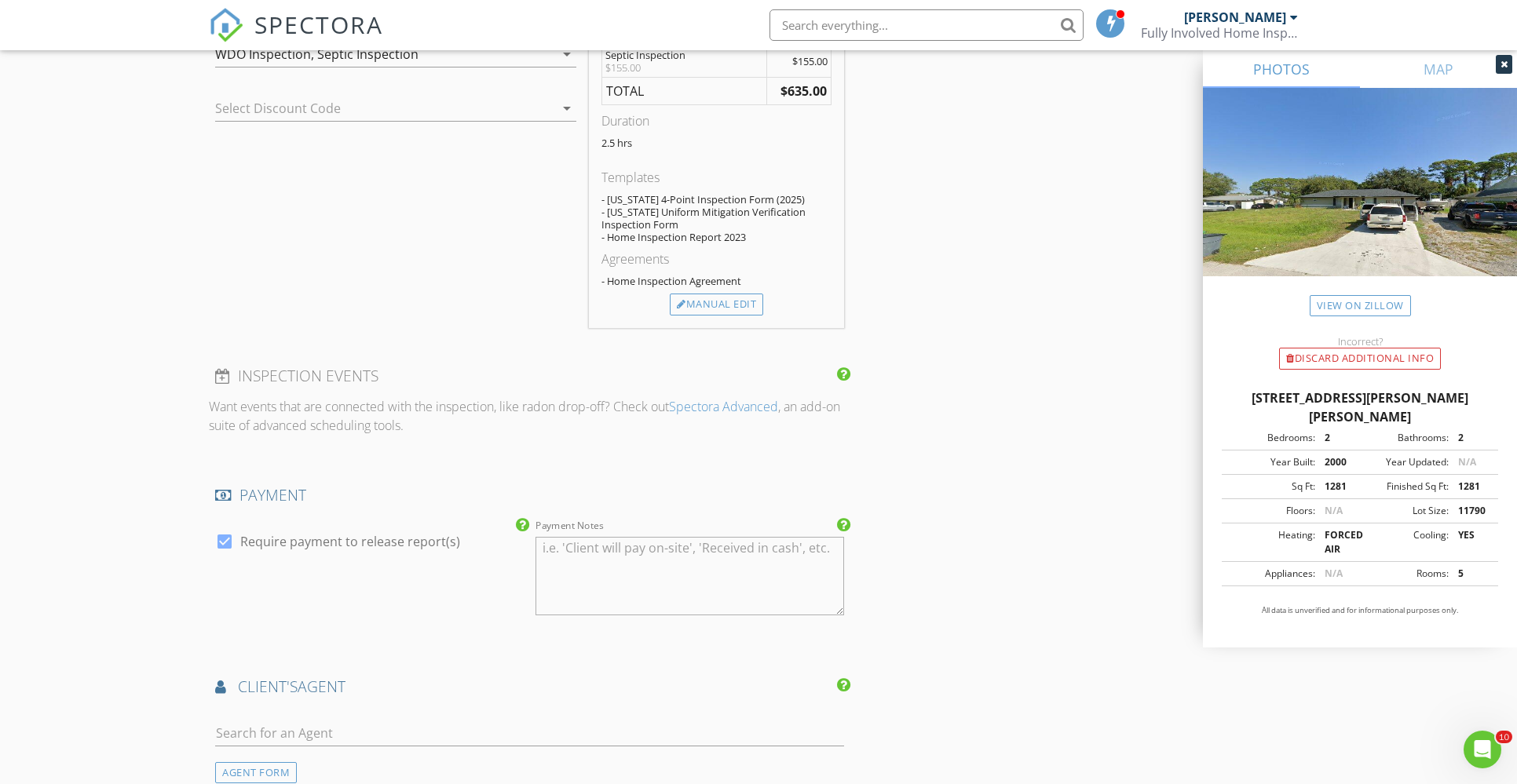 scroll, scrollTop: 1539, scrollLeft: 0, axis: vertical 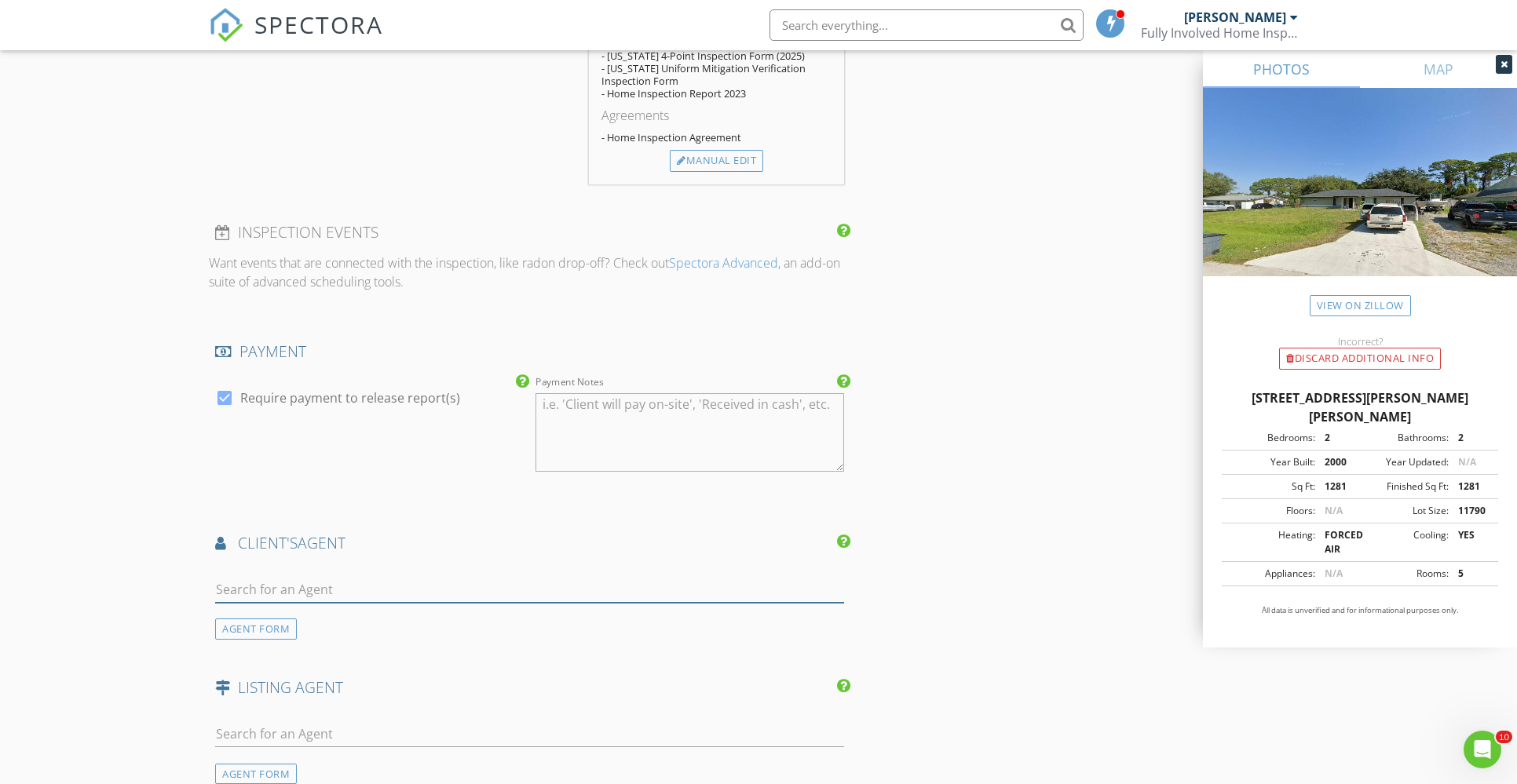 click at bounding box center (529, 589) 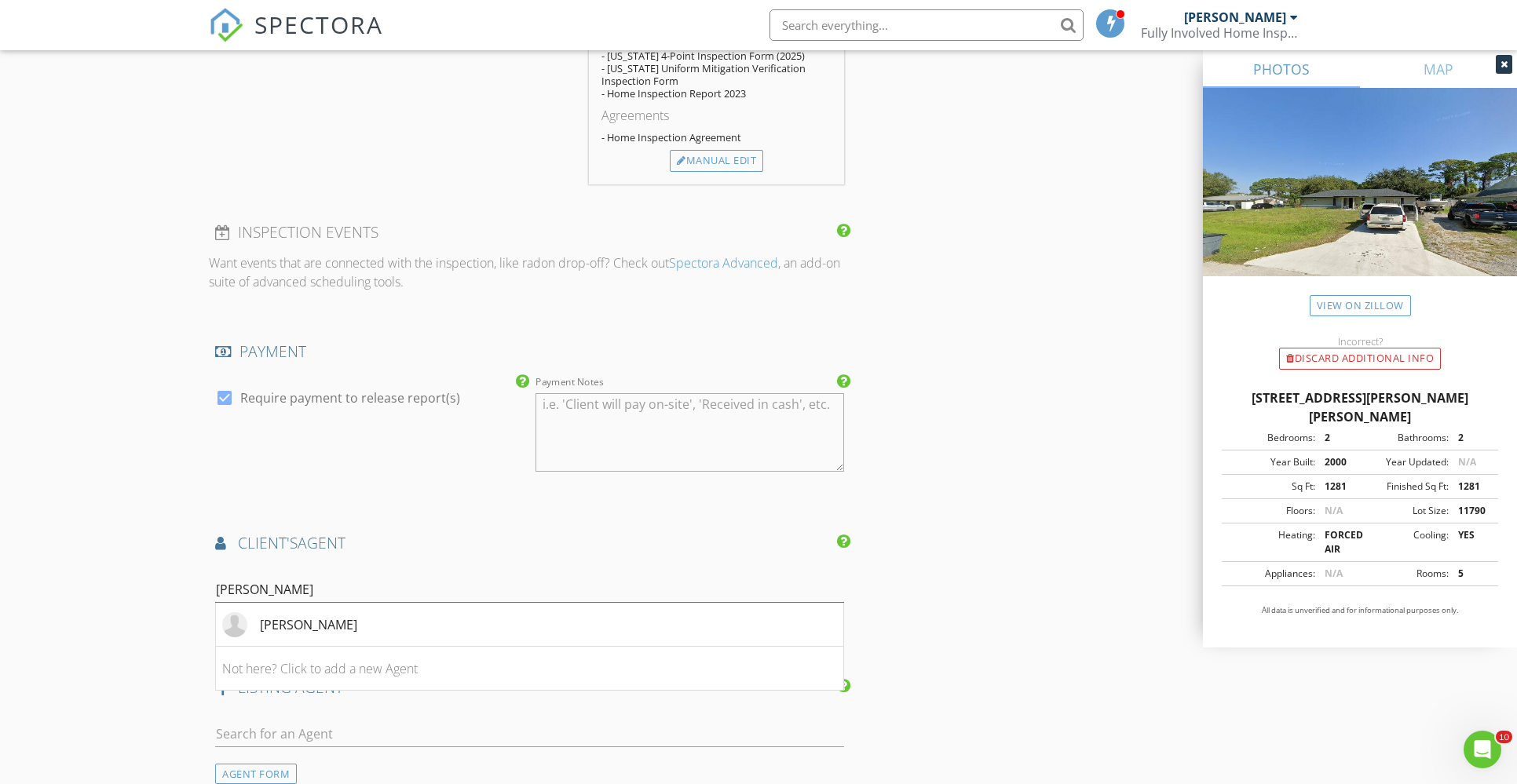 type on "justin" 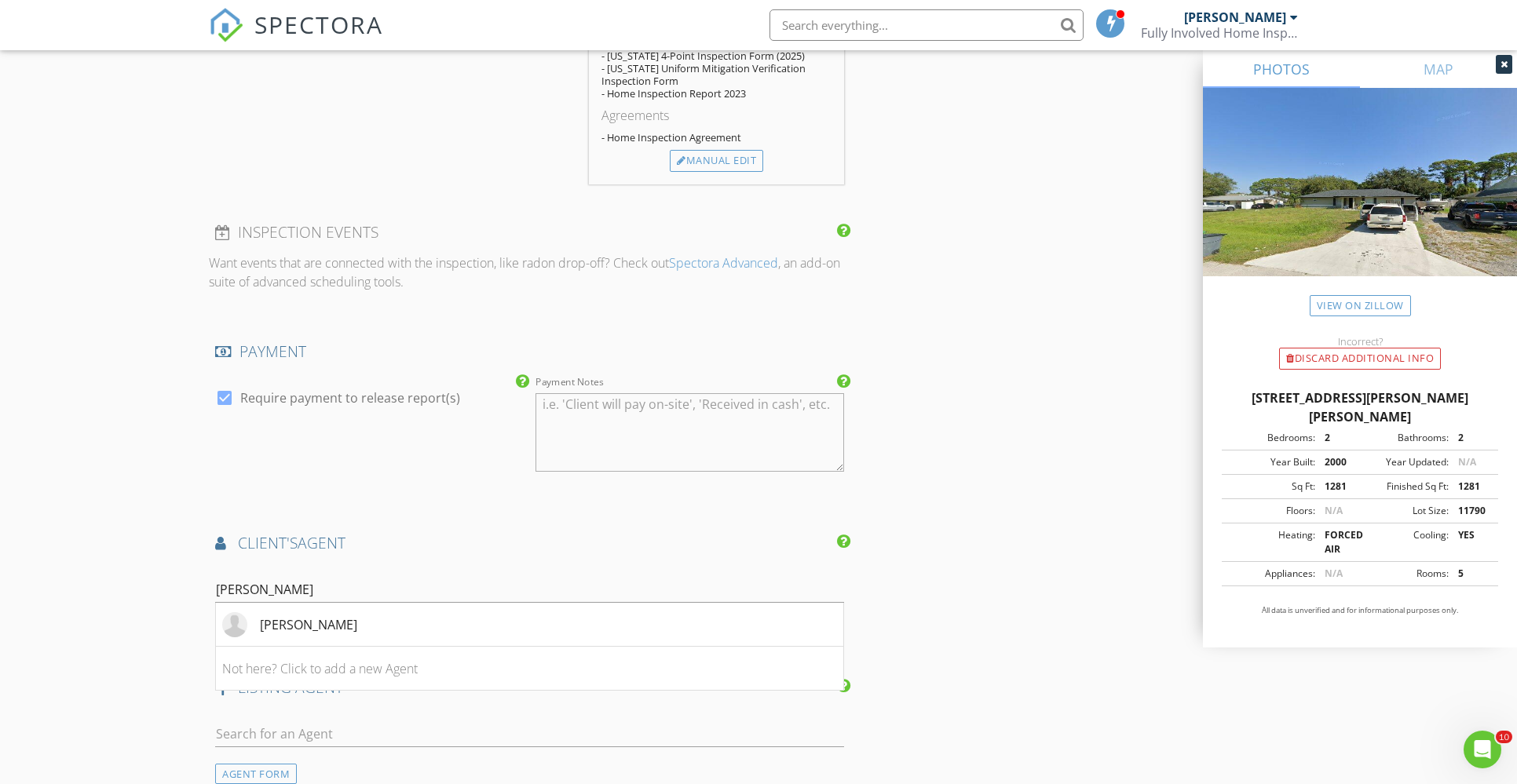 click on "New Inspection
Click here to use the New Order Form
INSPECTOR(S)
check_box   Chris Marton   PRIMARY   Chris Marton arrow_drop_down   check_box_outline_blank Chris Marton specifically requested
Date/Time
07/16/2025 9:00 AM
Location
Address Search       Address 6504 Salerno Rd   Unit   City Fort Pierce   State FL   Zip 34951   County St. Lucie     Square Feet 1281   Year Built 2000   Foundation arrow_drop_down     Chris Marton     27.0 miles     (39 minutes)
client
check_box Enable Client CC email for this inspection   Client Search     check_box_outline_blank Client is a Company/Organization     First Name   Last Name   Email   CC Email   Phone           Notes   Private Notes
ADD ADDITIONAL client
SERVICES
check_box   Residential Home Inspection" at bounding box center (758, 48) 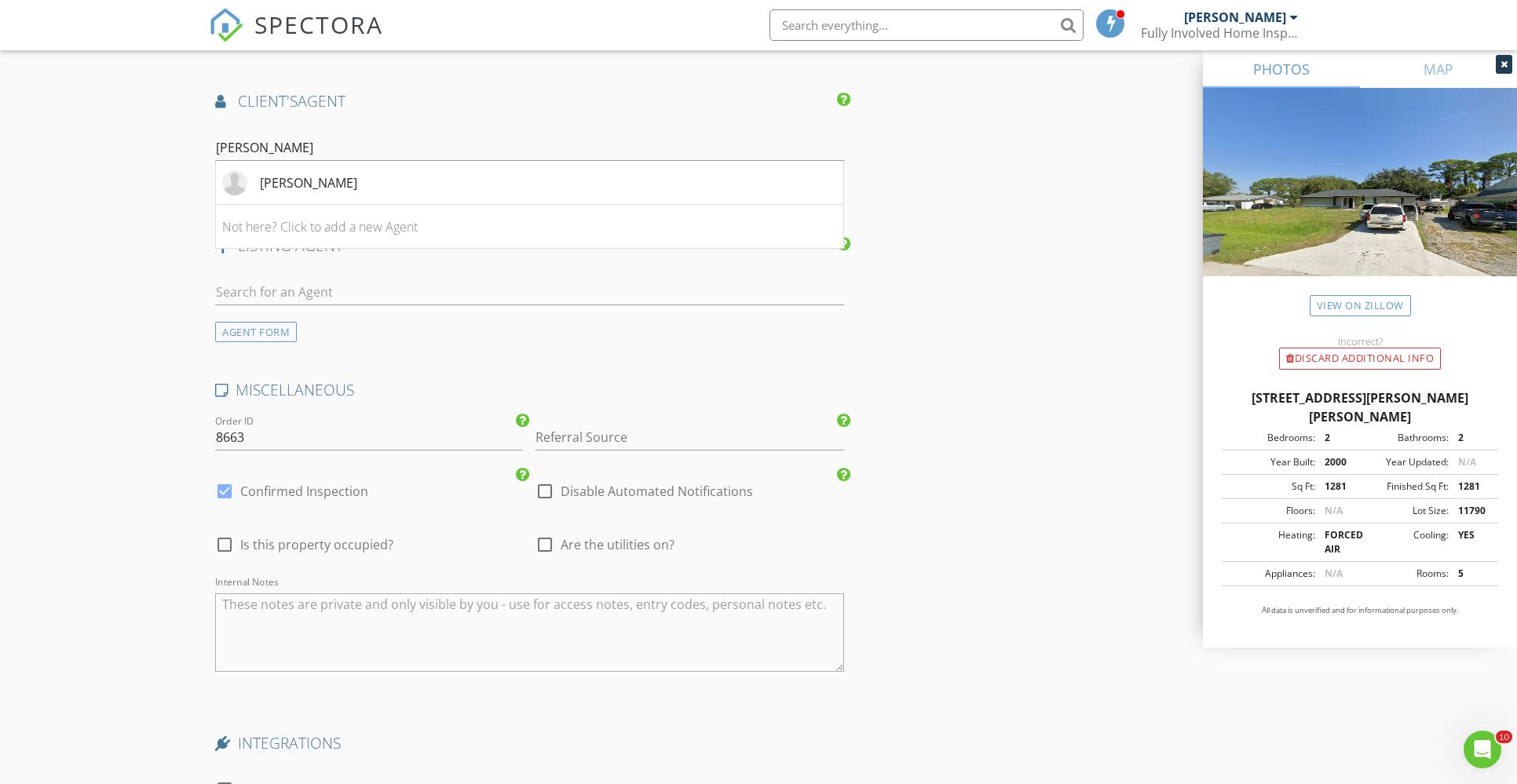 scroll, scrollTop: 2029, scrollLeft: 0, axis: vertical 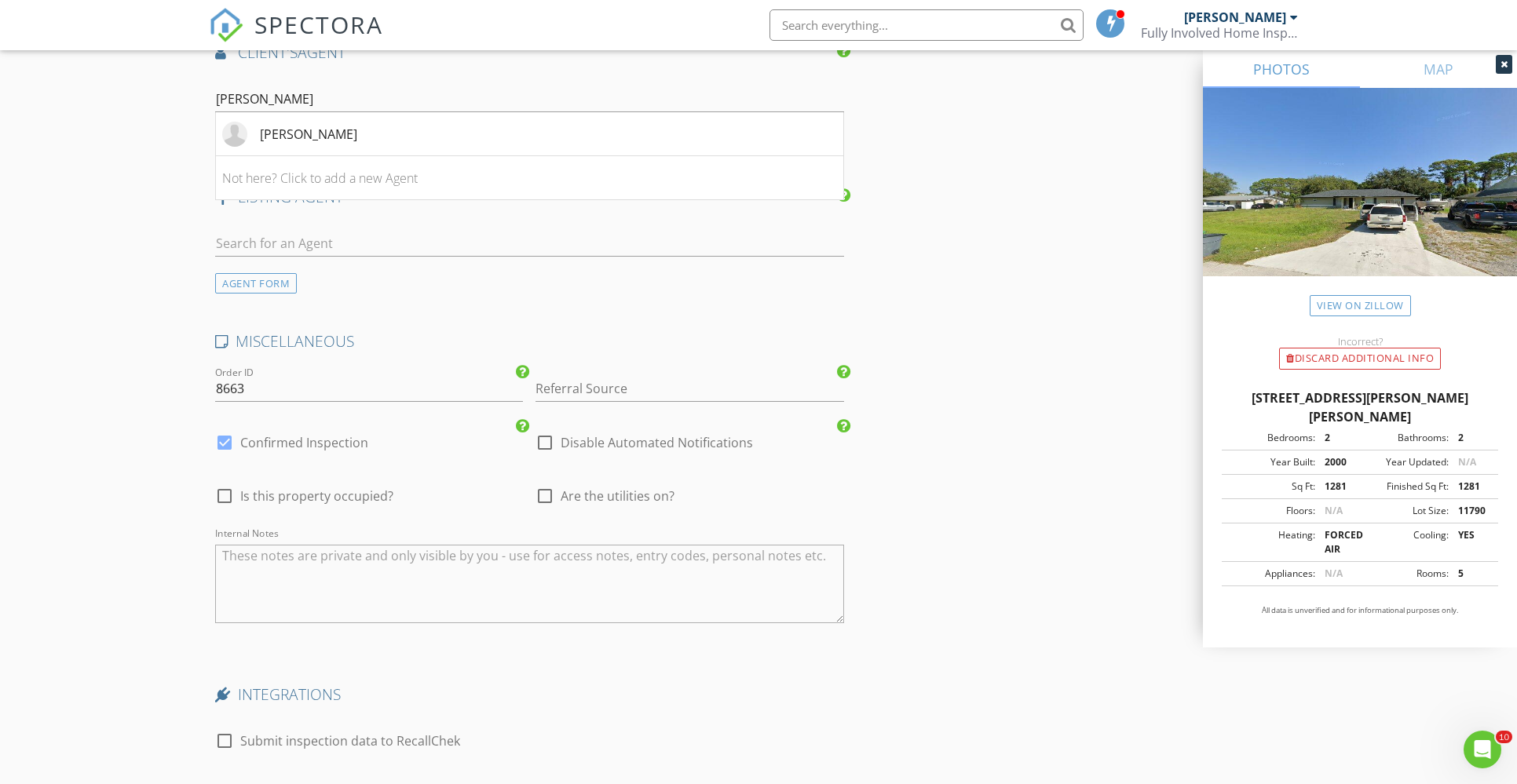 click on "Confirmed Inspection" at bounding box center (304, 443) 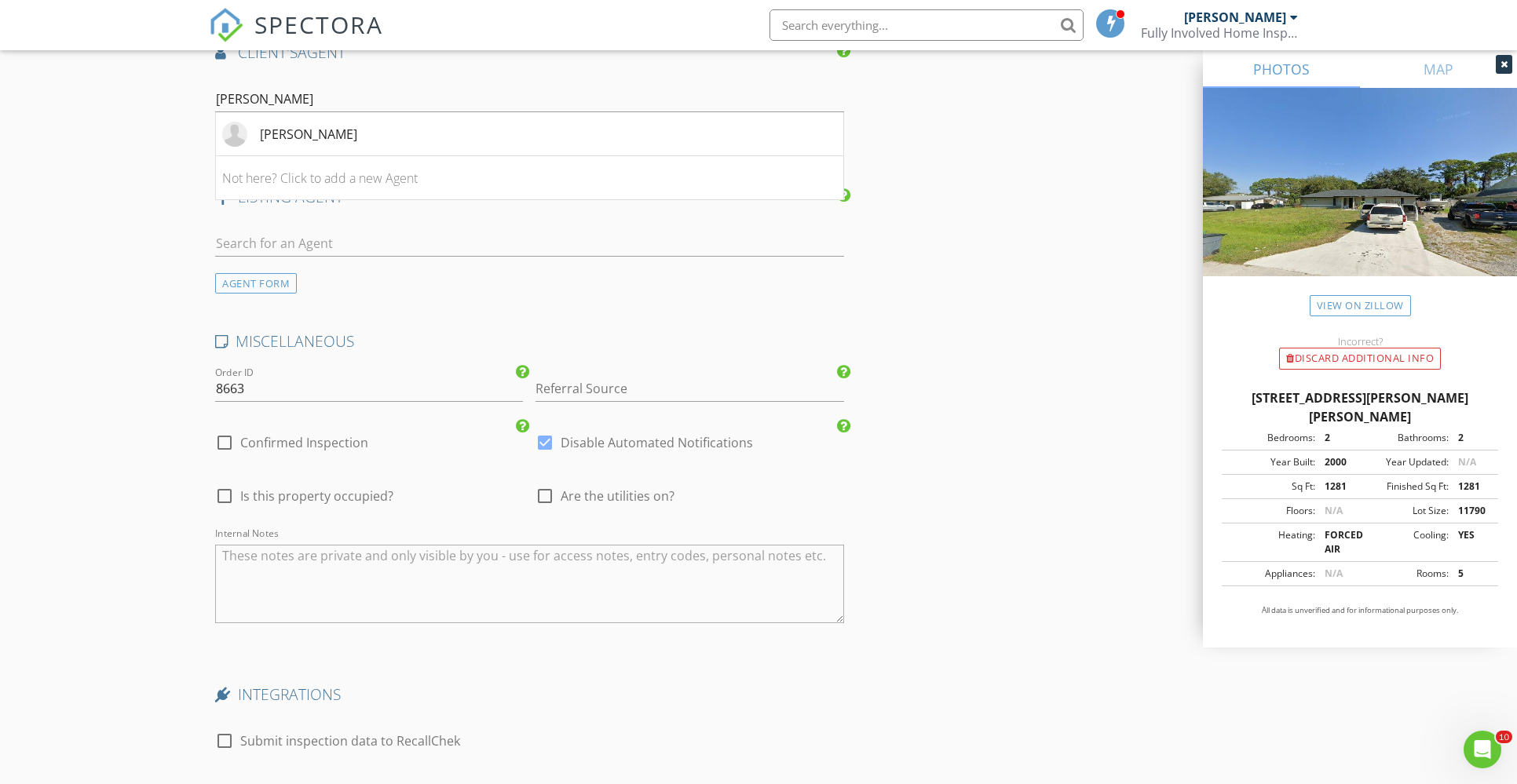 click at bounding box center [529, 584] 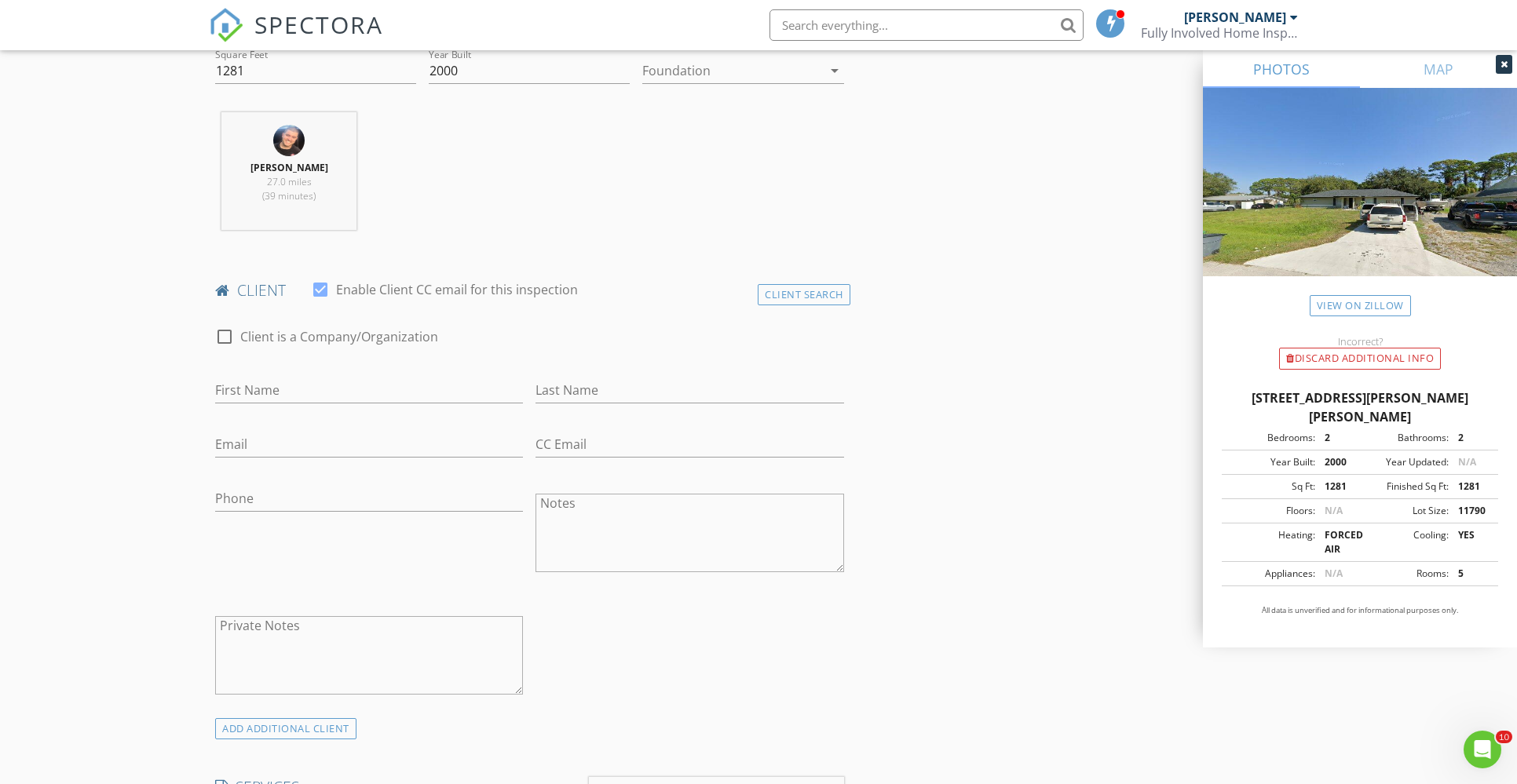 scroll, scrollTop: 538, scrollLeft: 0, axis: vertical 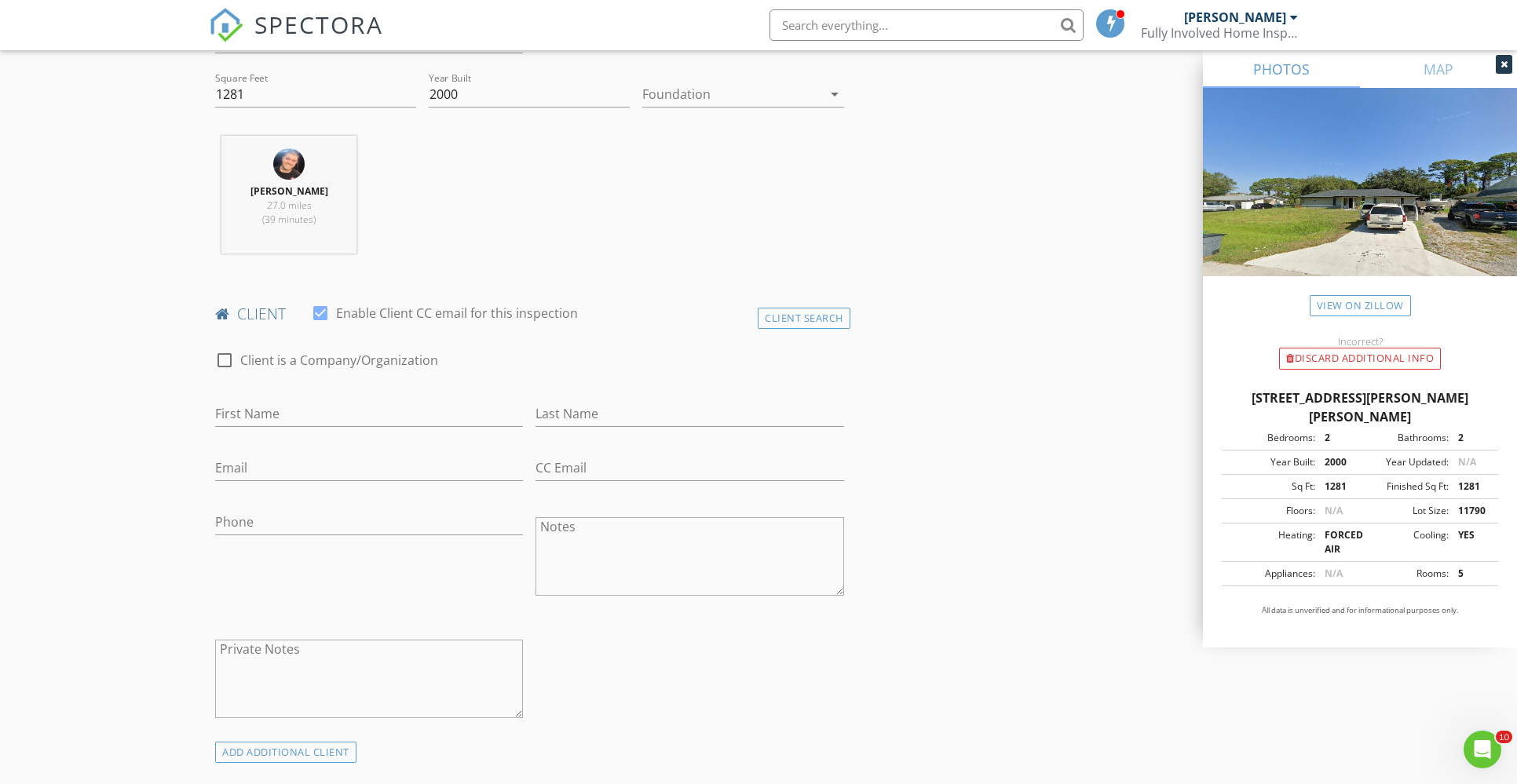 type on "Justin Harrison Realtor" 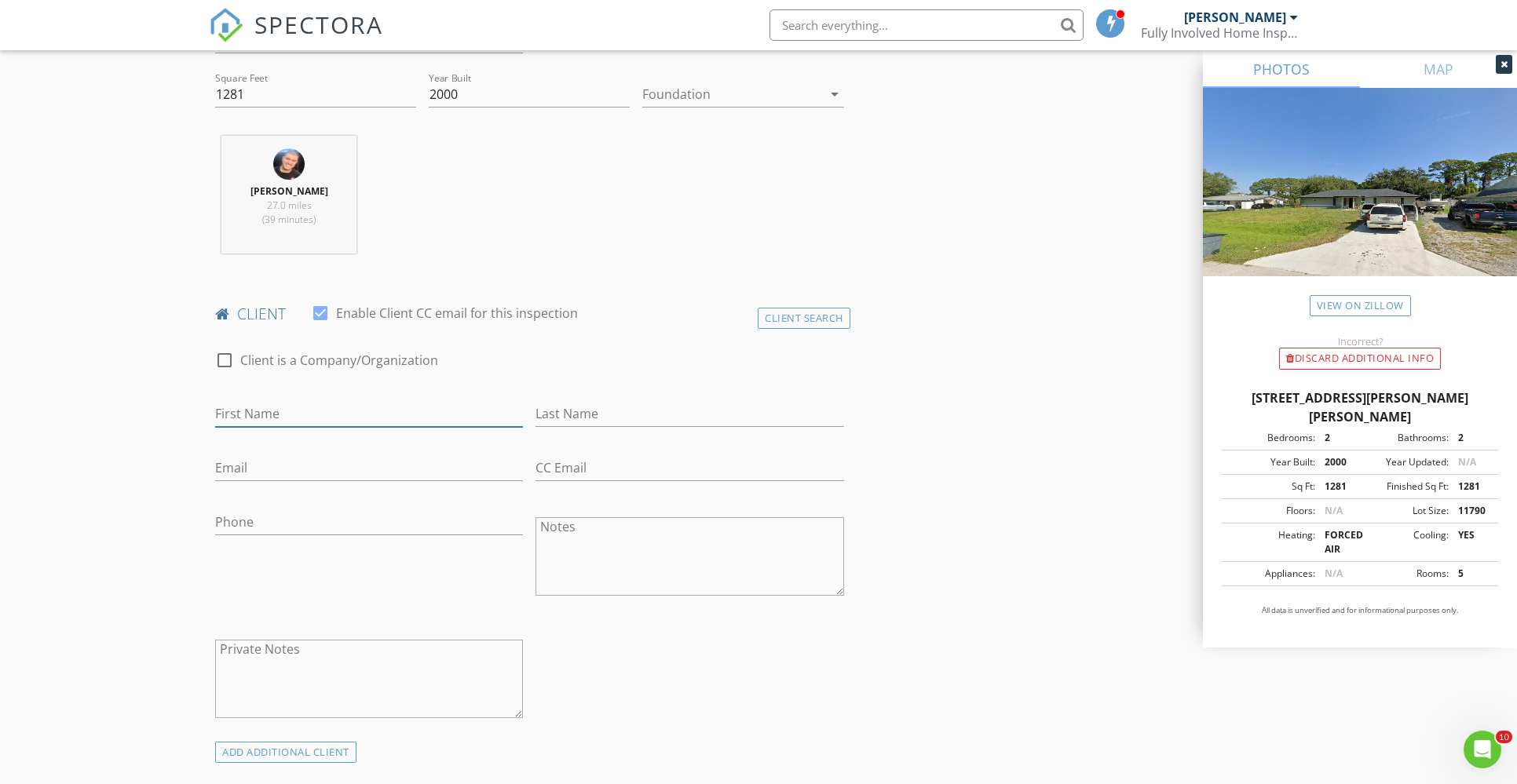 click on "First Name" at bounding box center [369, 414] 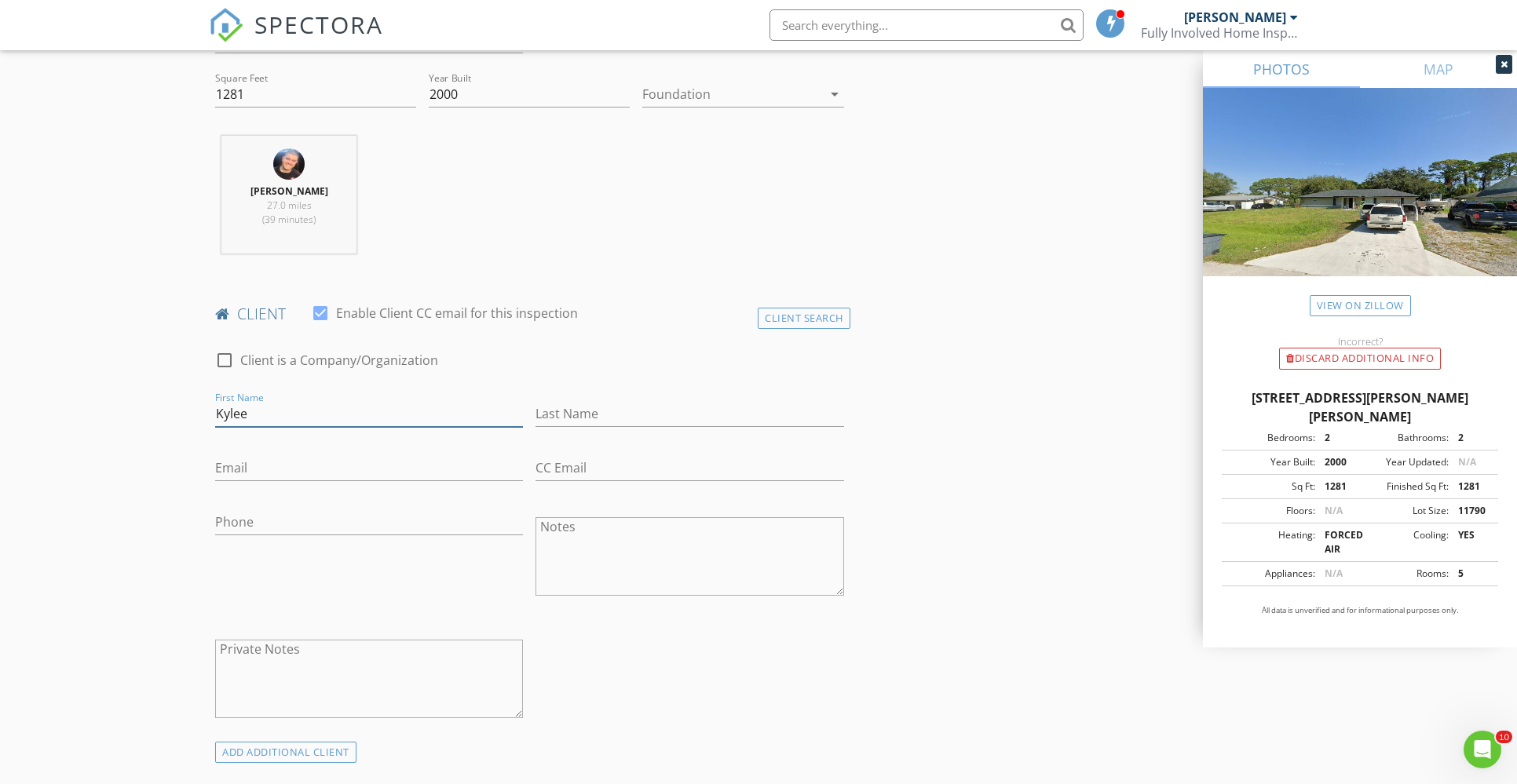 type on "Kylee" 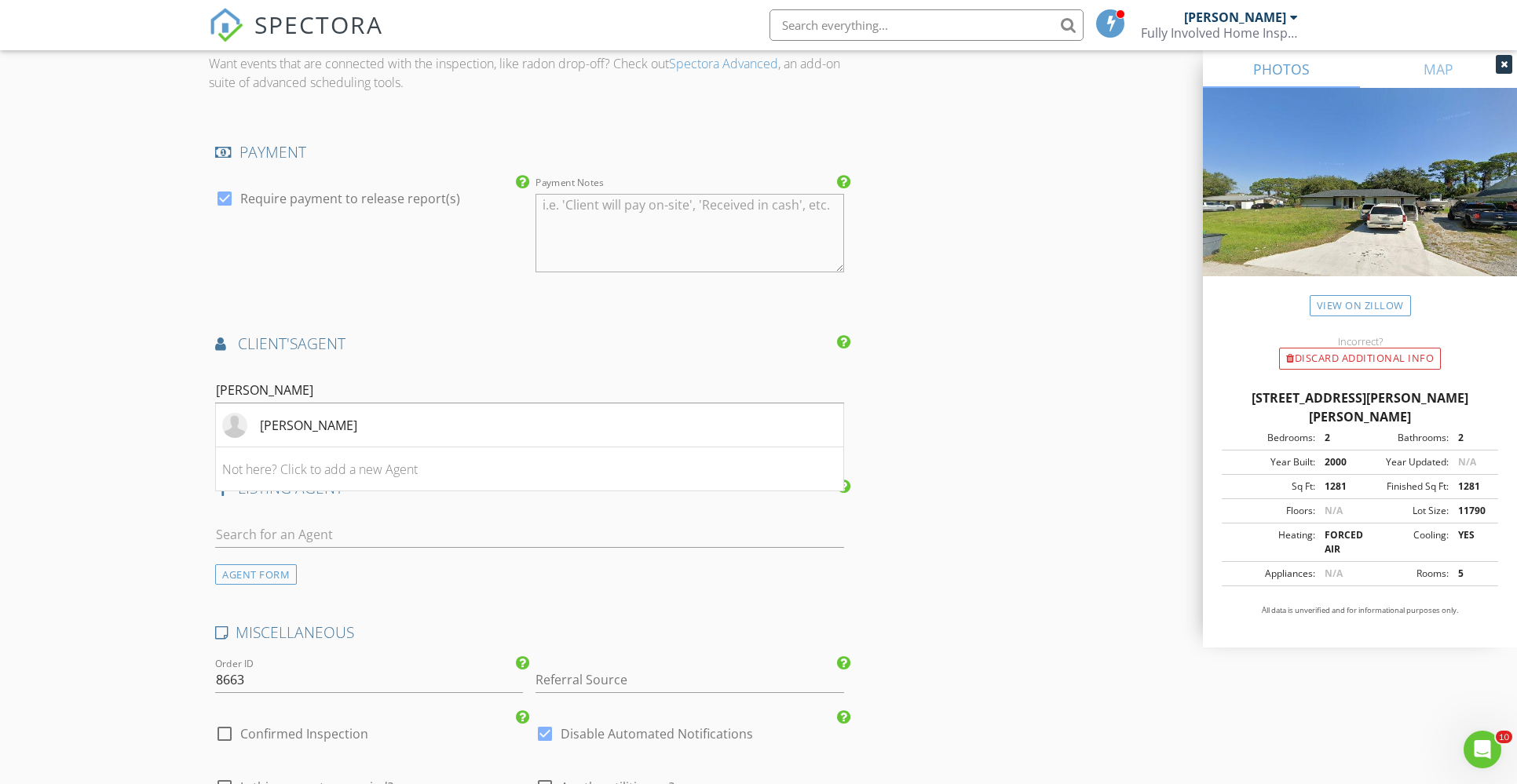scroll, scrollTop: 1843, scrollLeft: 0, axis: vertical 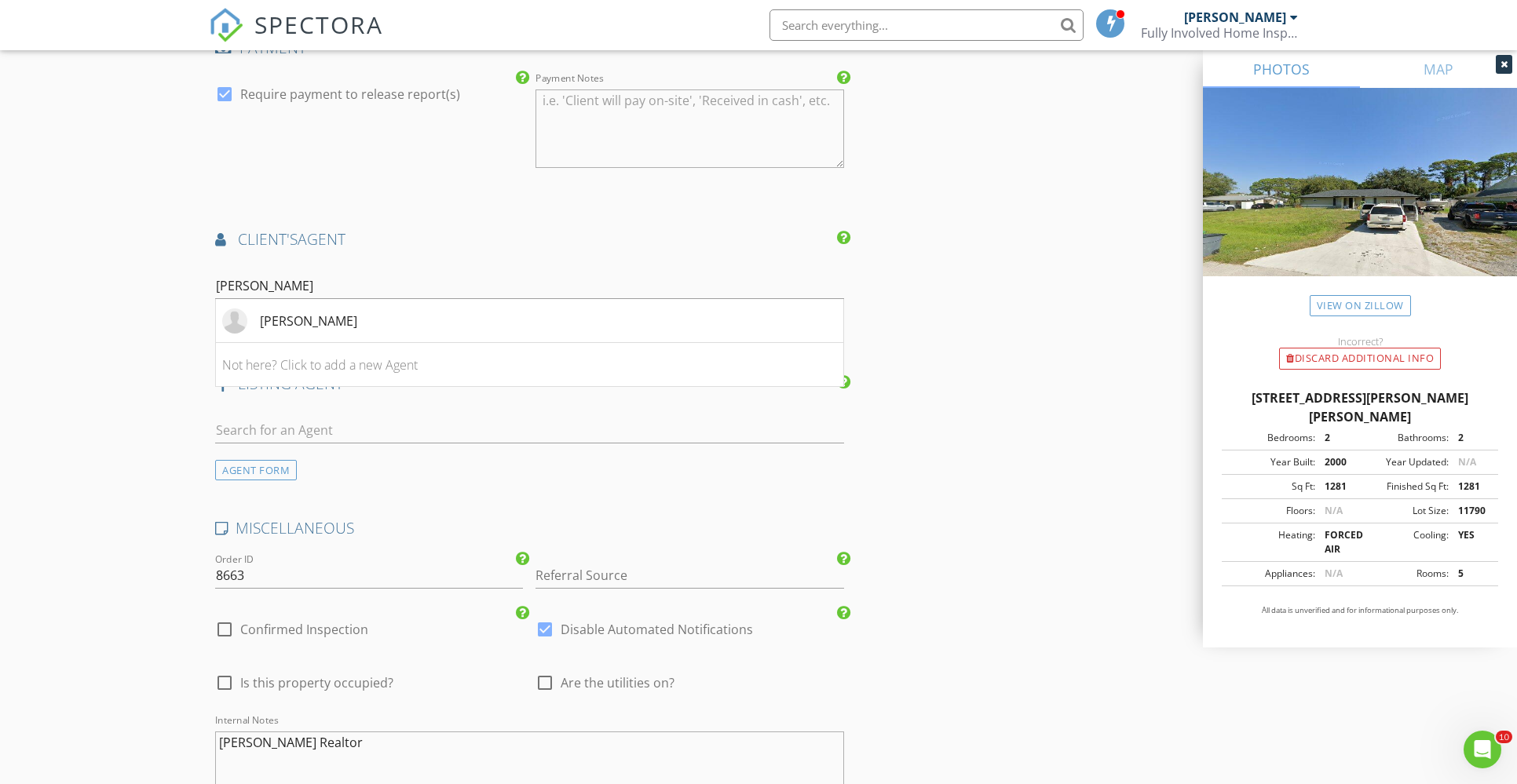 type on "Tindall" 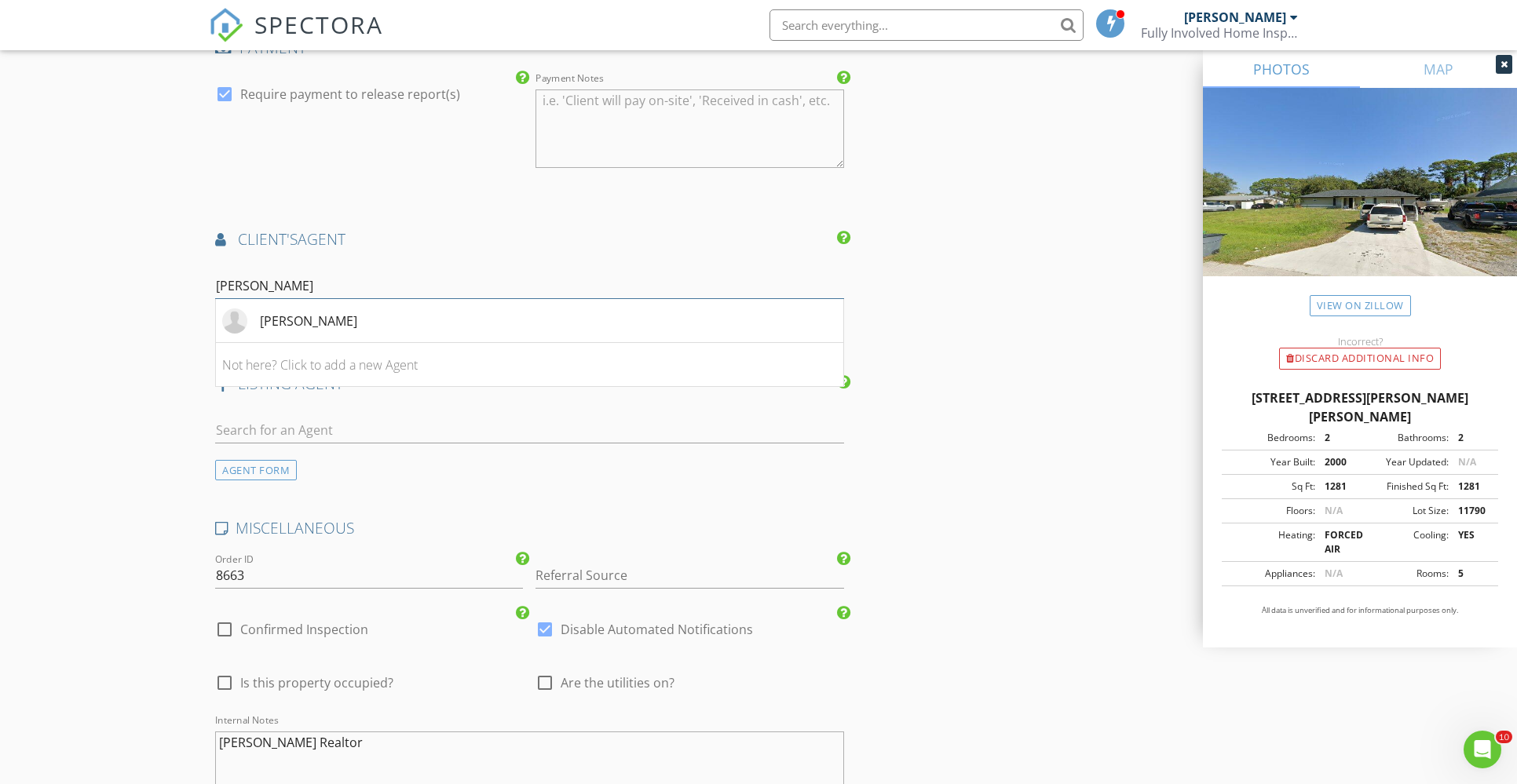 drag, startPoint x: 280, startPoint y: 289, endPoint x: 177, endPoint y: 289, distance: 103 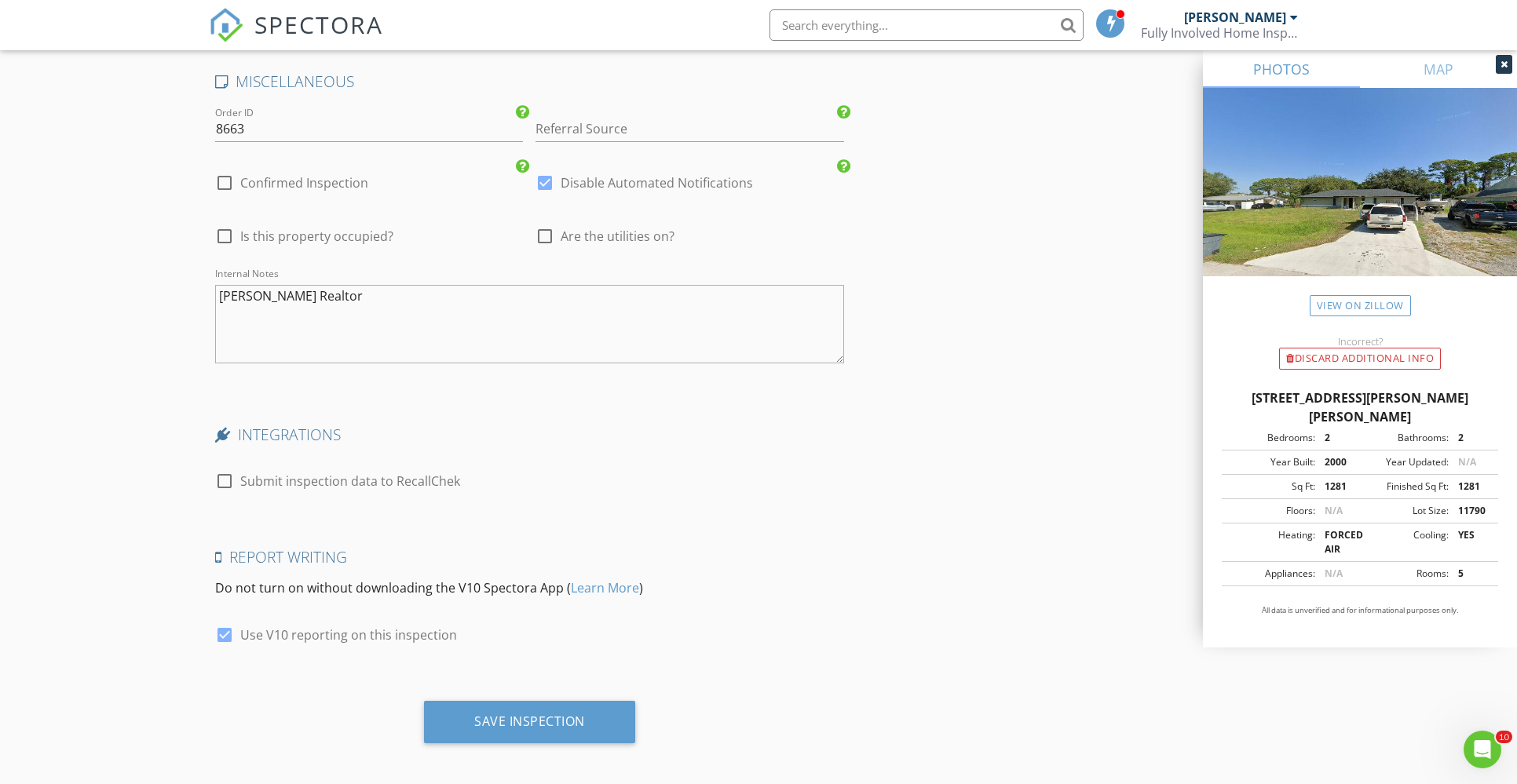 scroll, scrollTop: 2298, scrollLeft: 0, axis: vertical 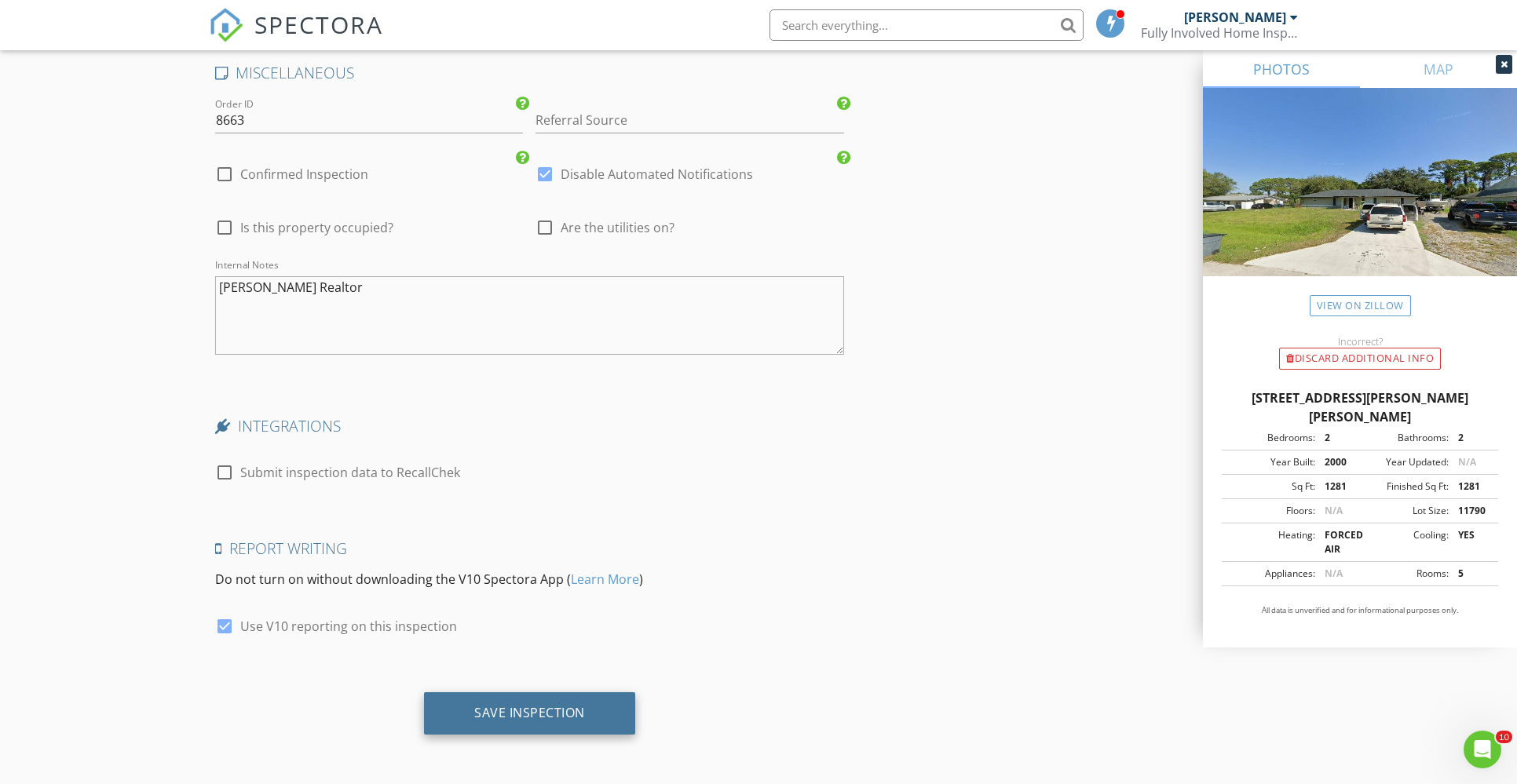 type 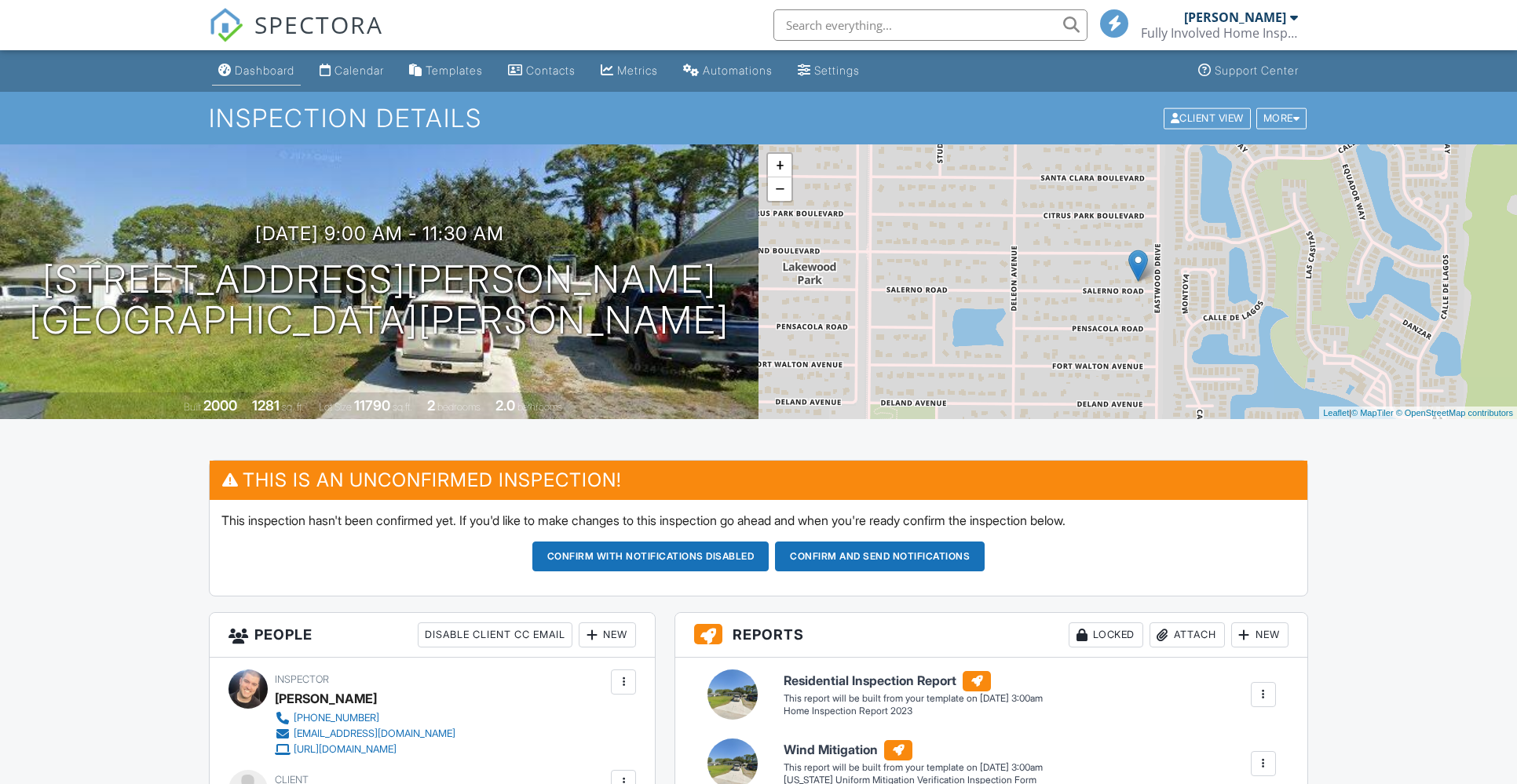 scroll, scrollTop: 0, scrollLeft: 0, axis: both 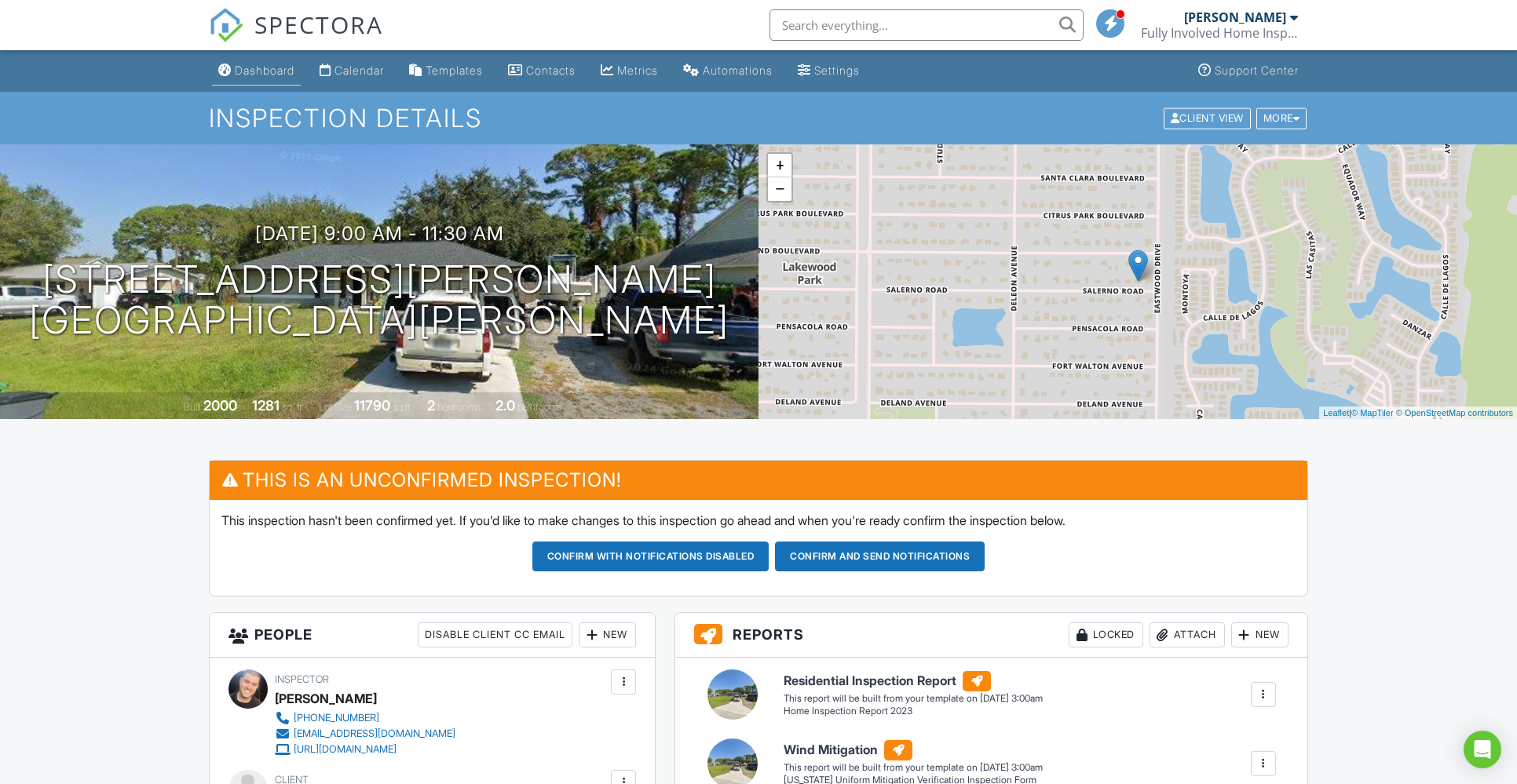 click on "Dashboard" at bounding box center (265, 70) 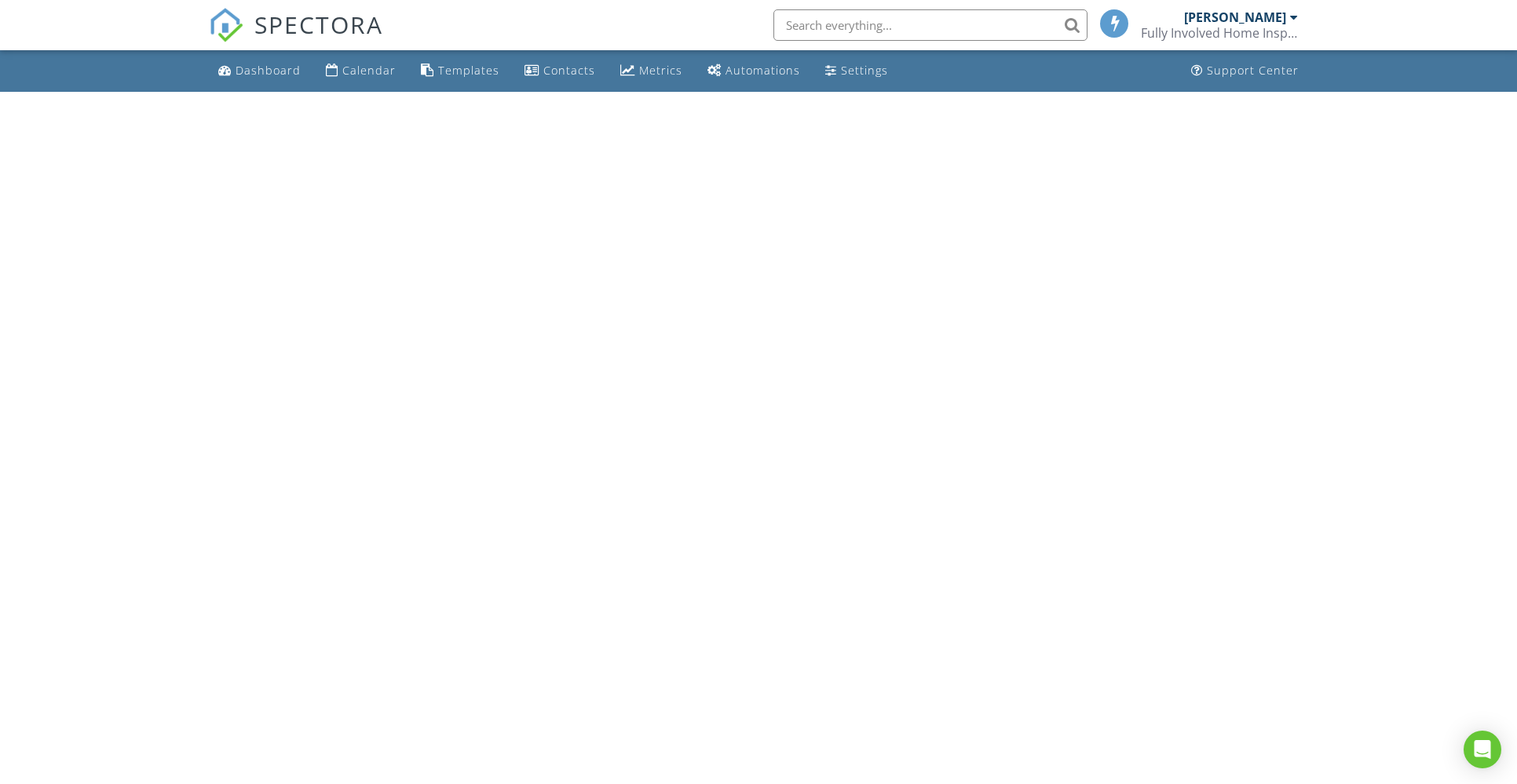 scroll, scrollTop: 0, scrollLeft: 0, axis: both 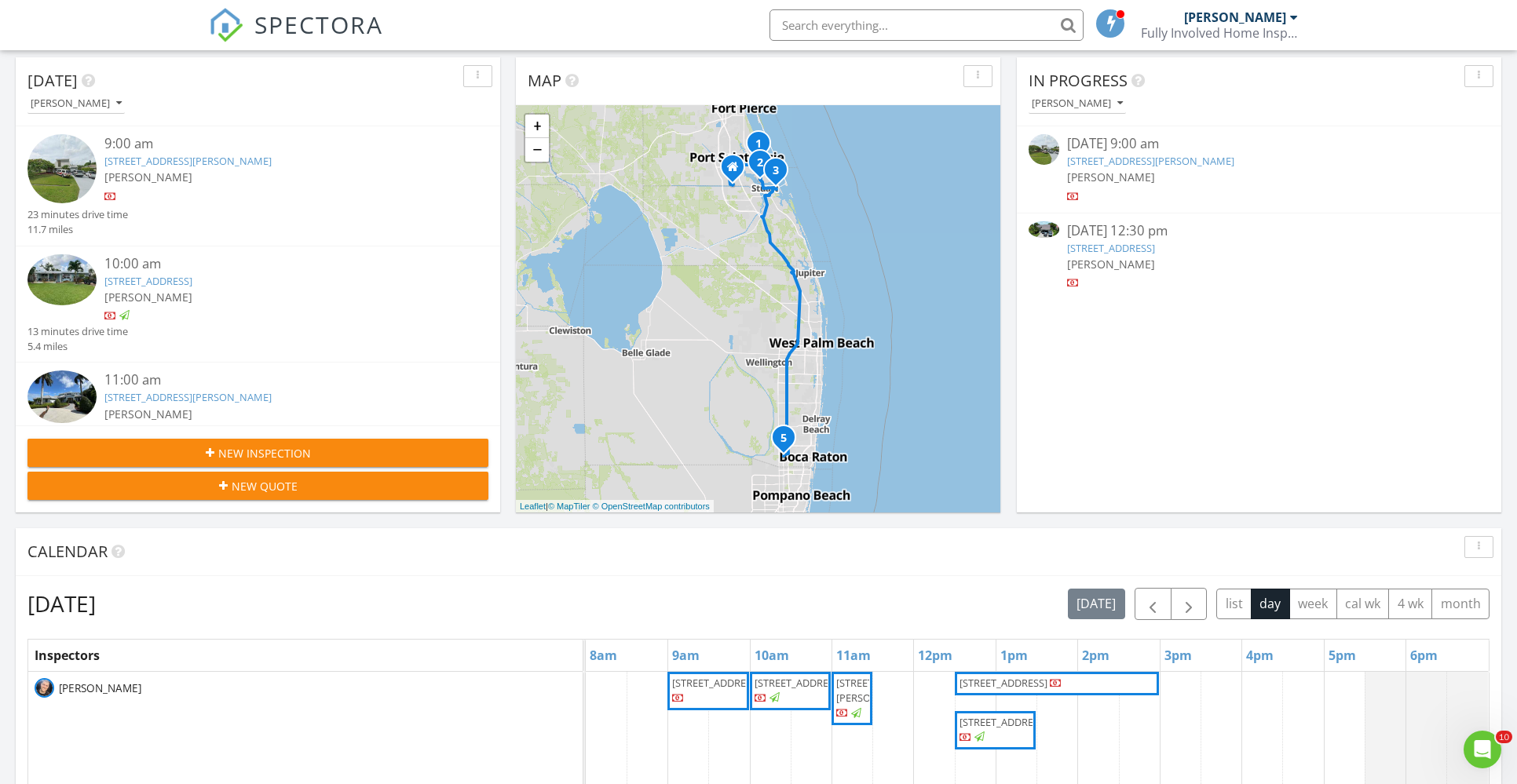 click on "[STREET_ADDRESS][PERSON_NAME]" at bounding box center [1150, 161] 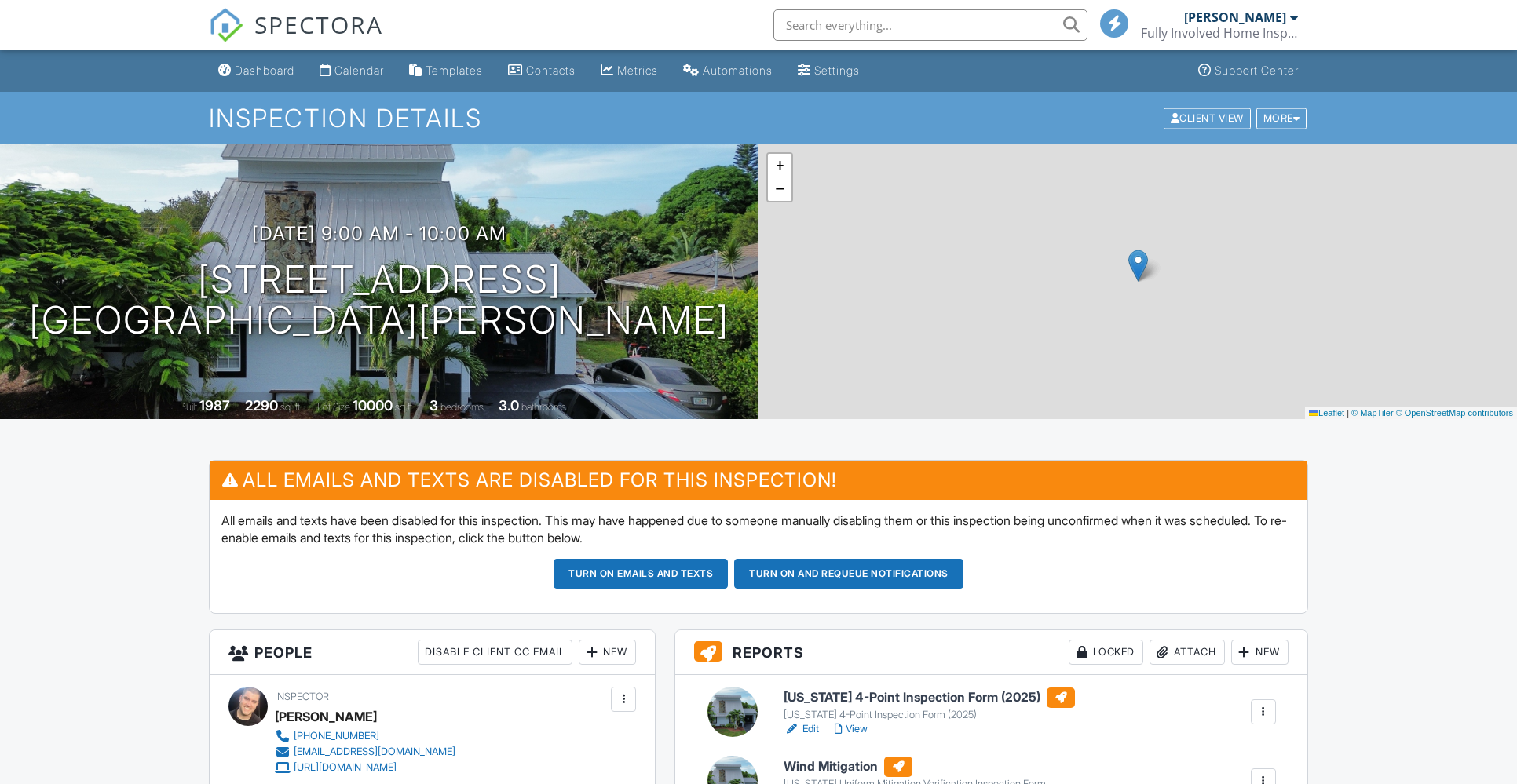 scroll, scrollTop: 0, scrollLeft: 0, axis: both 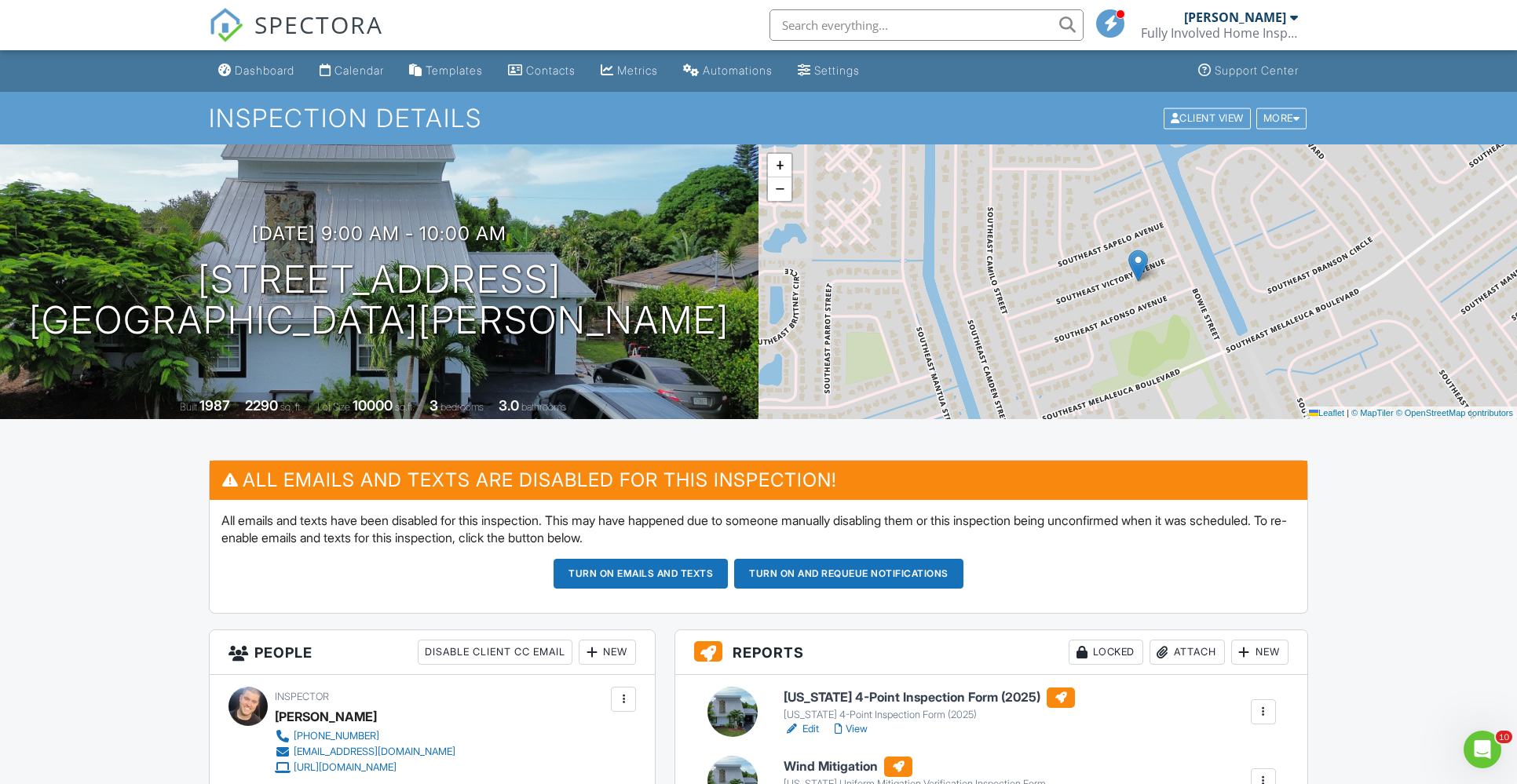 click on "Wind Mitigation" at bounding box center (915, 767) 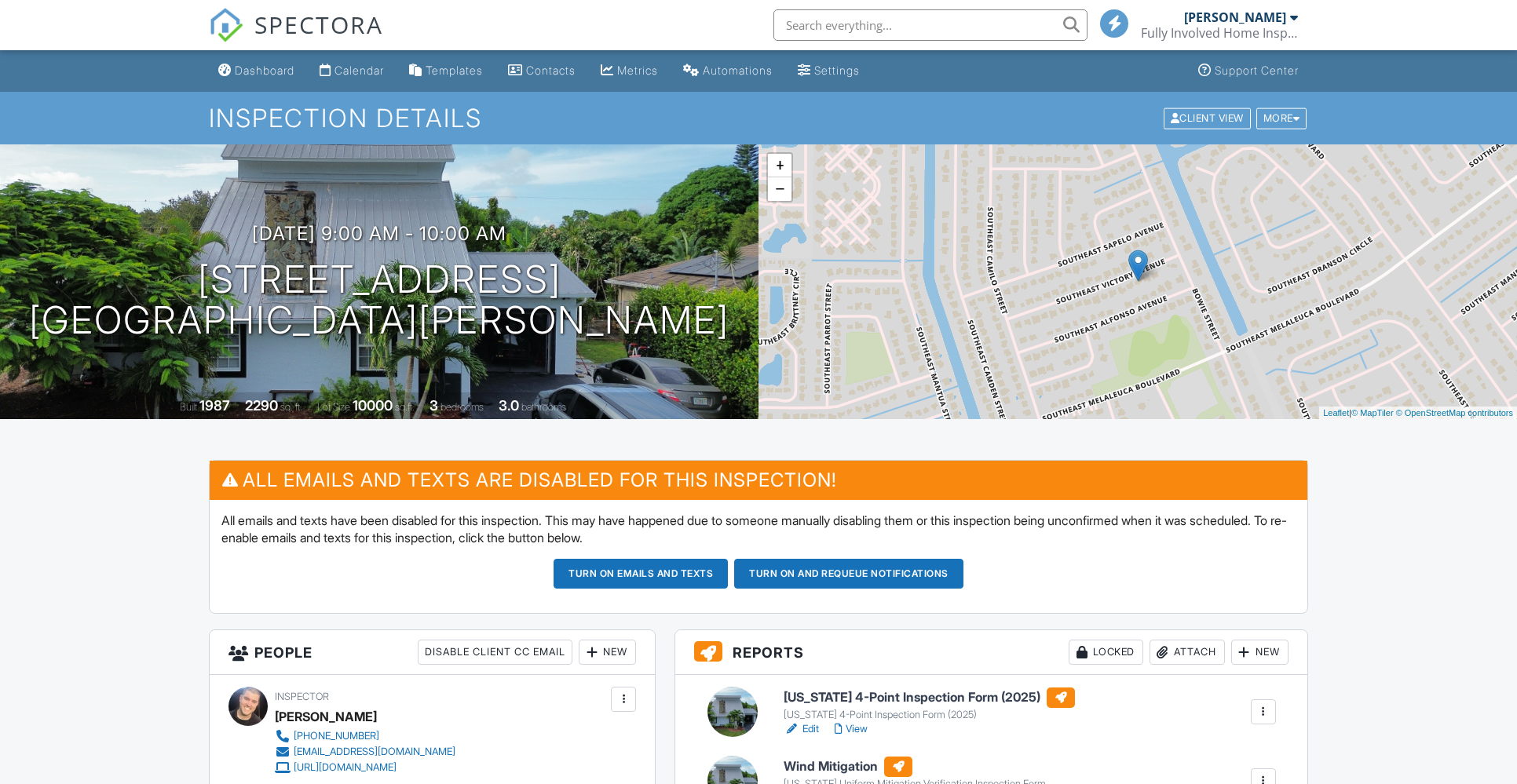 scroll, scrollTop: 0, scrollLeft: 0, axis: both 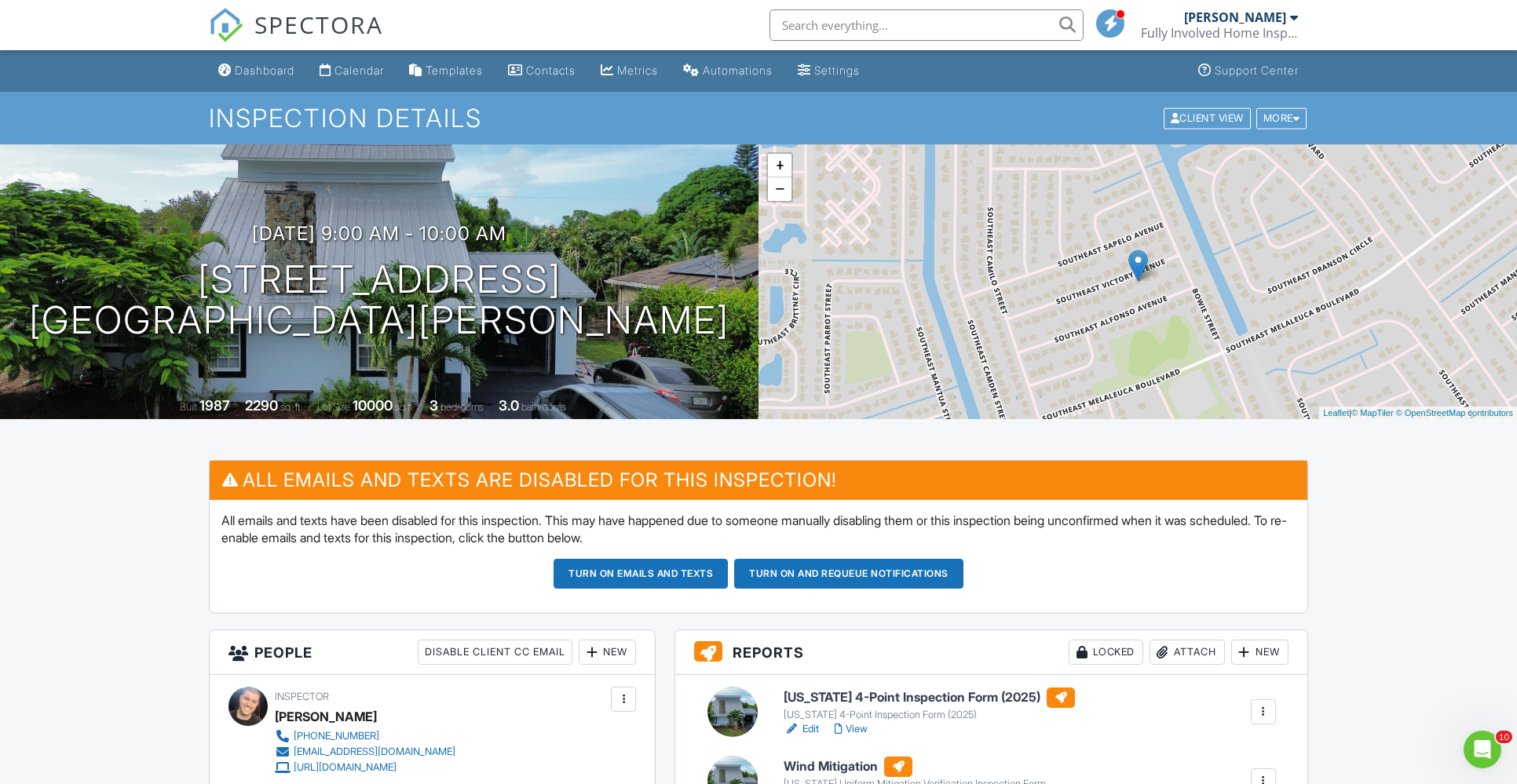 click on "View" at bounding box center [851, 729] 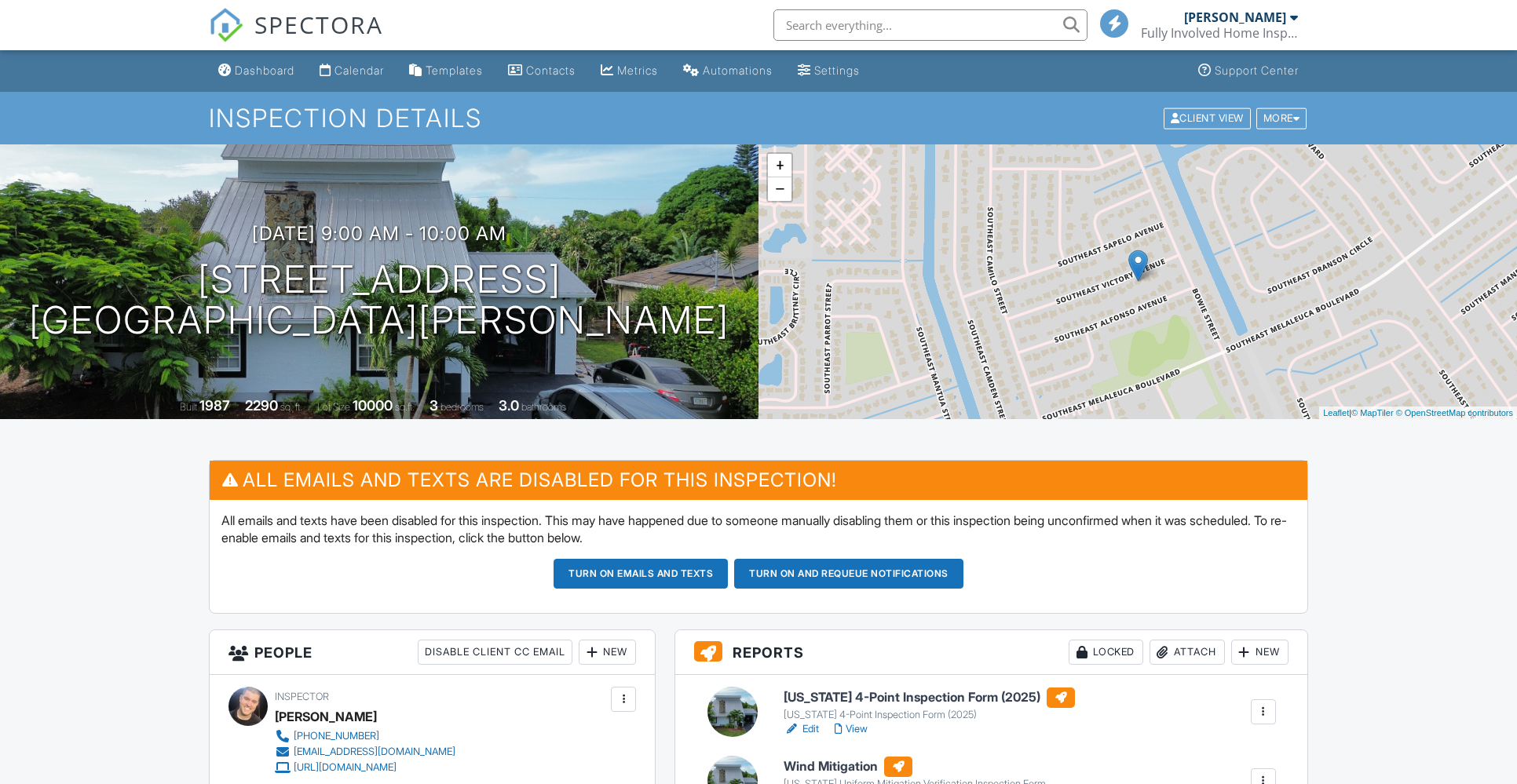 scroll, scrollTop: 336, scrollLeft: 0, axis: vertical 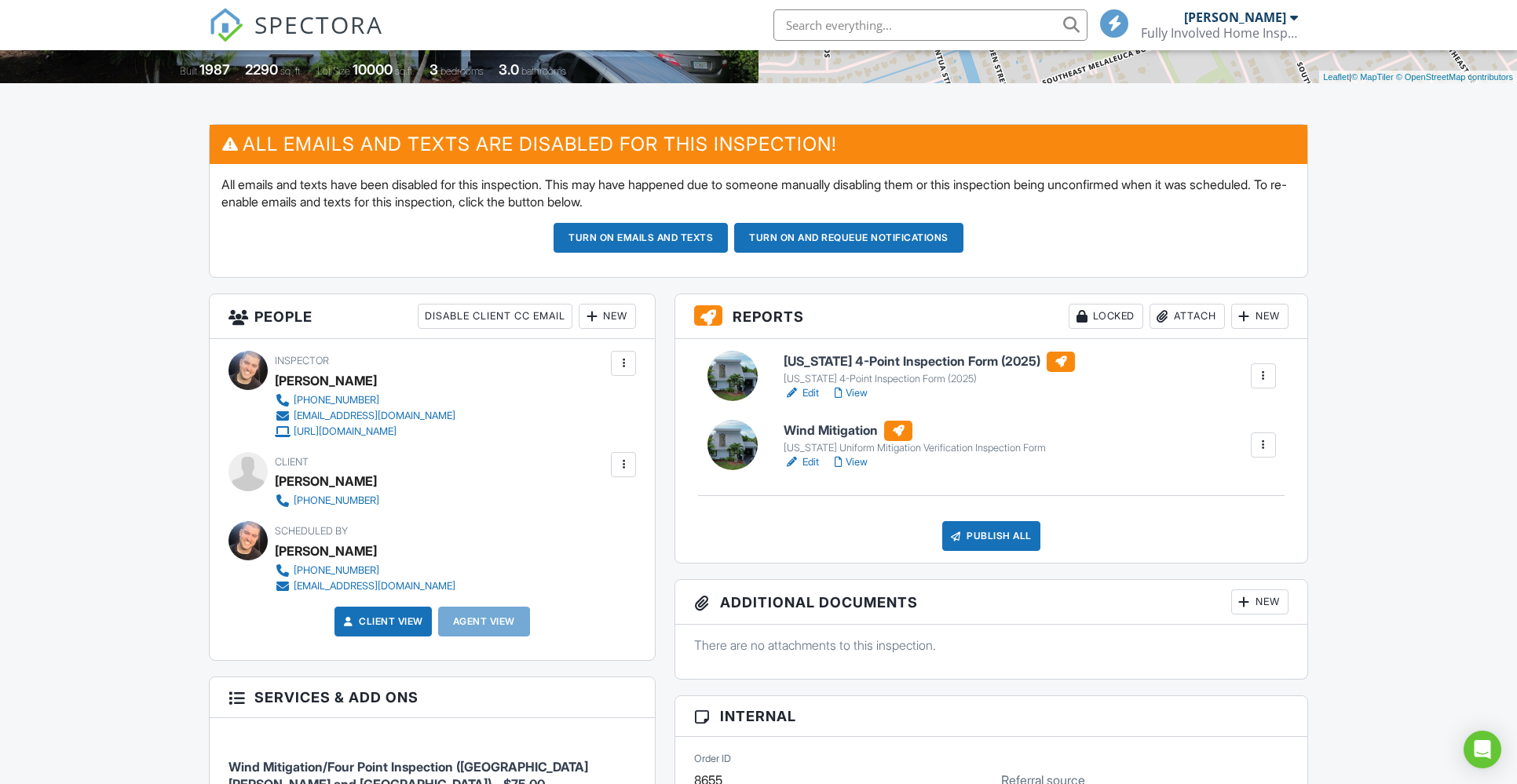 click on "Publish All" at bounding box center [991, 536] 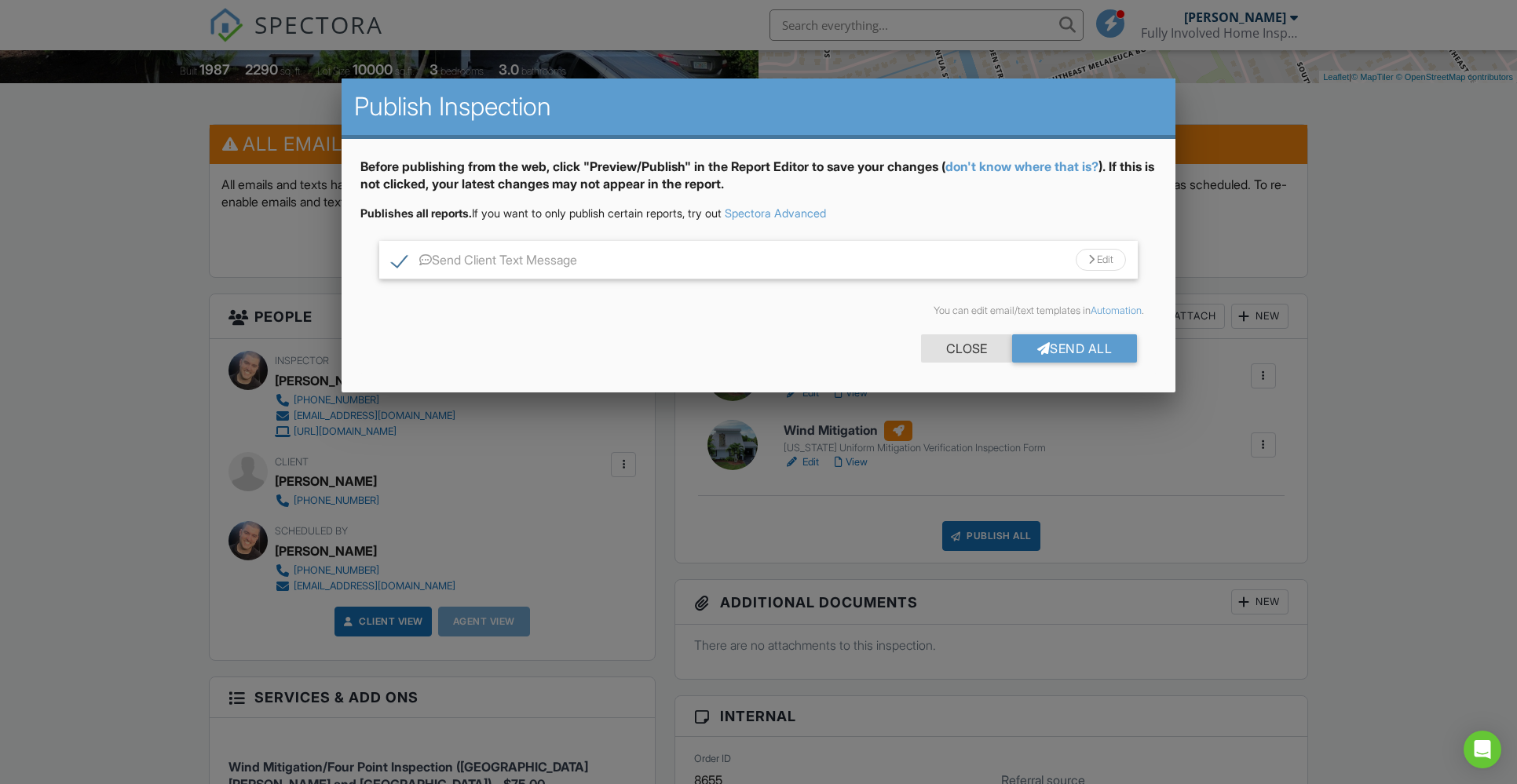 click on "Close" at bounding box center (967, 348) 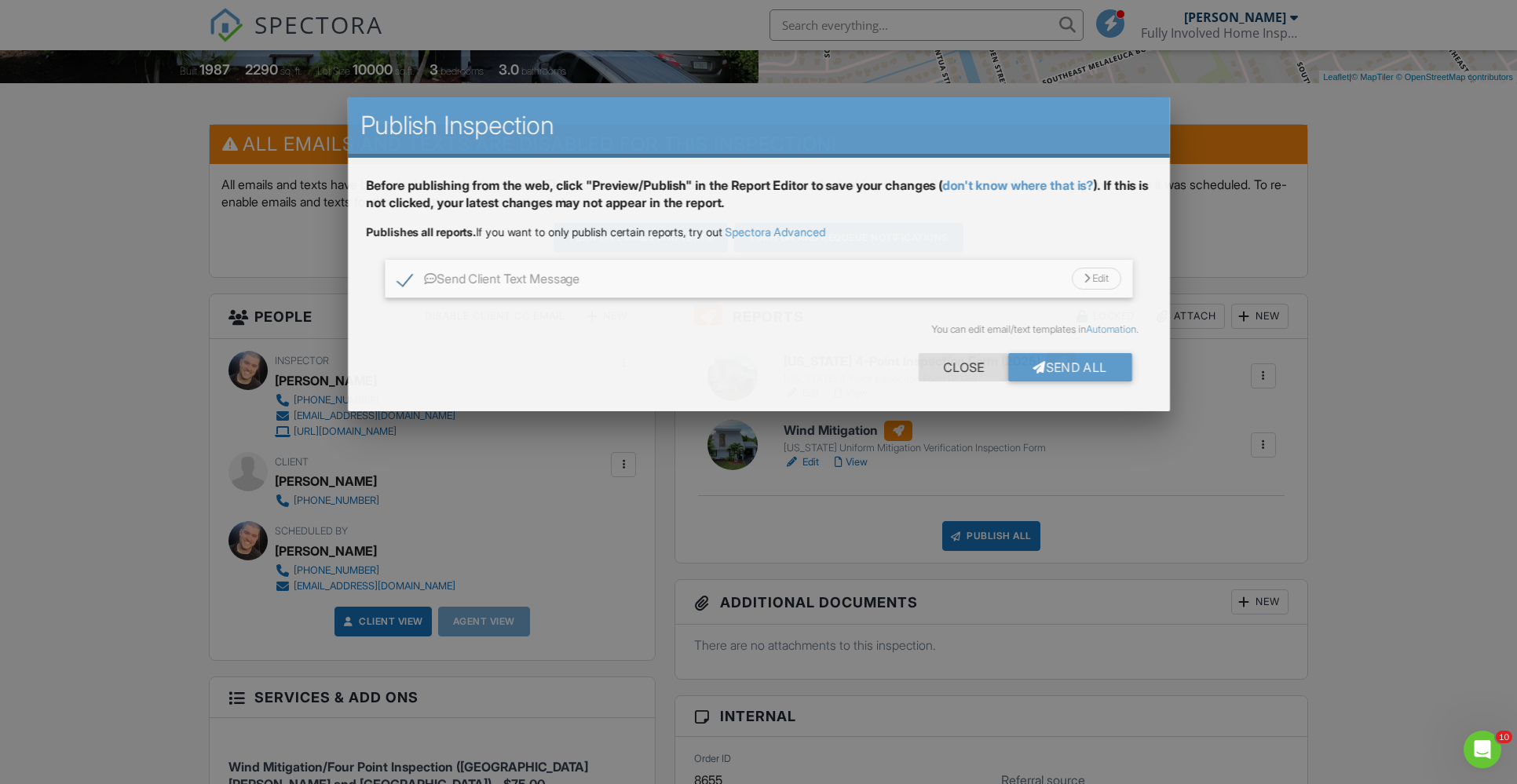 scroll, scrollTop: 0, scrollLeft: 0, axis: both 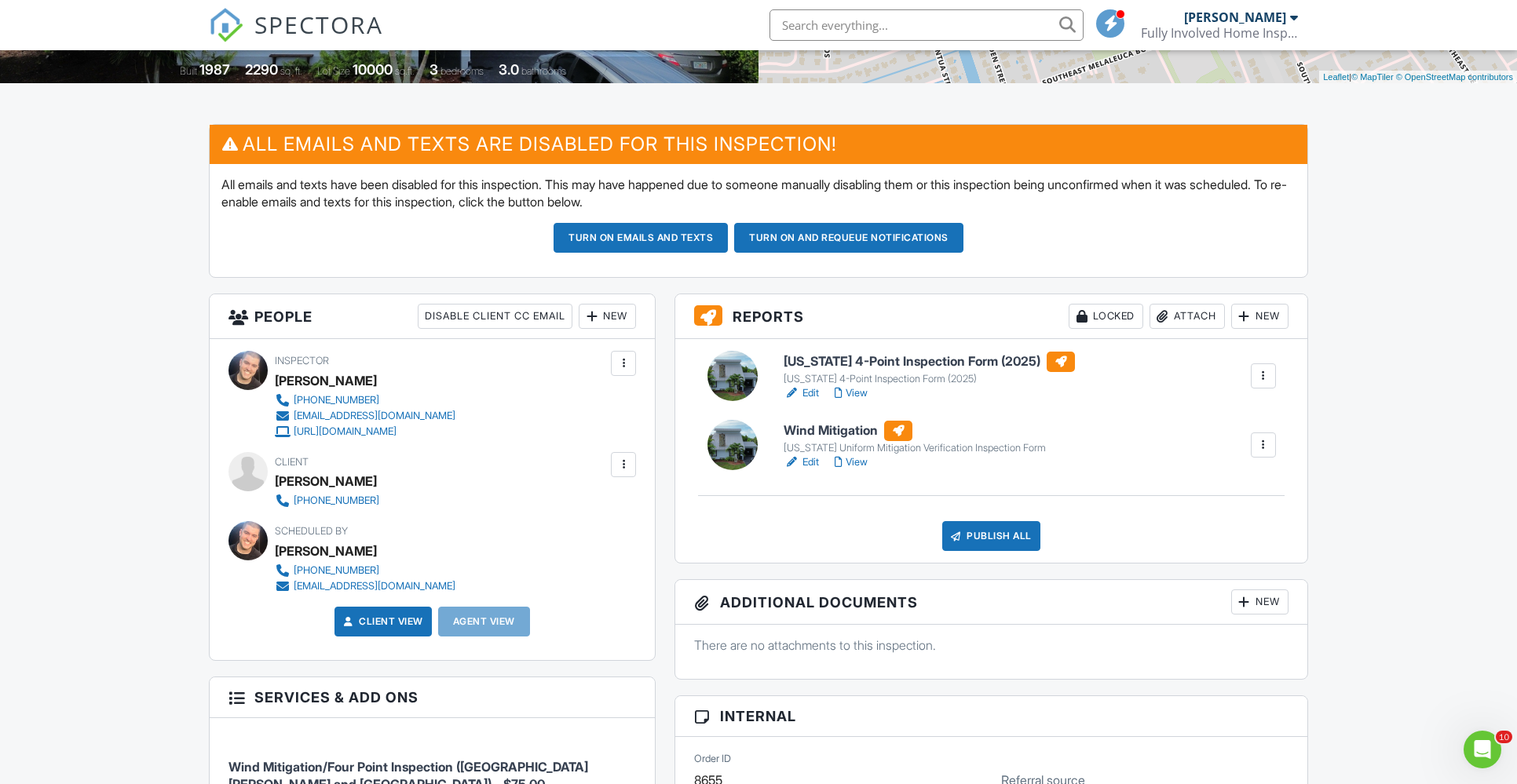 click at bounding box center [623, 465] 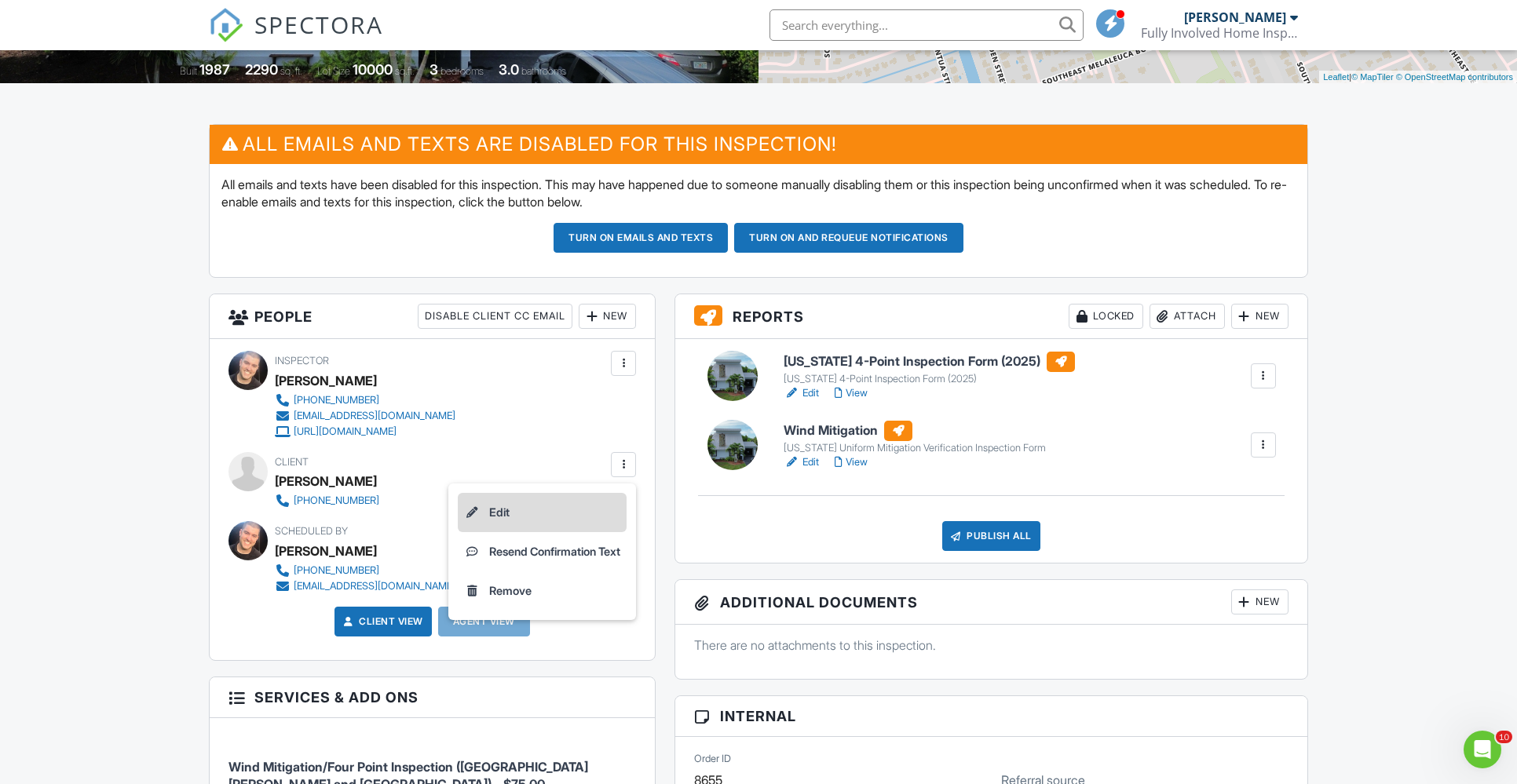 click on "Edit" at bounding box center (542, 512) 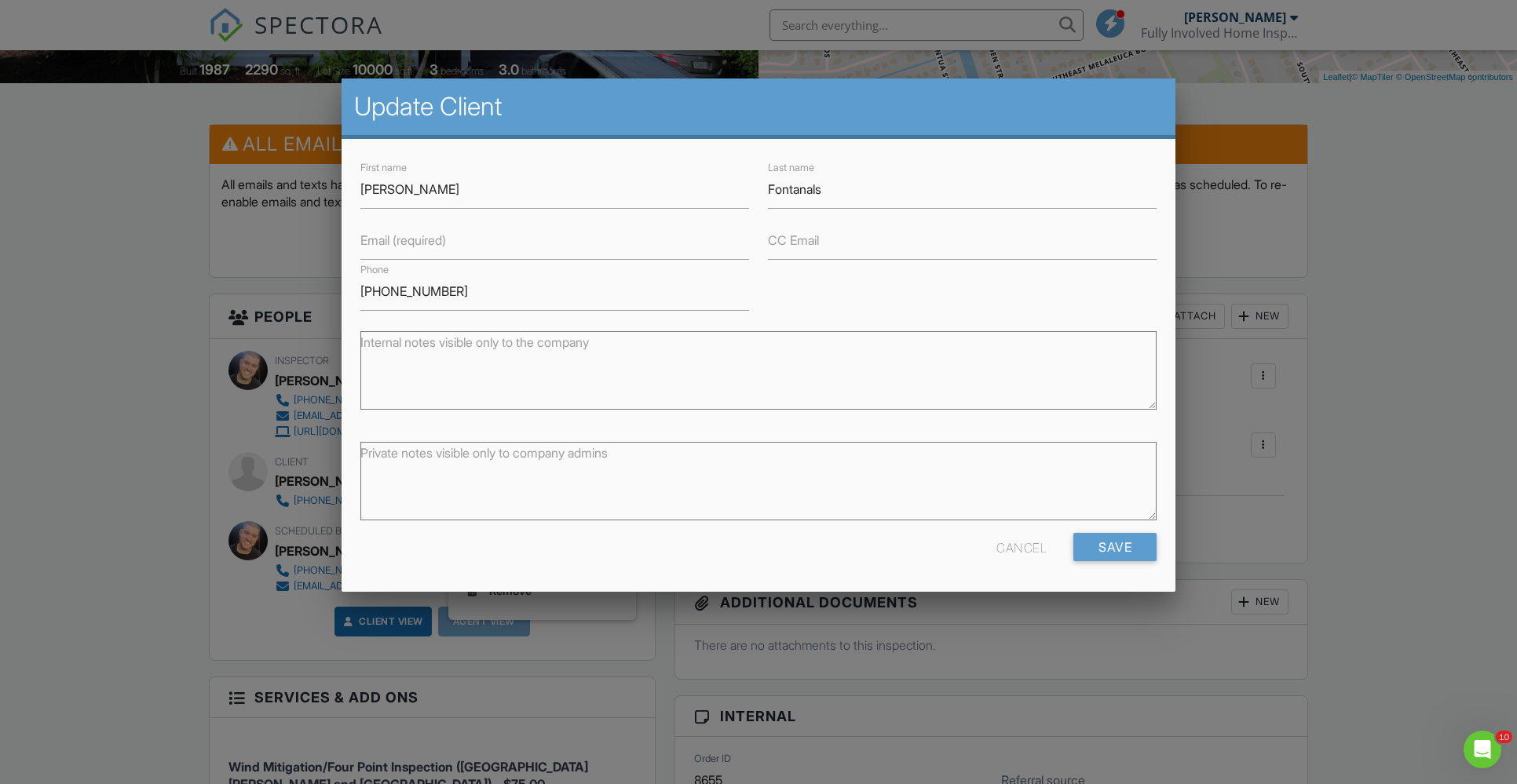 click on "Email (required)" at bounding box center [403, 240] 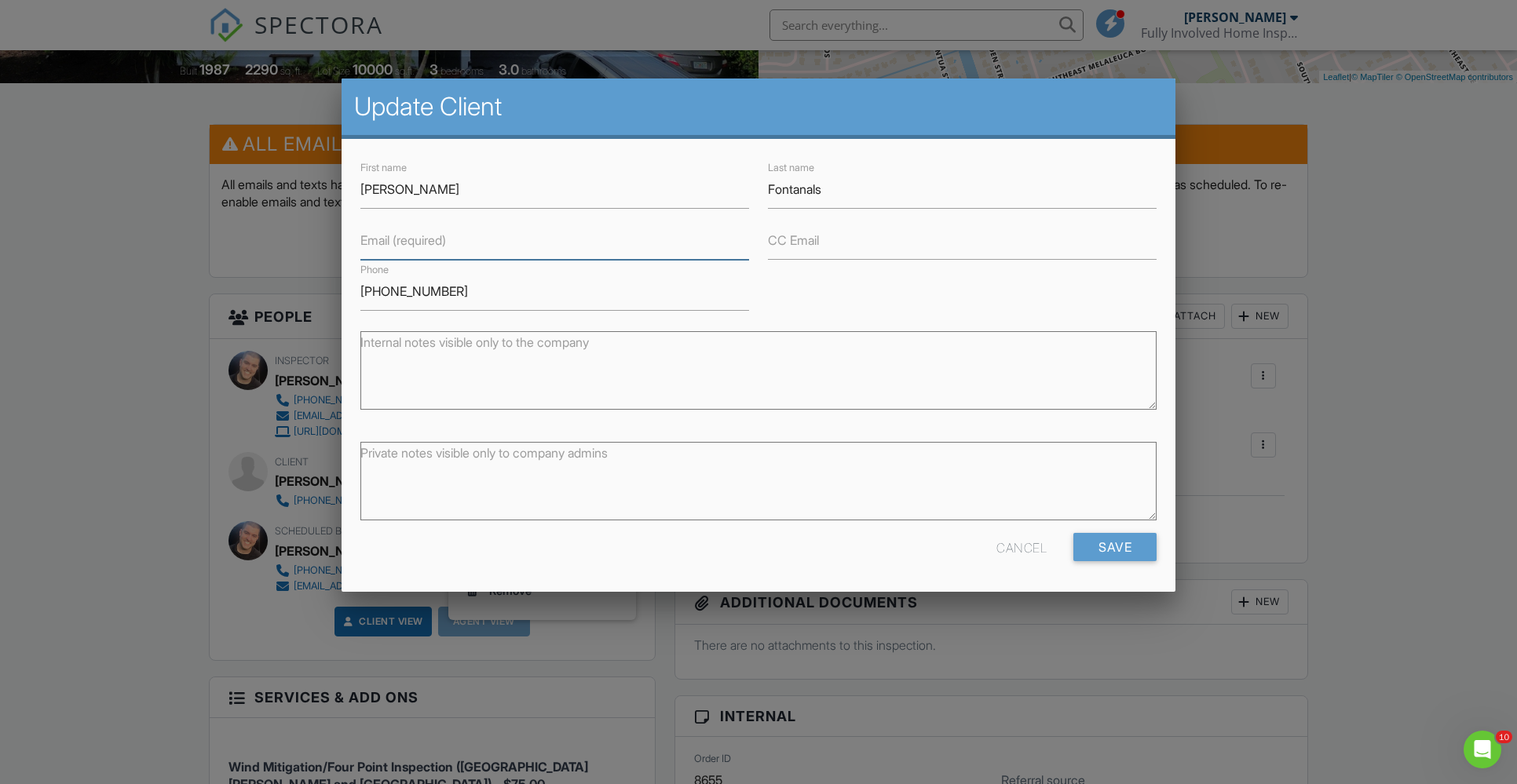 click on "Email (required)" at bounding box center (554, 240) 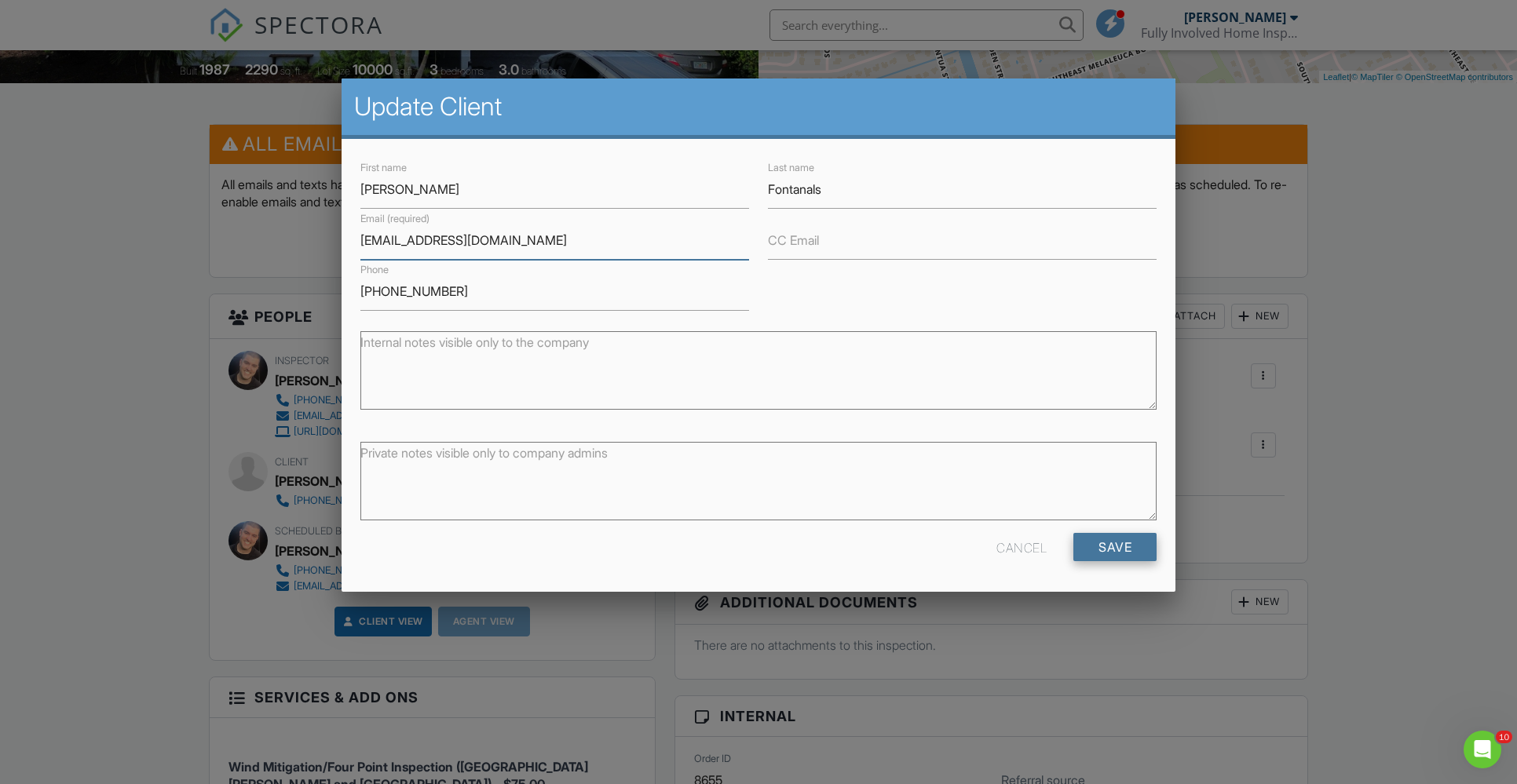 type on "danielfontanals629@gmail.com" 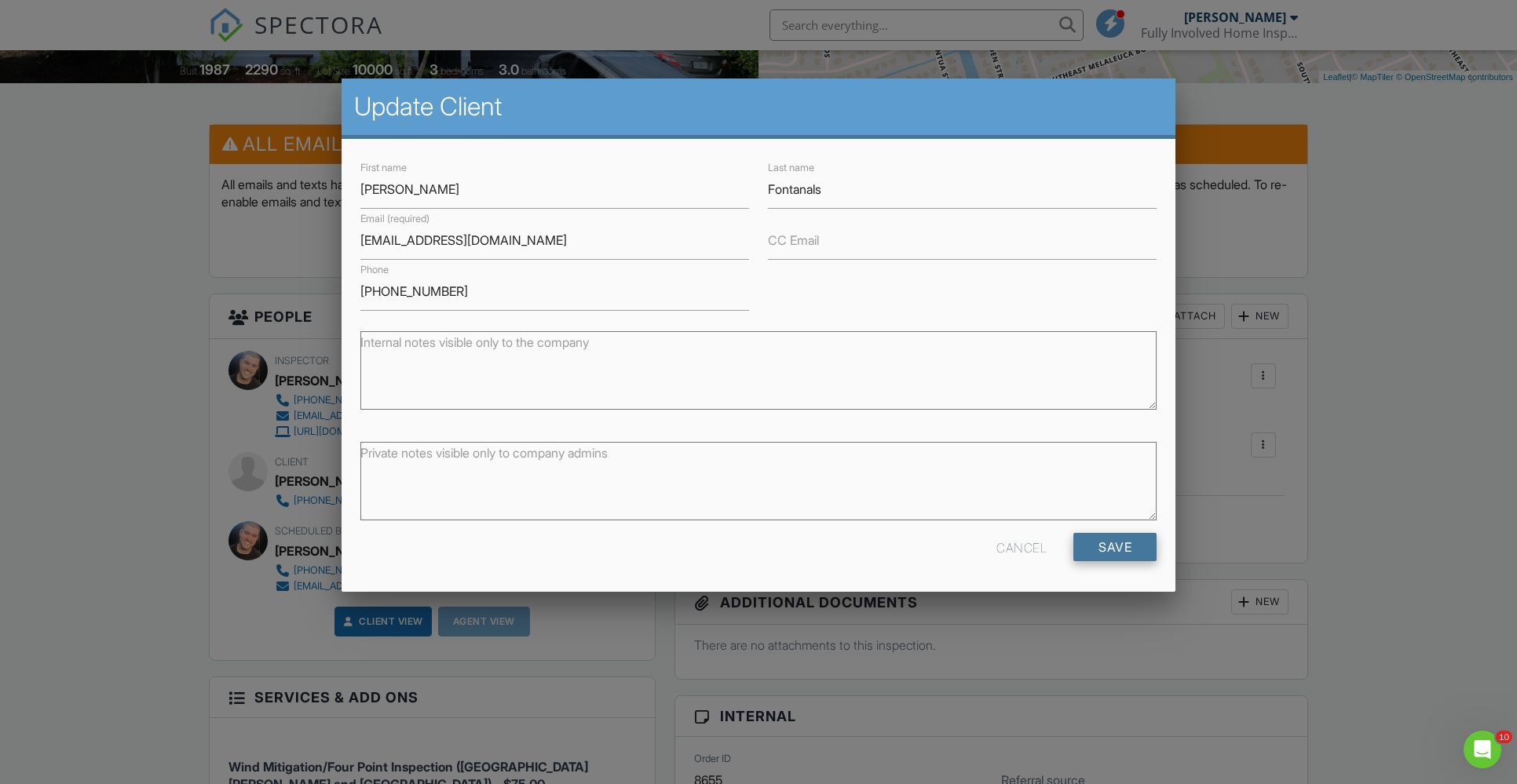 click on "Save" at bounding box center [1115, 547] 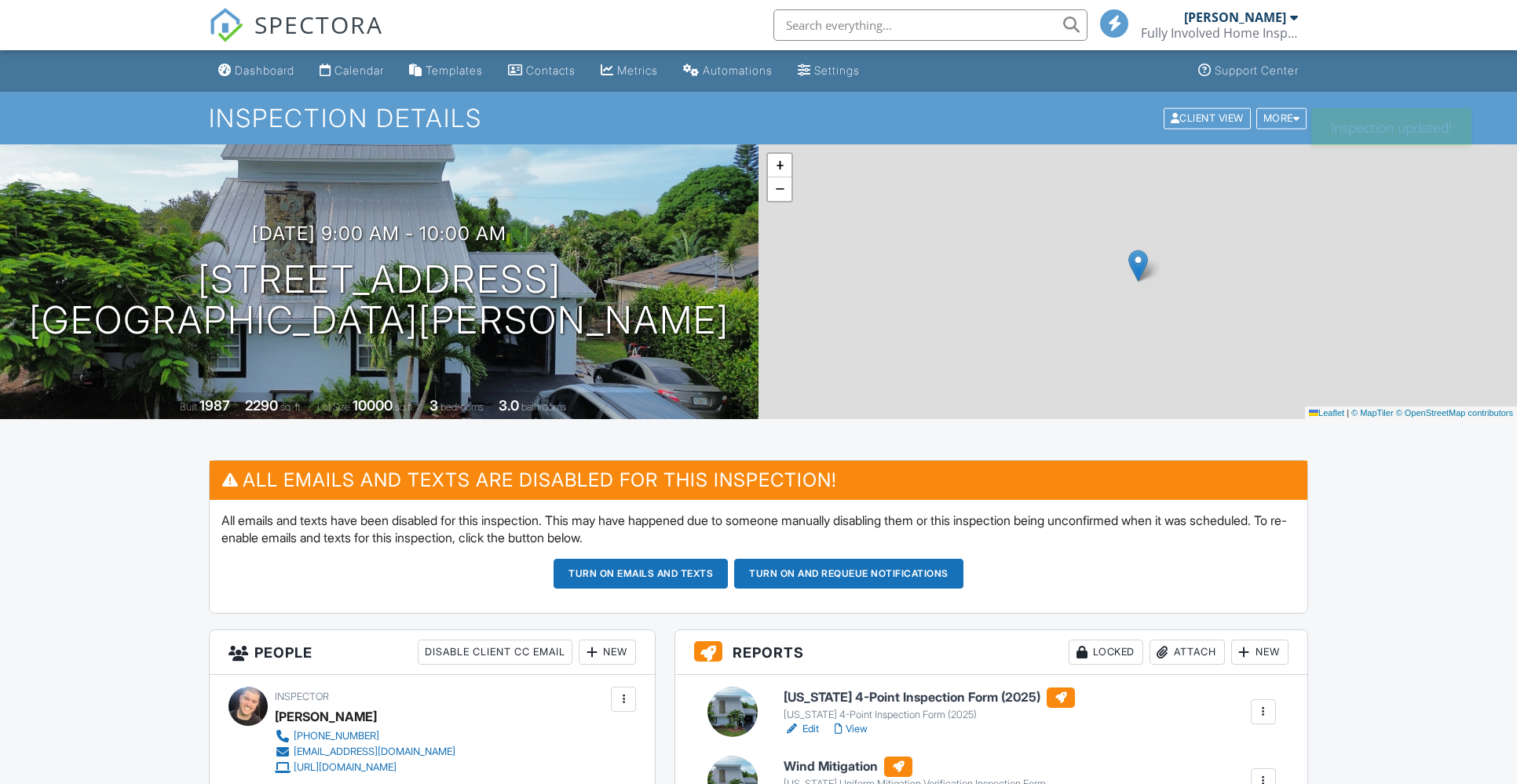 scroll, scrollTop: 0, scrollLeft: 0, axis: both 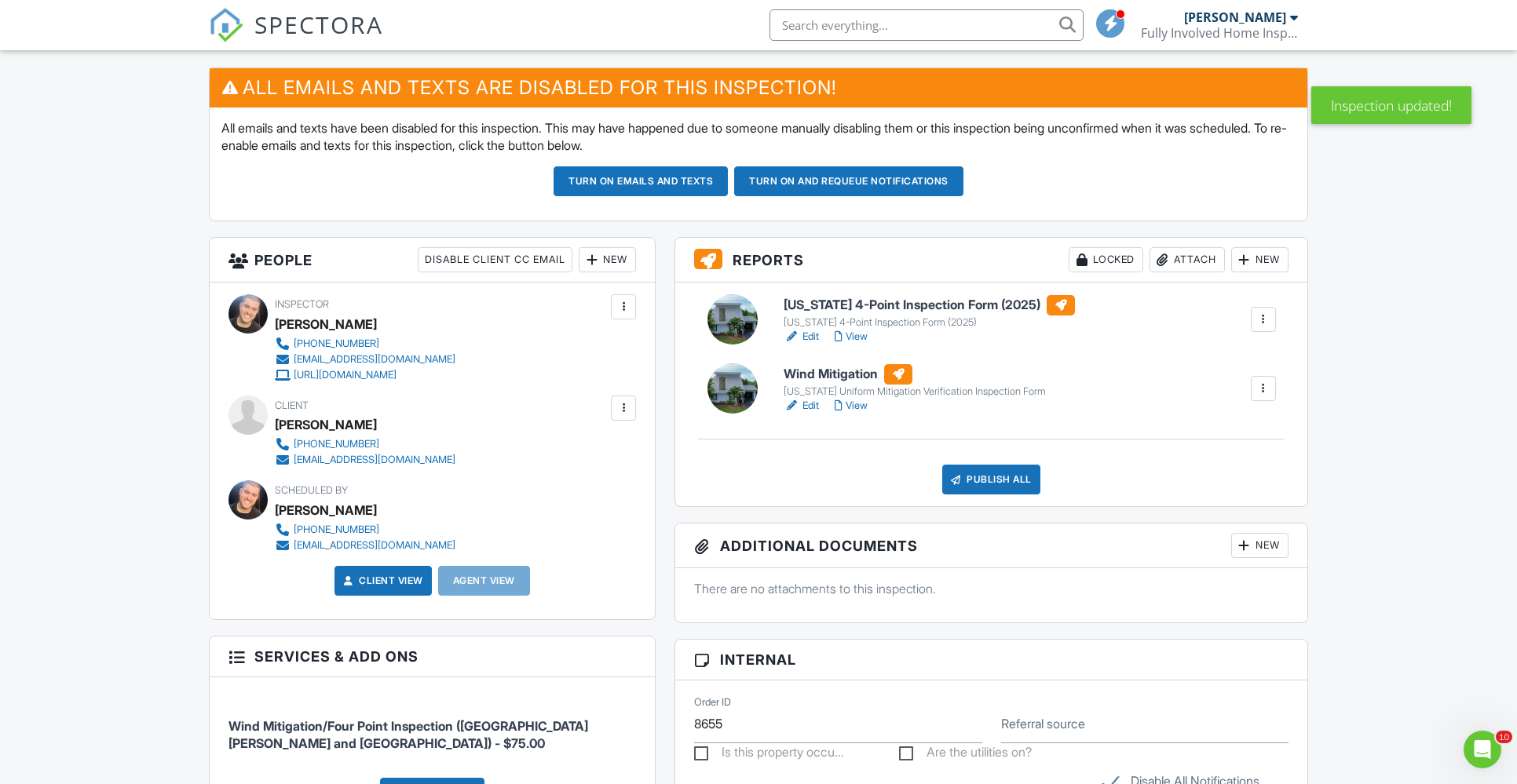 click on "Publish All" at bounding box center (991, 480) 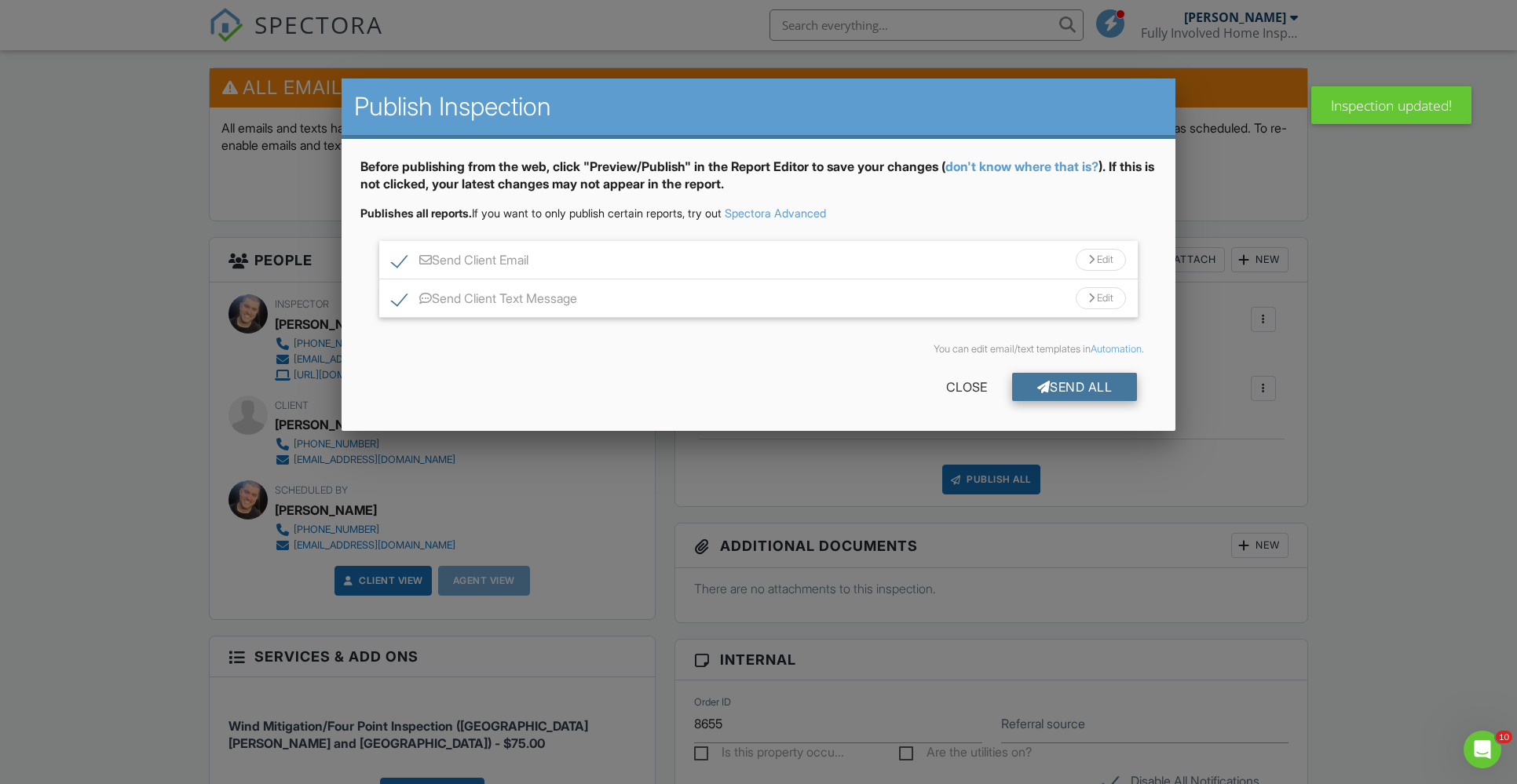 click on "Send All" at bounding box center (1075, 387) 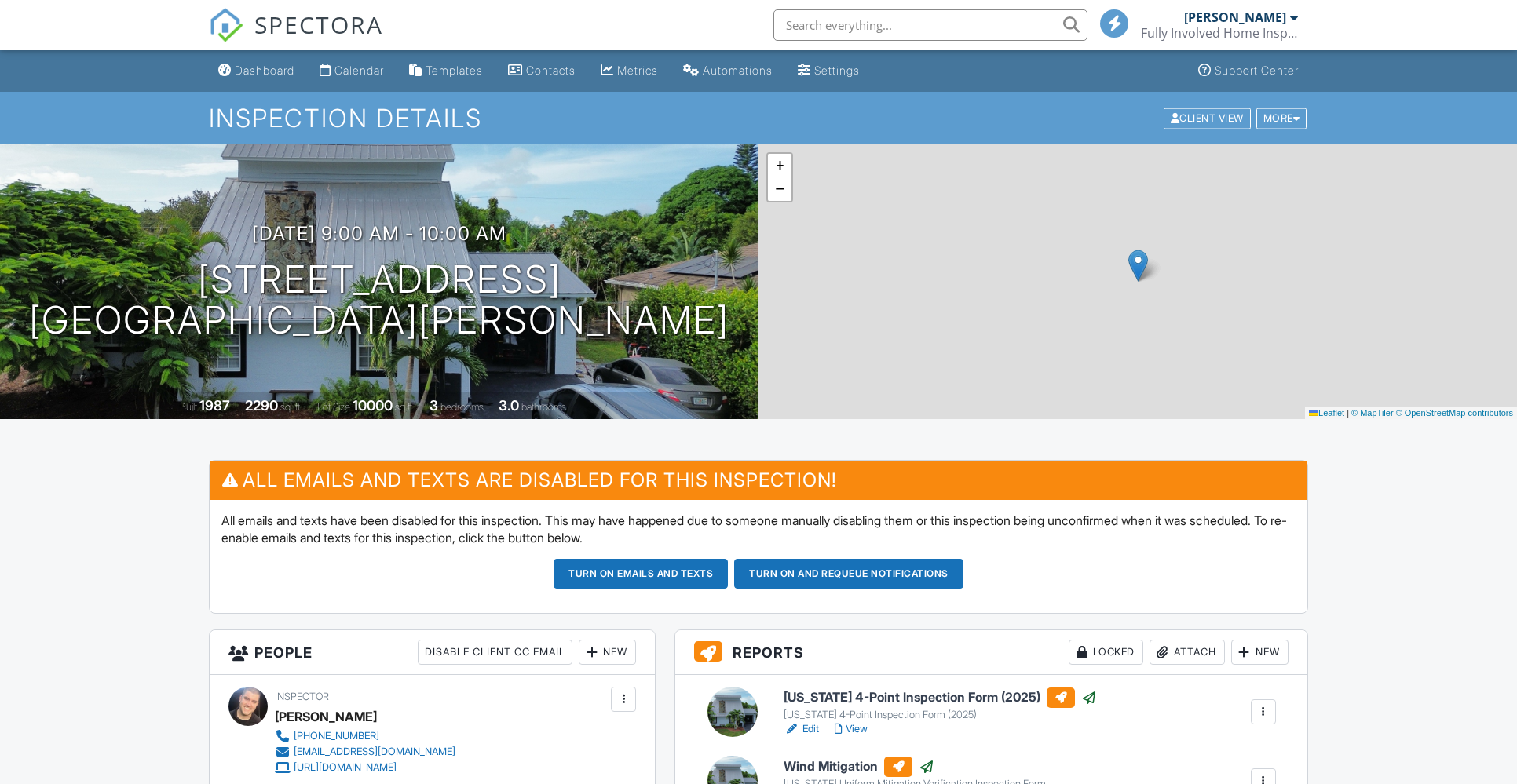 scroll, scrollTop: 392, scrollLeft: 0, axis: vertical 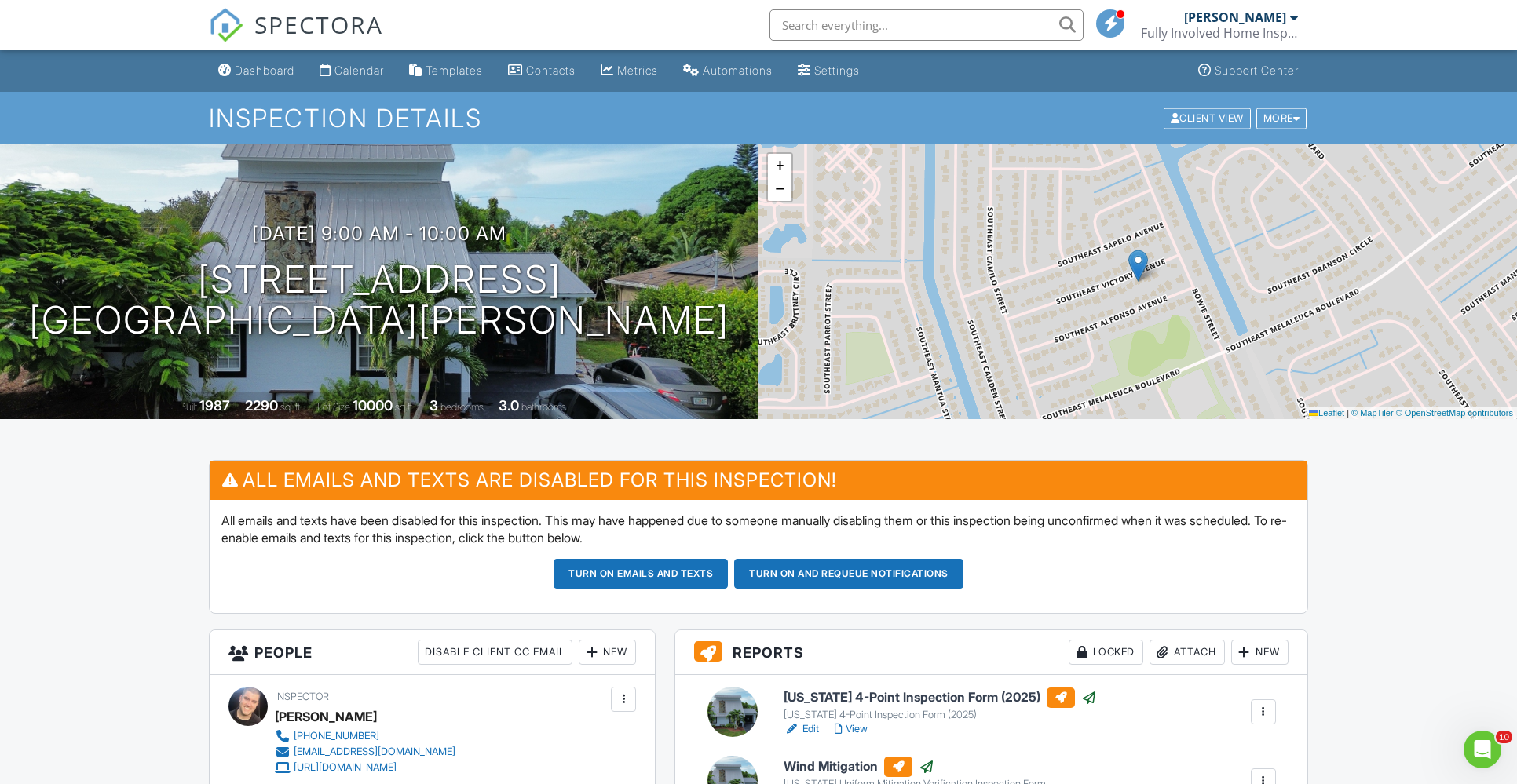 click on "SPECTORA" at bounding box center (296, 38) 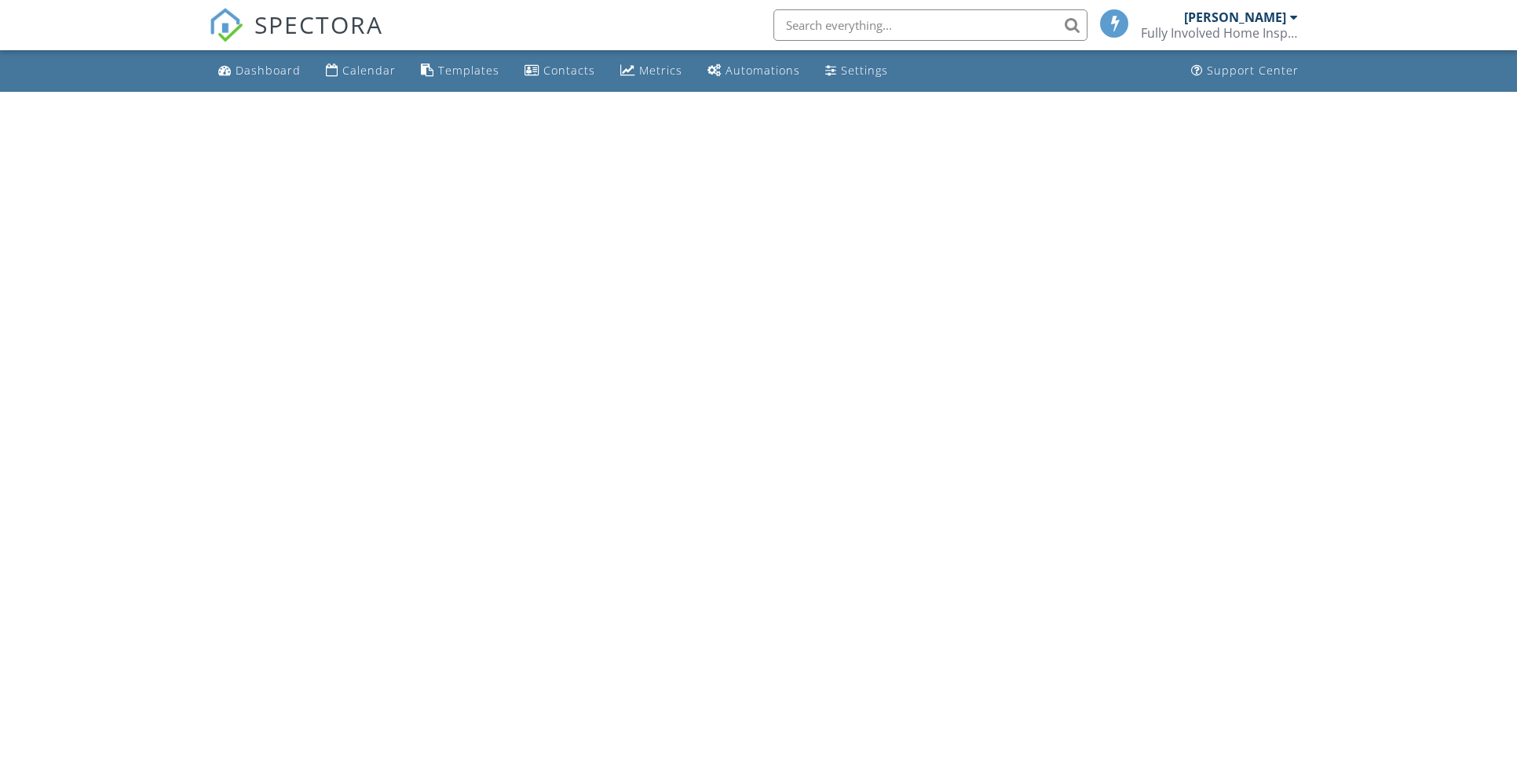 scroll, scrollTop: 0, scrollLeft: 0, axis: both 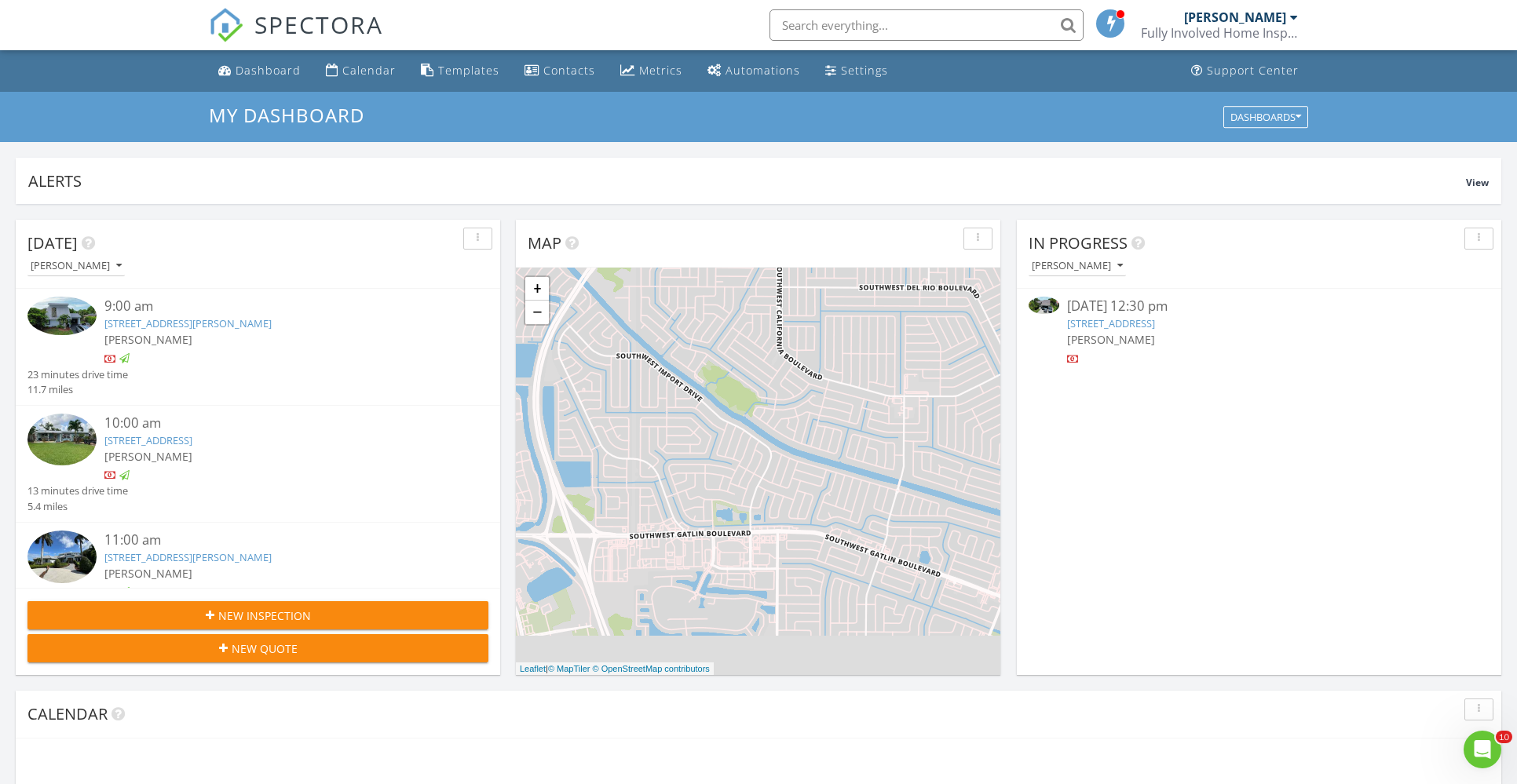 click on "[STREET_ADDRESS]" at bounding box center (1111, 323) 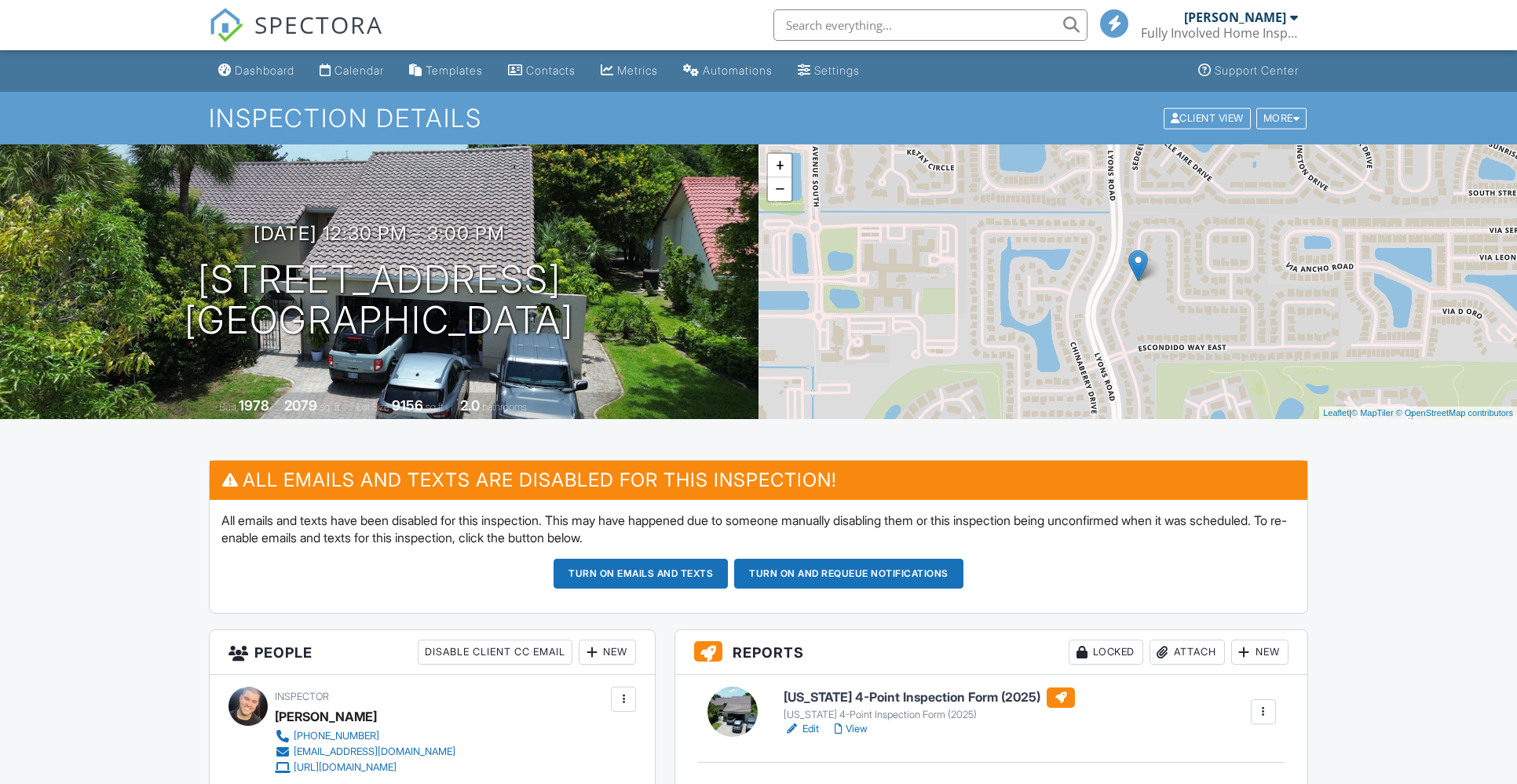 scroll, scrollTop: 188, scrollLeft: 0, axis: vertical 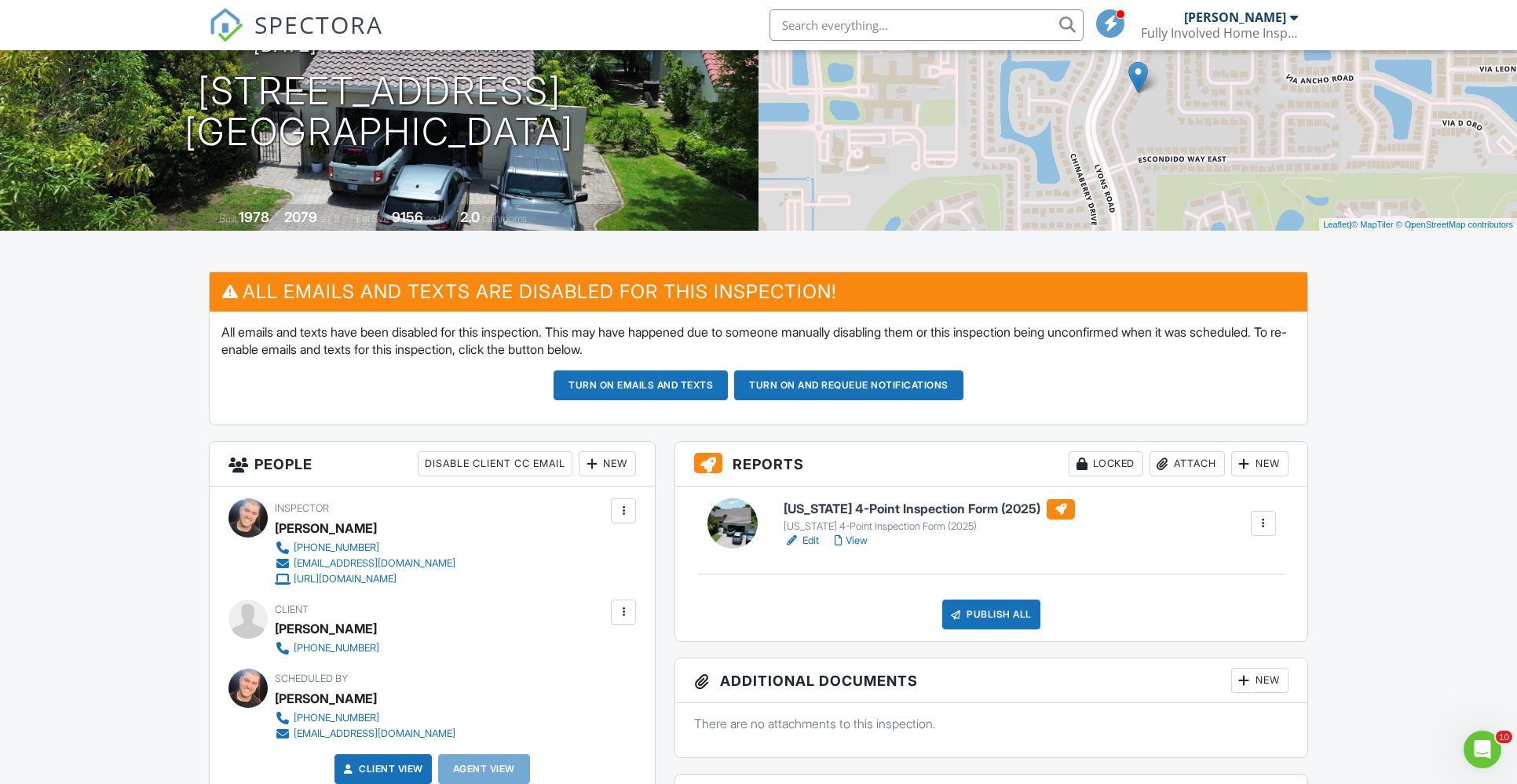 click at bounding box center (623, 612) 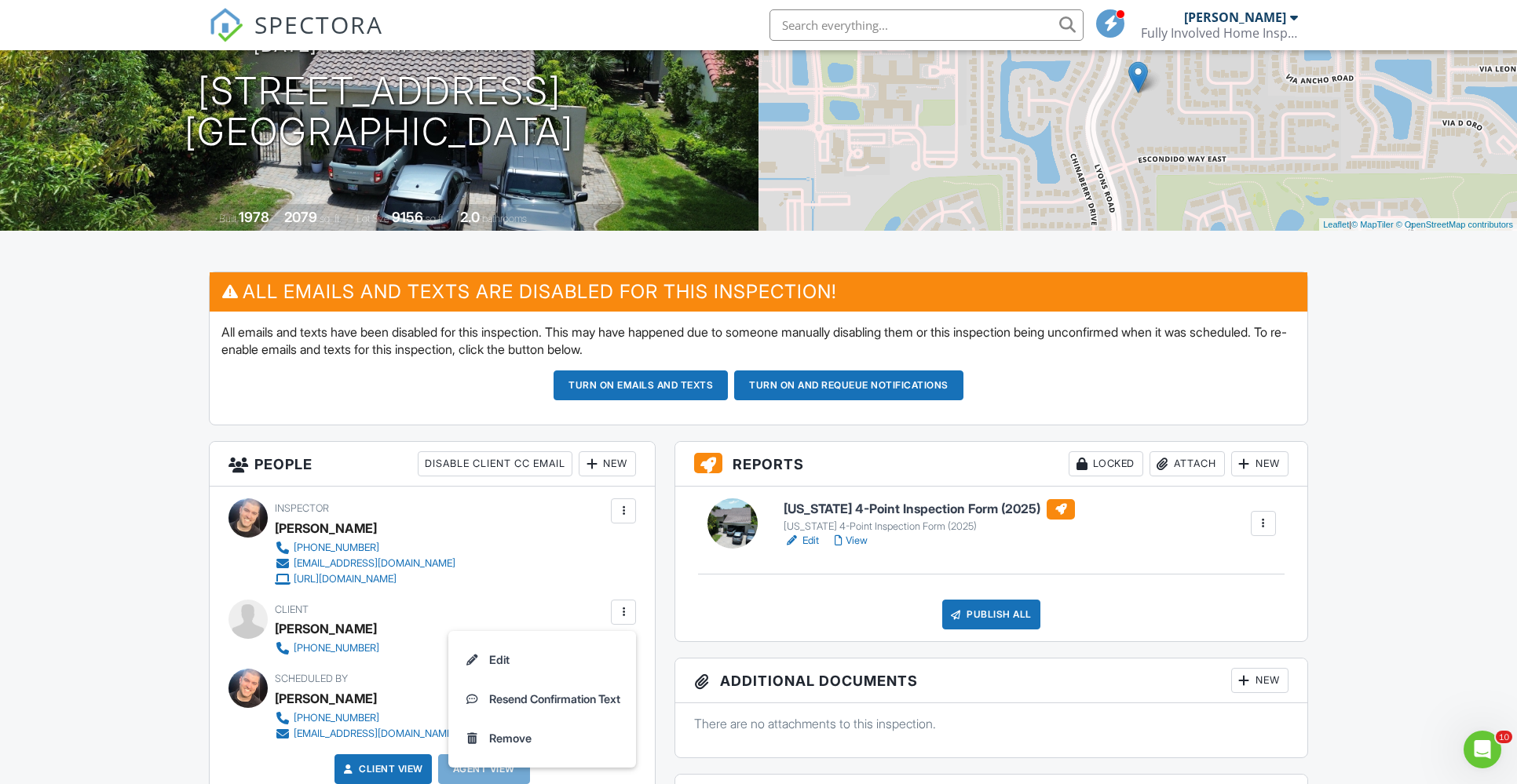 click on "Edit
Resend Confirmation Text
Remove" at bounding box center (542, 699) 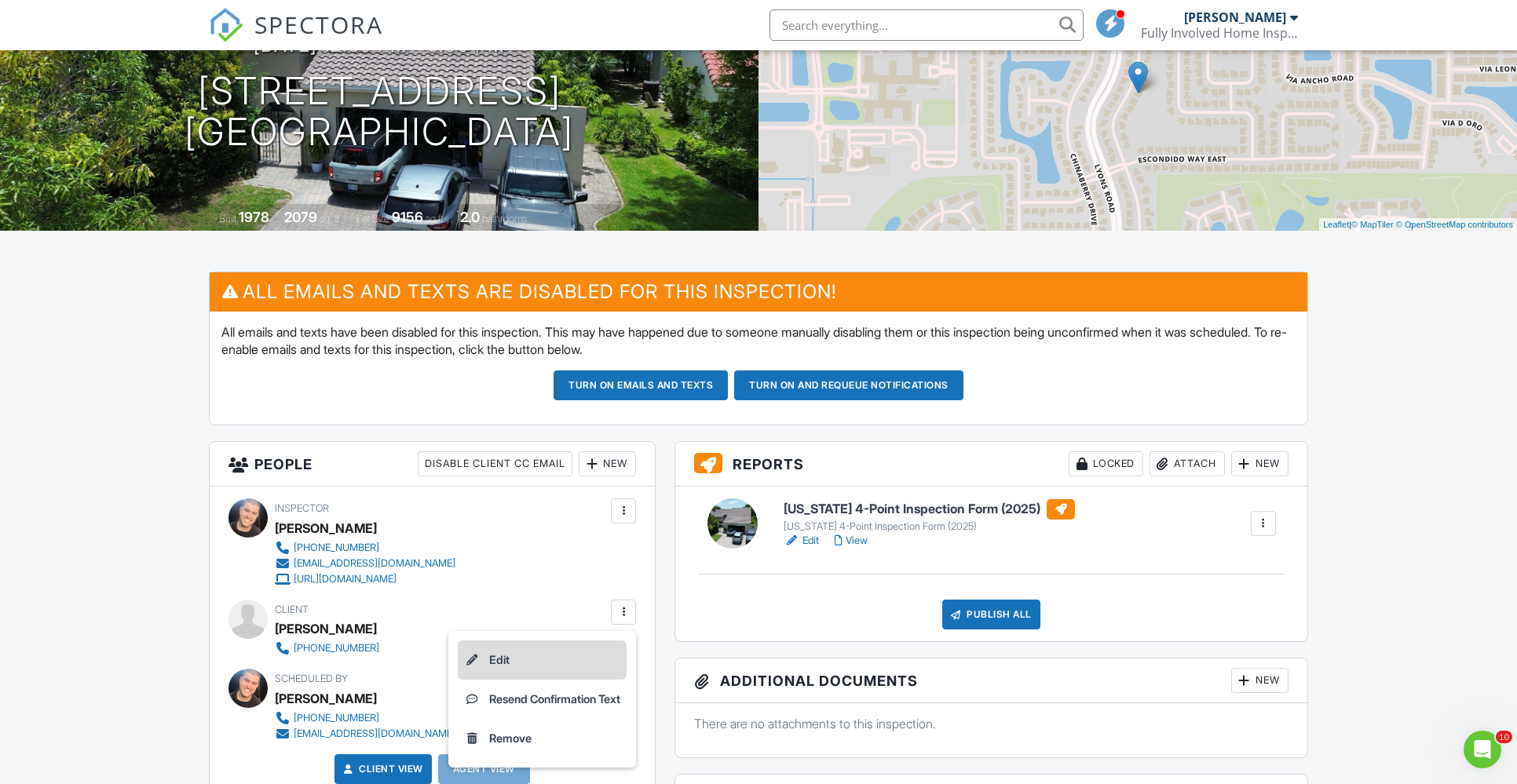 click on "Edit" at bounding box center (542, 660) 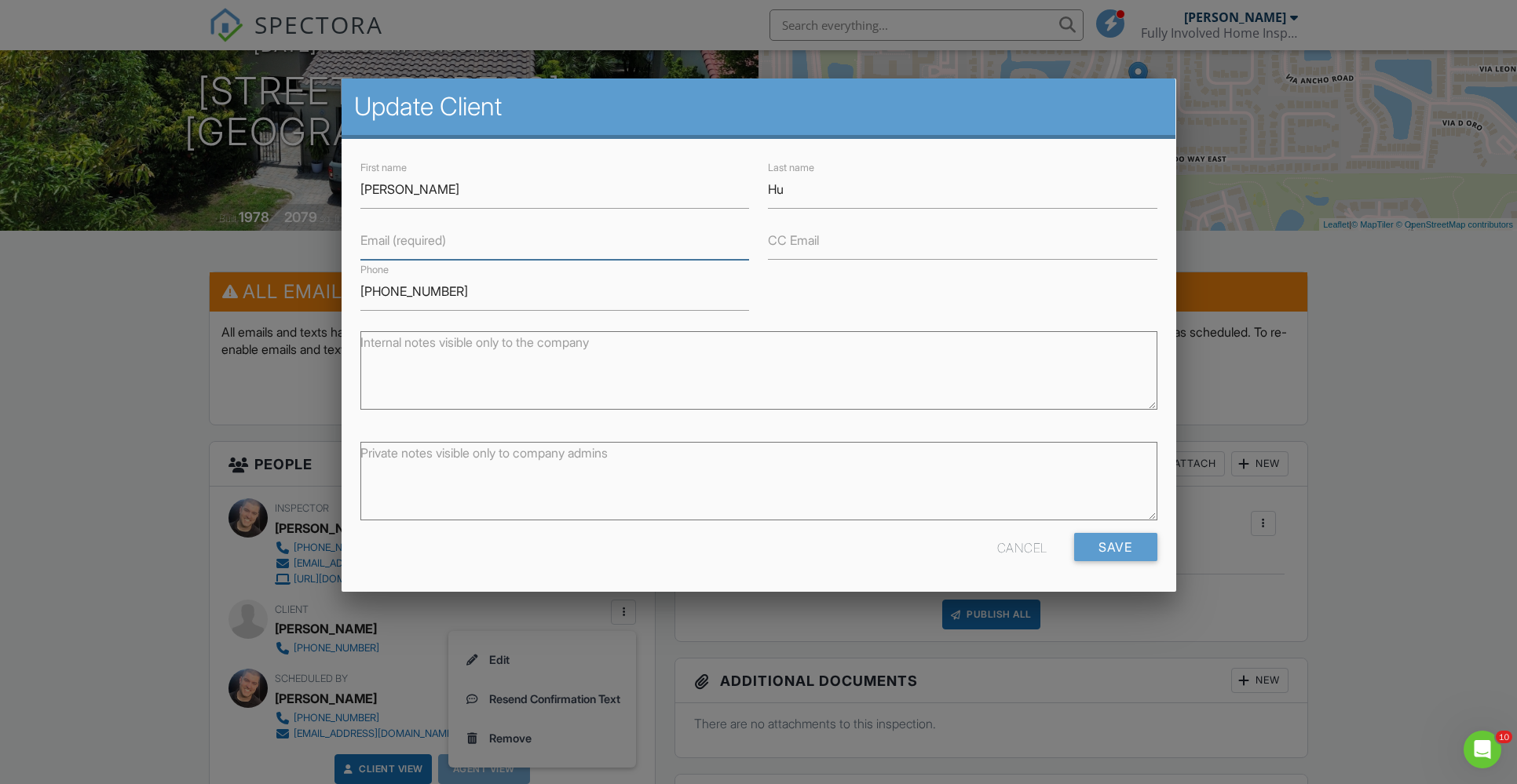 click on "Email (required)" at bounding box center [554, 240] 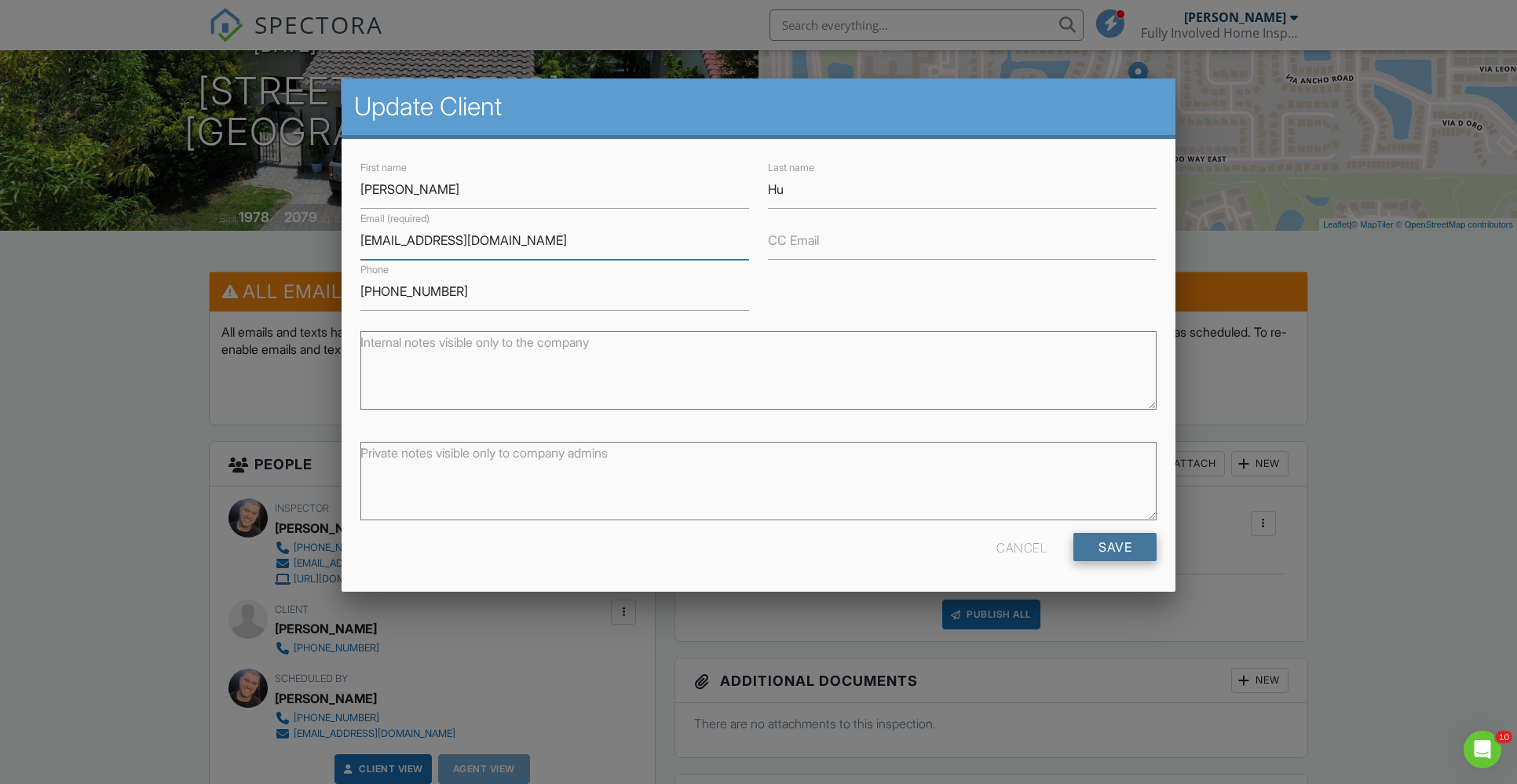 type on "[EMAIL_ADDRESS][DOMAIN_NAME]" 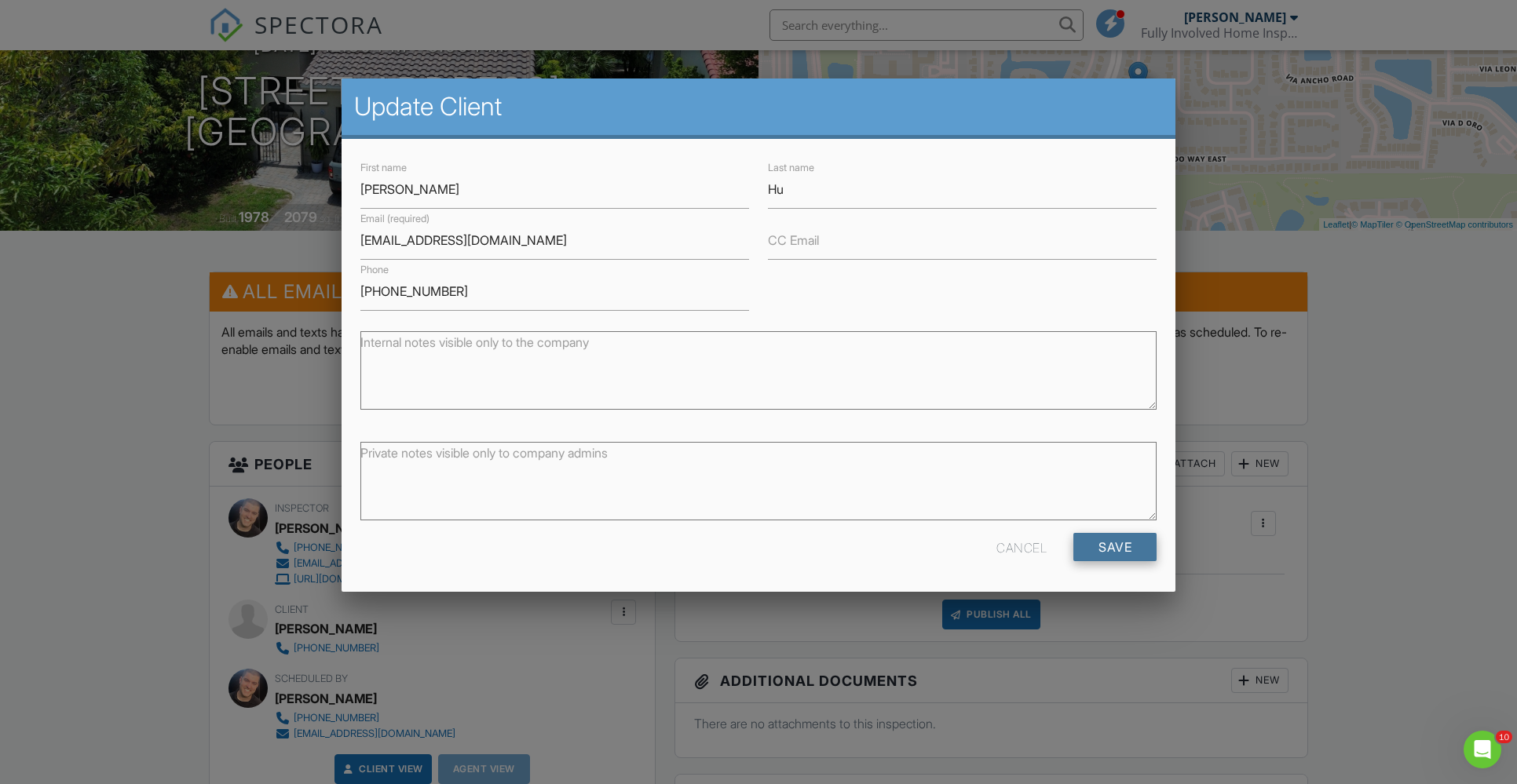 click on "Save" at bounding box center (1115, 547) 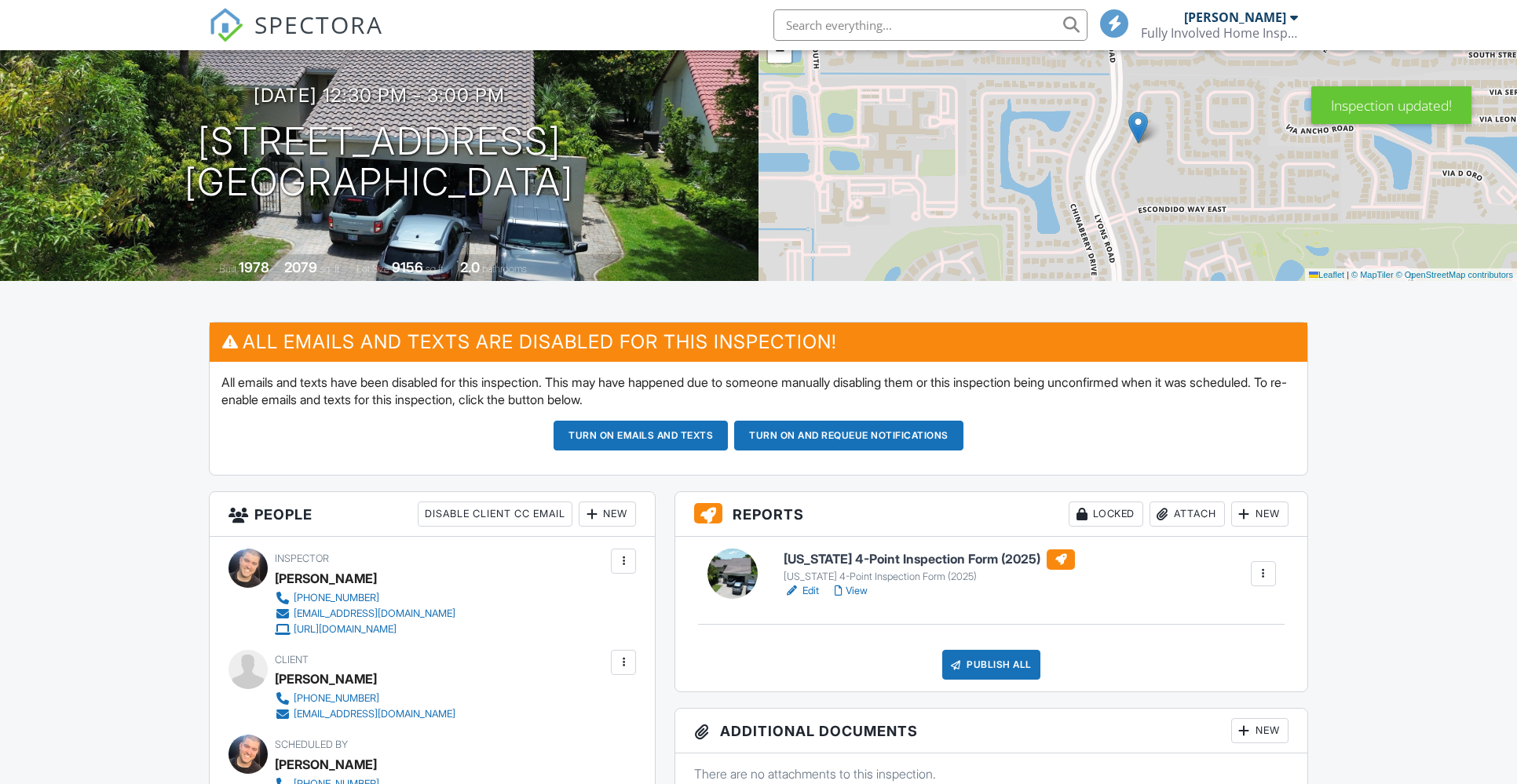 scroll, scrollTop: 630, scrollLeft: 0, axis: vertical 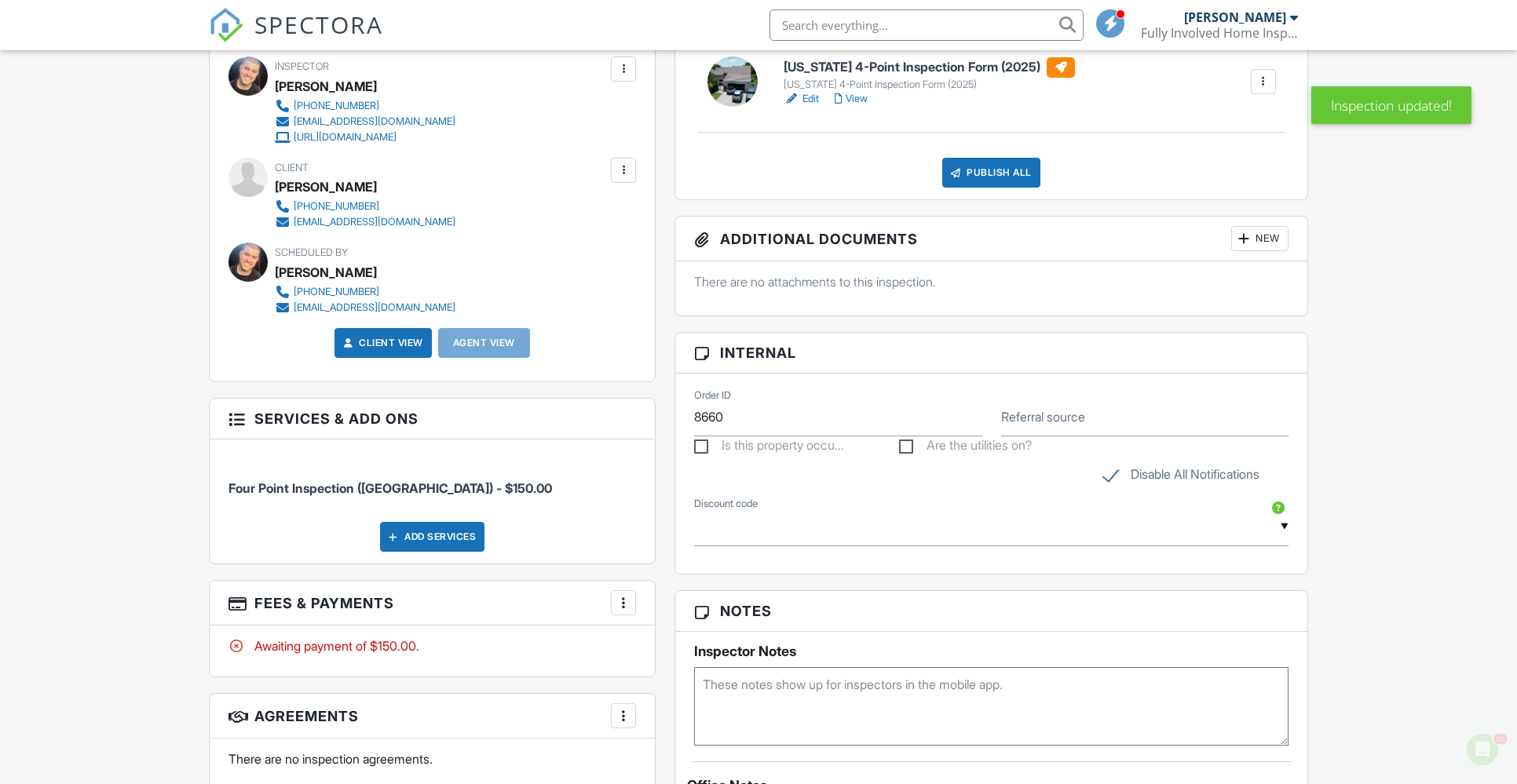 click at bounding box center (623, 603) 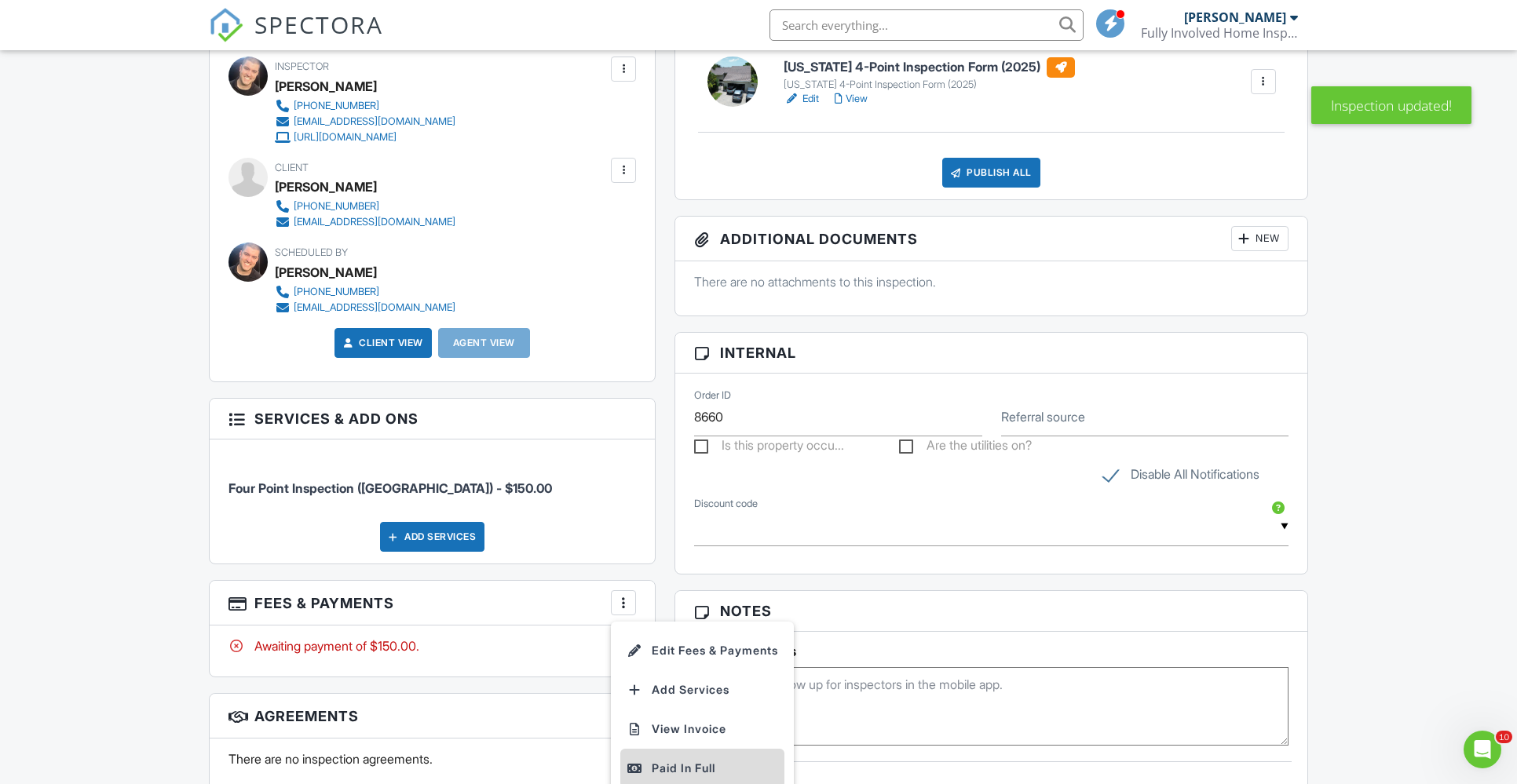 click on "Paid In Full" at bounding box center (702, 768) 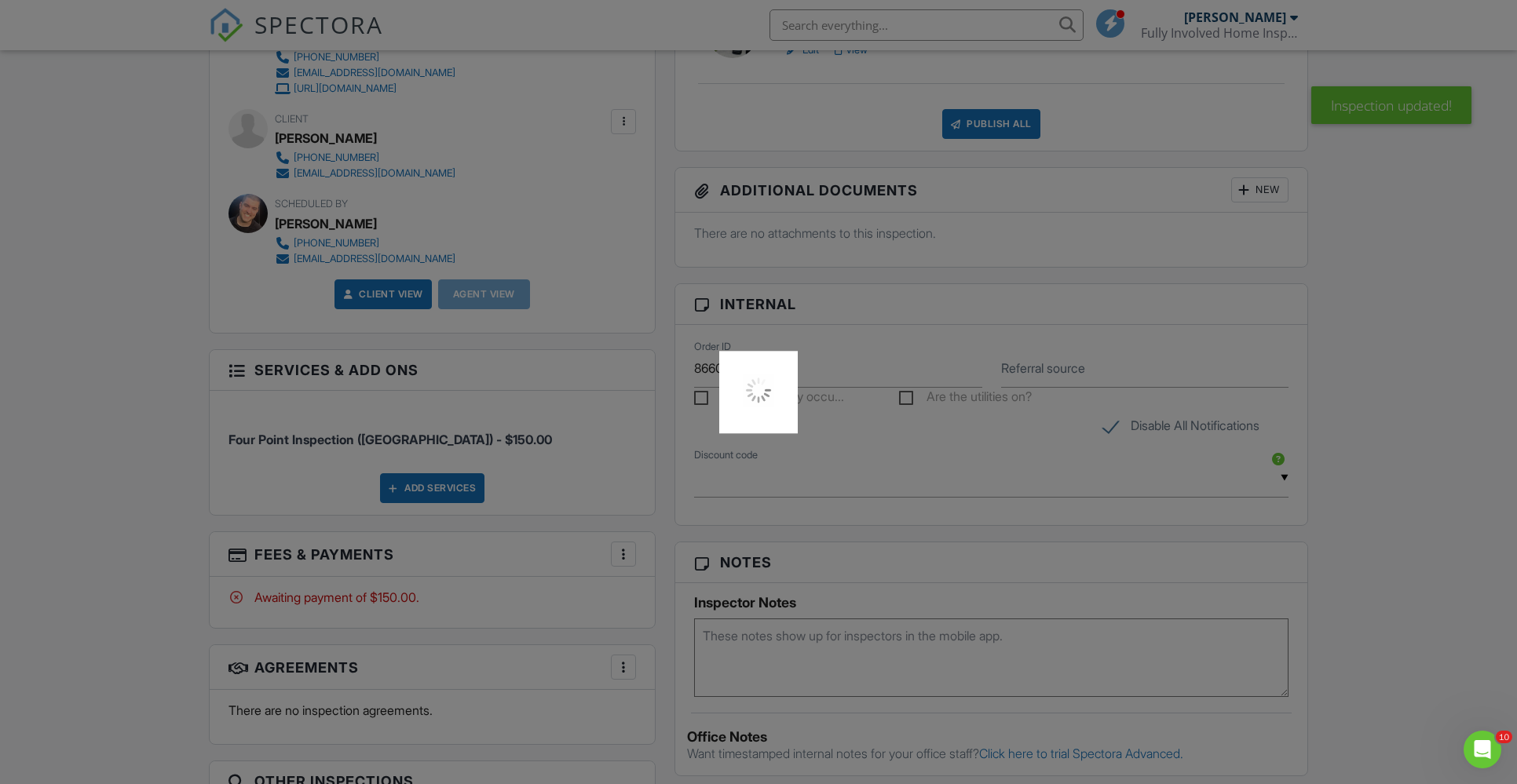 scroll, scrollTop: 681, scrollLeft: 0, axis: vertical 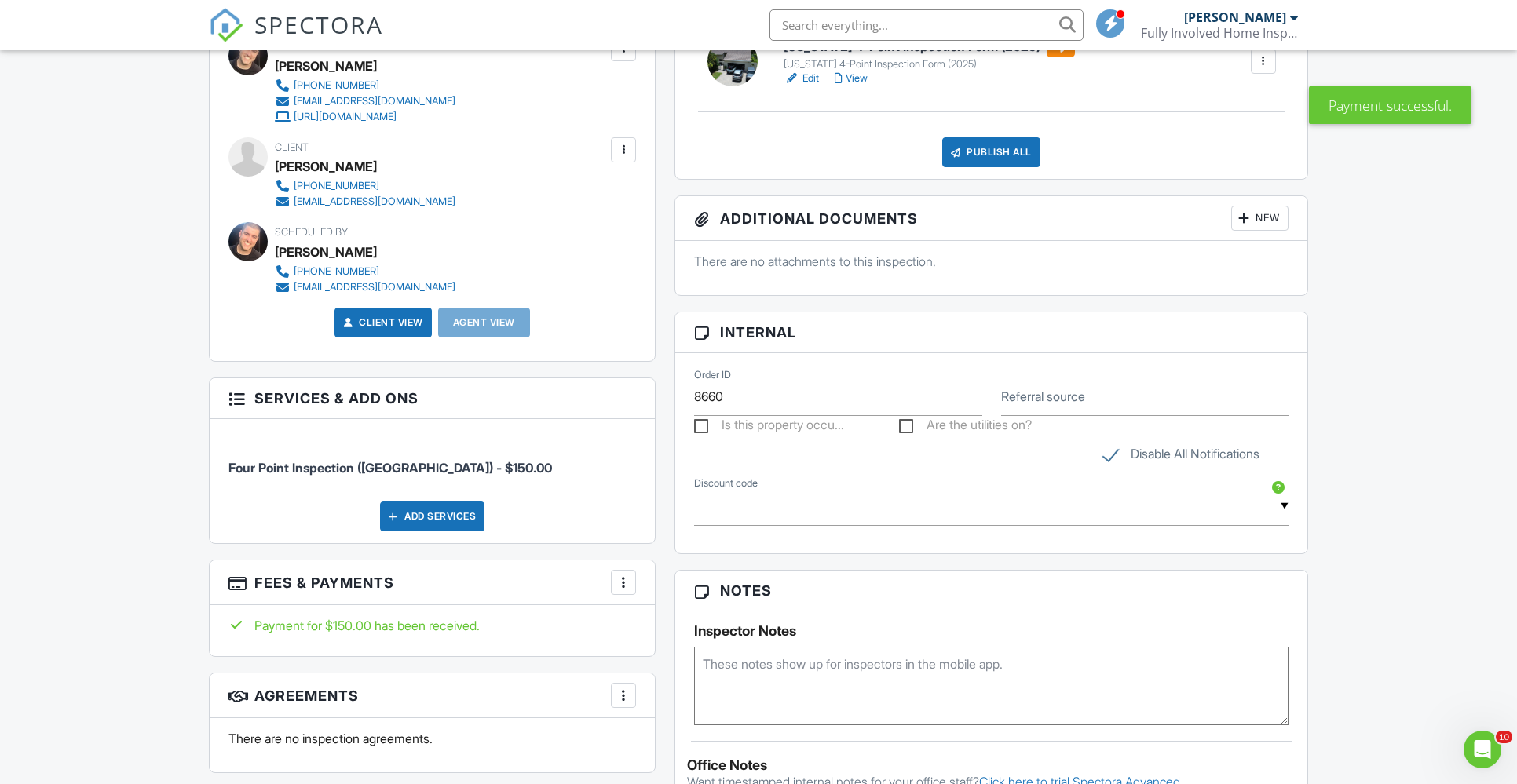click at bounding box center [623, 582] 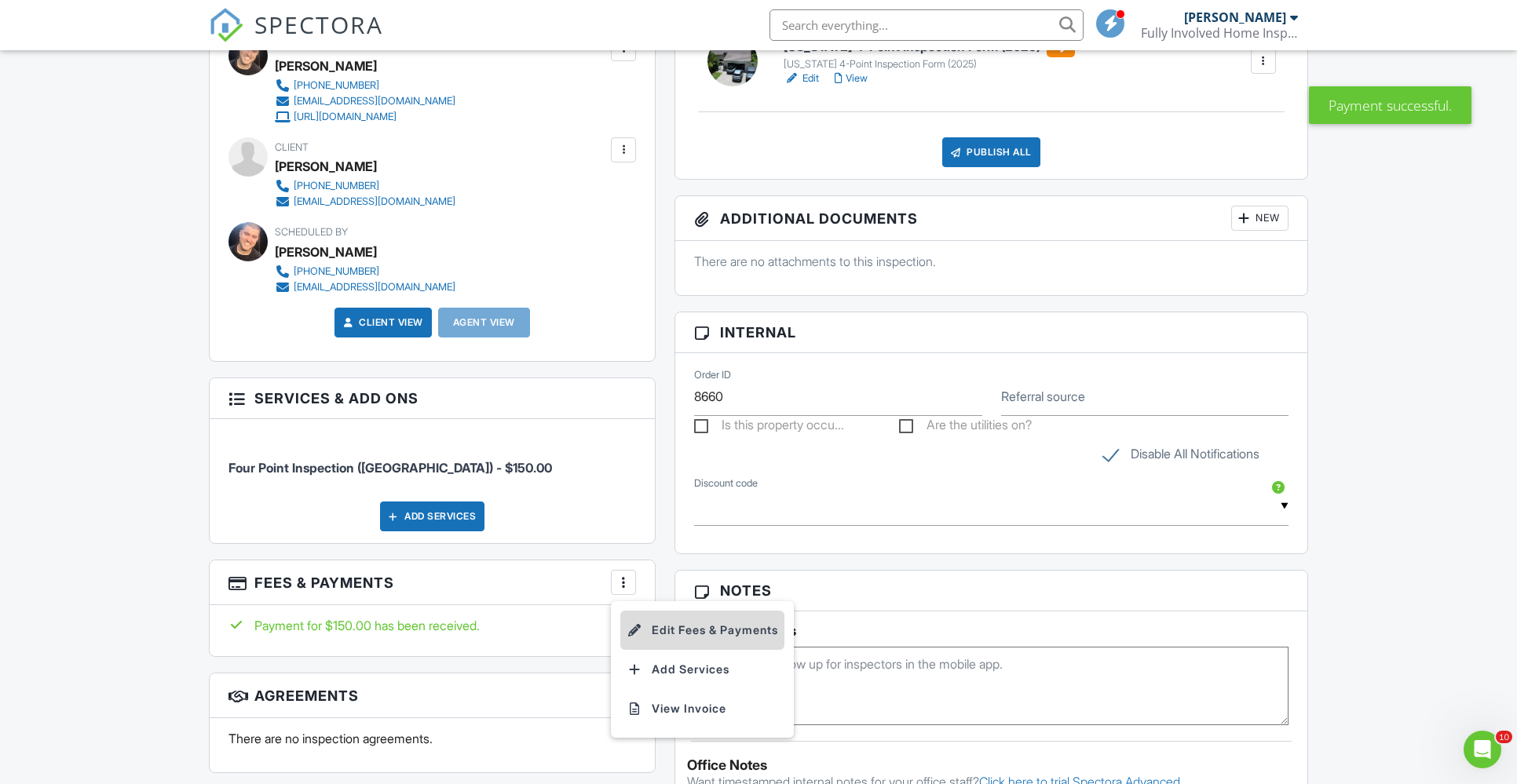 click on "Edit Fees & Payments" at bounding box center (702, 630) 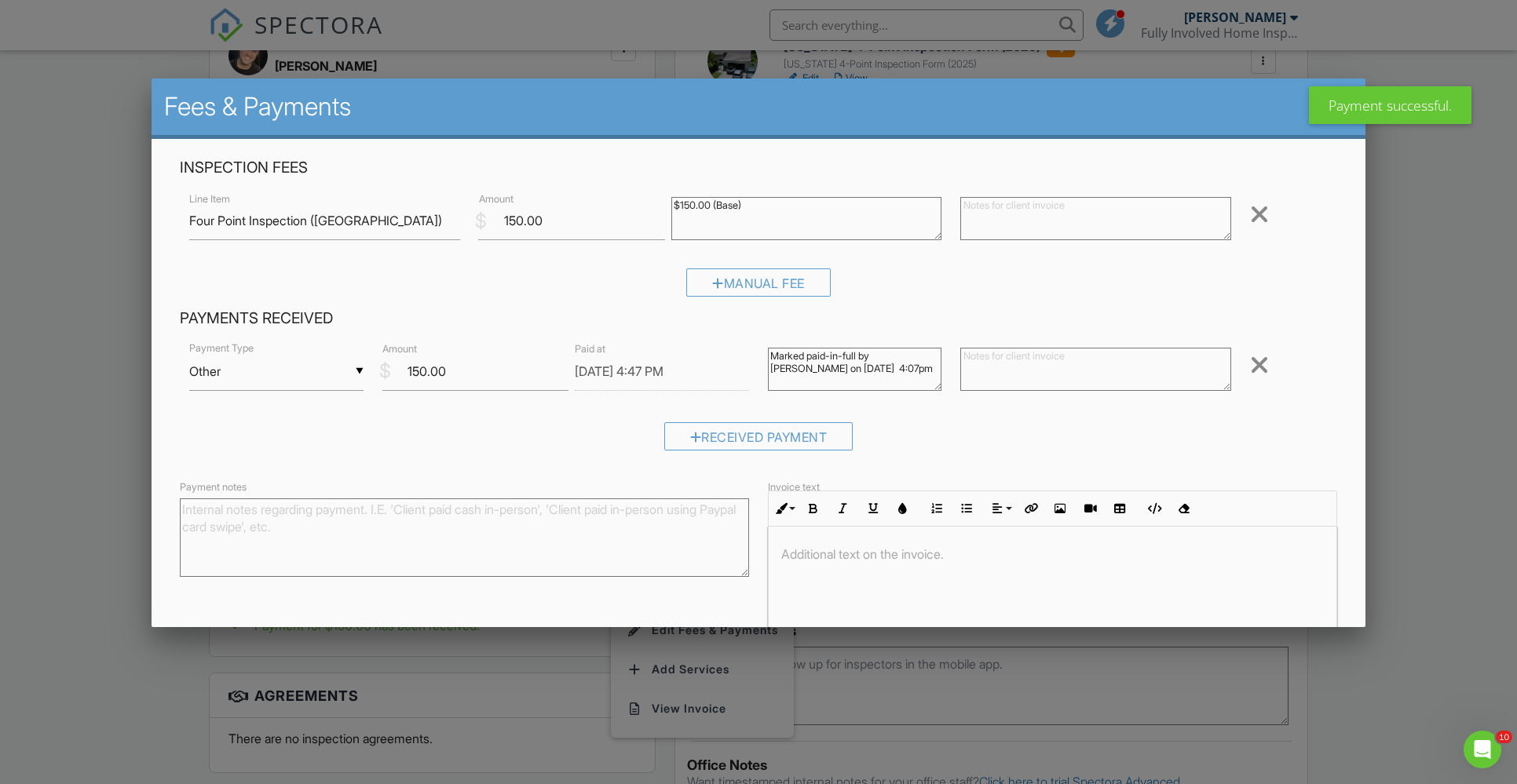 click on "▼ Other Cash Check On-Site Card Other Cash
Check
On-Site Card
Other" at bounding box center [276, 371] 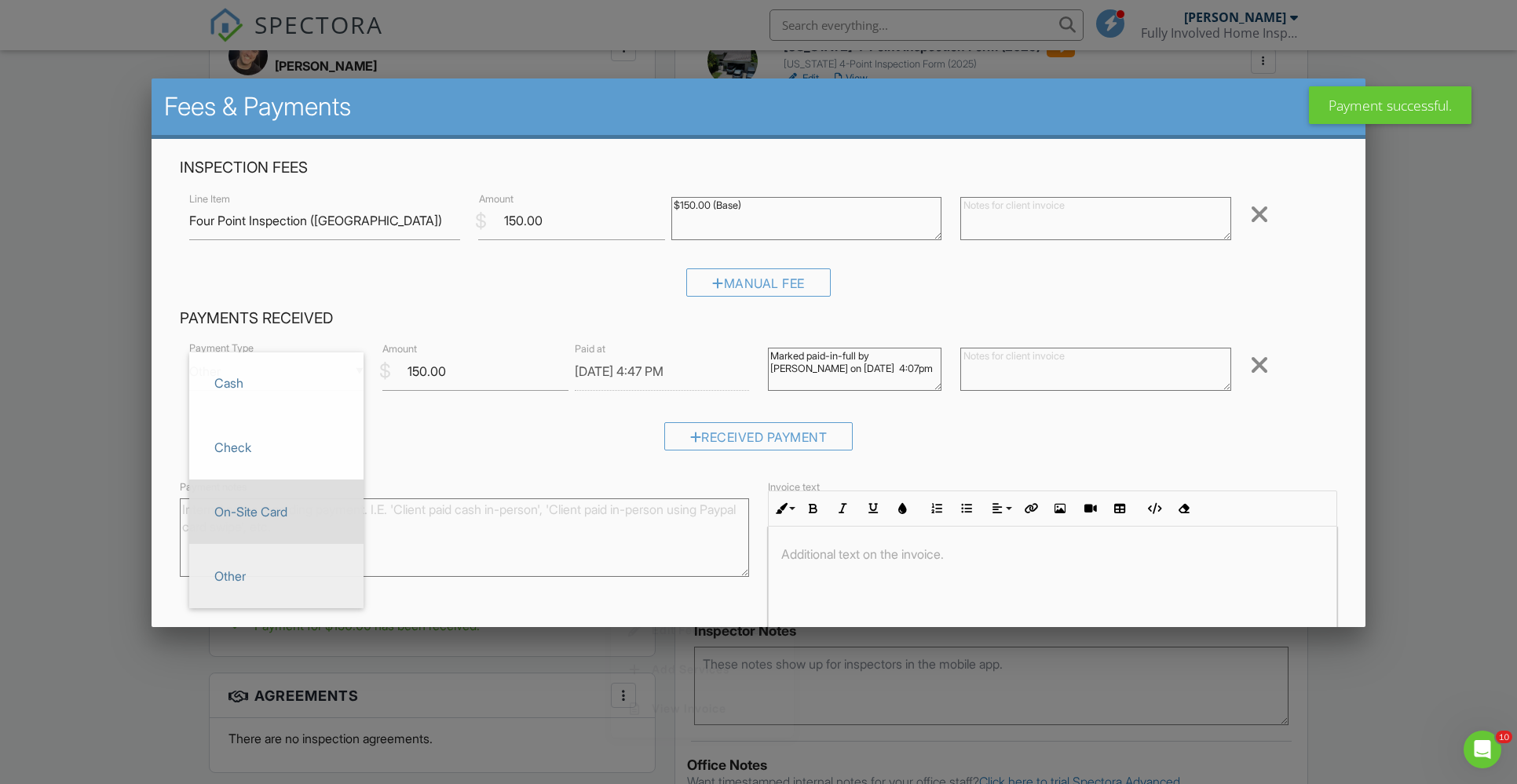 scroll, scrollTop: 0, scrollLeft: 0, axis: both 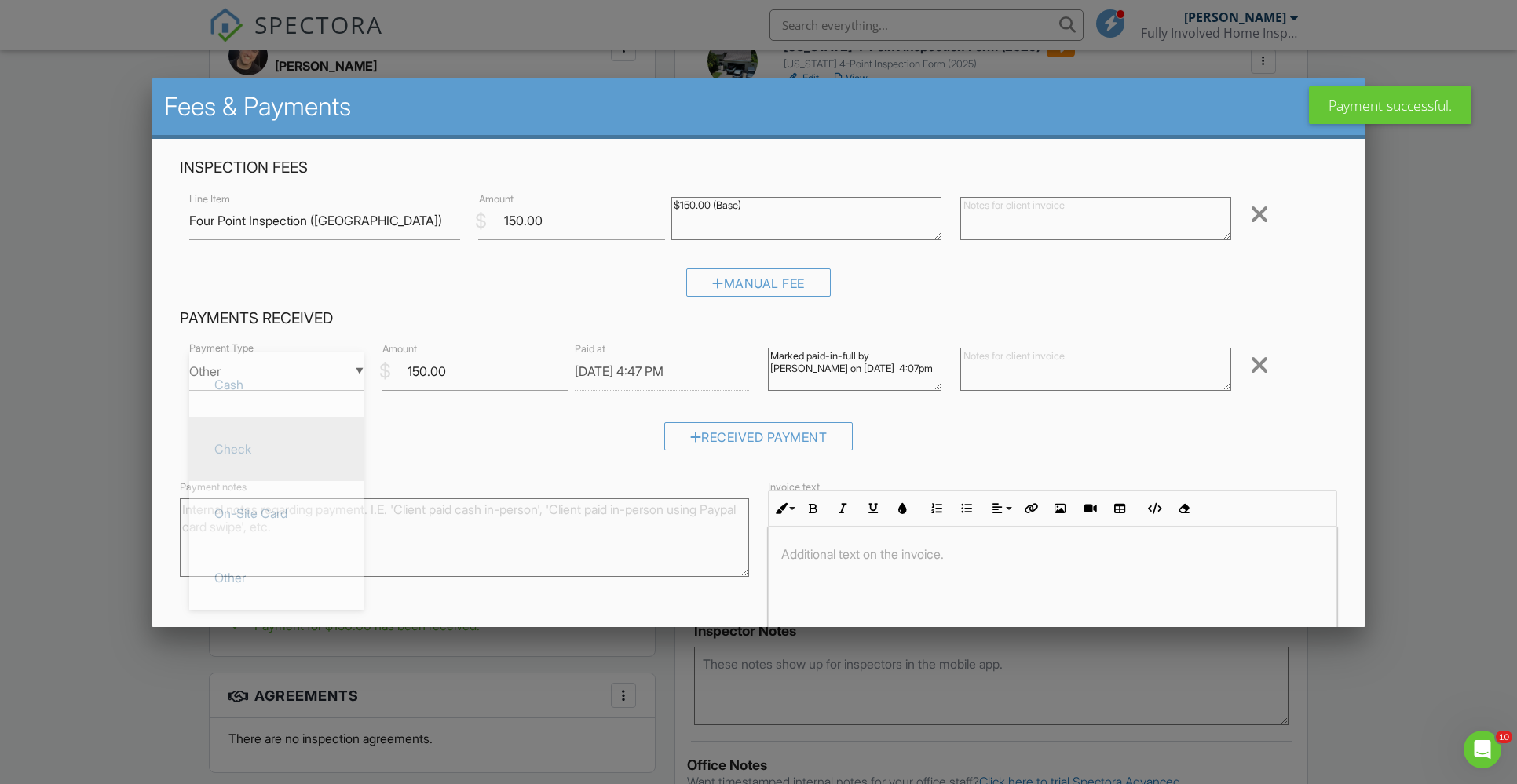 click on "Check" at bounding box center (276, 449) 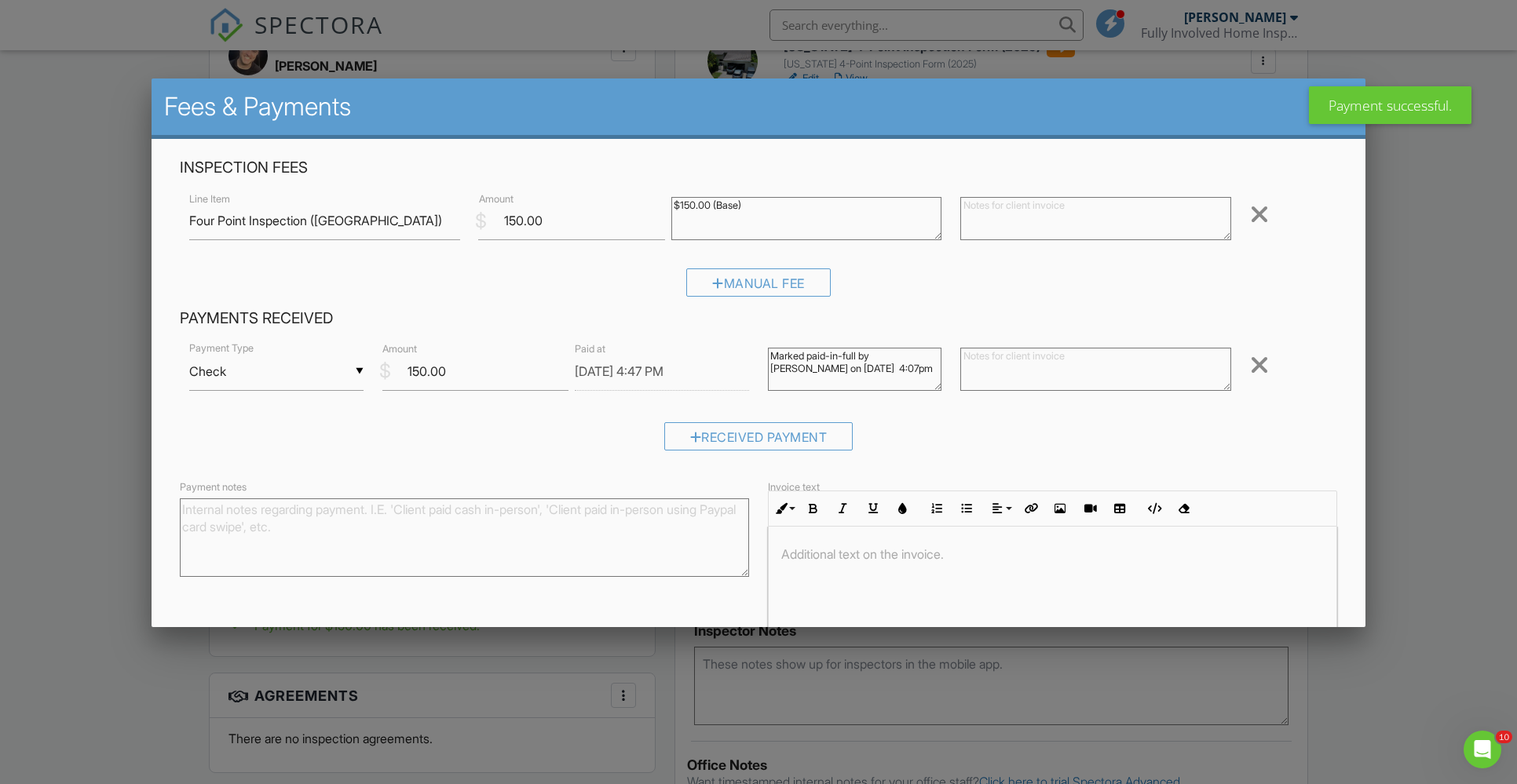 click on "Received Payment" at bounding box center [758, 442] 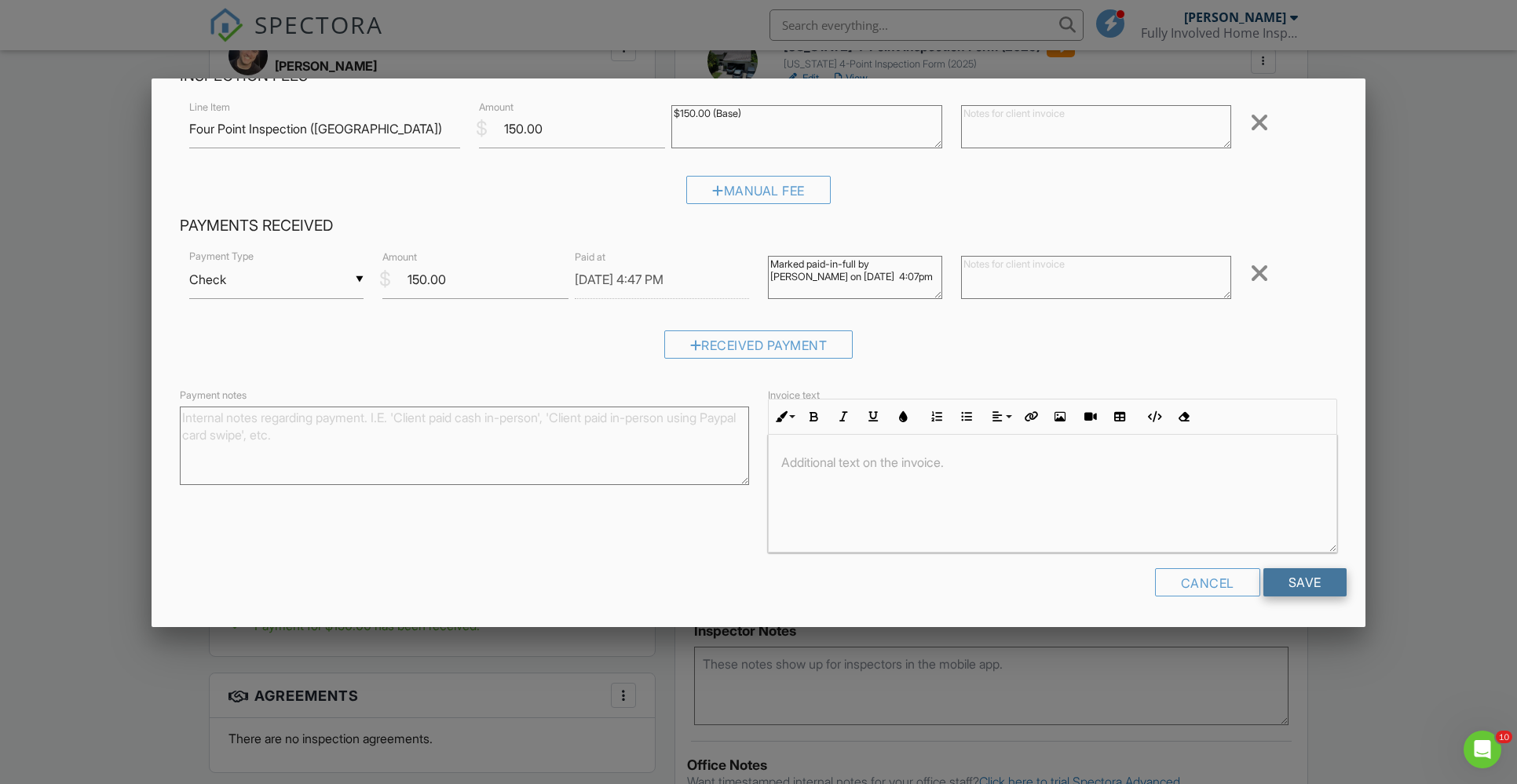 click on "Save" at bounding box center (1305, 582) 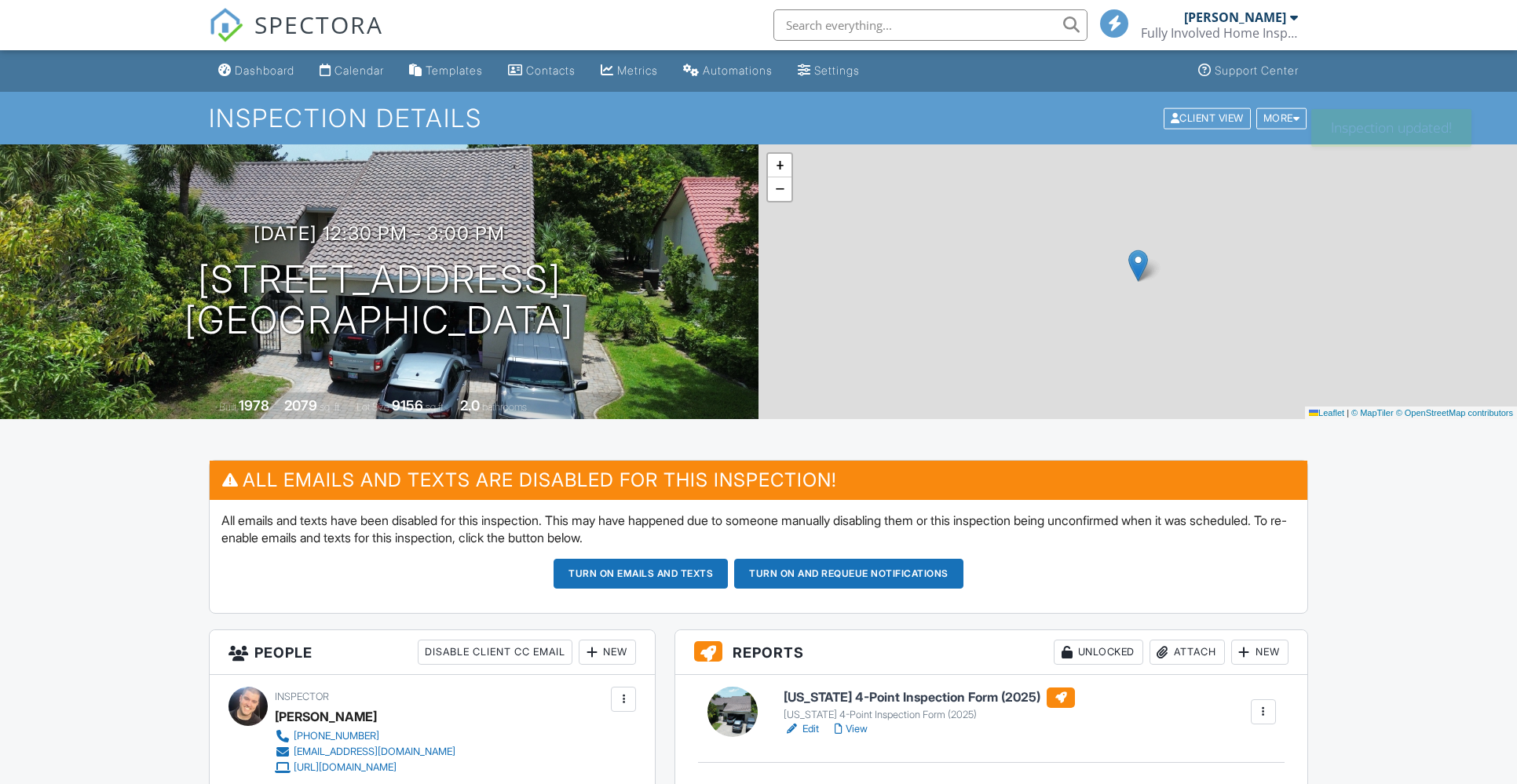 scroll, scrollTop: 0, scrollLeft: 0, axis: both 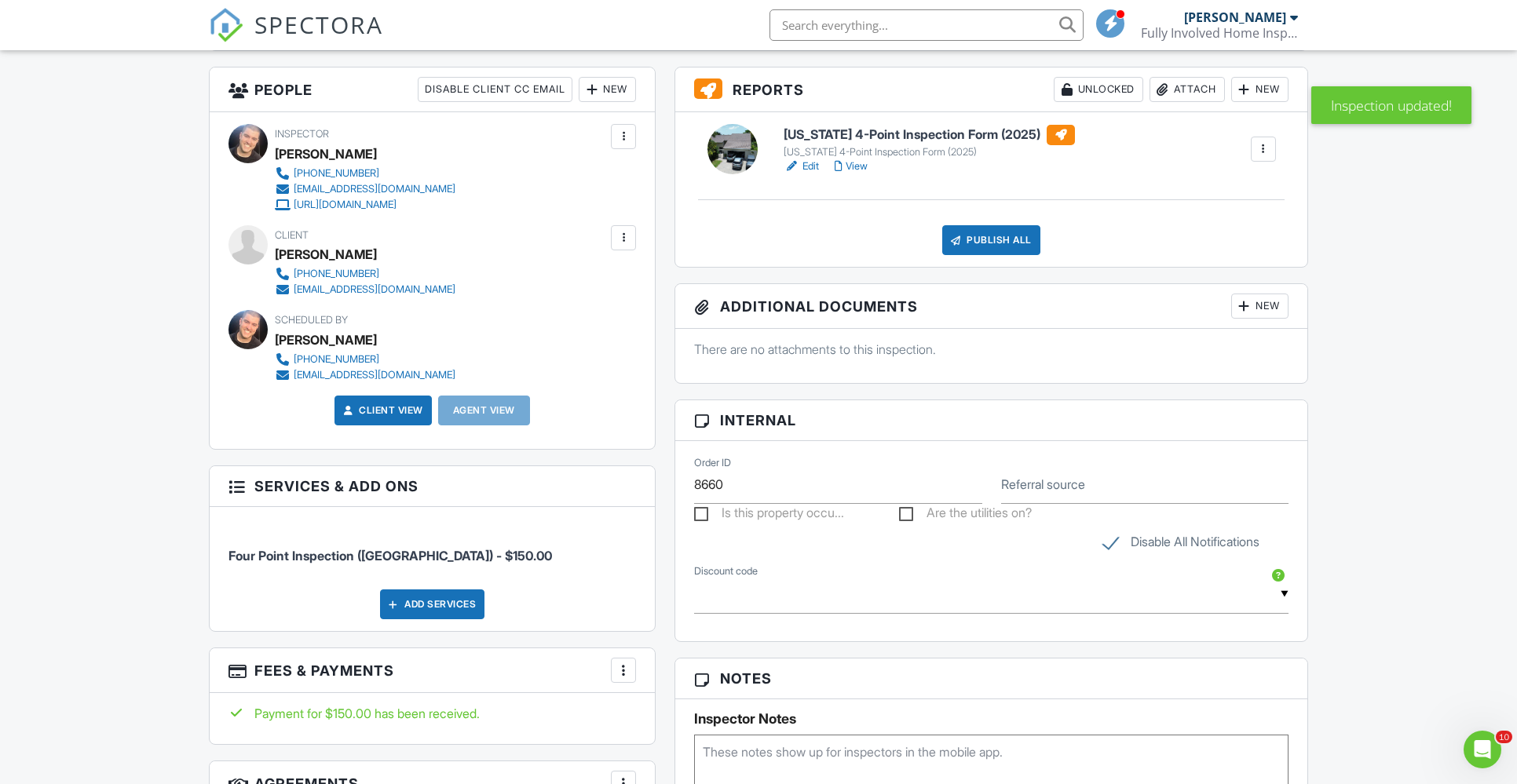 click on "Publish All" at bounding box center [991, 240] 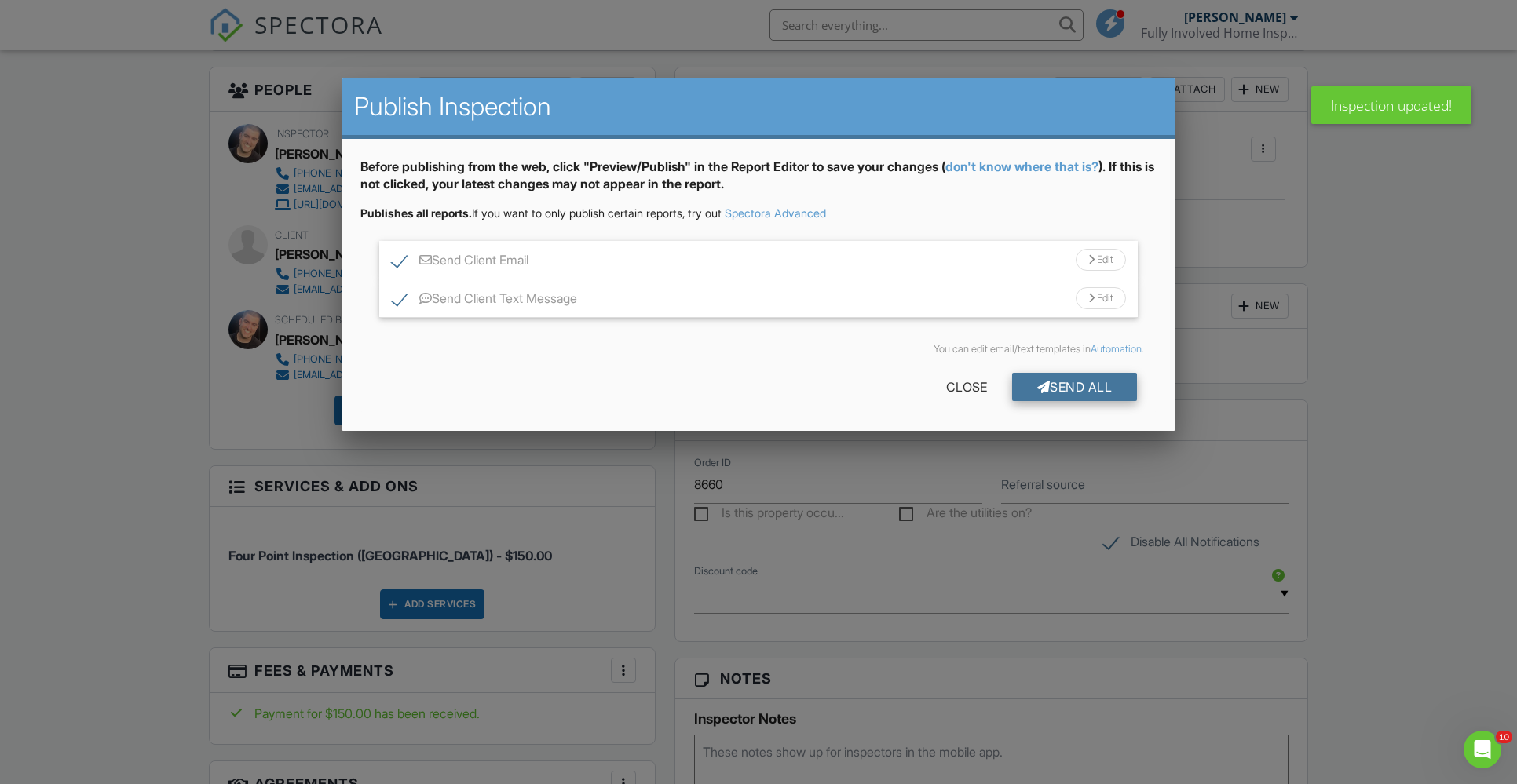 click on "Send All" at bounding box center [1075, 387] 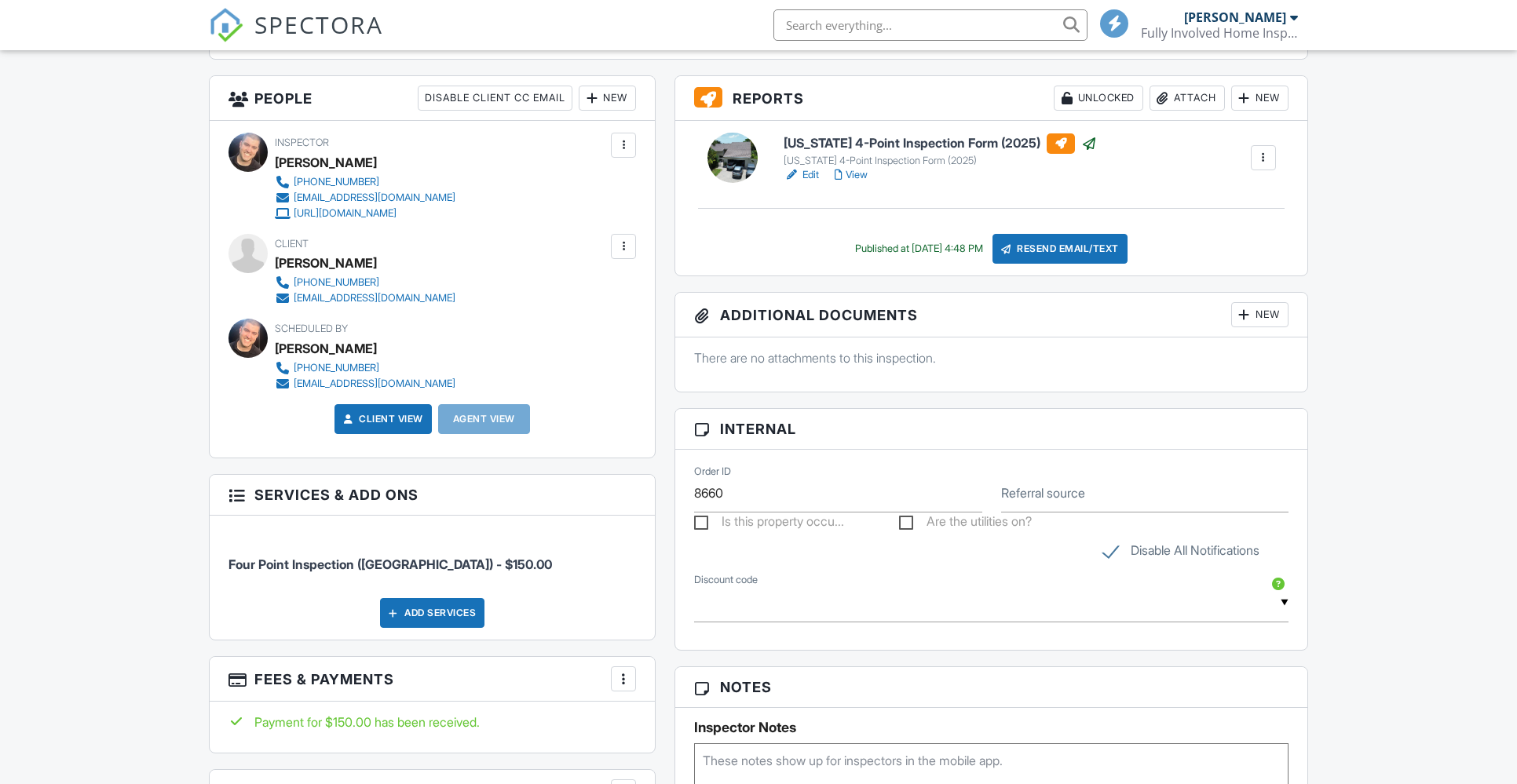 scroll, scrollTop: 554, scrollLeft: 0, axis: vertical 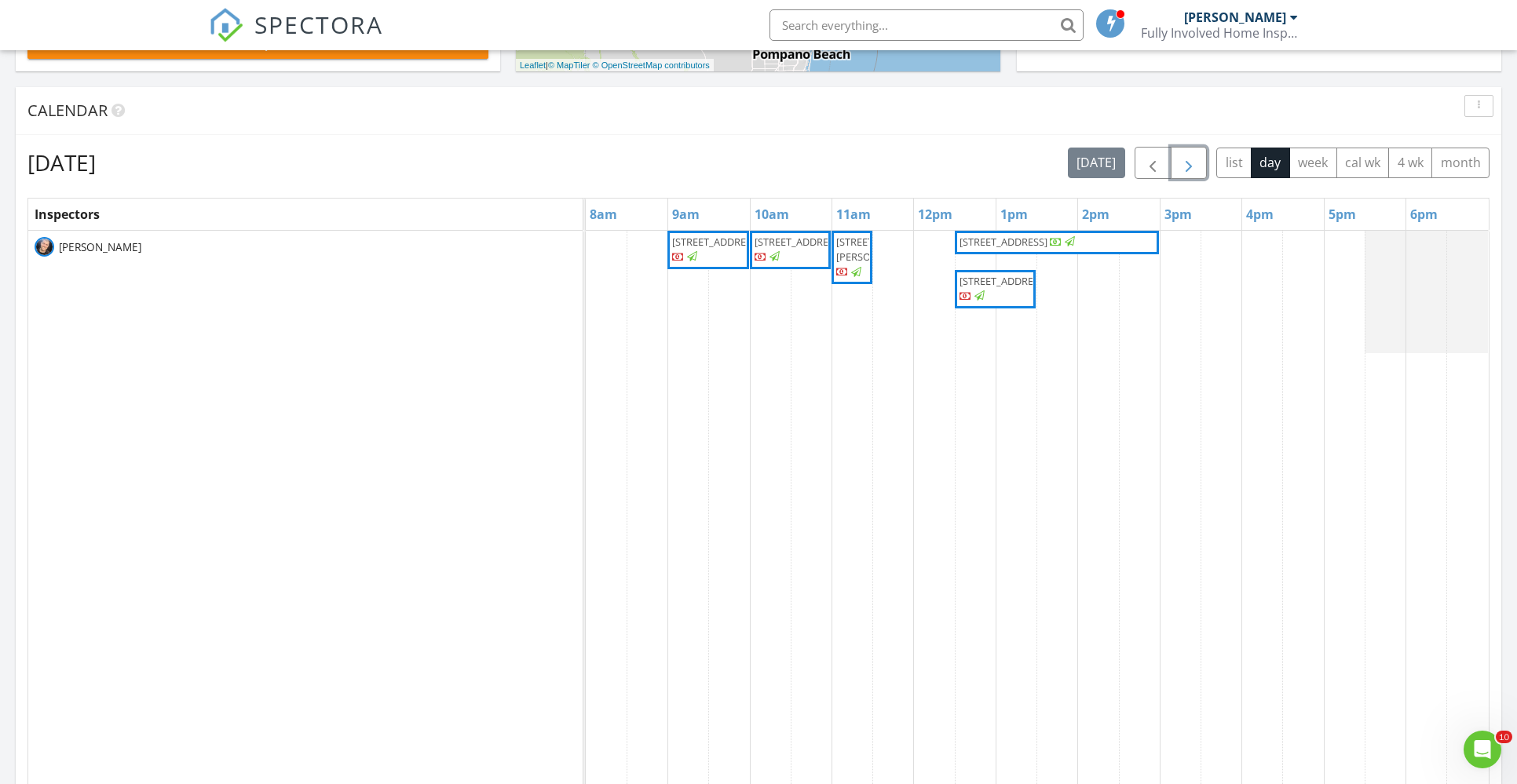 click at bounding box center [1189, 162] 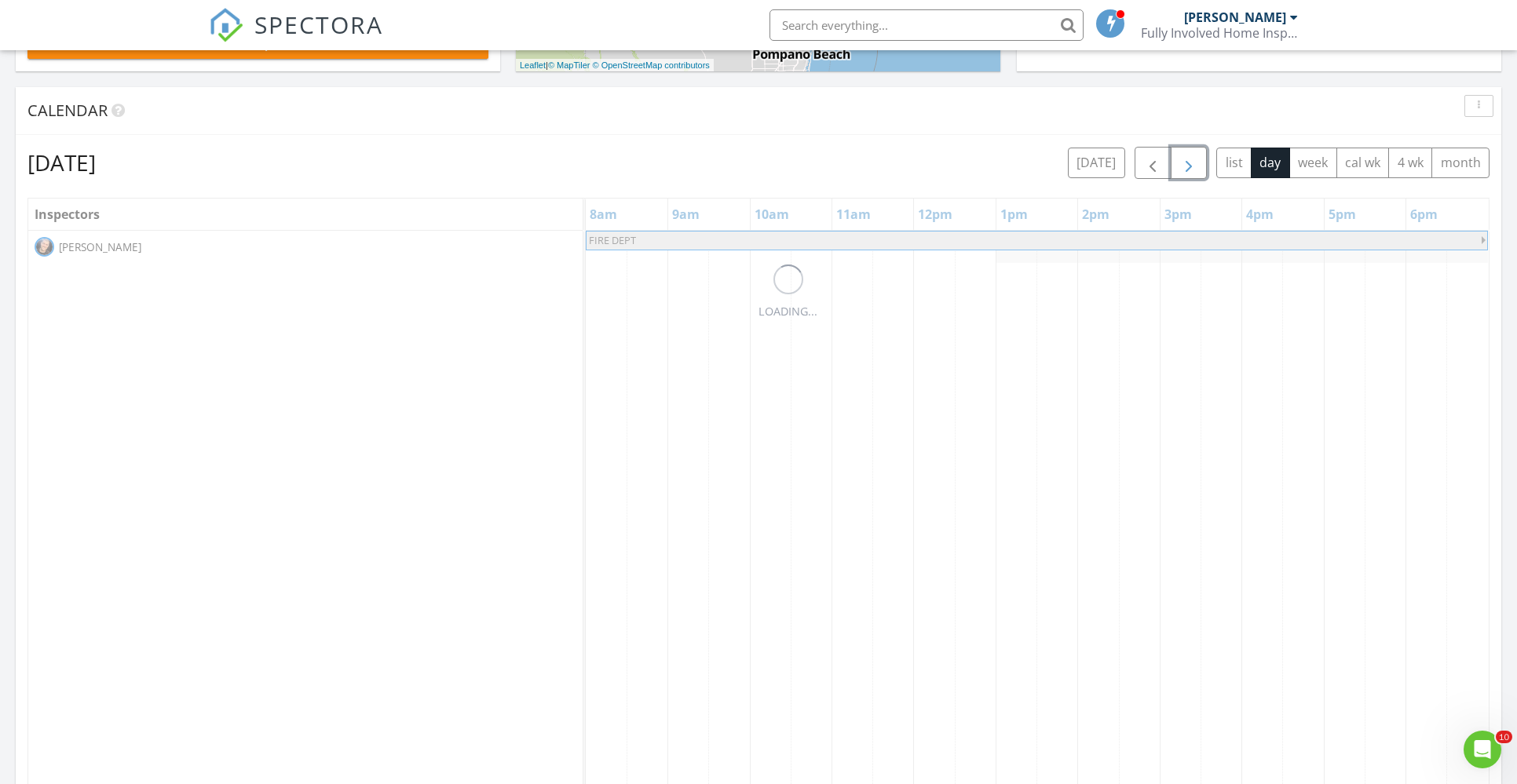 click at bounding box center [1189, 162] 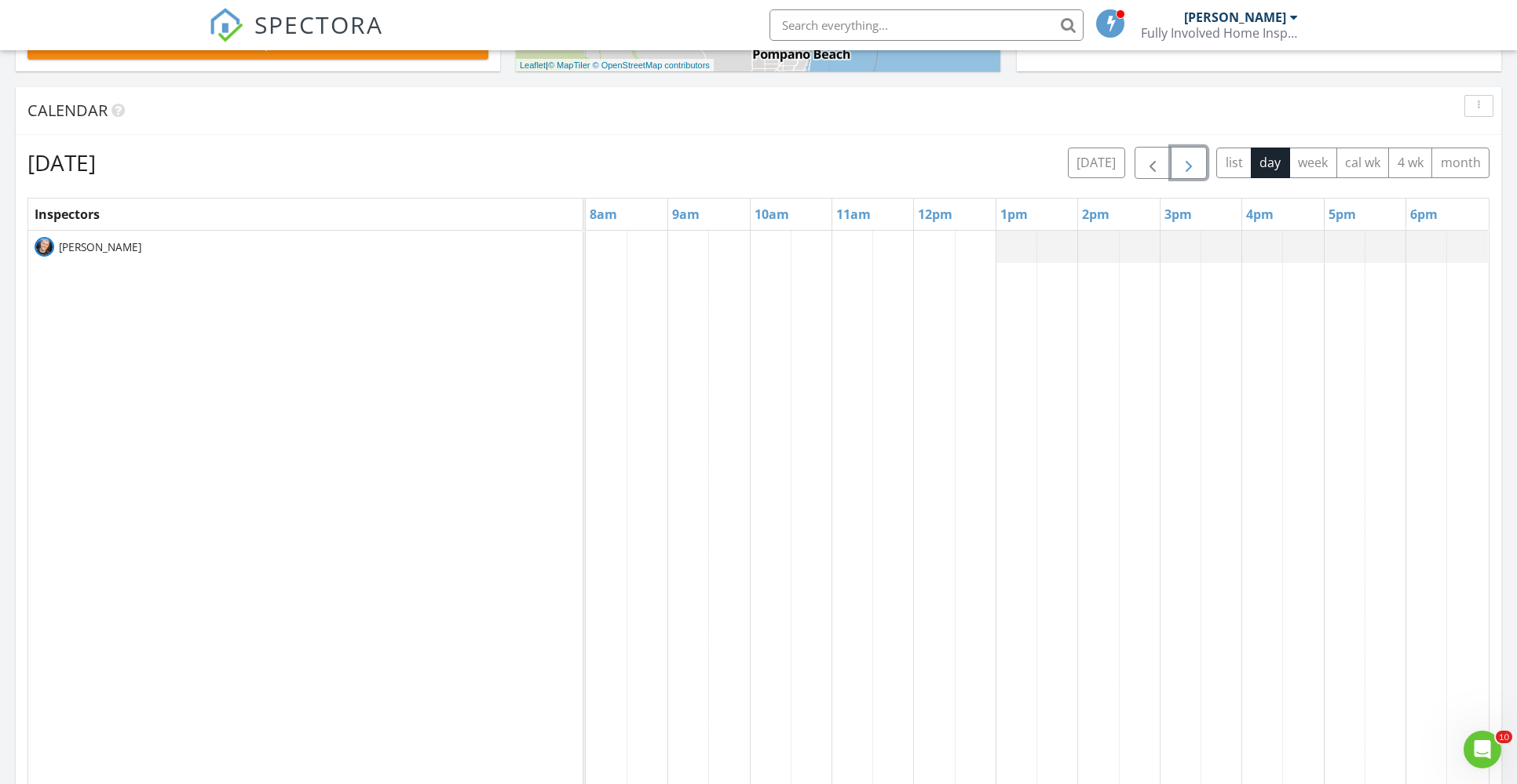 click at bounding box center (1189, 162) 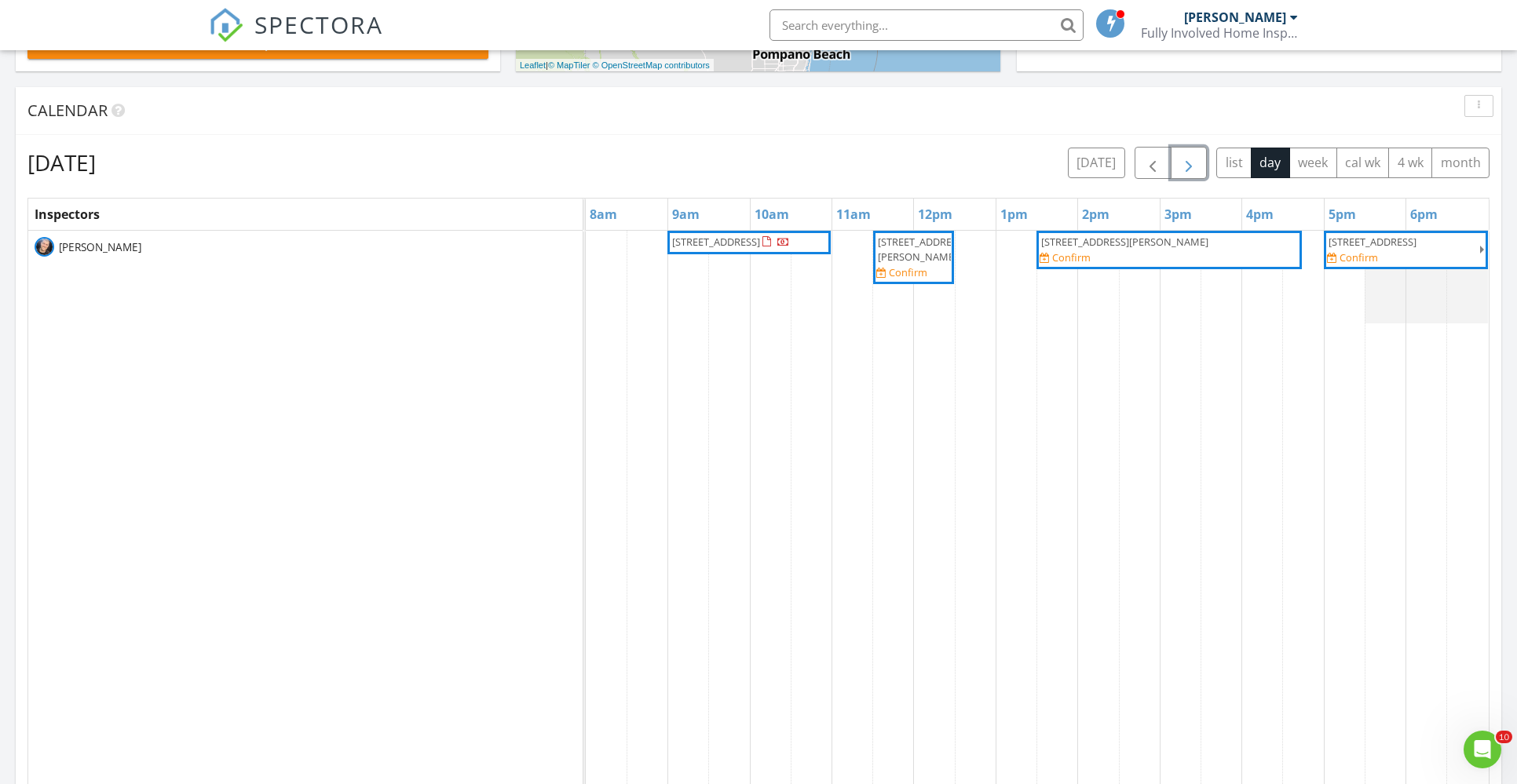 click on "18102 Bridle Way, Fort Pierce 34987" at bounding box center [1124, 242] 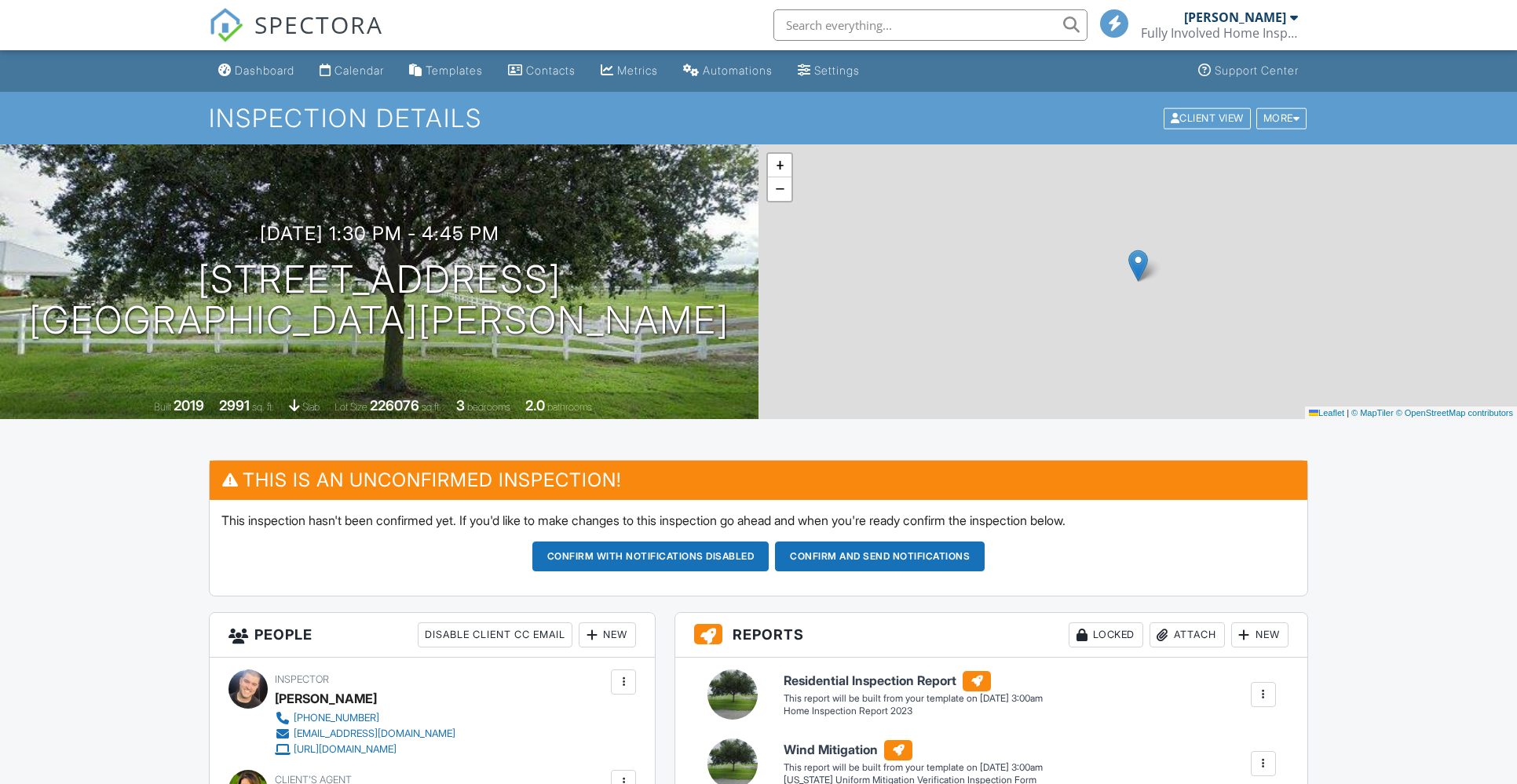scroll, scrollTop: 0, scrollLeft: 0, axis: both 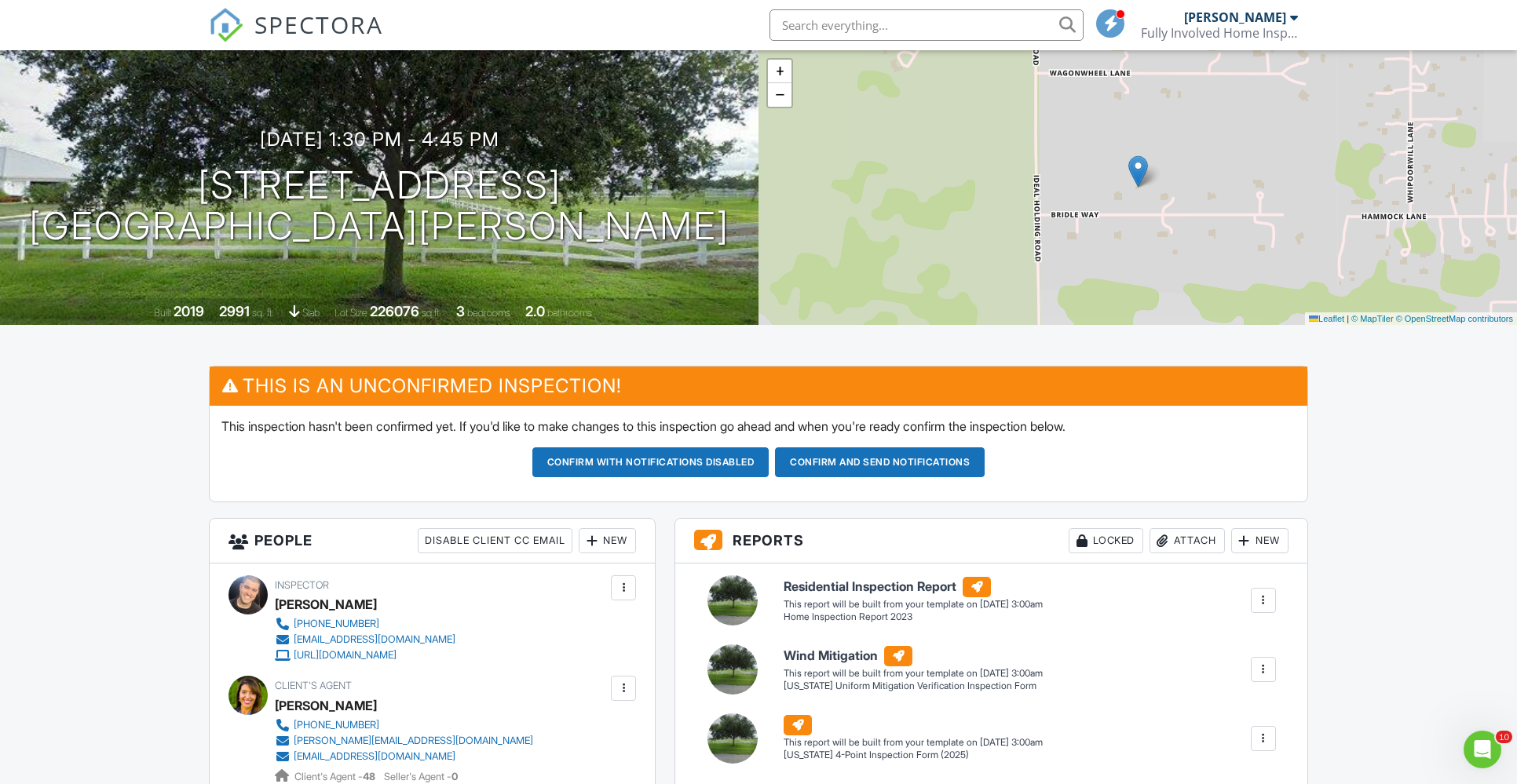 click at bounding box center (592, 541) 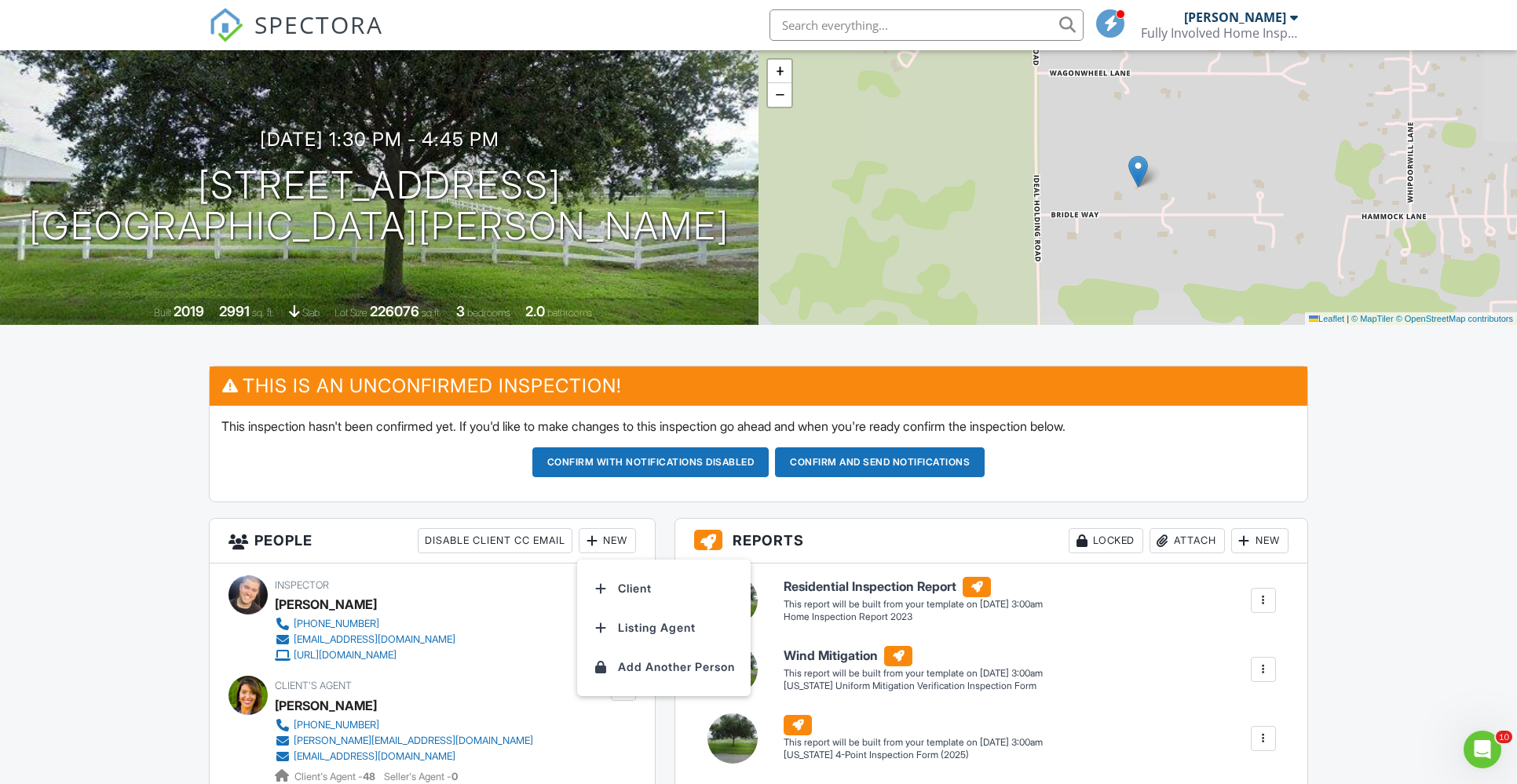 click on "Client" at bounding box center (663, 589) 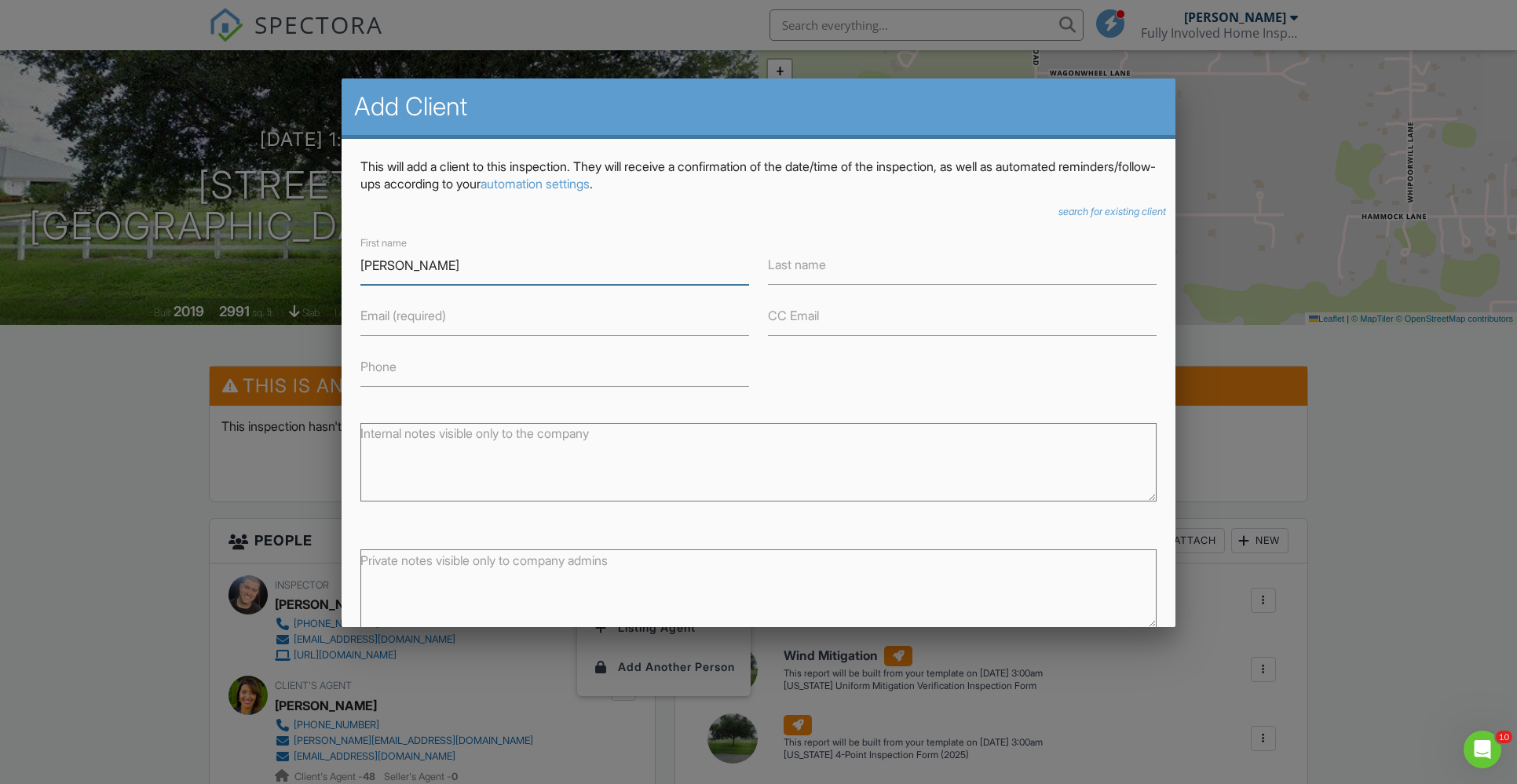 type on "[PERSON_NAME]" 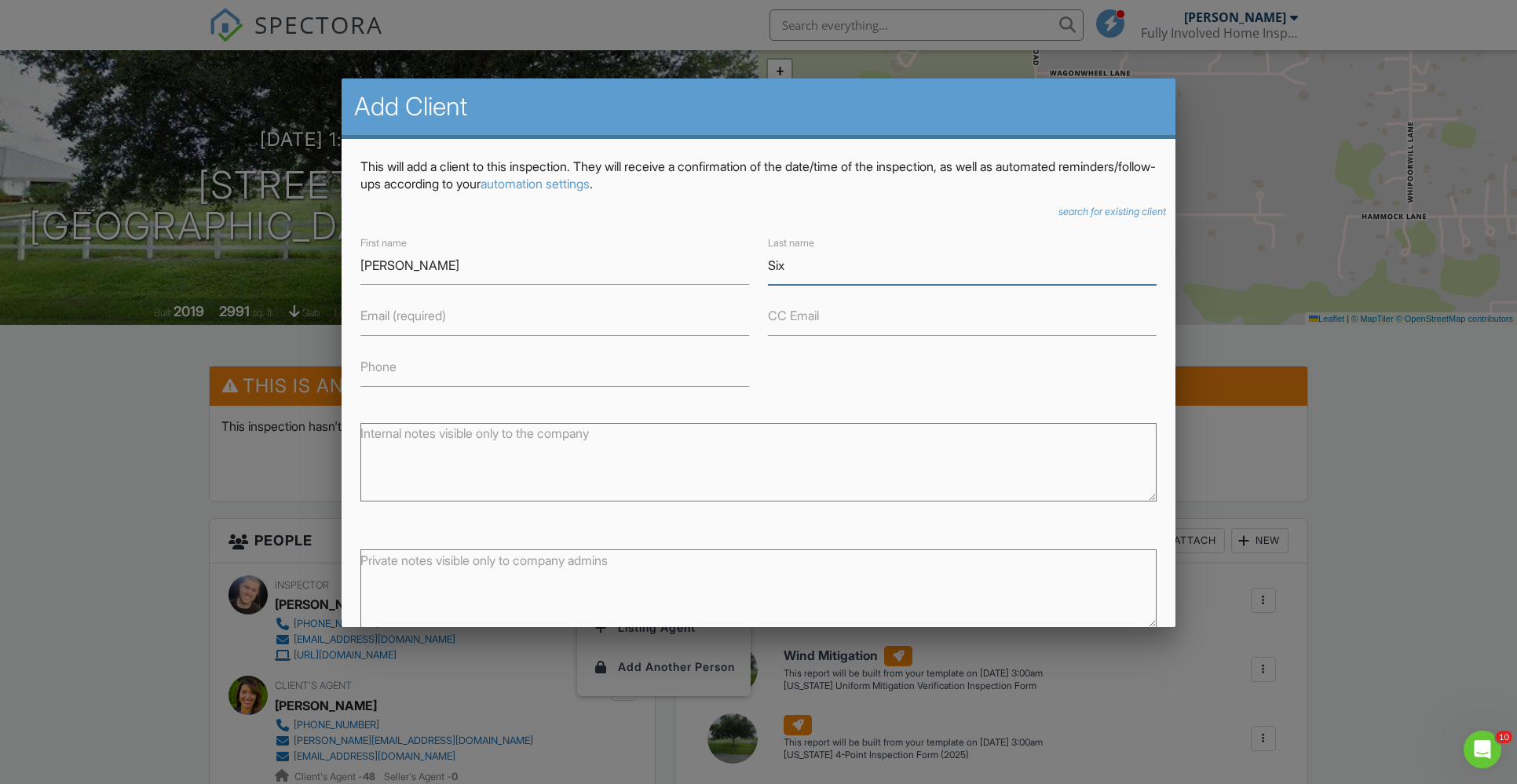 type on "Six" 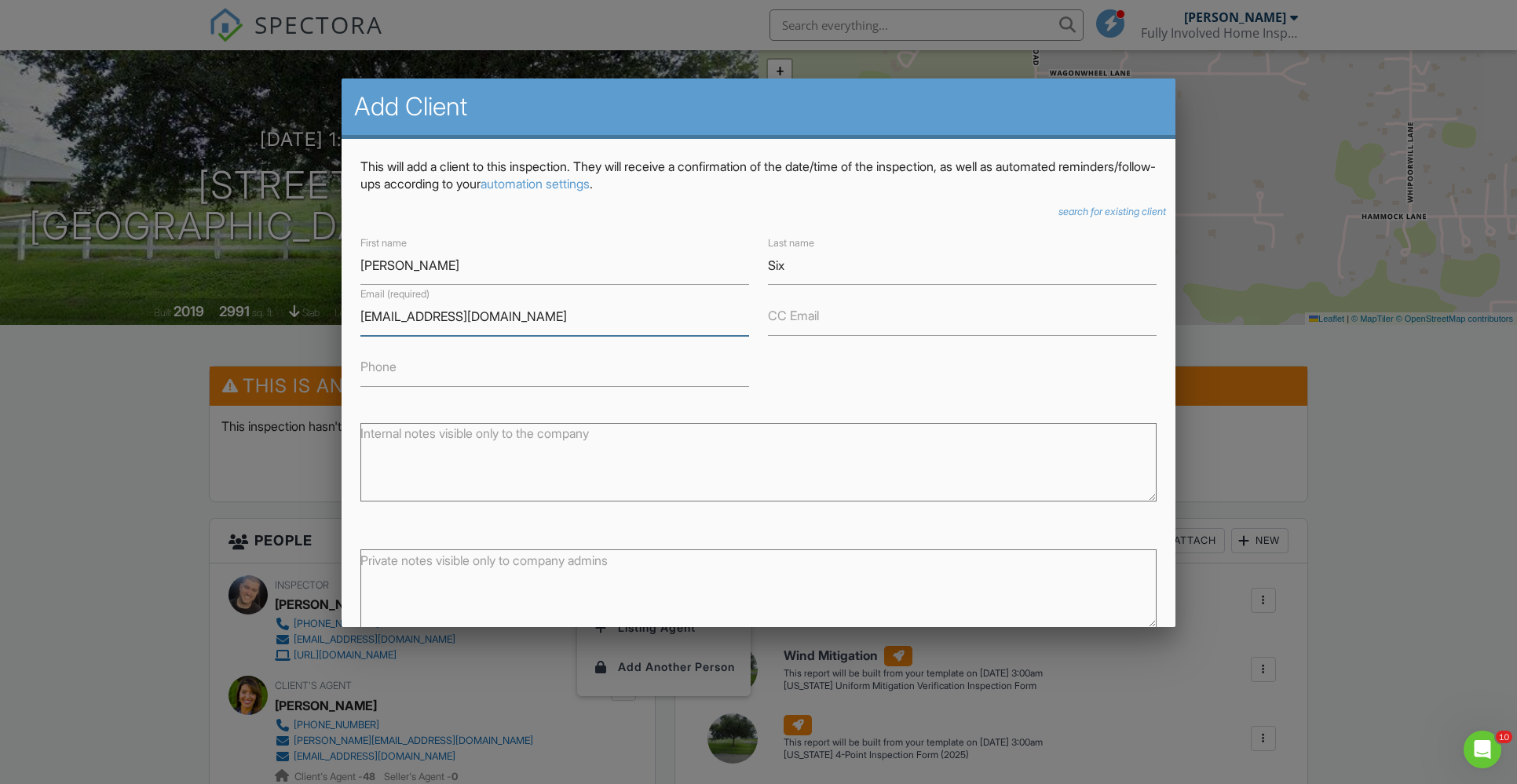 type on "[EMAIL_ADDRESS][DOMAIN_NAME]" 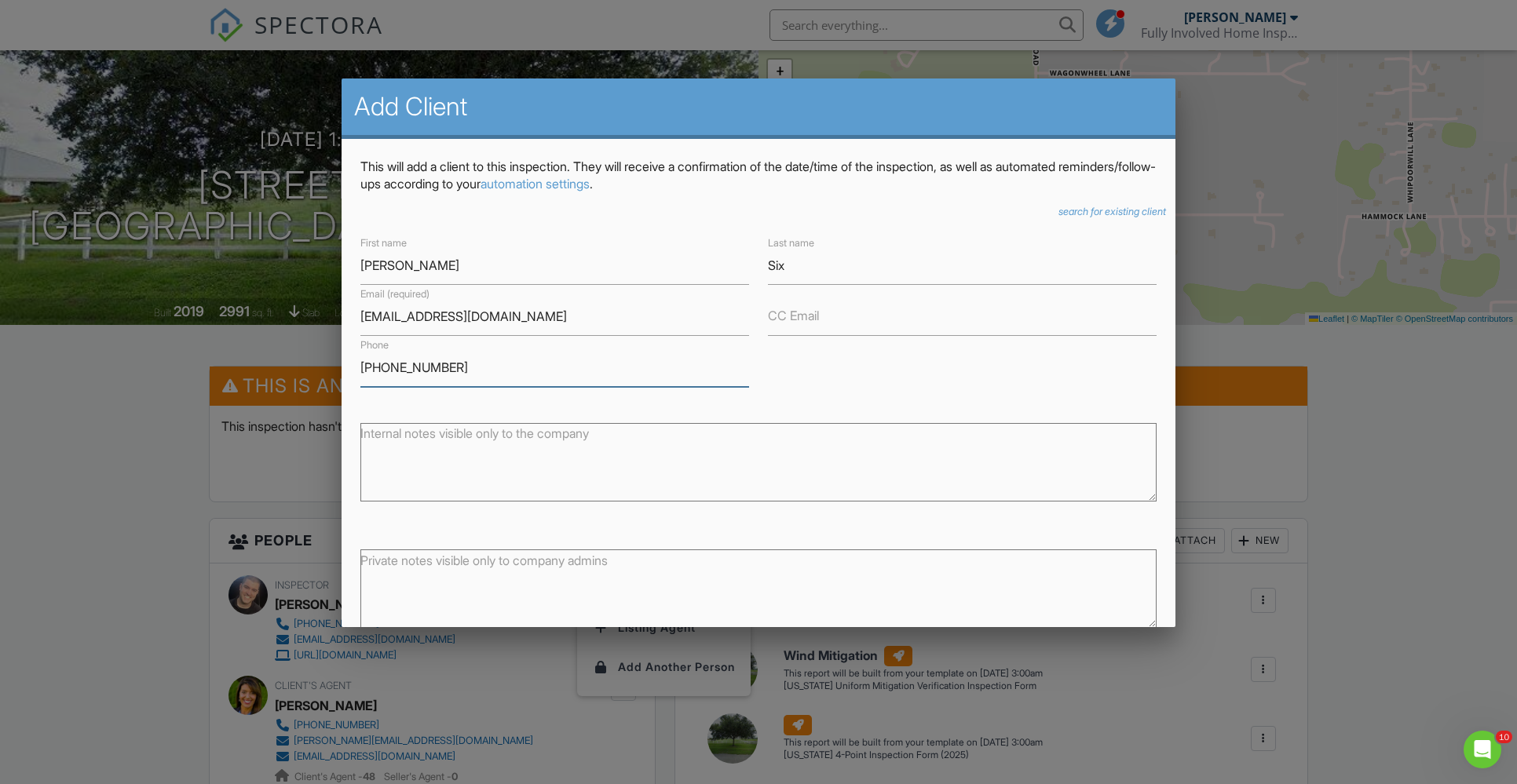 scroll, scrollTop: 87, scrollLeft: 0, axis: vertical 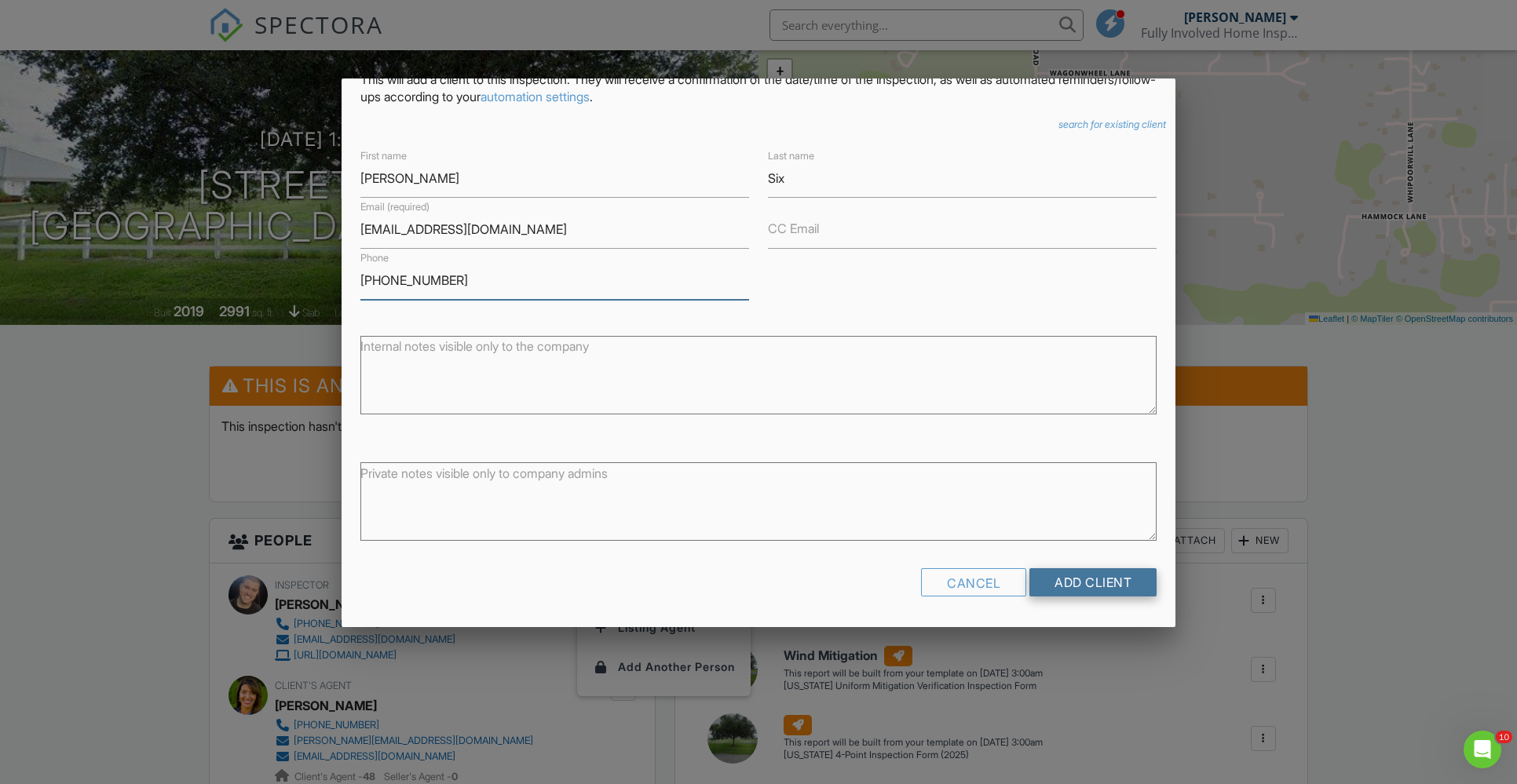 type on "[PHONE_NUMBER]" 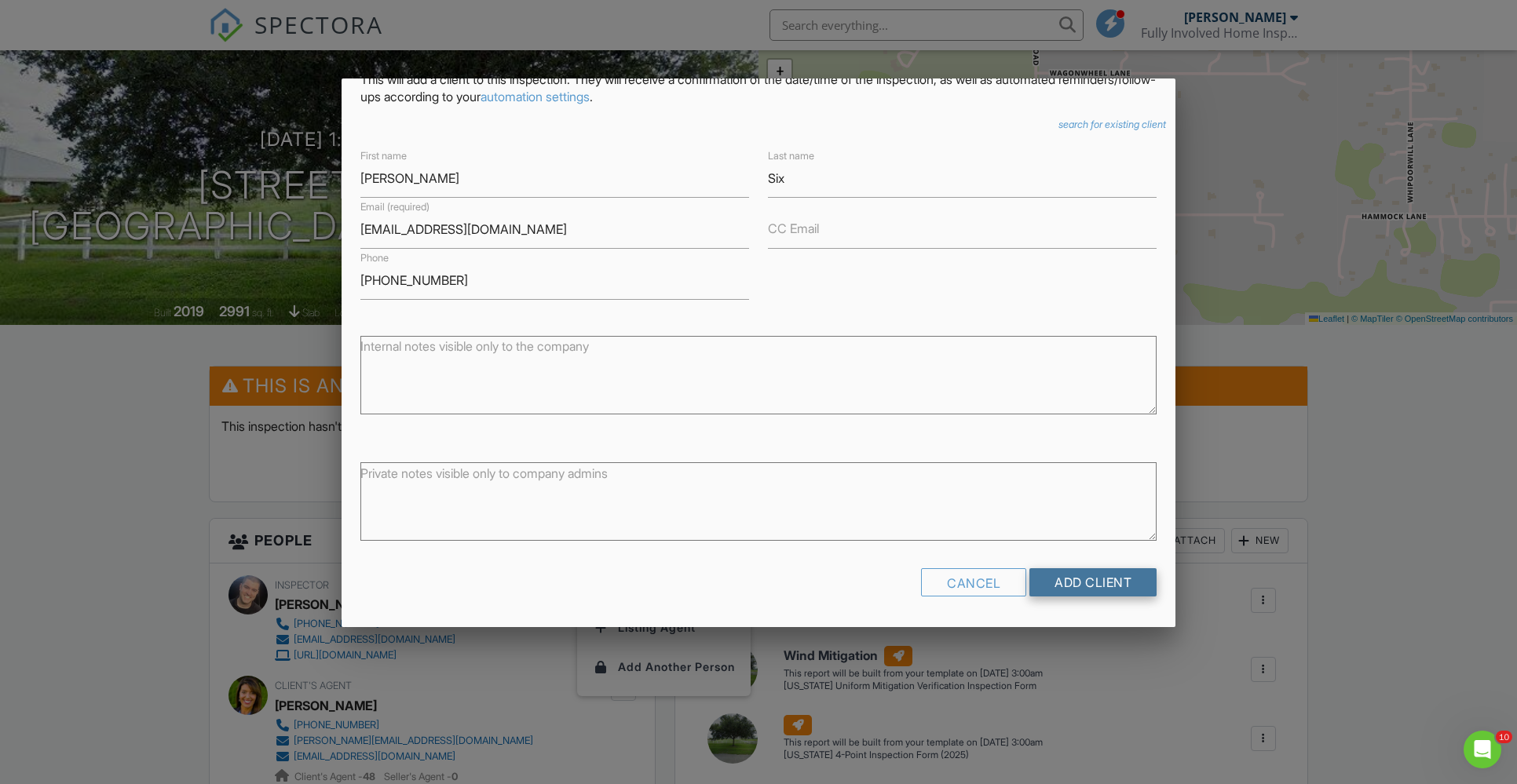 click on "Add Client" at bounding box center [1093, 582] 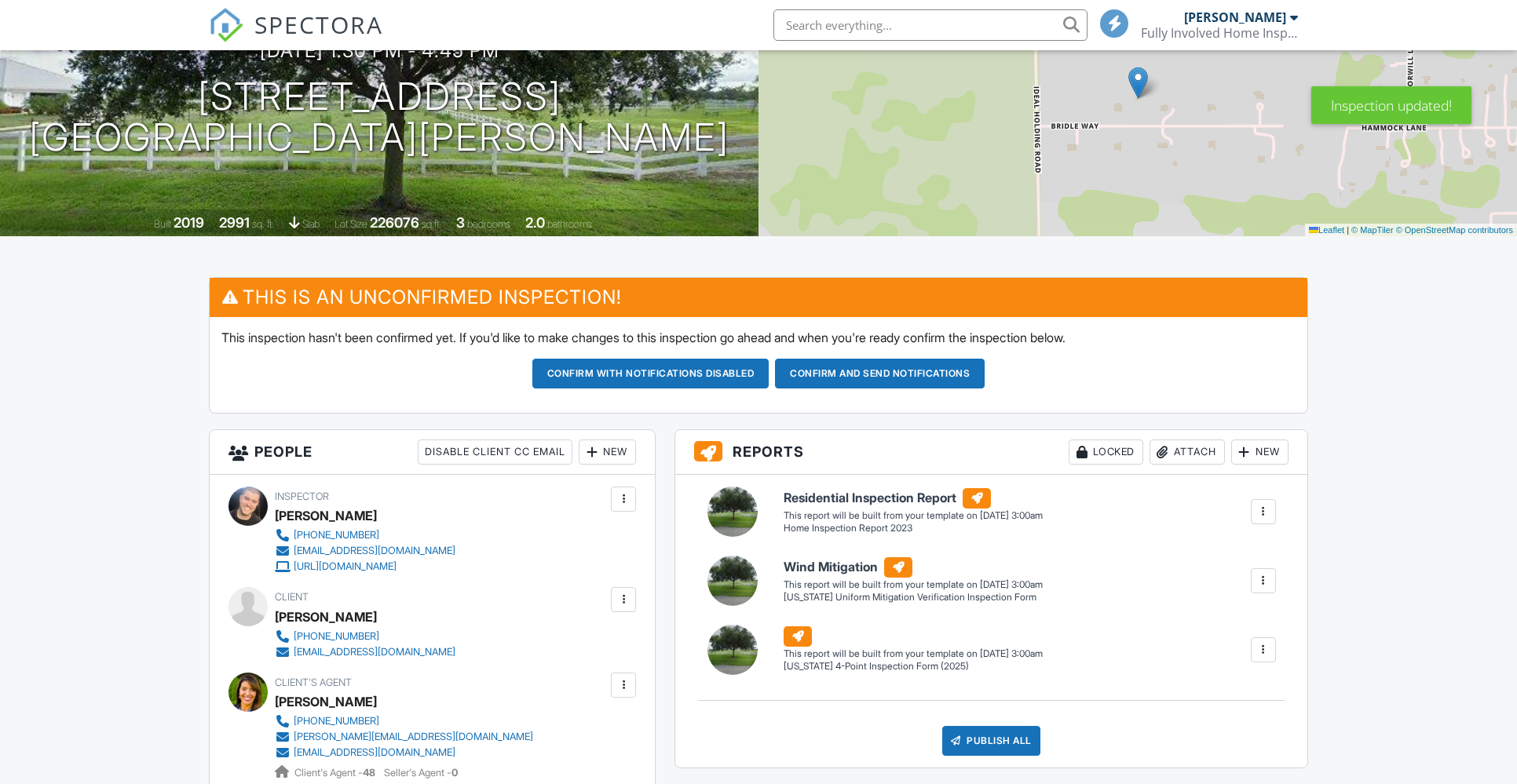 scroll, scrollTop: 450, scrollLeft: 0, axis: vertical 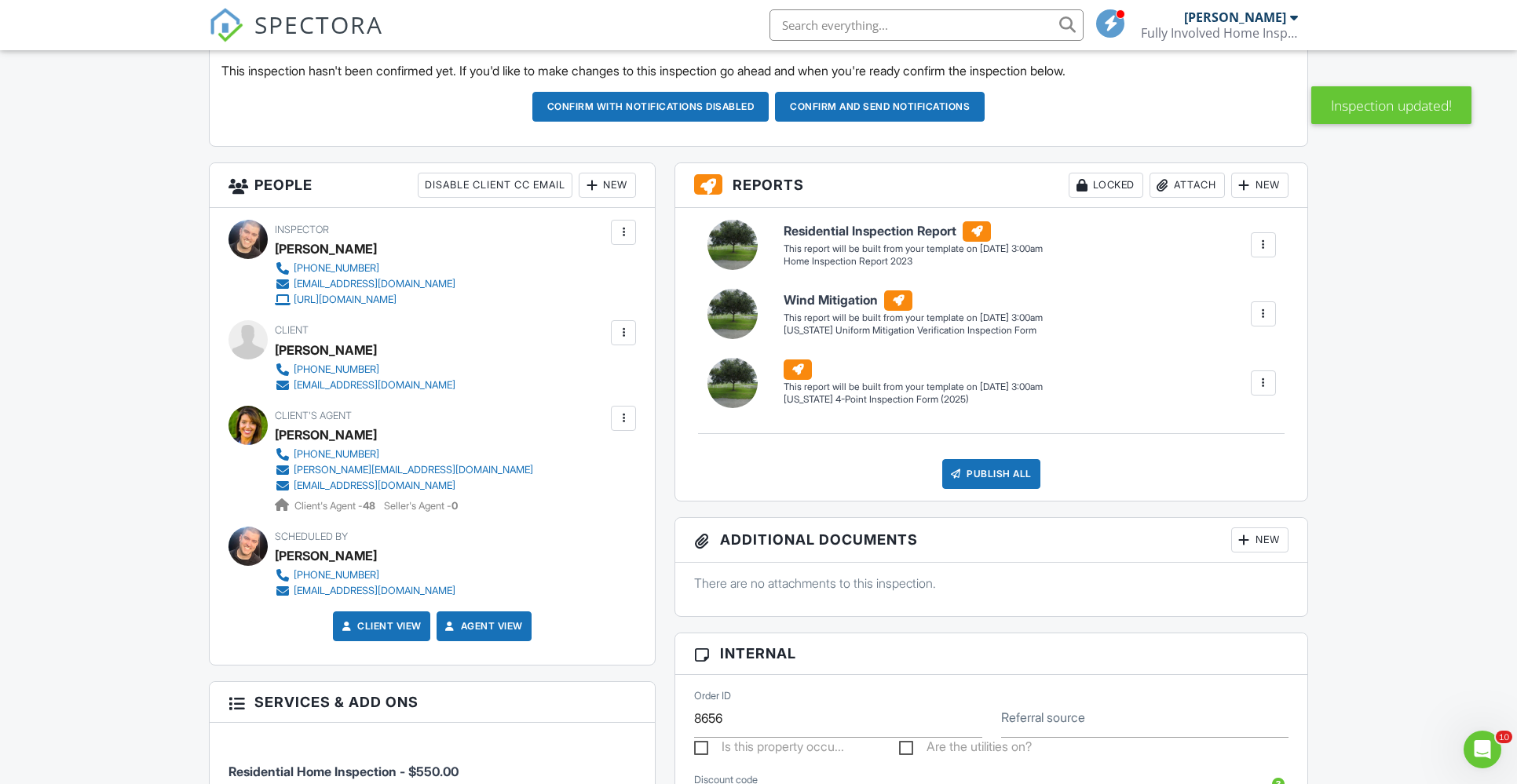 click on "New" at bounding box center (607, 185) 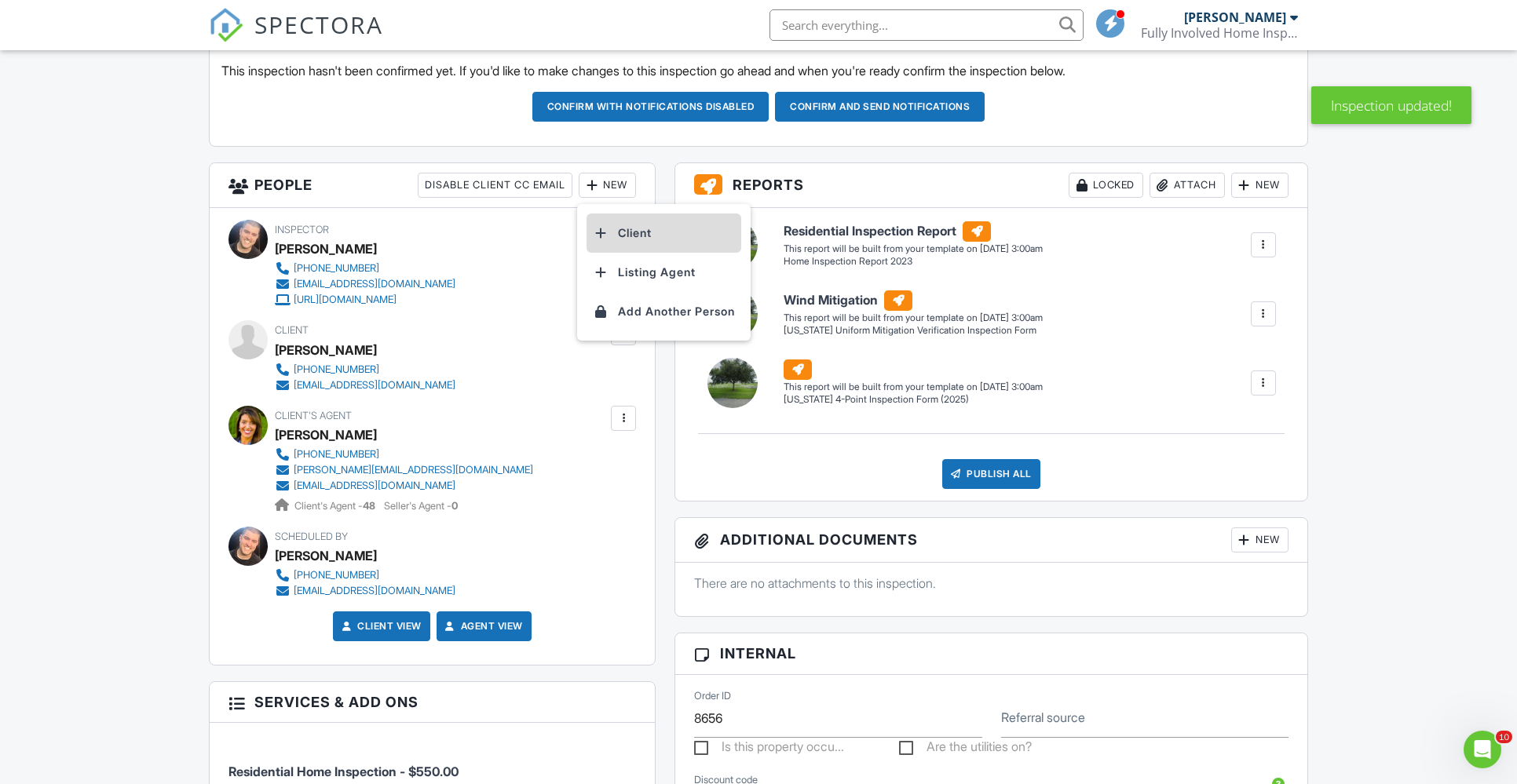 click on "Client" at bounding box center [663, 233] 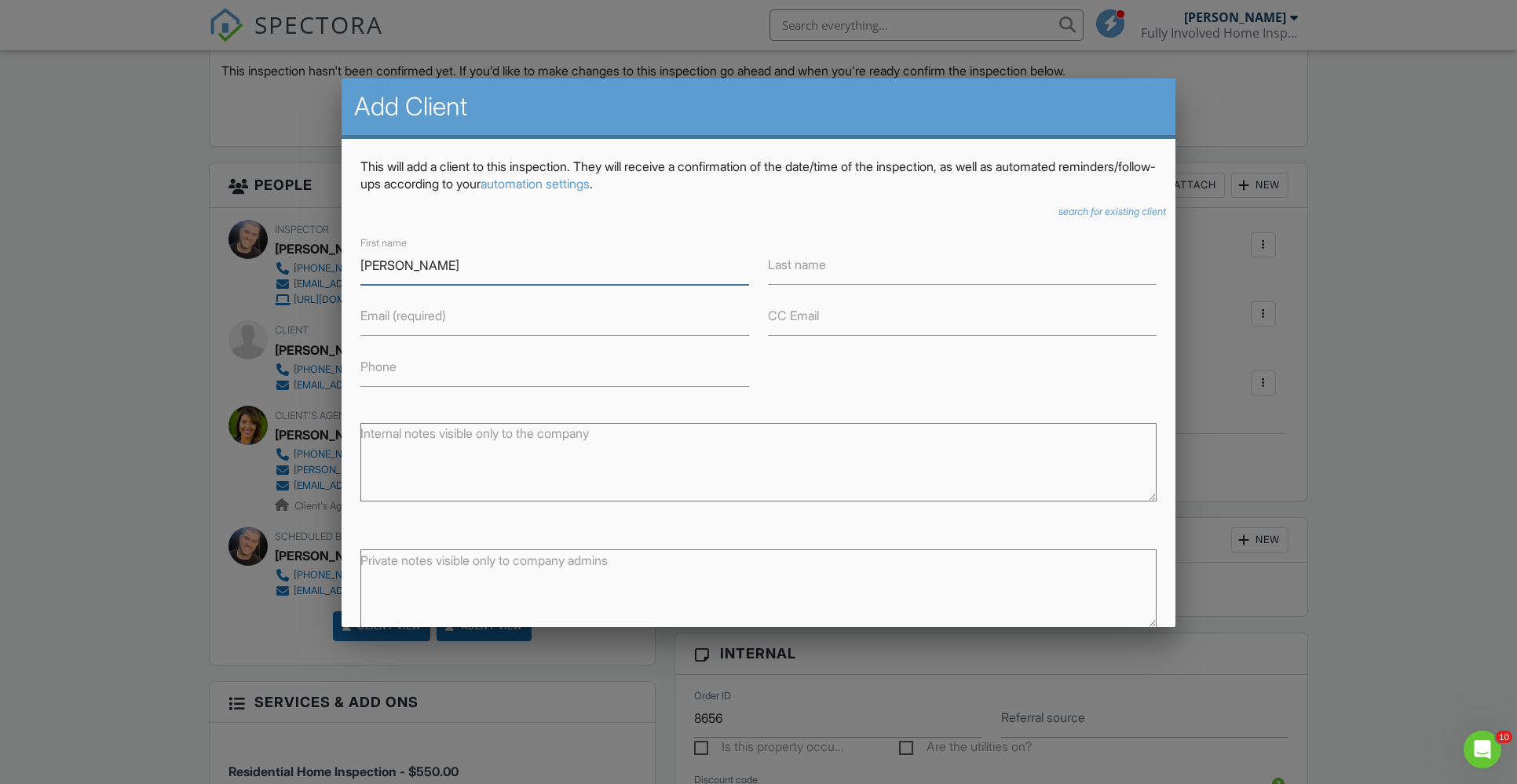 type on "[PERSON_NAME]" 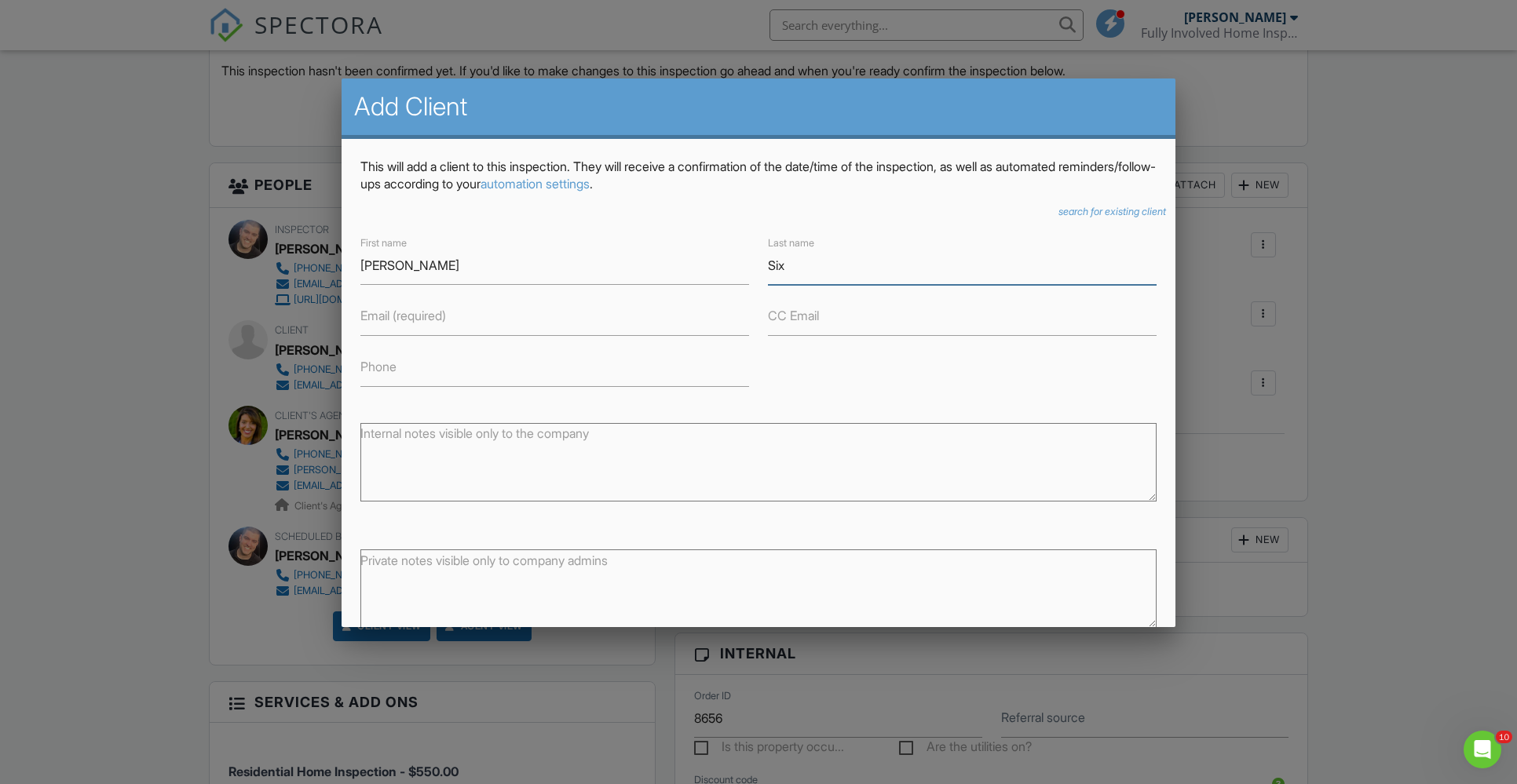 type on "Six" 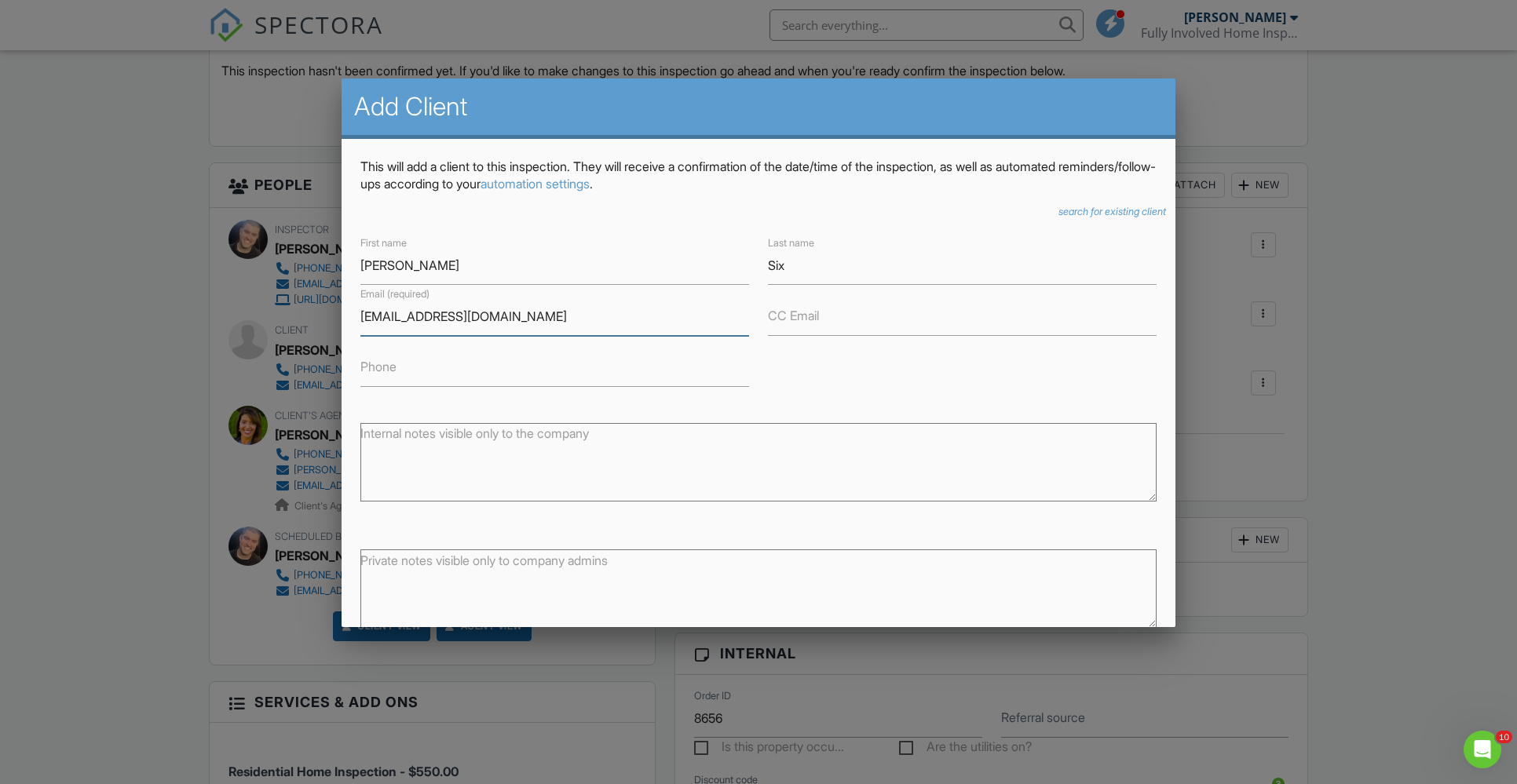 type on "[EMAIL_ADDRESS][DOMAIN_NAME]" 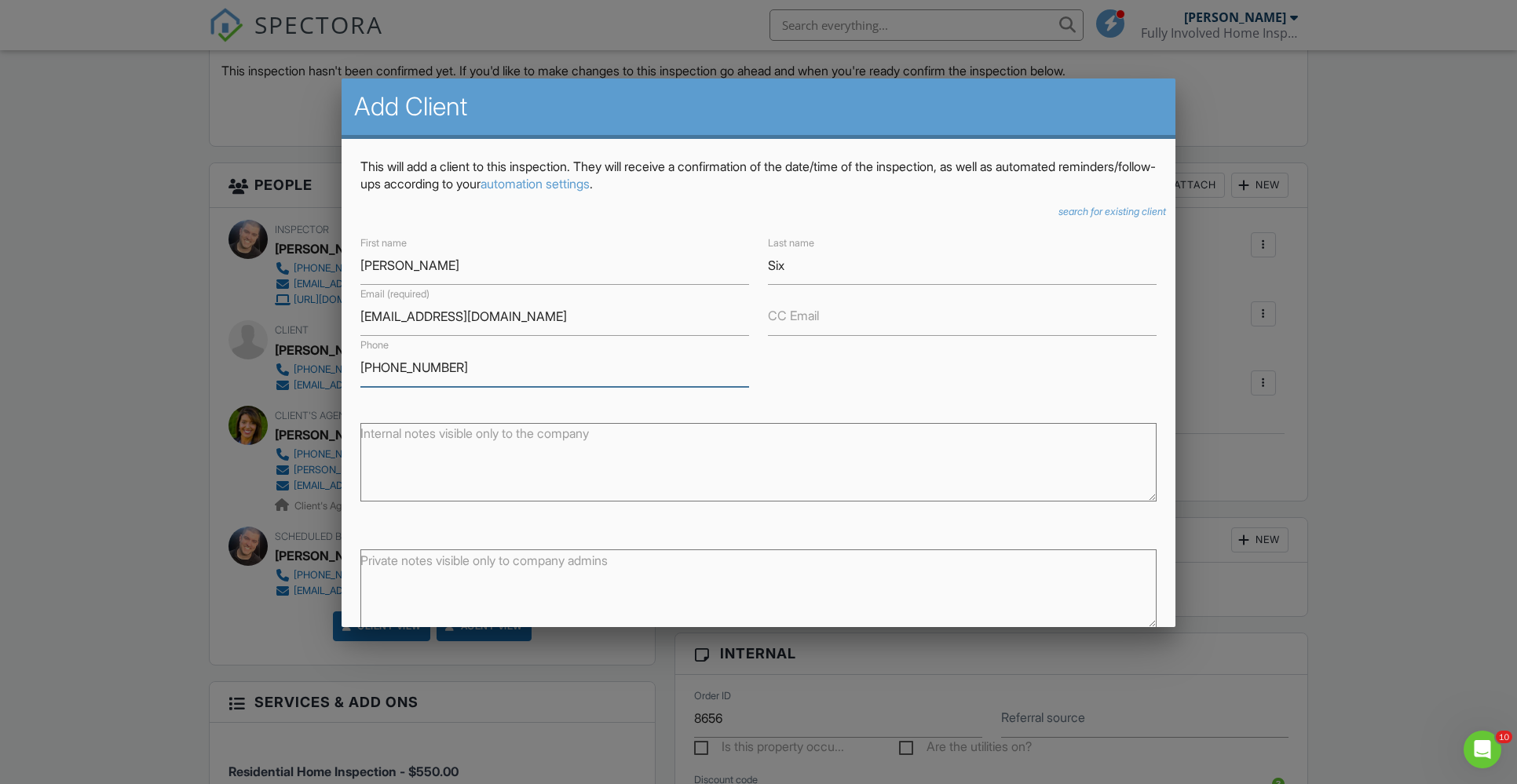 type on "[PHONE_NUMBER]" 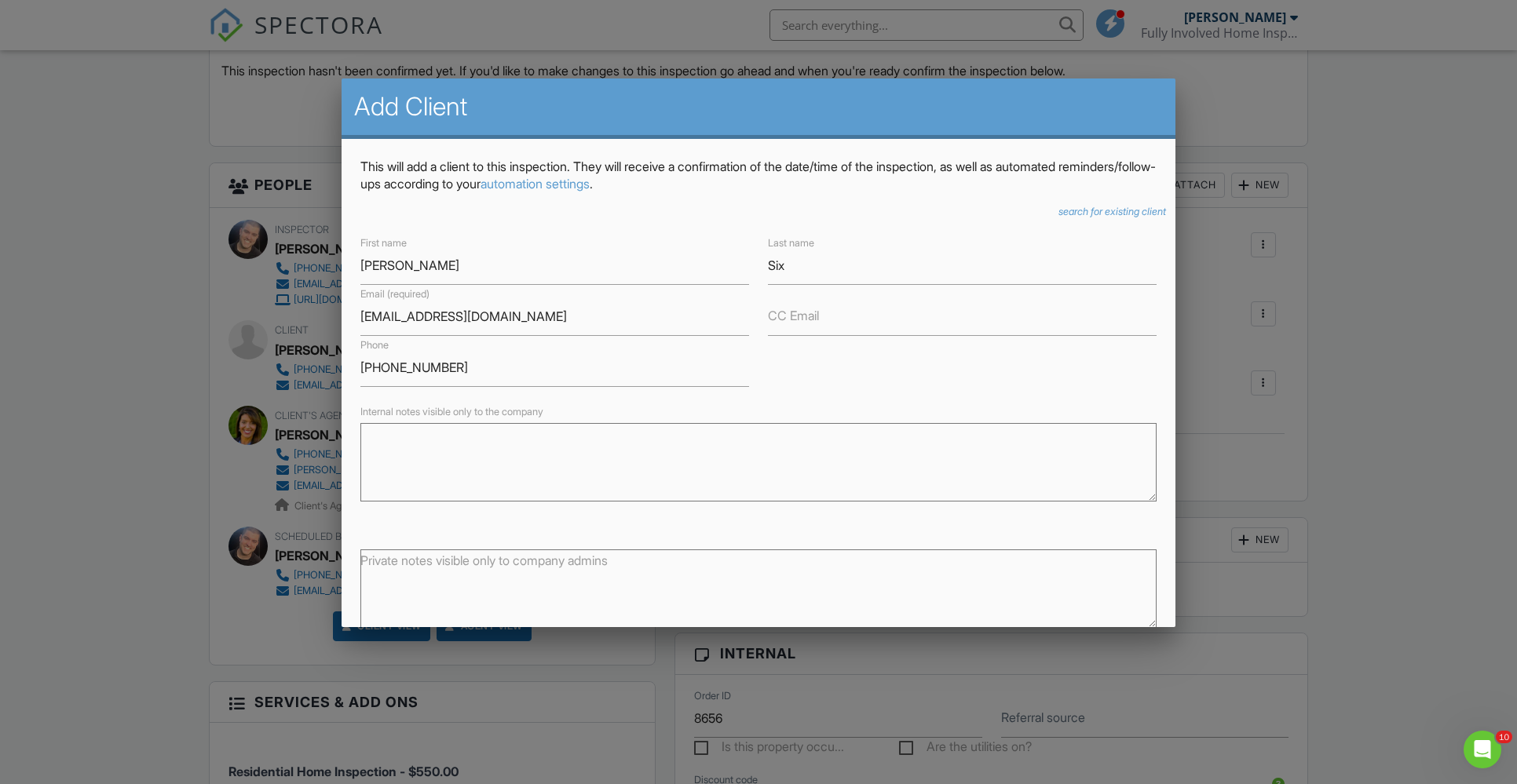 click on "Internal notes visible only to the company" at bounding box center (758, 462) 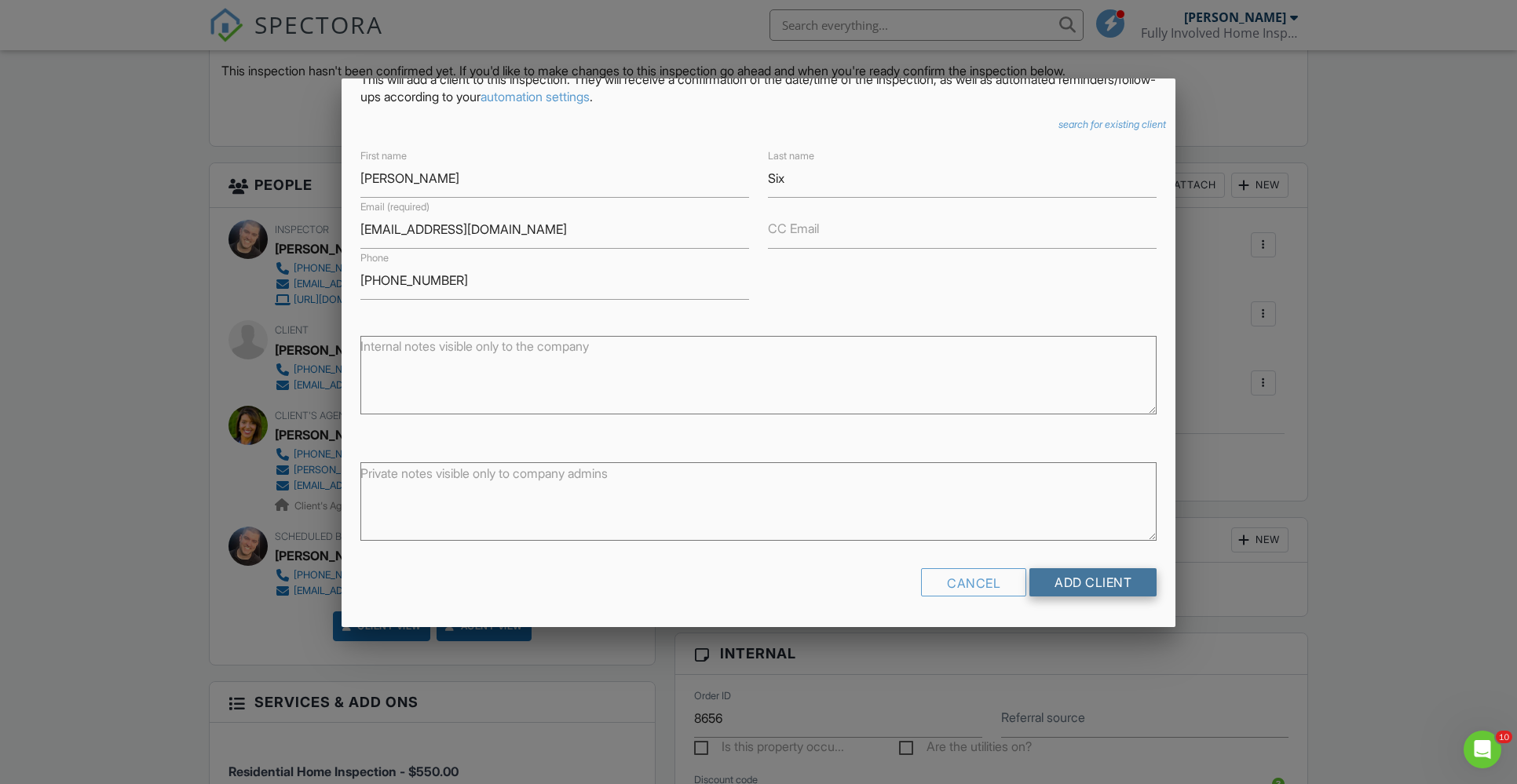 click on "Add Client" at bounding box center [1093, 582] 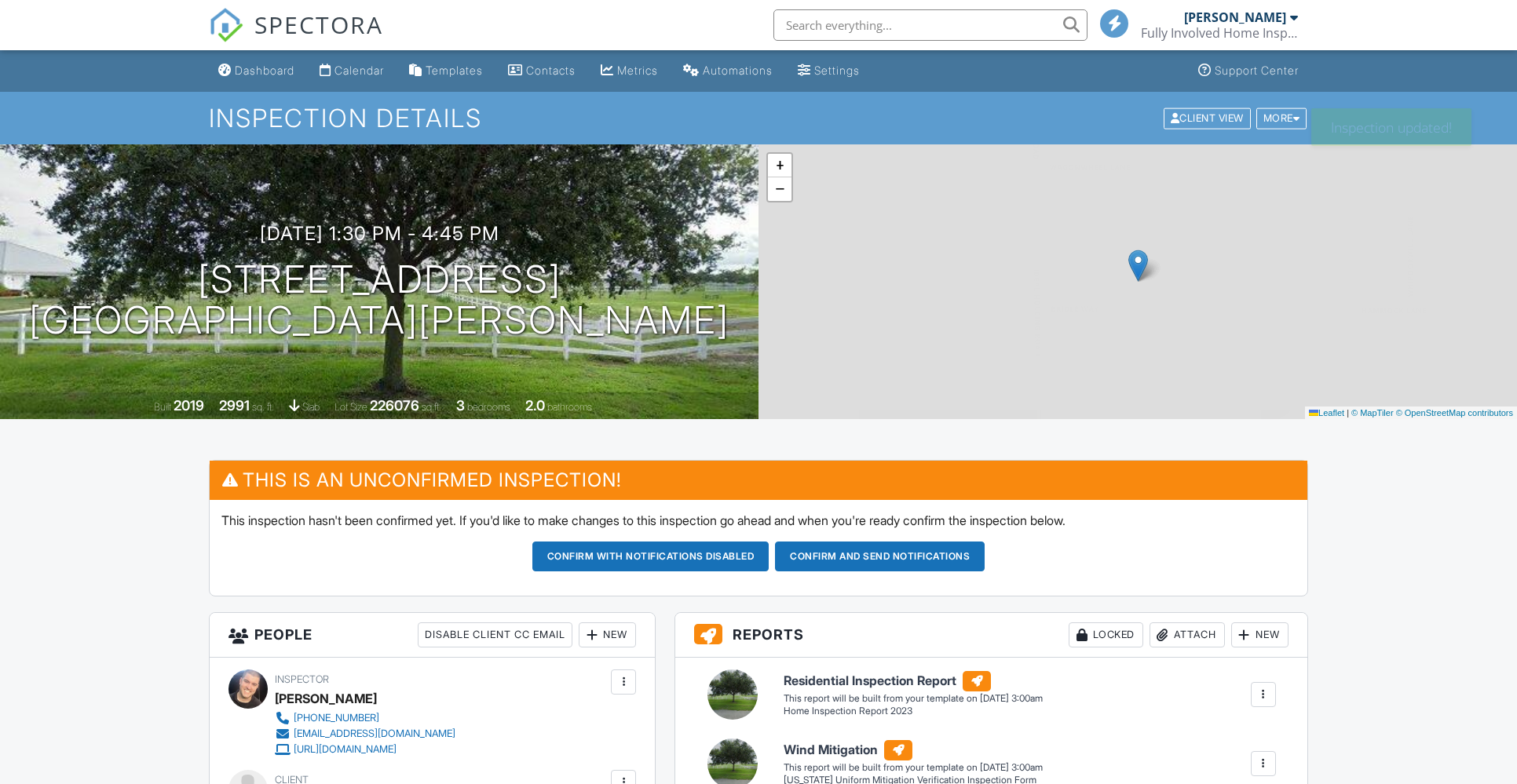 scroll, scrollTop: 0, scrollLeft: 0, axis: both 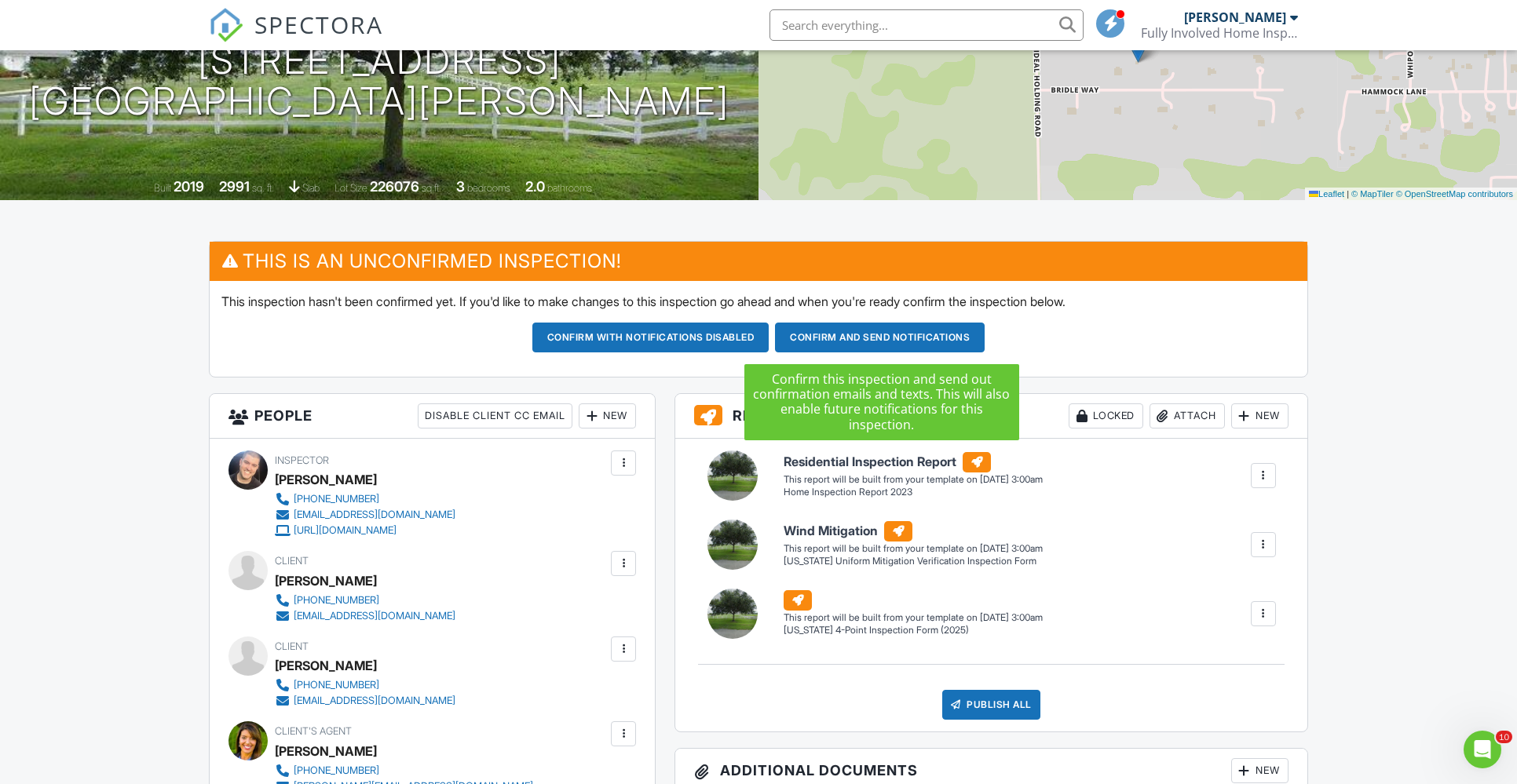 click on "Confirm and send notifications" at bounding box center (651, 337) 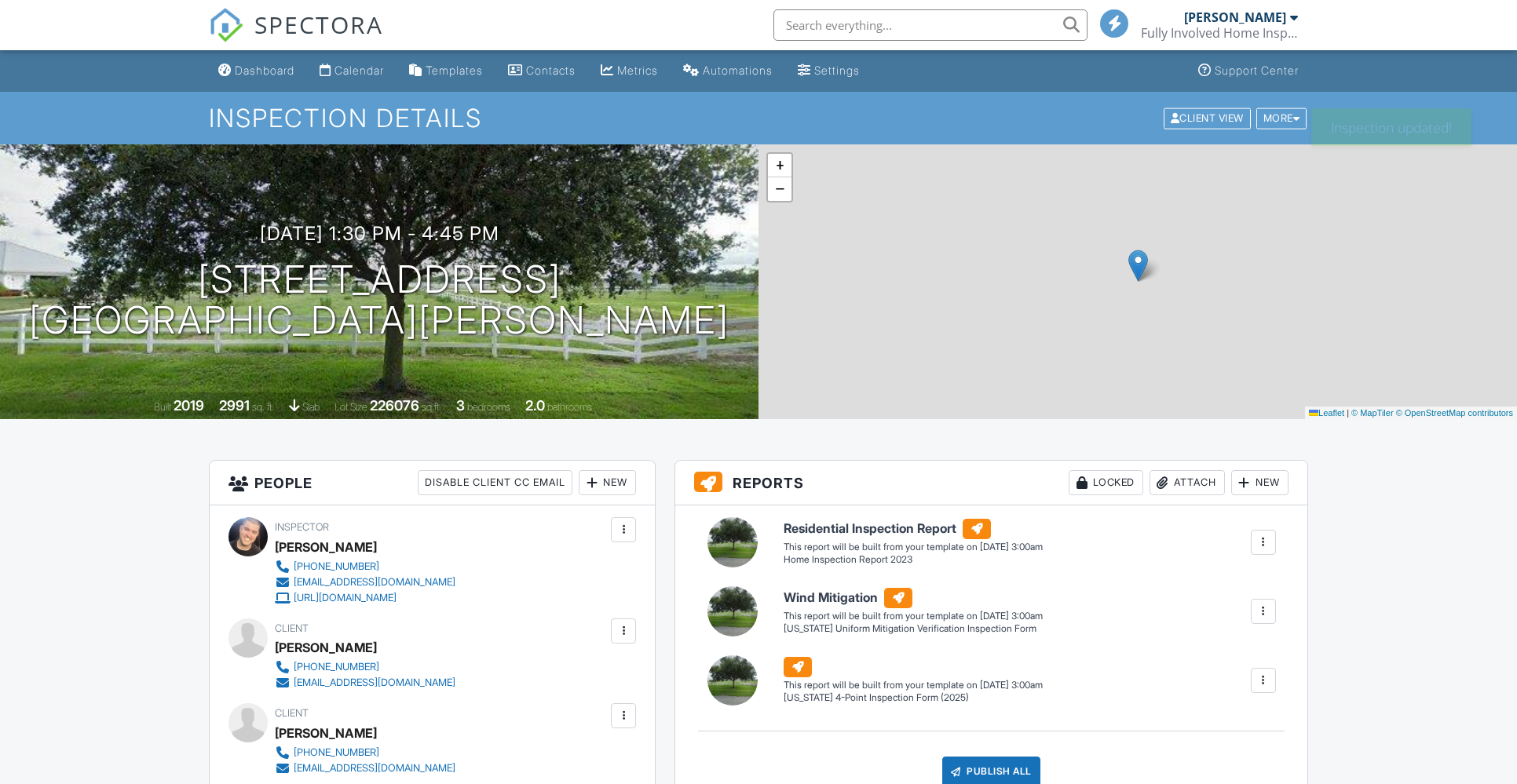 scroll, scrollTop: 0, scrollLeft: 0, axis: both 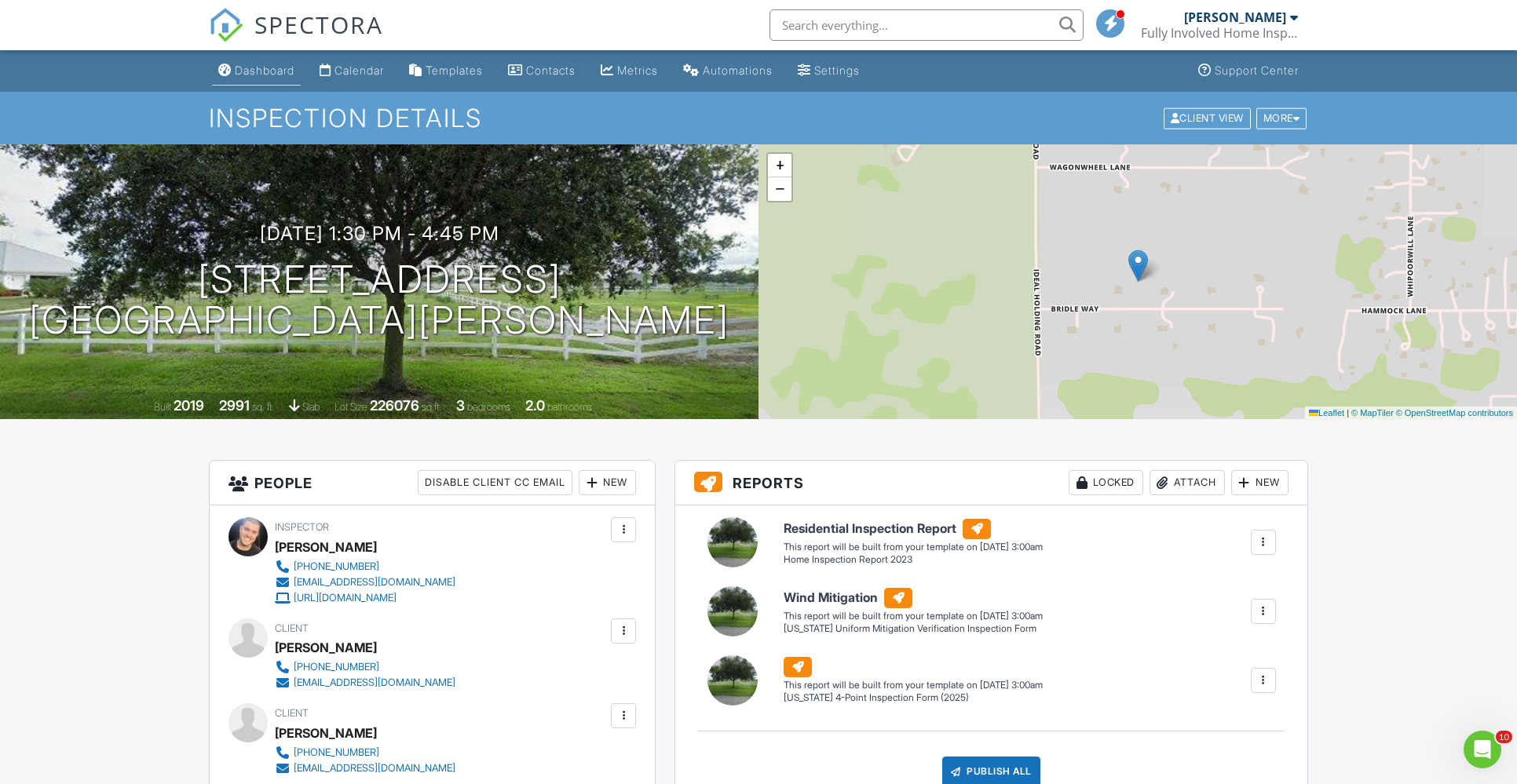 click on "Dashboard" at bounding box center [265, 70] 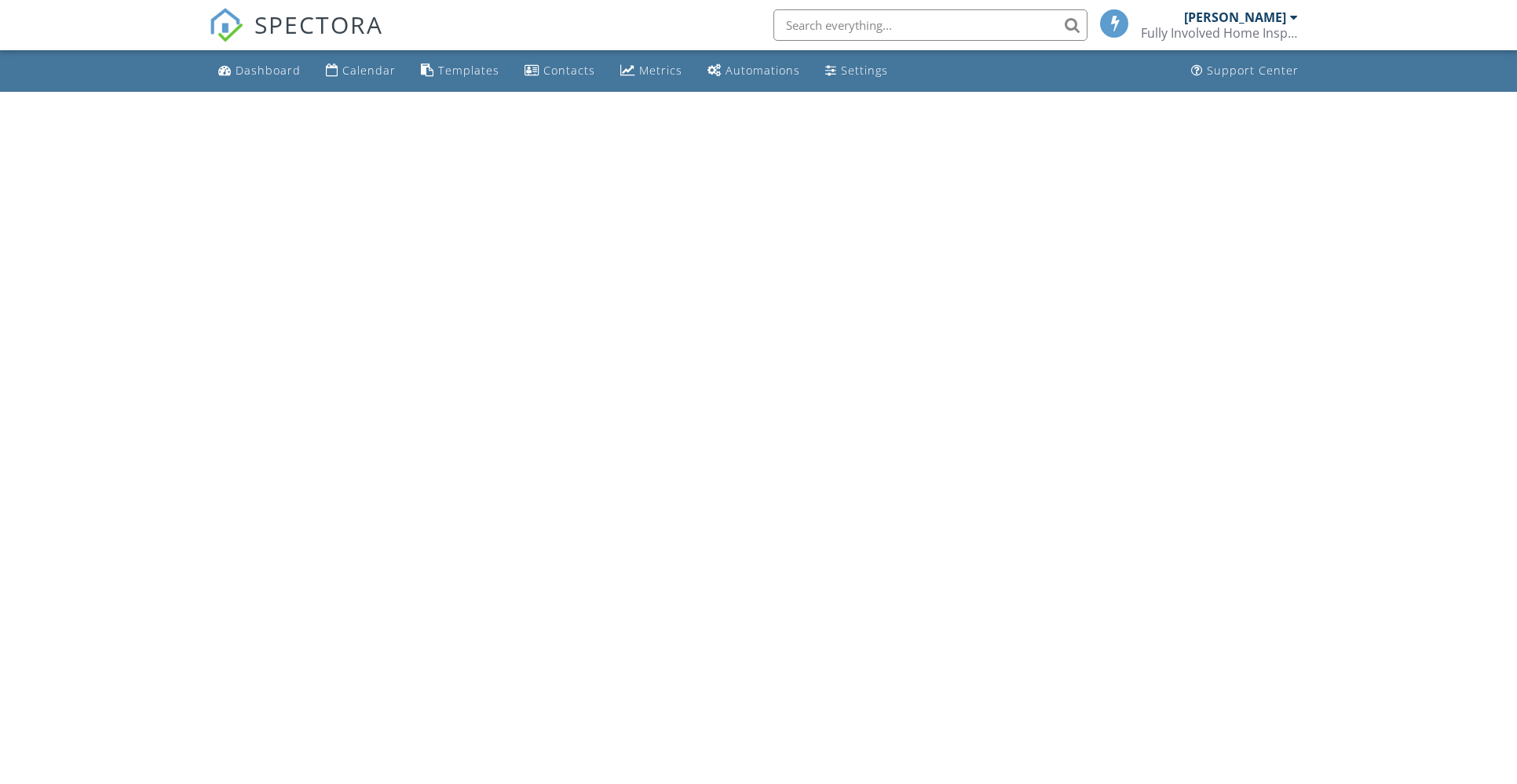 scroll, scrollTop: 0, scrollLeft: 0, axis: both 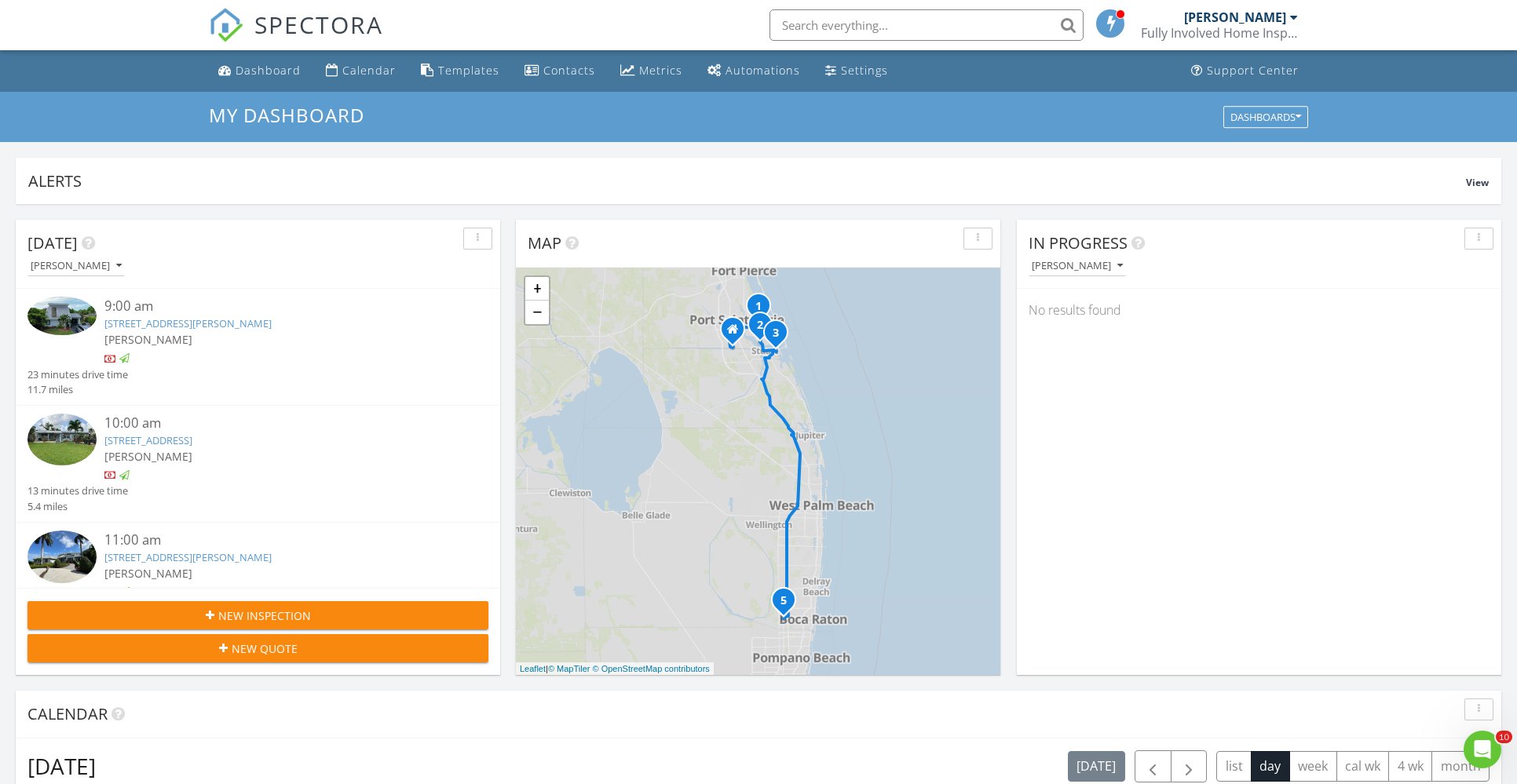 click at bounding box center [927, 25] 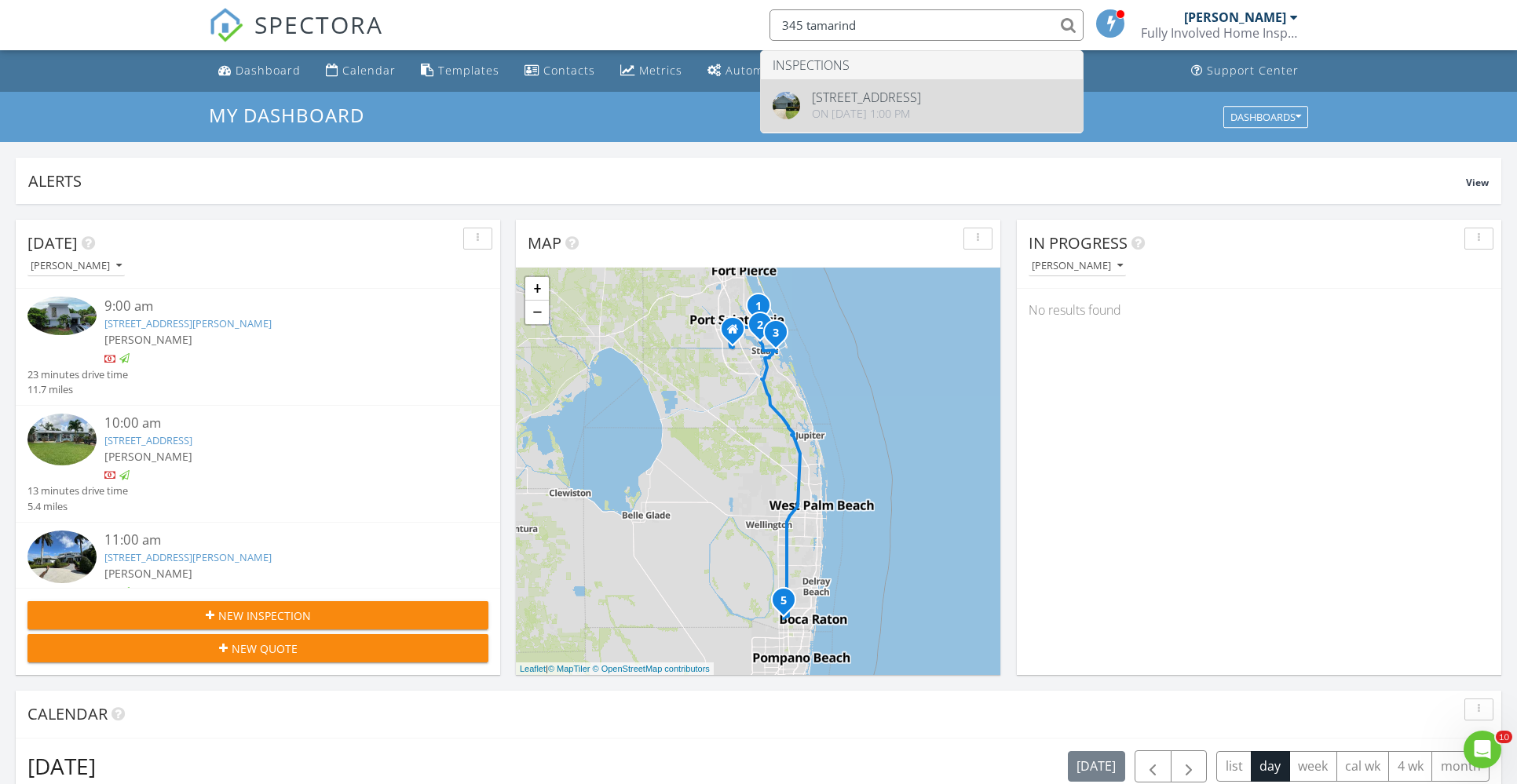 type on "345 tamarind" 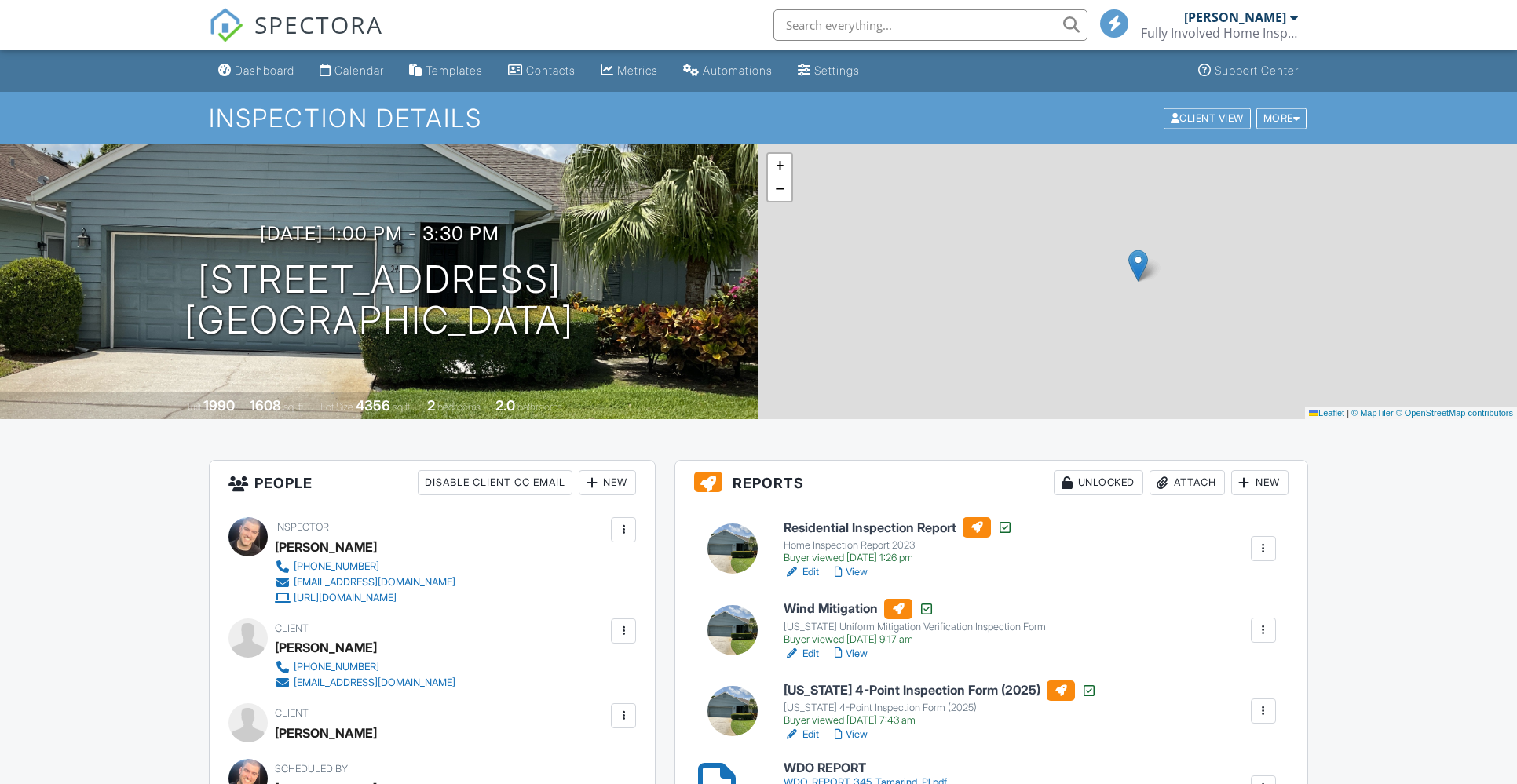 scroll, scrollTop: 0, scrollLeft: 0, axis: both 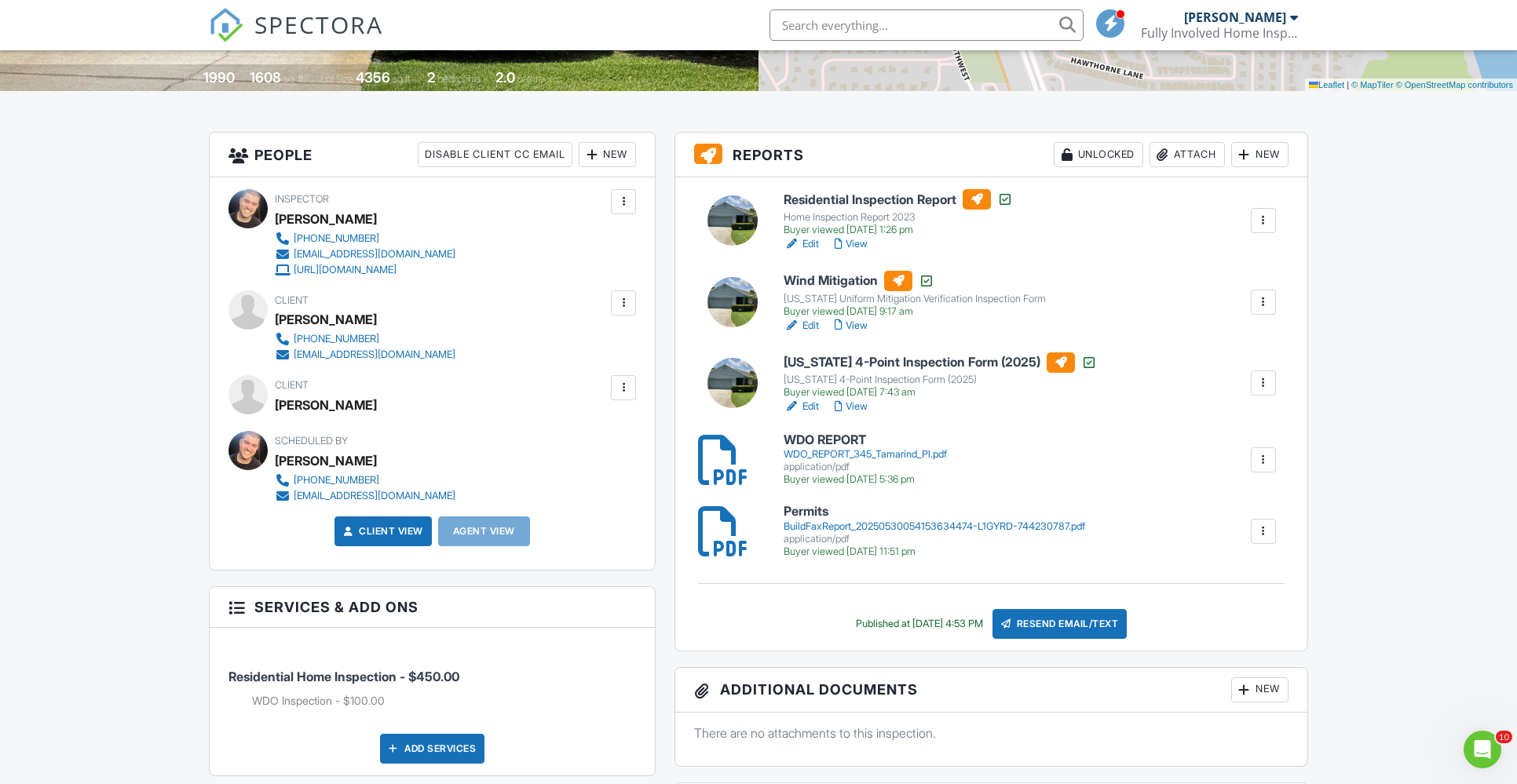 click on "Resend Email/Text" at bounding box center [1060, 624] 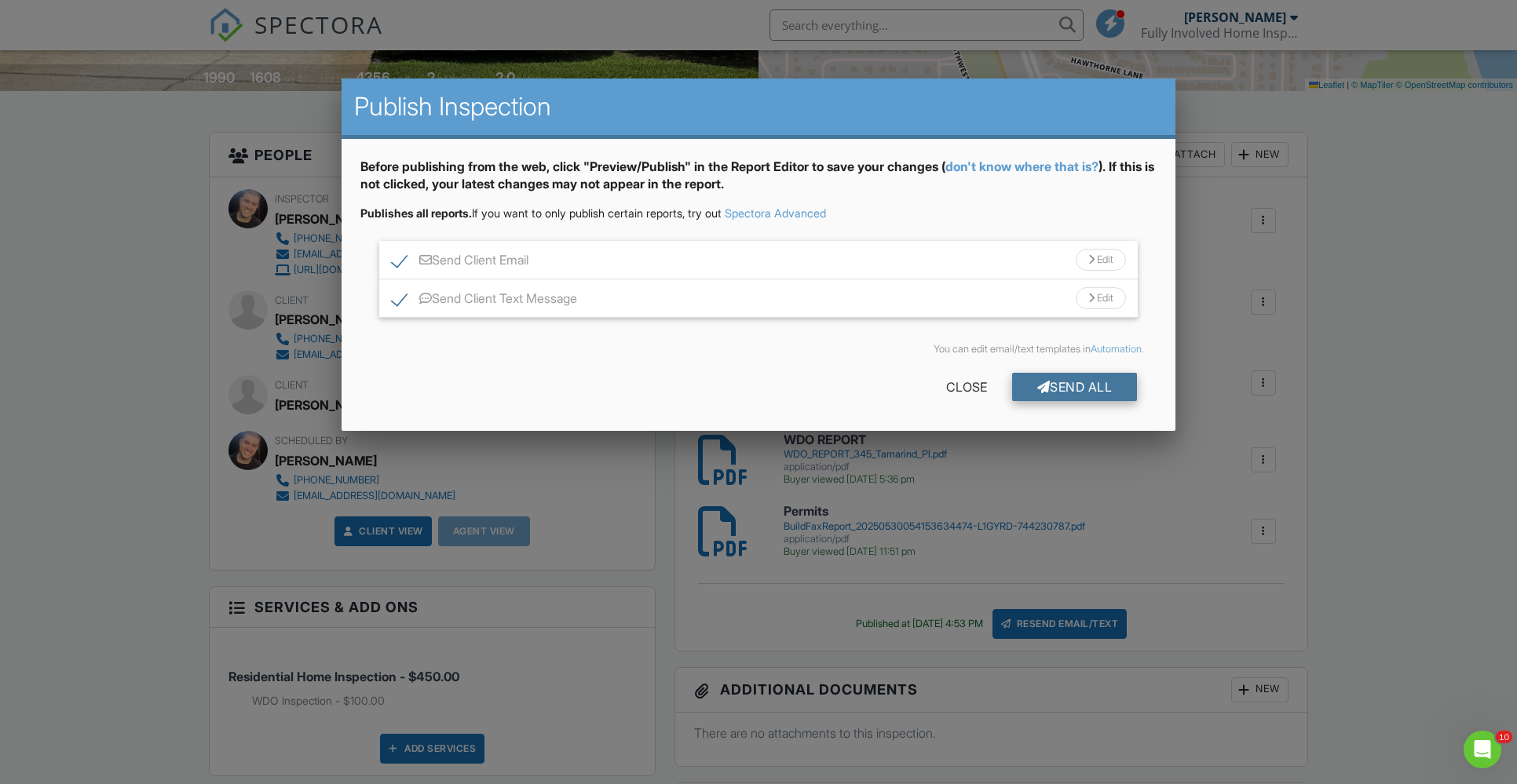 click on "Send All" at bounding box center [1075, 387] 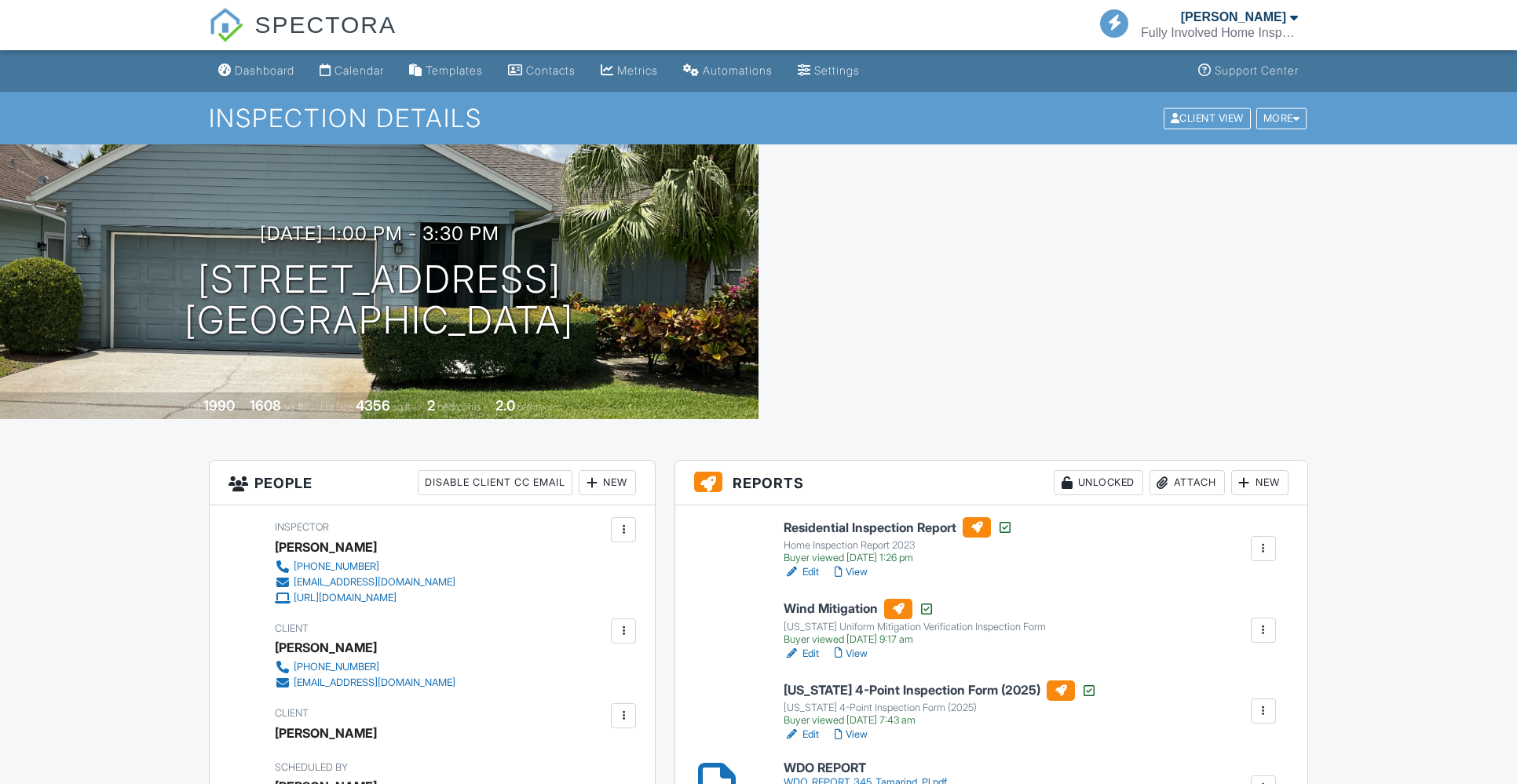 scroll, scrollTop: 290, scrollLeft: 0, axis: vertical 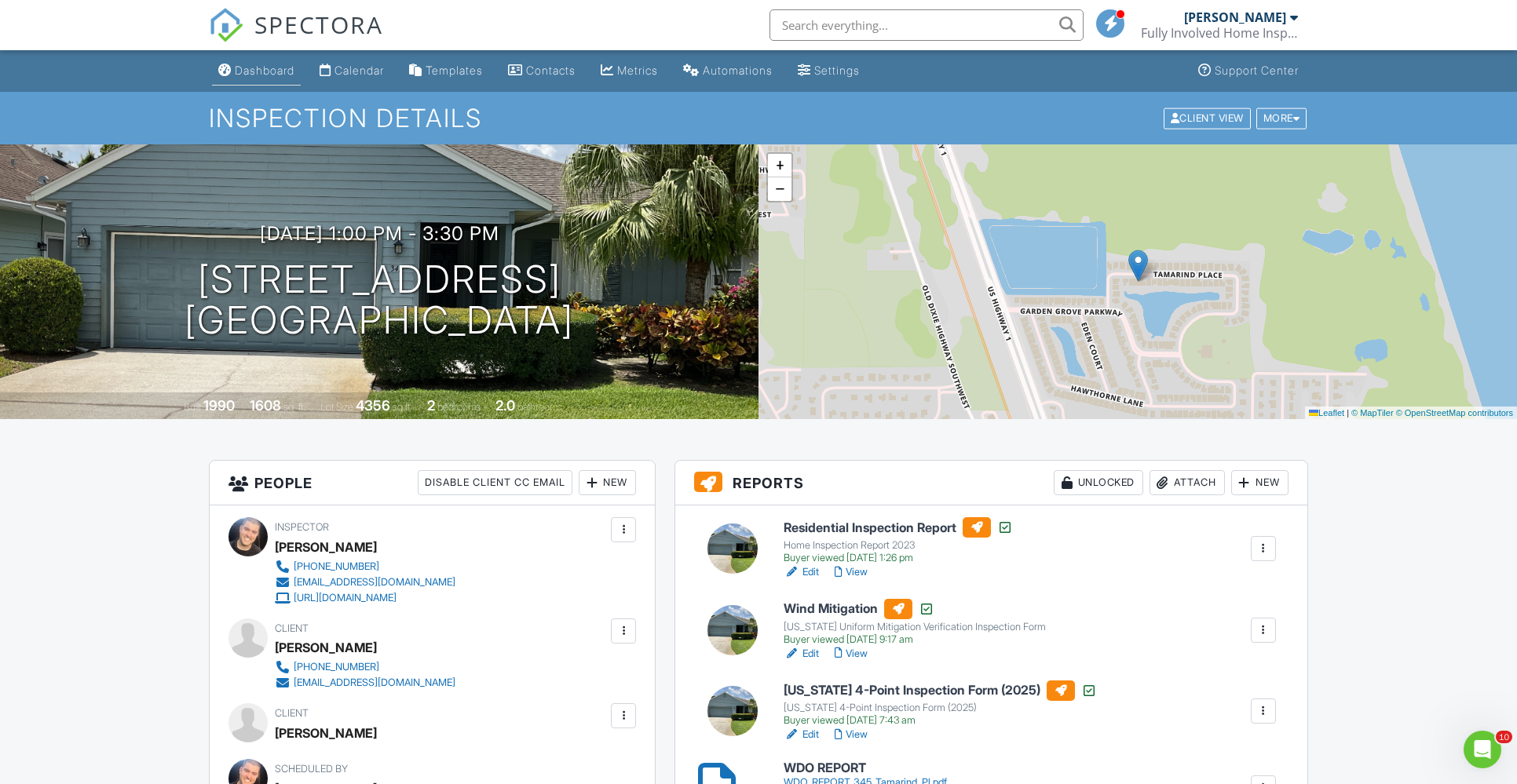 click on "Dashboard" at bounding box center [265, 70] 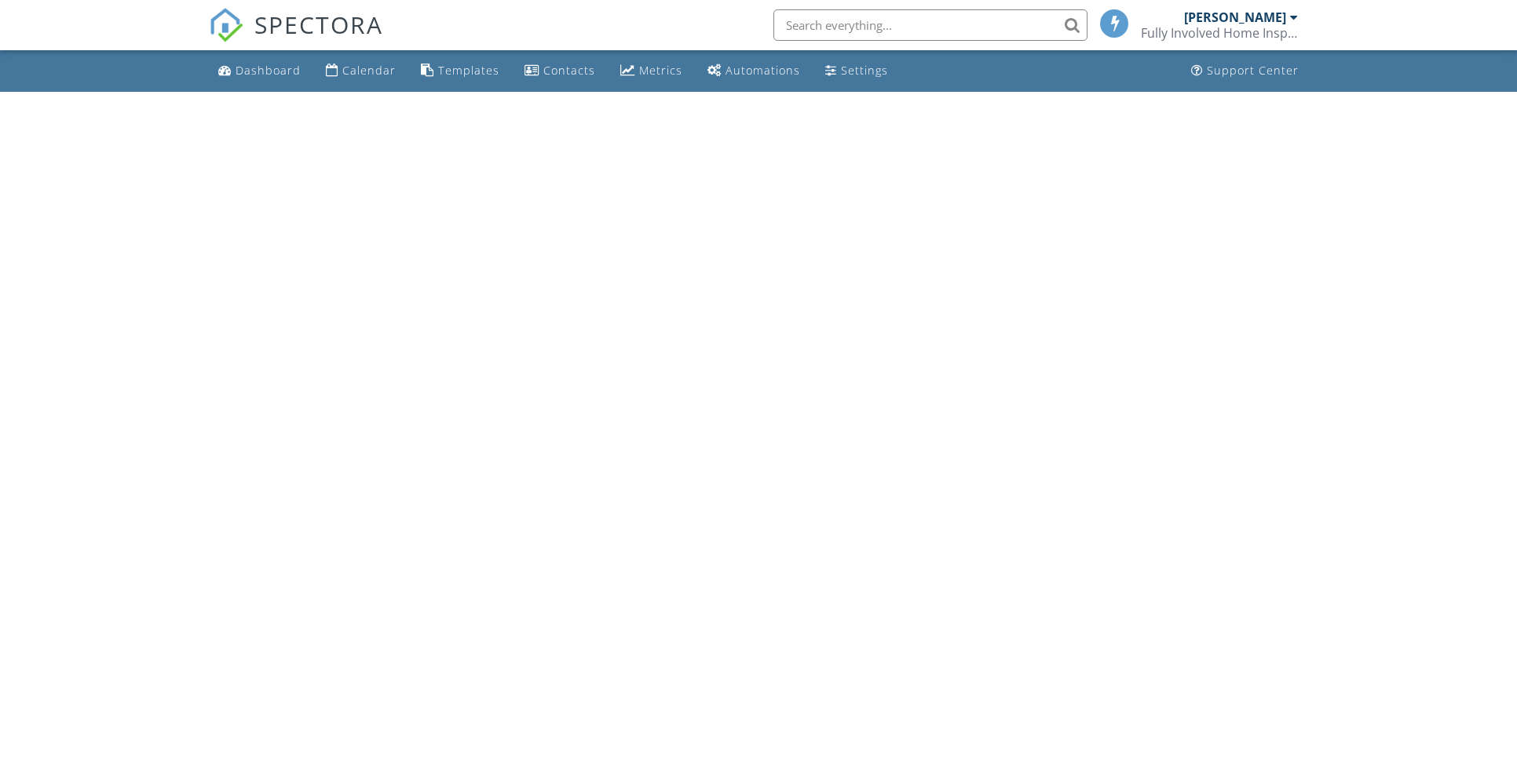 scroll, scrollTop: 0, scrollLeft: 0, axis: both 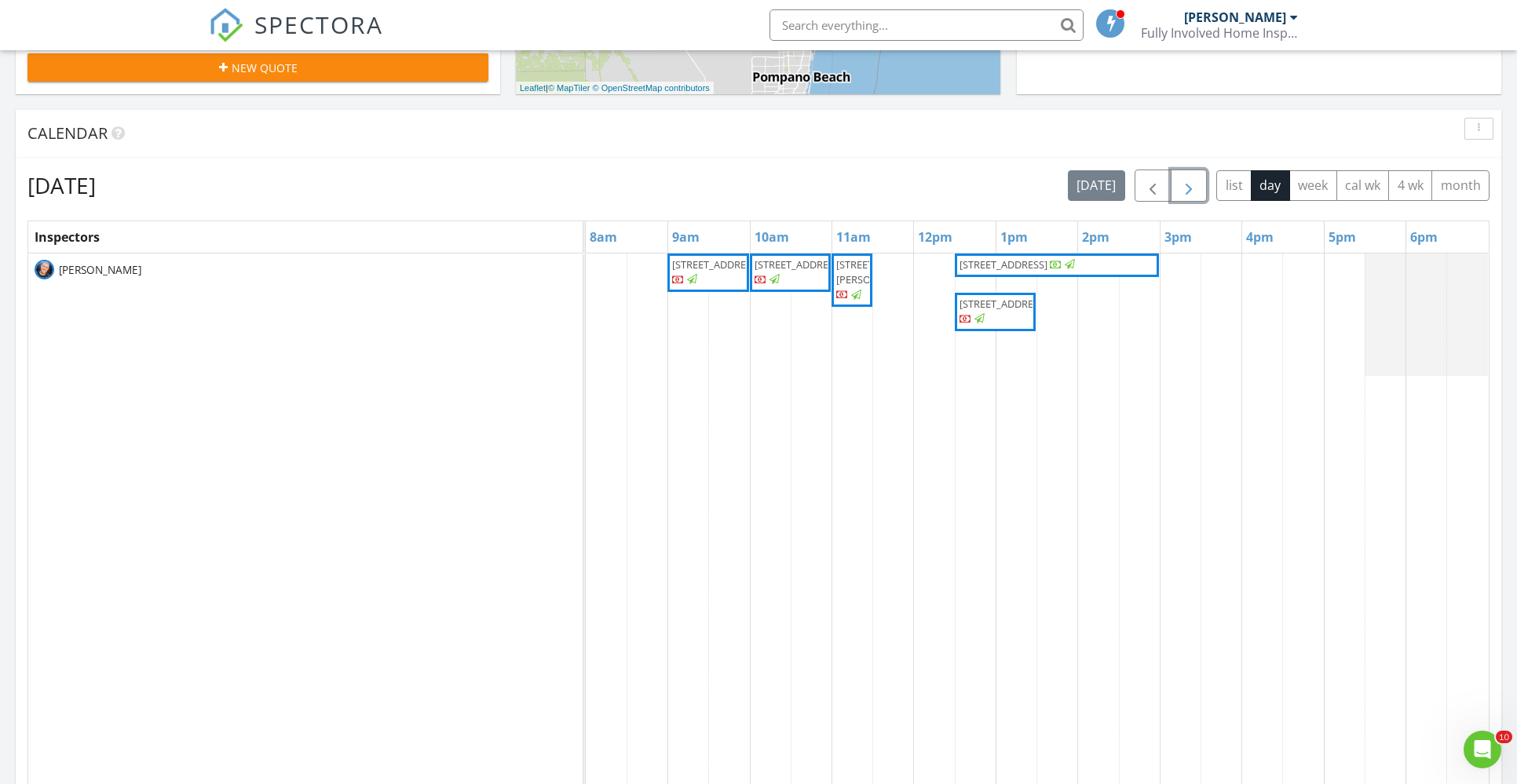 click at bounding box center [1189, 185] 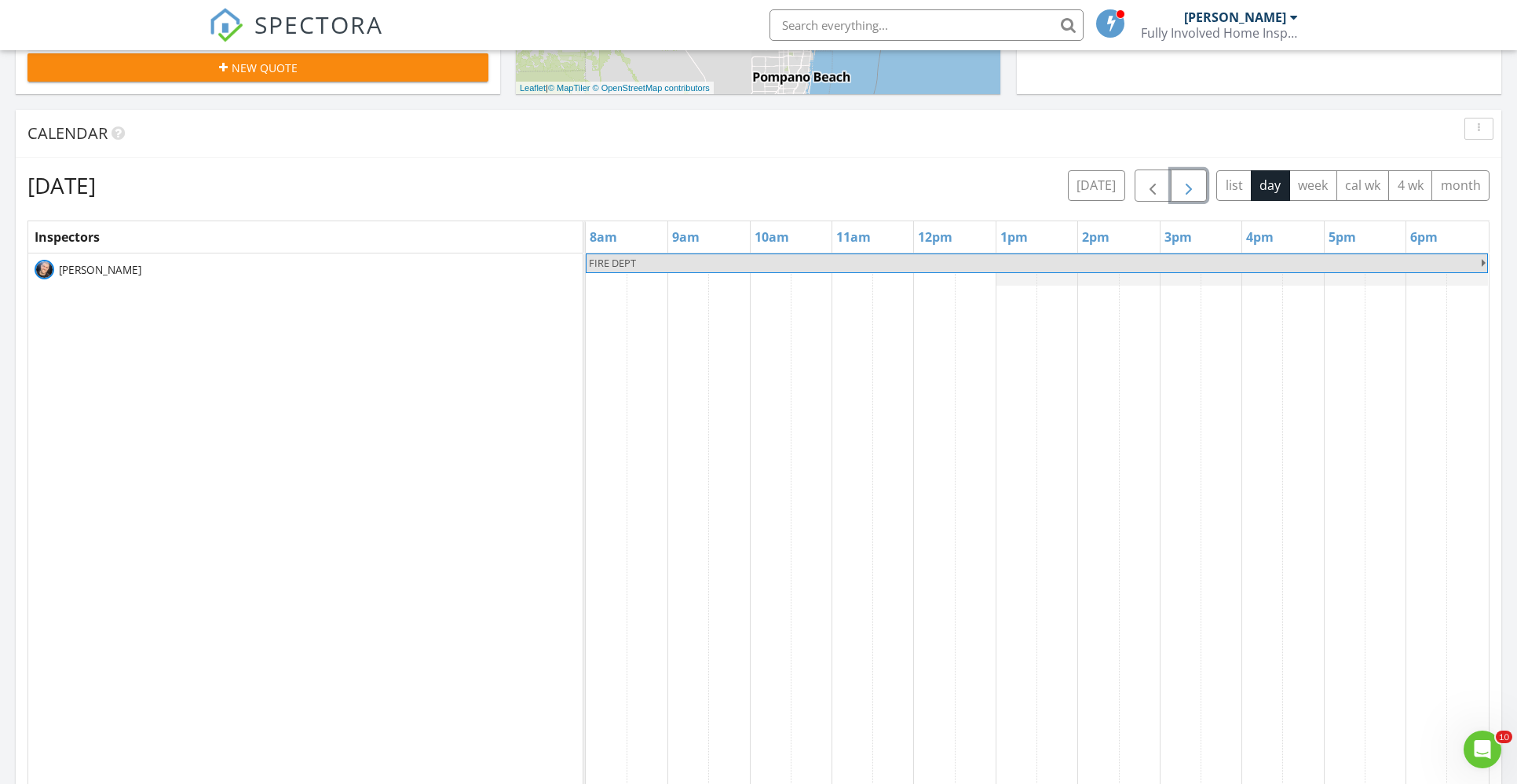 click at bounding box center (1189, 185) 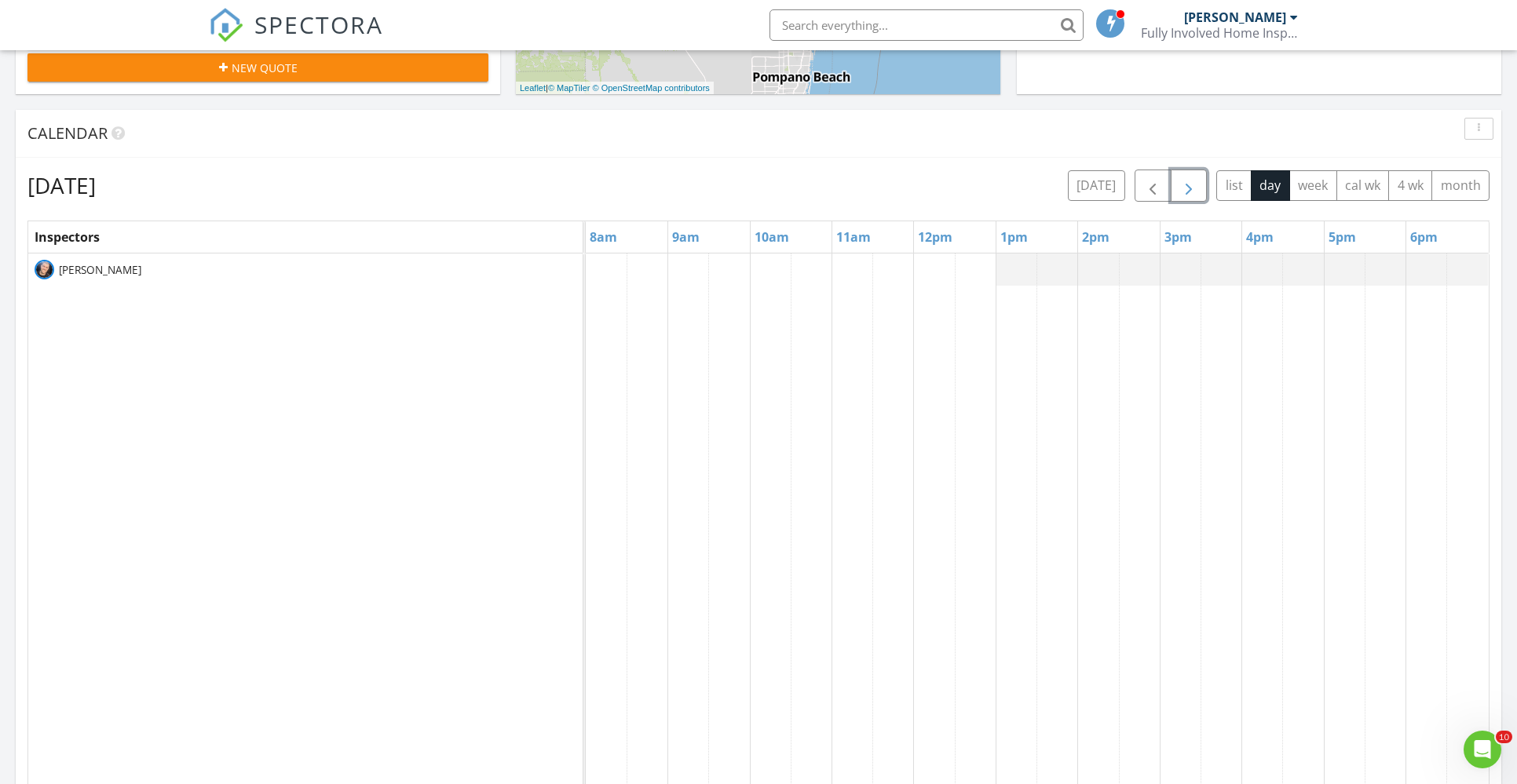 click at bounding box center [1189, 185] 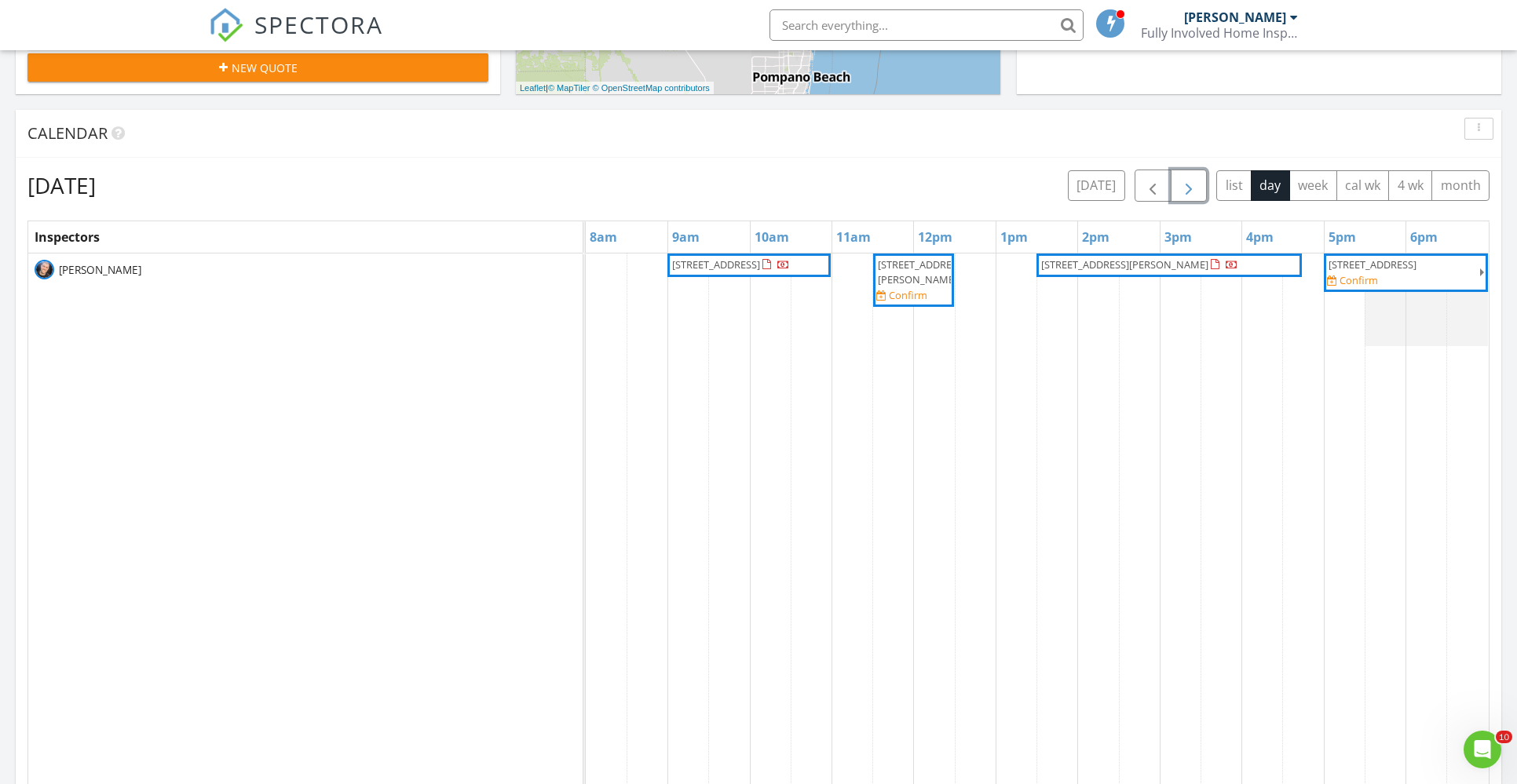 click at bounding box center (1189, 185) 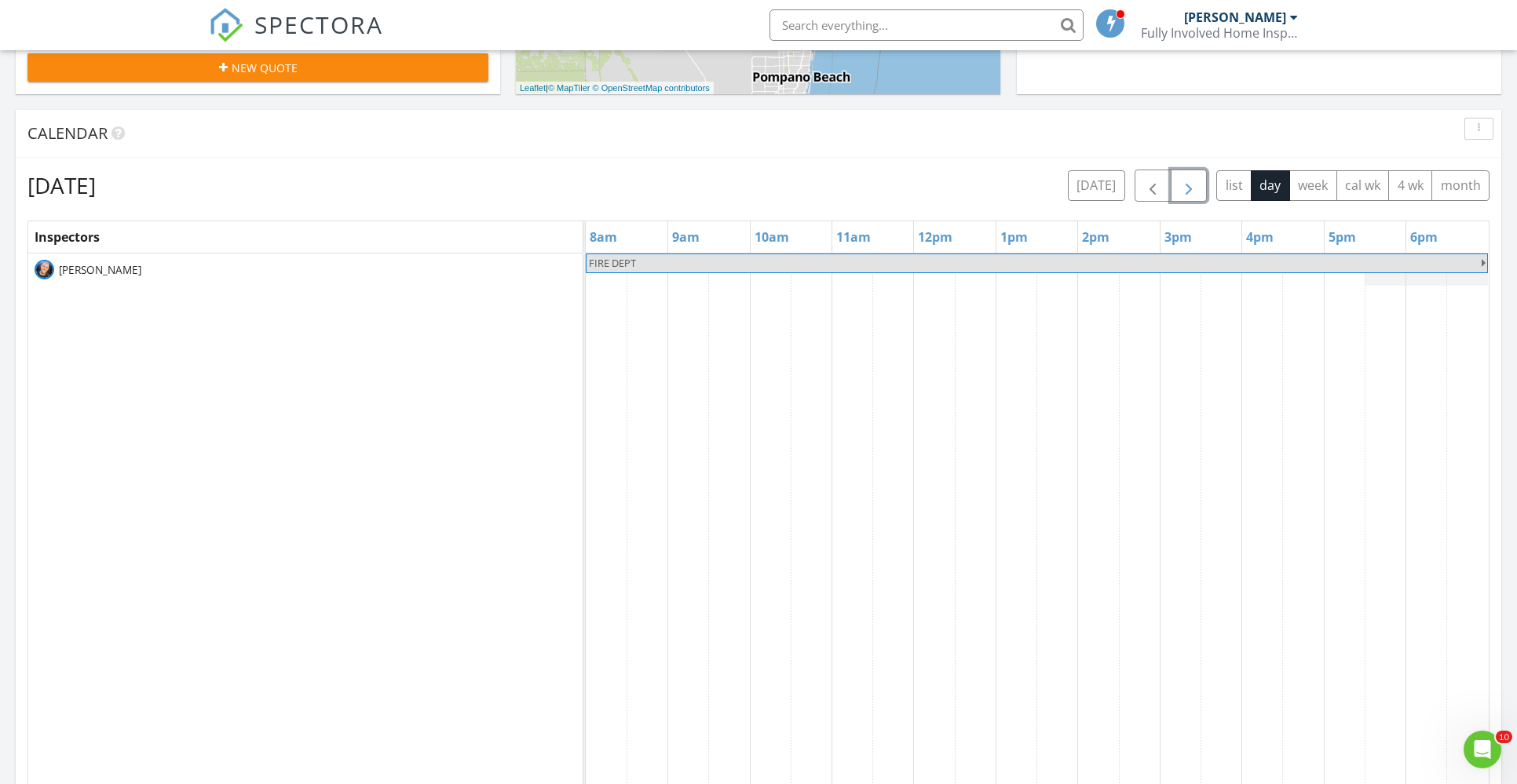 click at bounding box center (1189, 185) 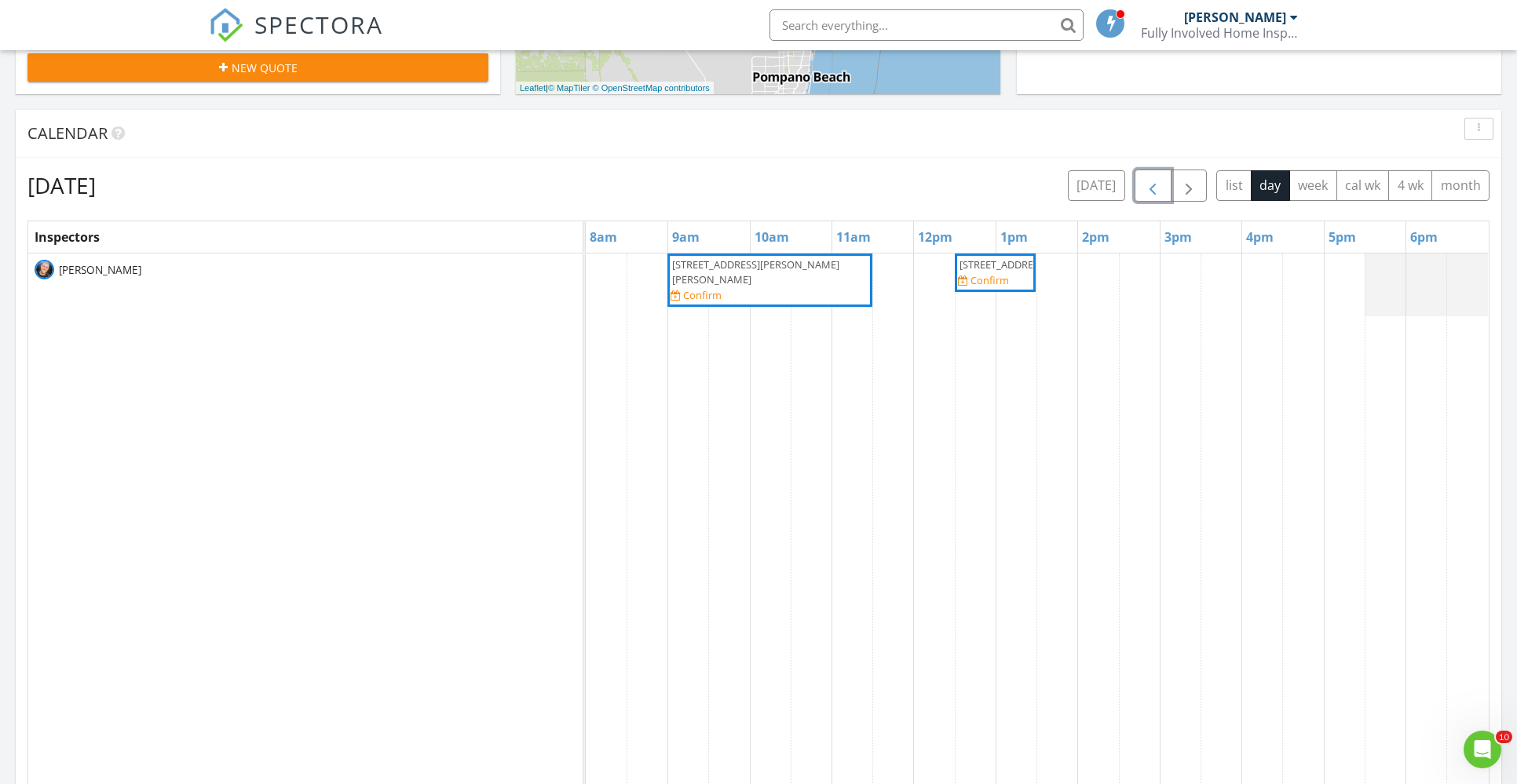 click at bounding box center (1153, 186) 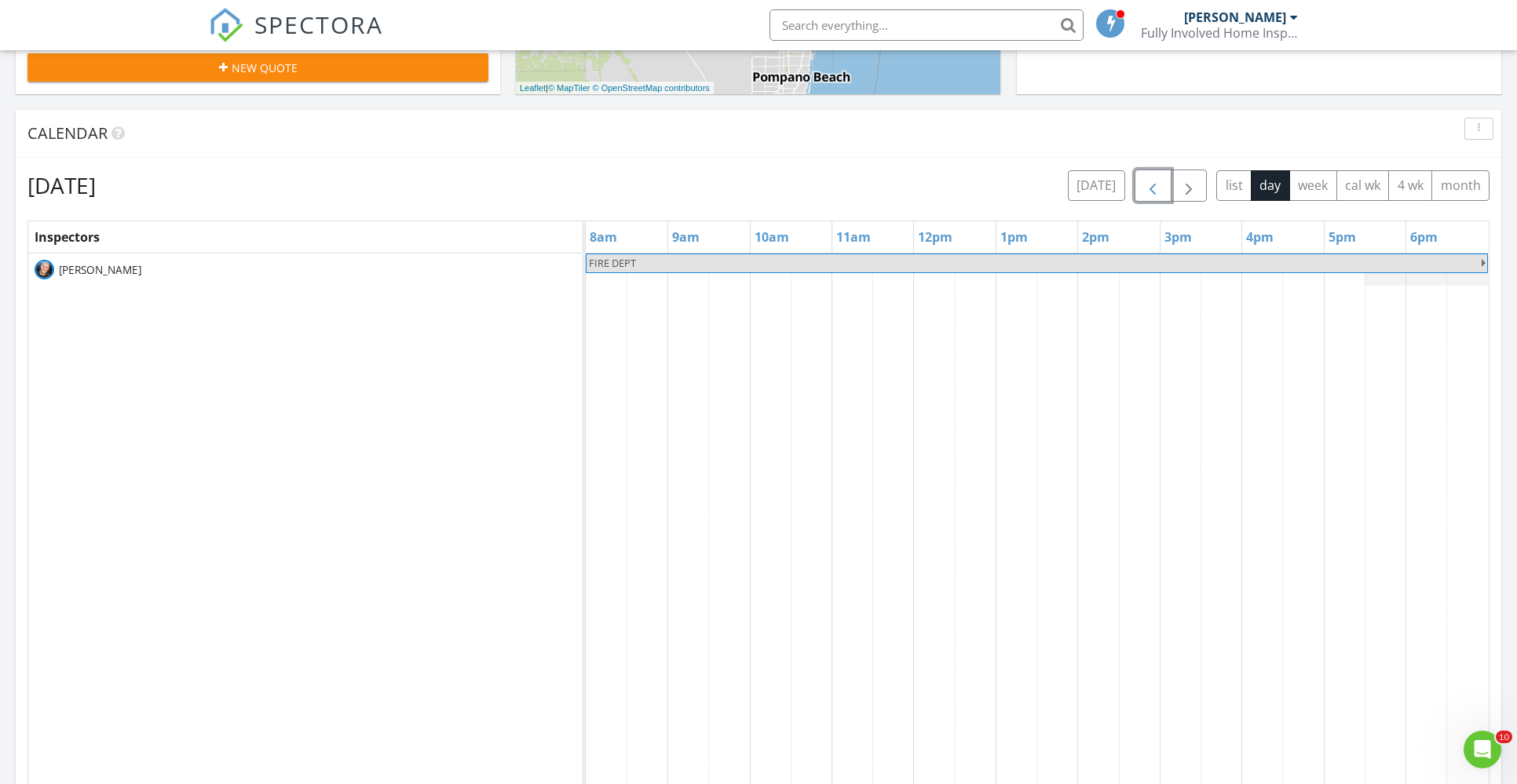 click at bounding box center [1153, 186] 